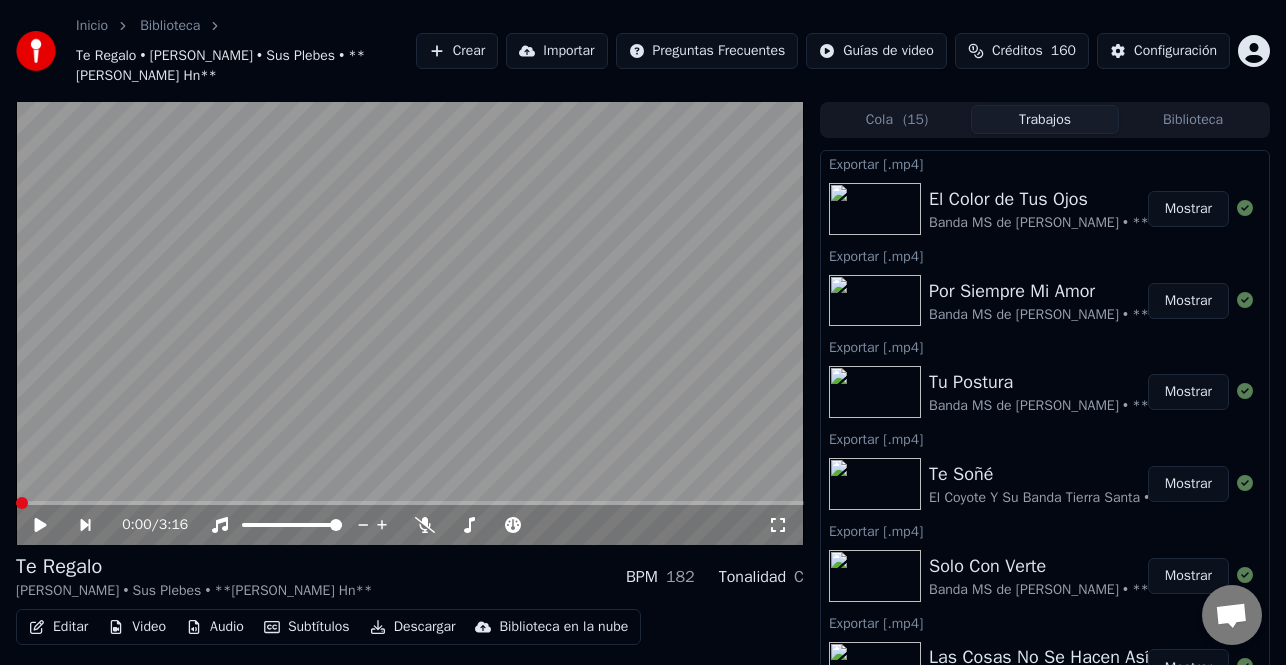 scroll, scrollTop: 36, scrollLeft: 0, axis: vertical 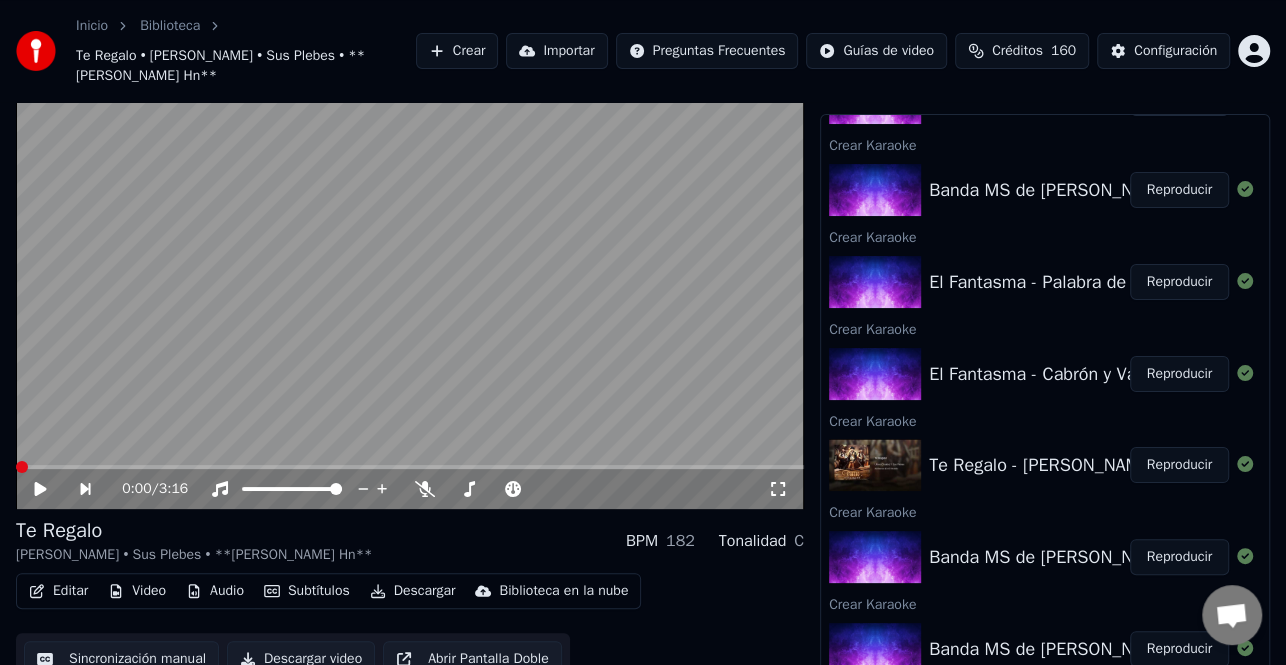 click on "Reproducir" at bounding box center [1179, 374] 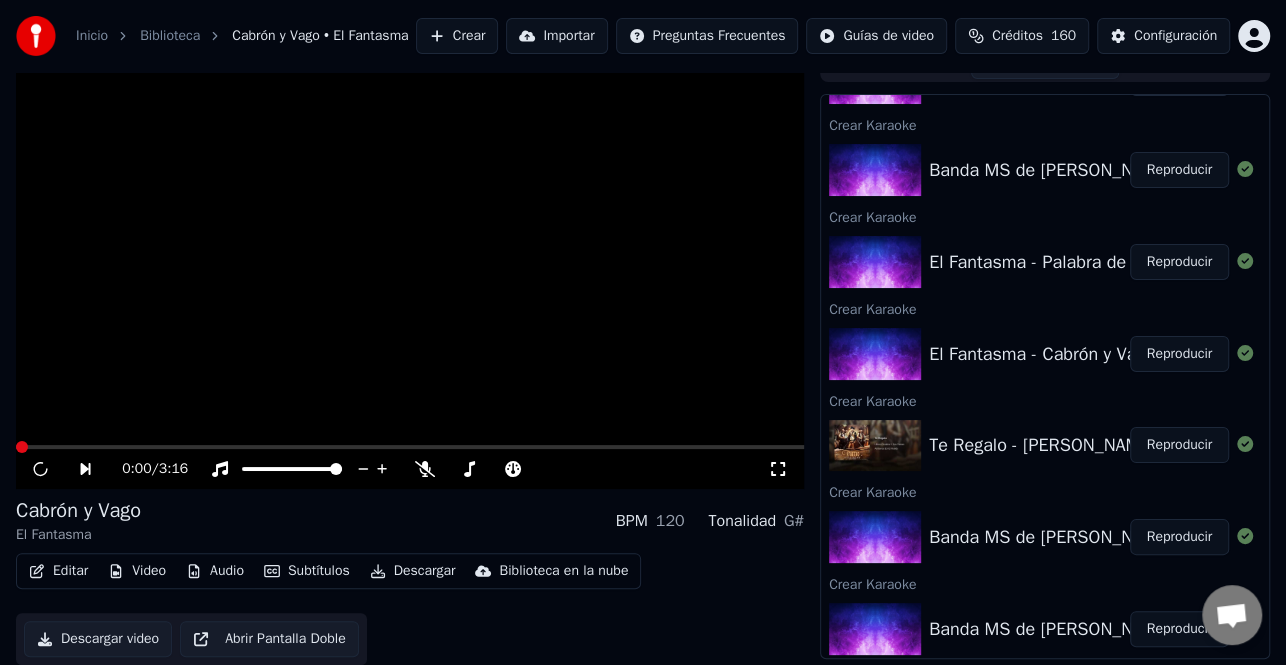 scroll, scrollTop: 16, scrollLeft: 0, axis: vertical 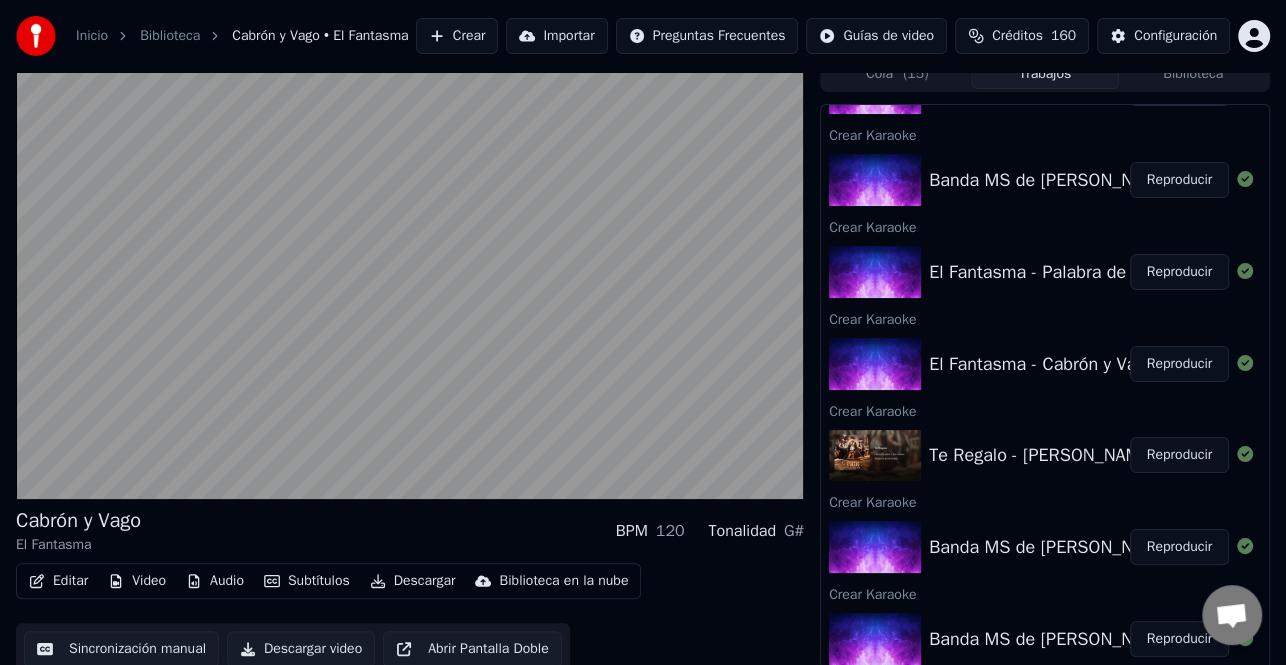 click on "Reproducir" at bounding box center [1179, 455] 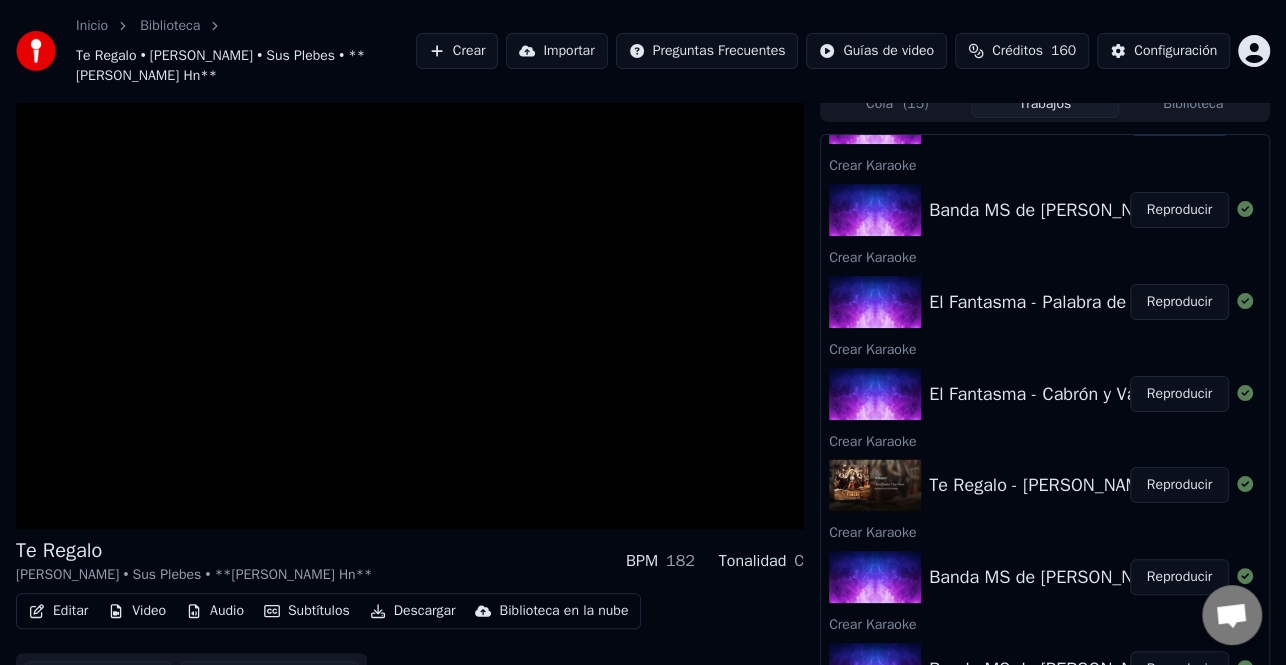 scroll, scrollTop: 36, scrollLeft: 0, axis: vertical 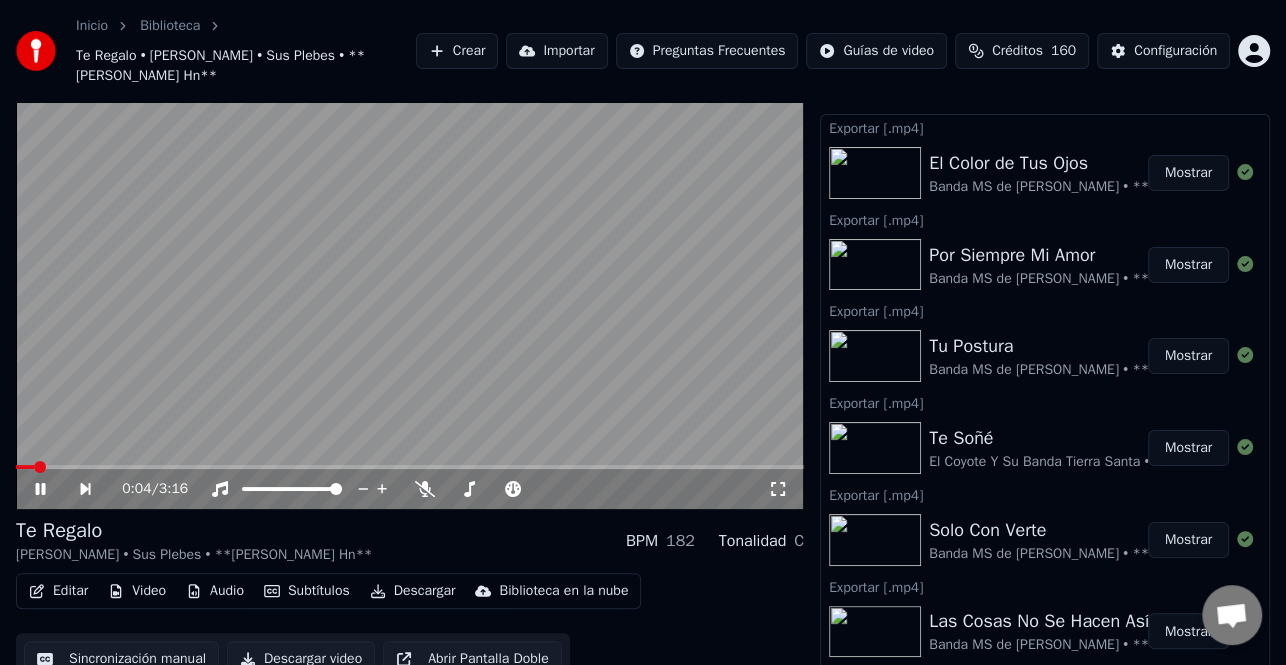 click on "Editar" at bounding box center [58, 591] 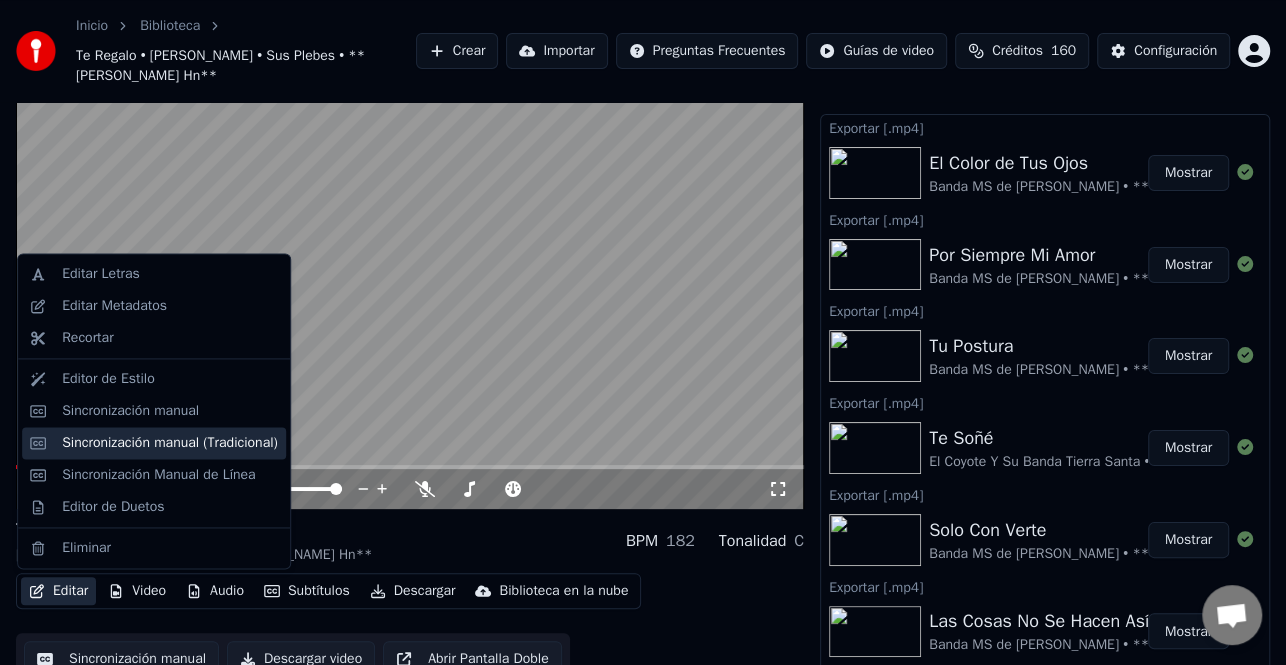 click on "Sincronización manual (Tradicional)" at bounding box center (170, 443) 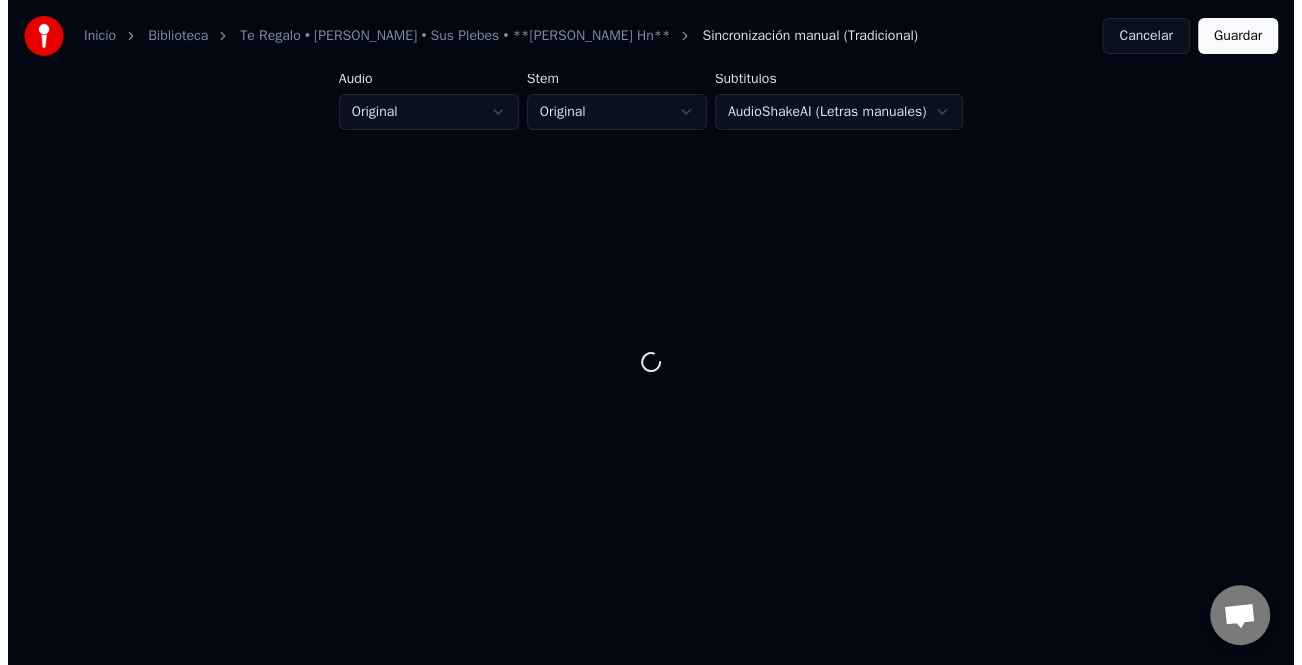 scroll, scrollTop: 0, scrollLeft: 0, axis: both 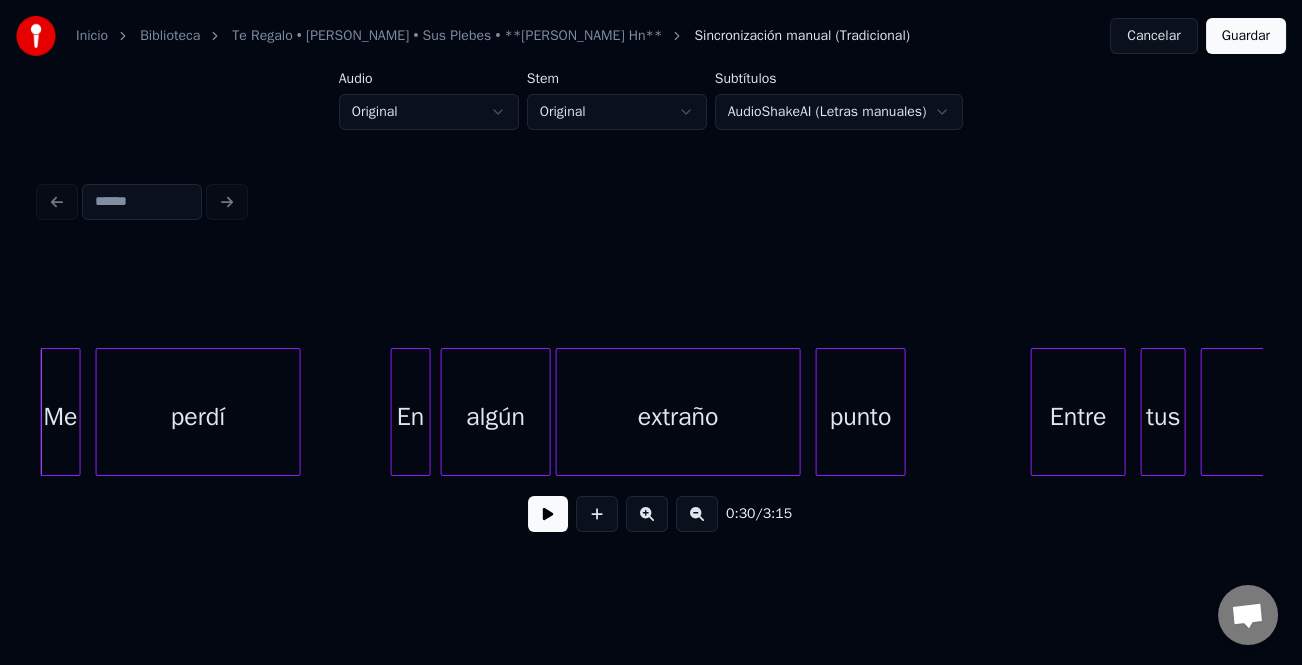 click at bounding box center (548, 514) 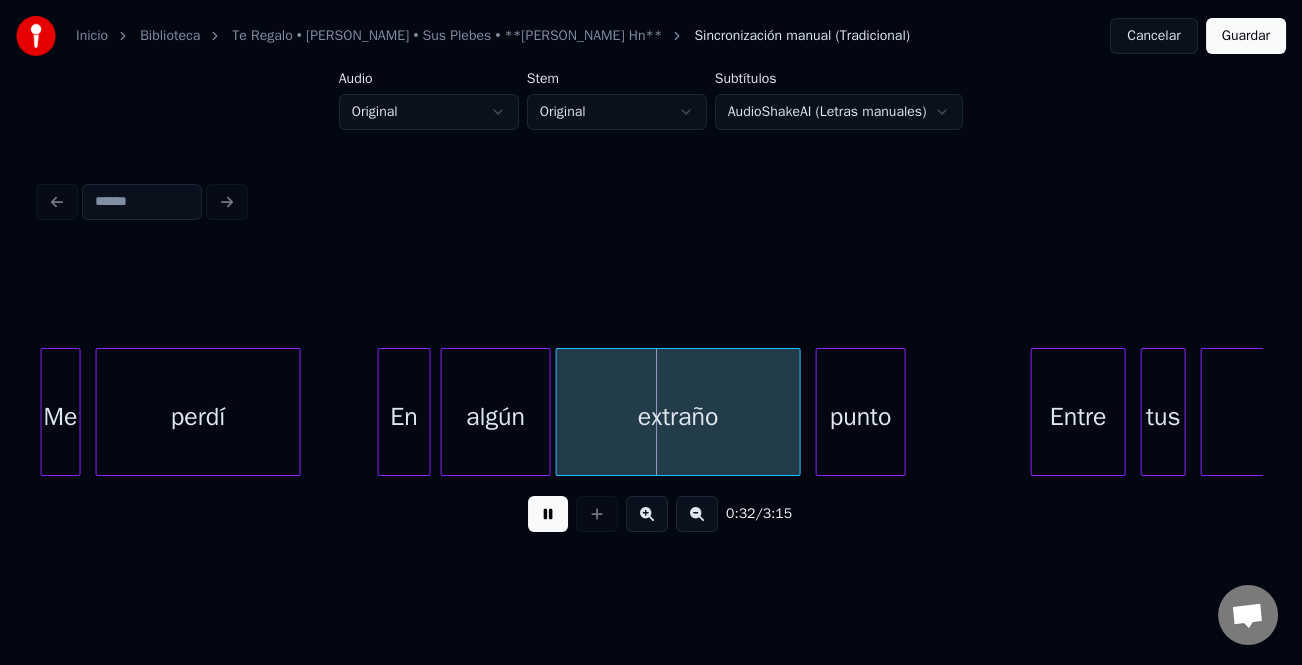click at bounding box center [382, 412] 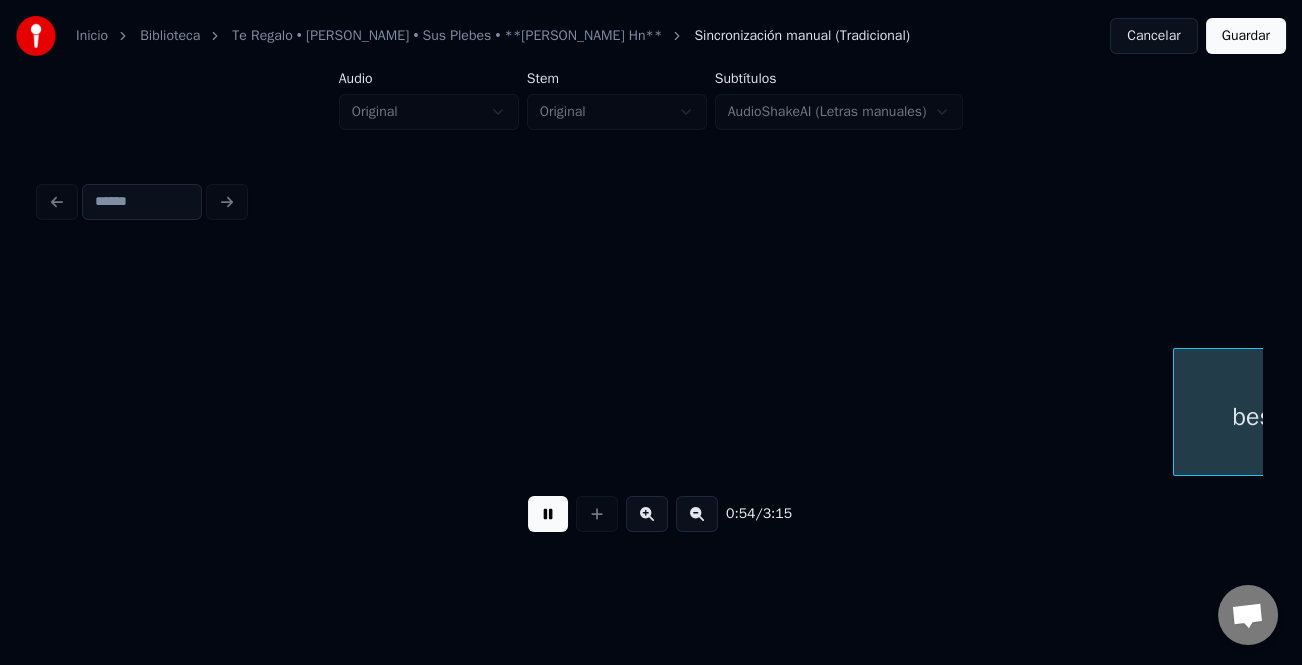 scroll, scrollTop: 0, scrollLeft: 13670, axis: horizontal 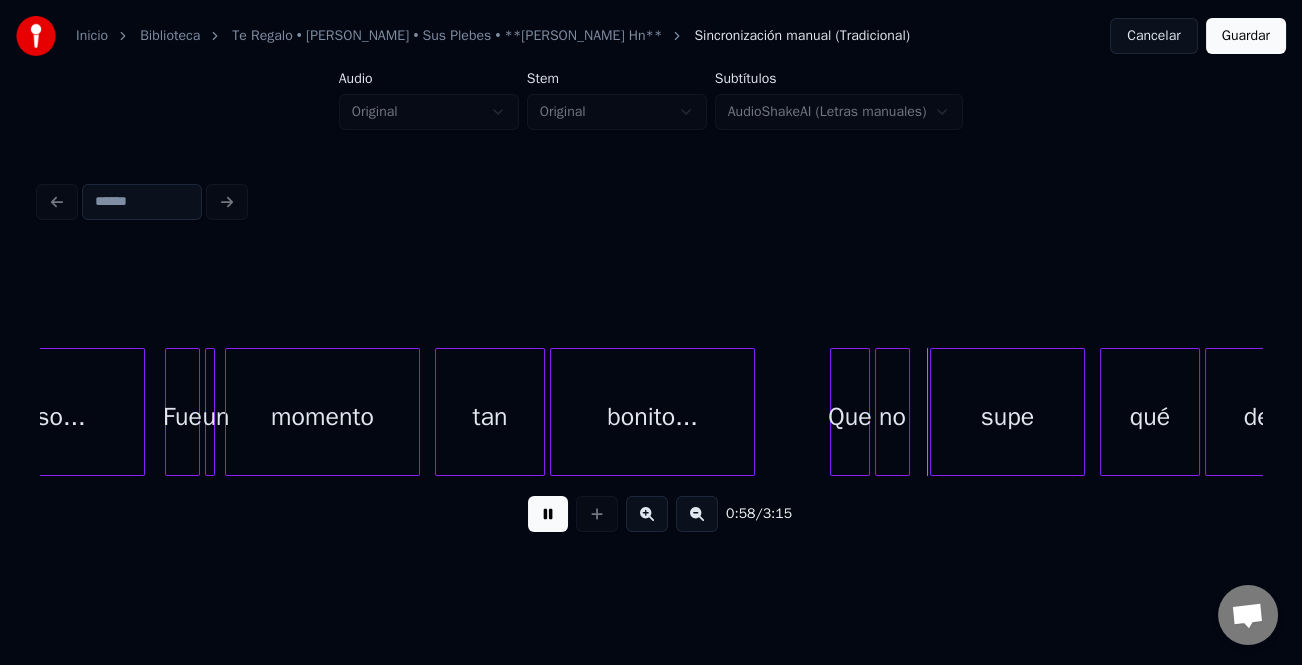 click at bounding box center (548, 514) 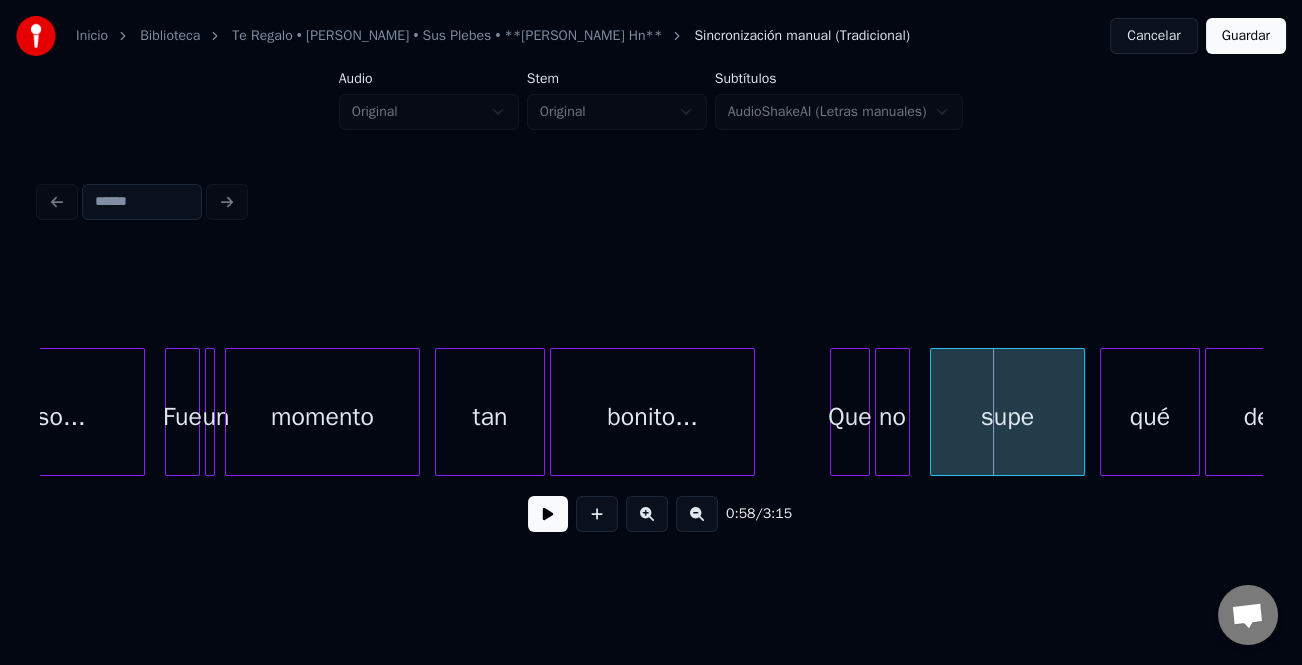 click on "0:58  /  3:15" at bounding box center (651, 514) 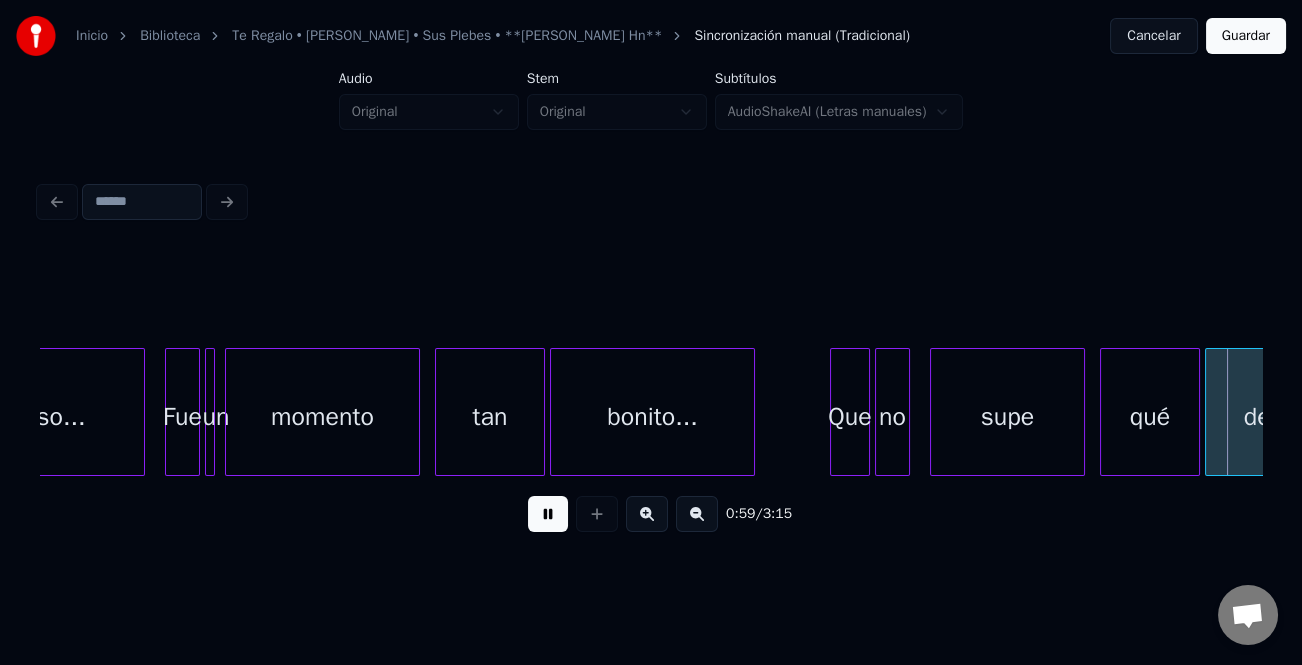 scroll, scrollTop: 0, scrollLeft: 14894, axis: horizontal 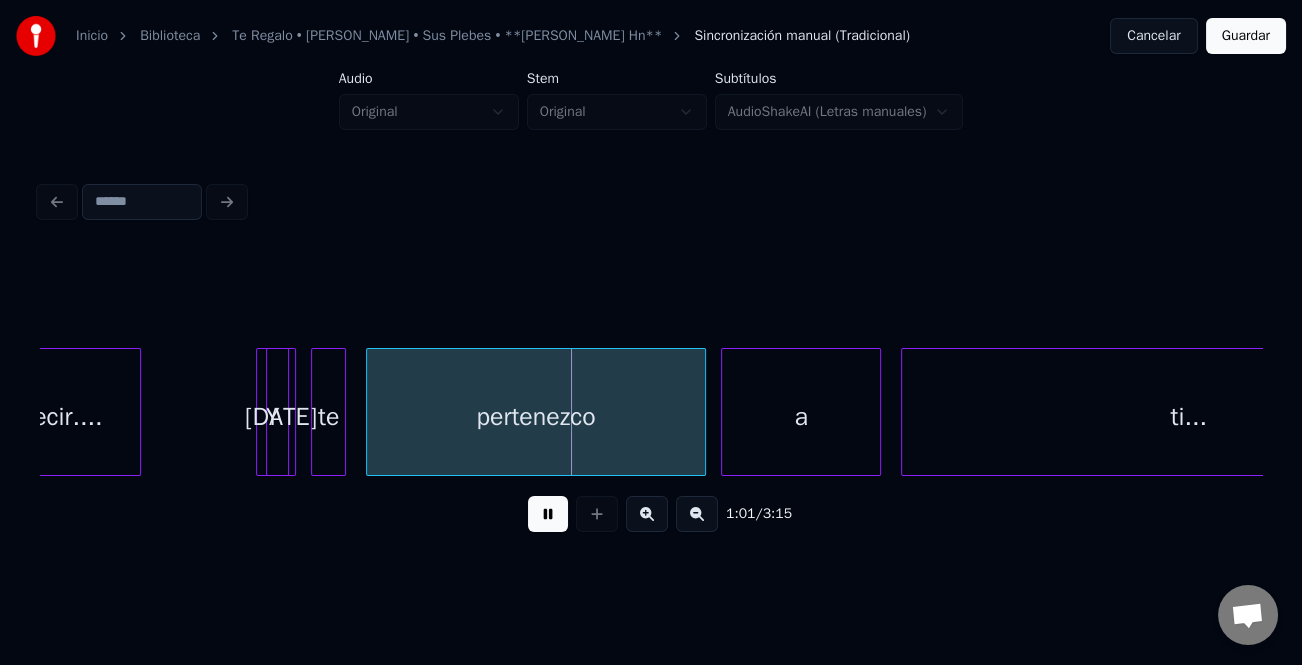 click on "Y" at bounding box center (272, 412) 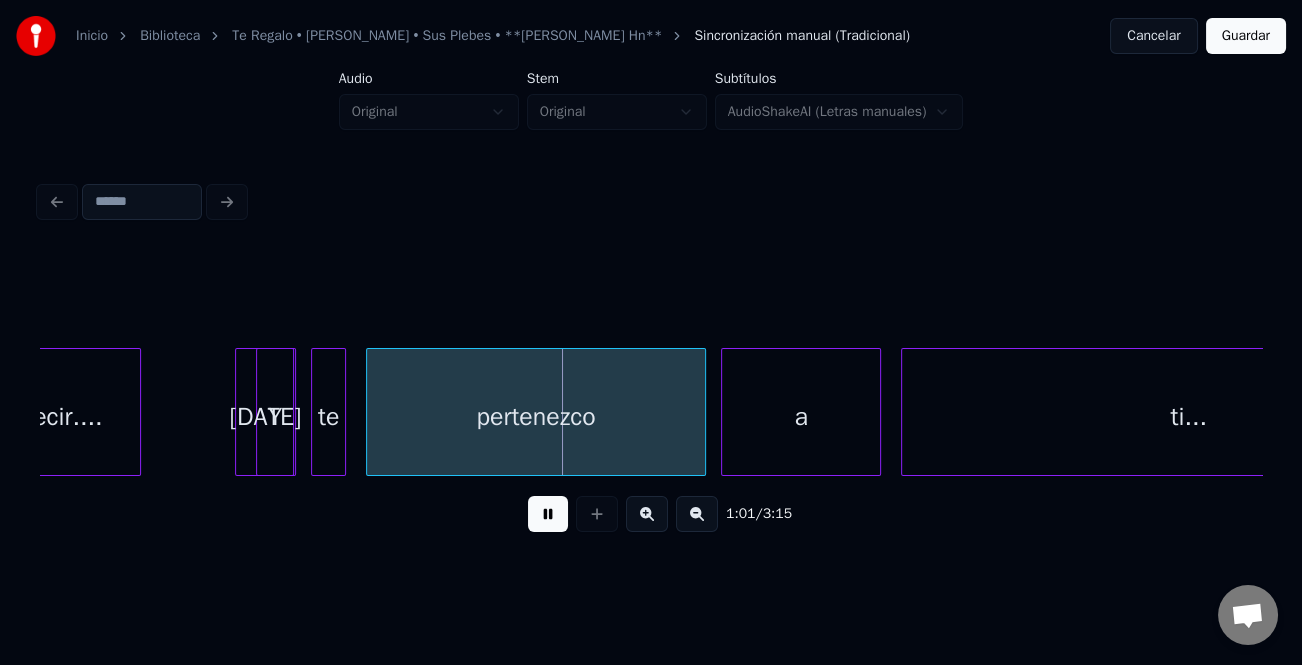 click at bounding box center [239, 412] 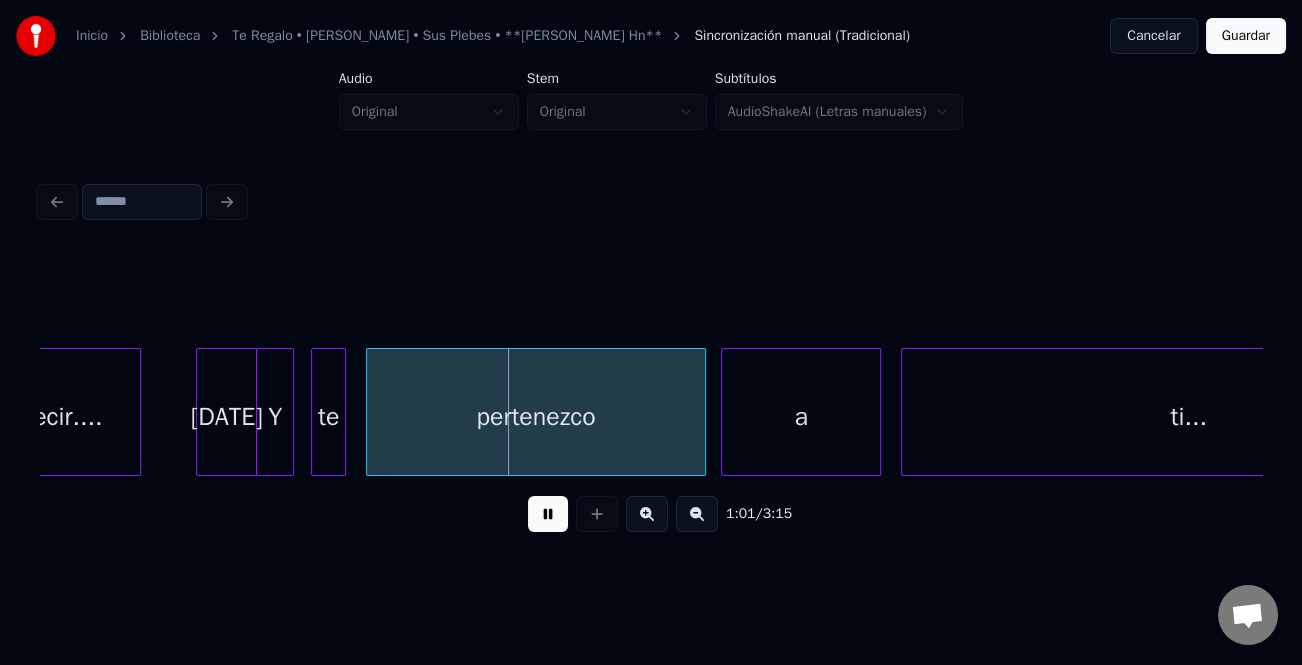 click on "[DATE]" at bounding box center (226, 417) 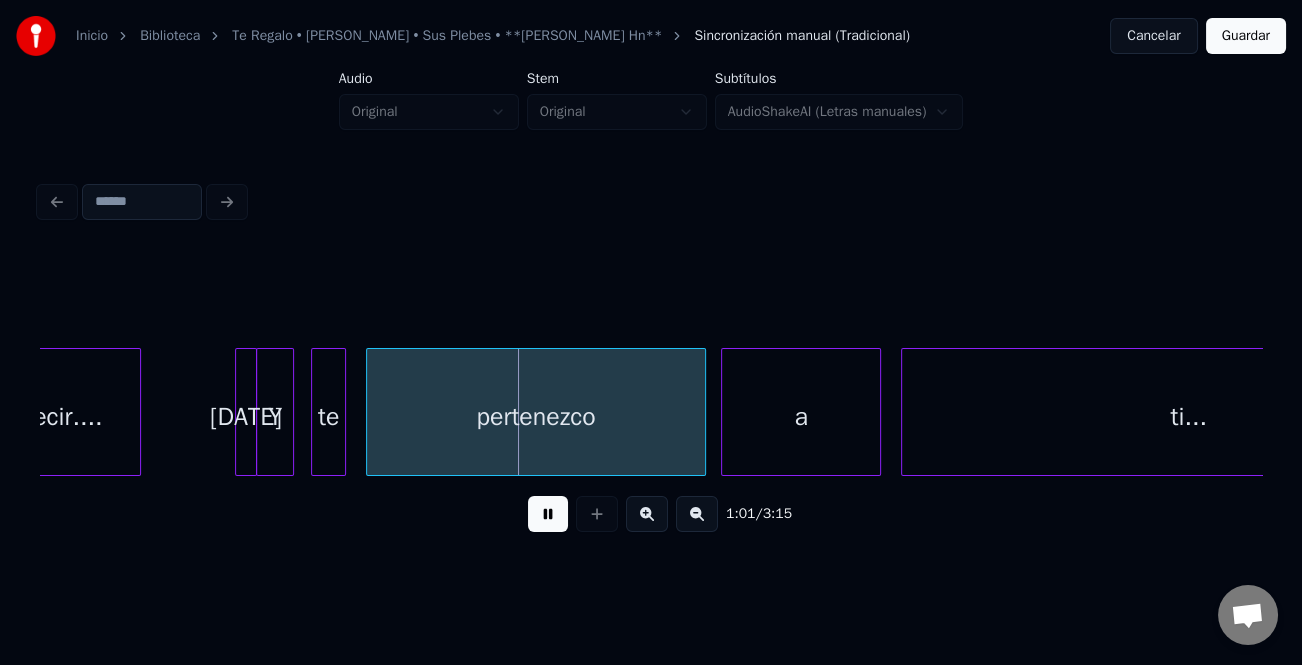 click at bounding box center (239, 412) 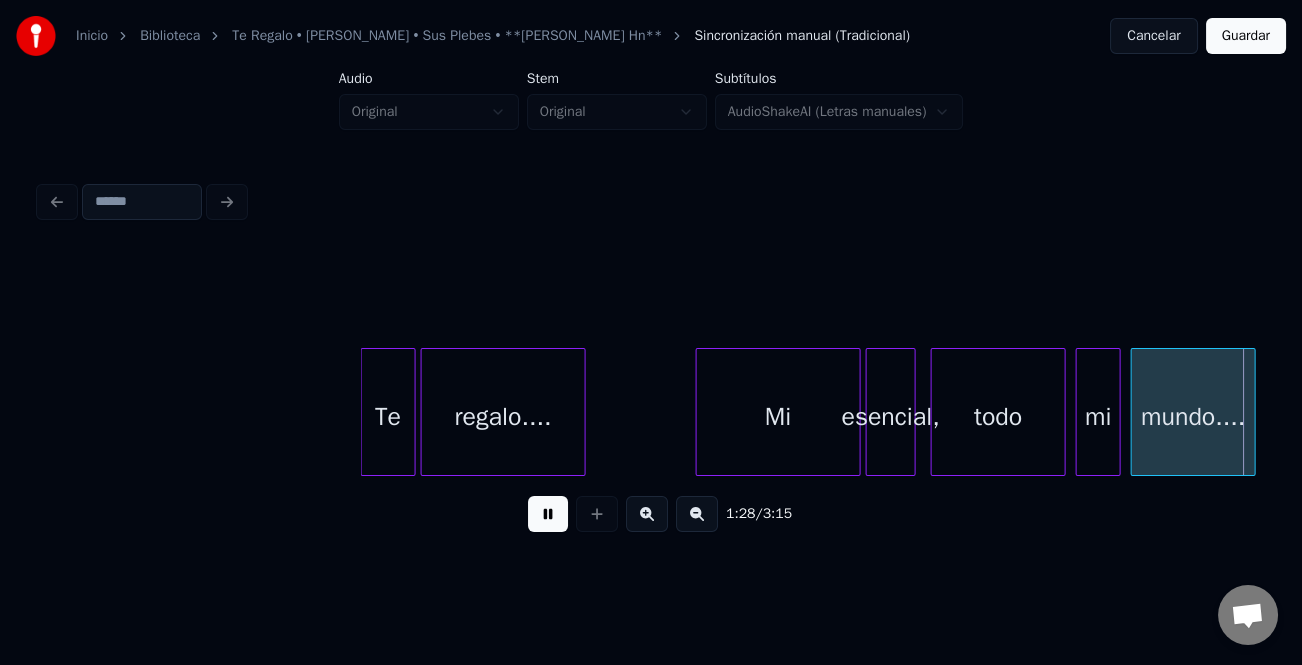 scroll, scrollTop: 0, scrollLeft: 22240, axis: horizontal 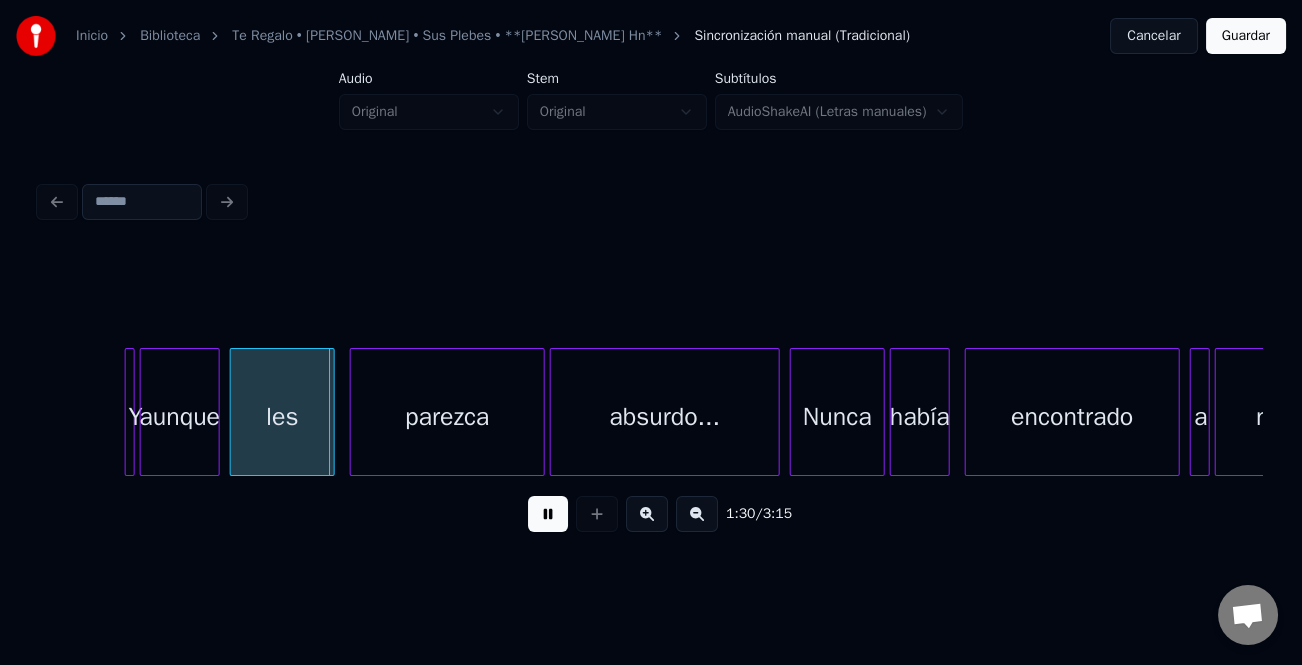 click at bounding box center [548, 514] 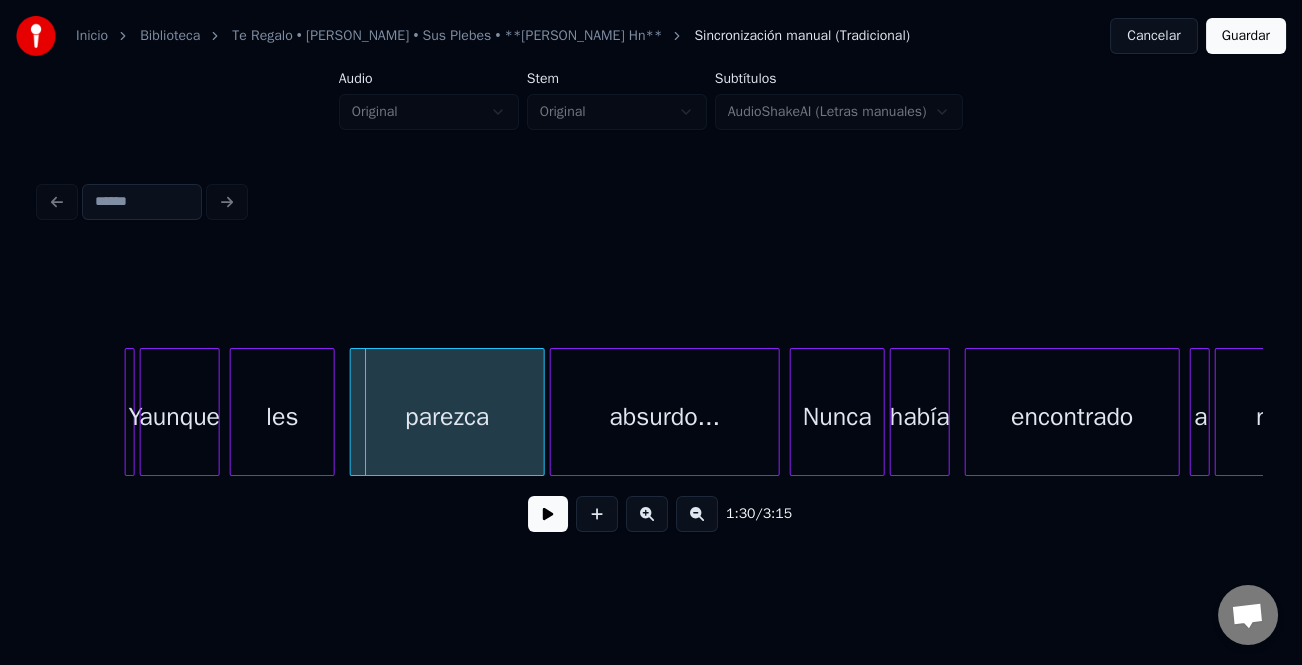 click at bounding box center (548, 514) 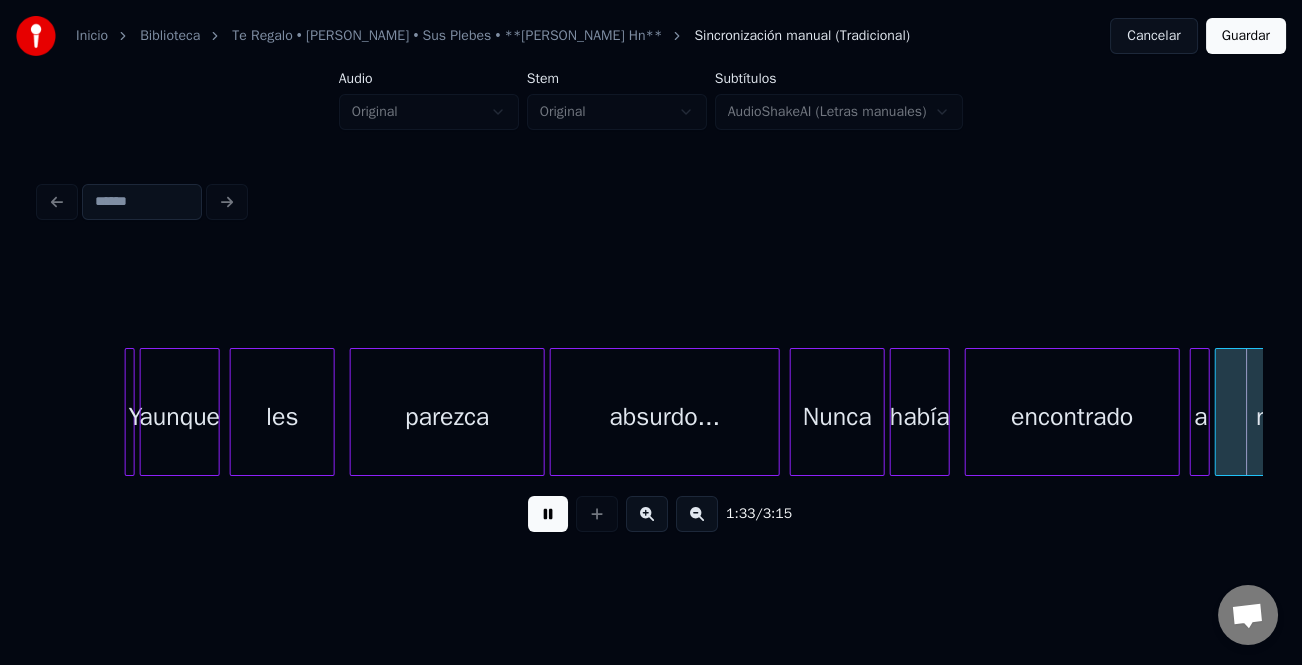 scroll, scrollTop: 0, scrollLeft: 23464, axis: horizontal 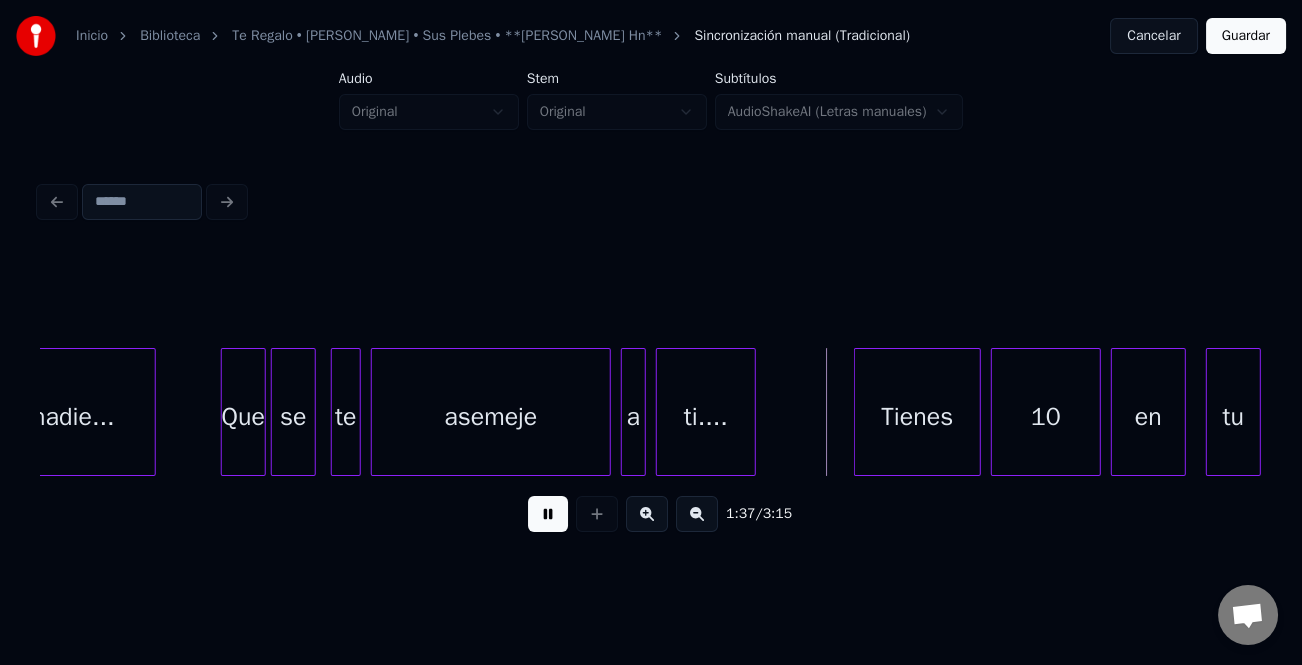 click at bounding box center (858, 412) 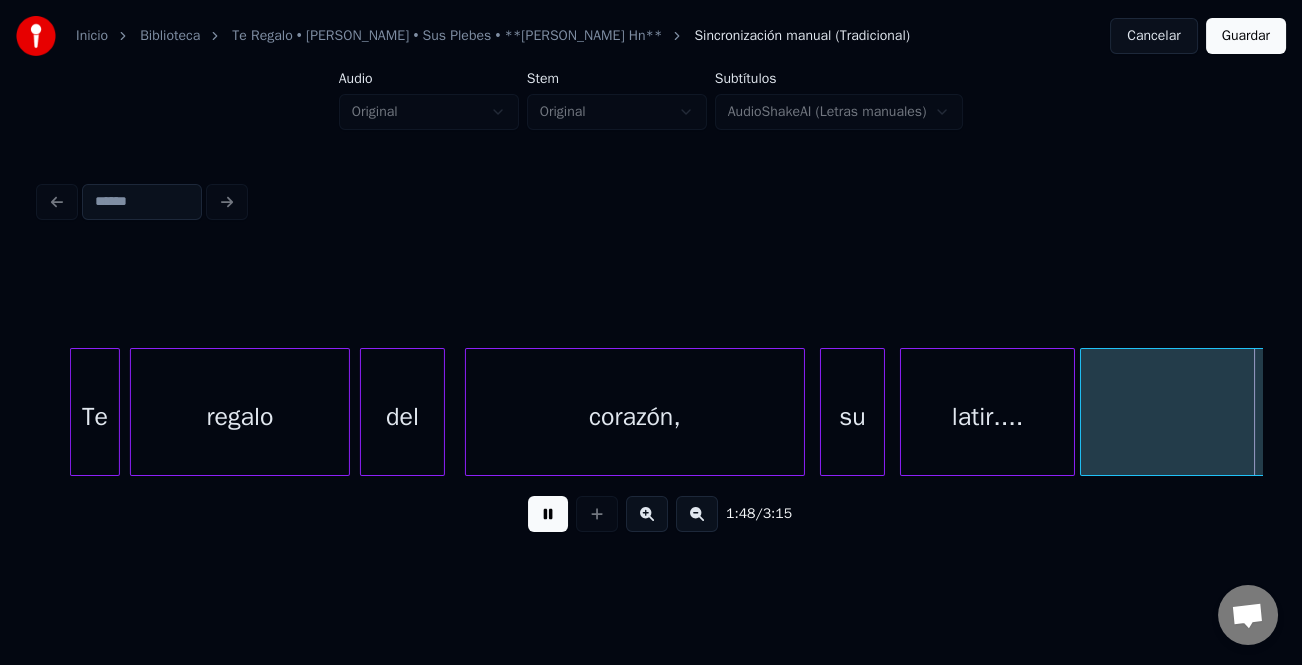 scroll, scrollTop: 0, scrollLeft: 27139, axis: horizontal 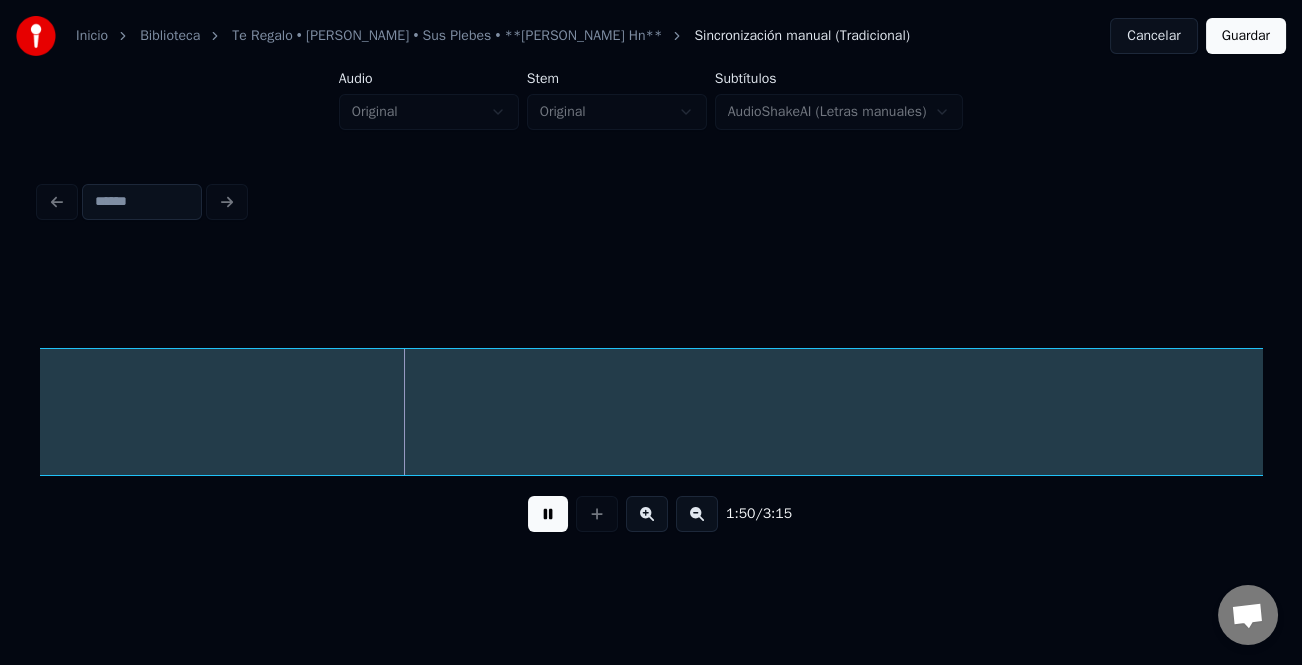 drag, startPoint x: 558, startPoint y: 516, endPoint x: 625, endPoint y: 528, distance: 68.06615 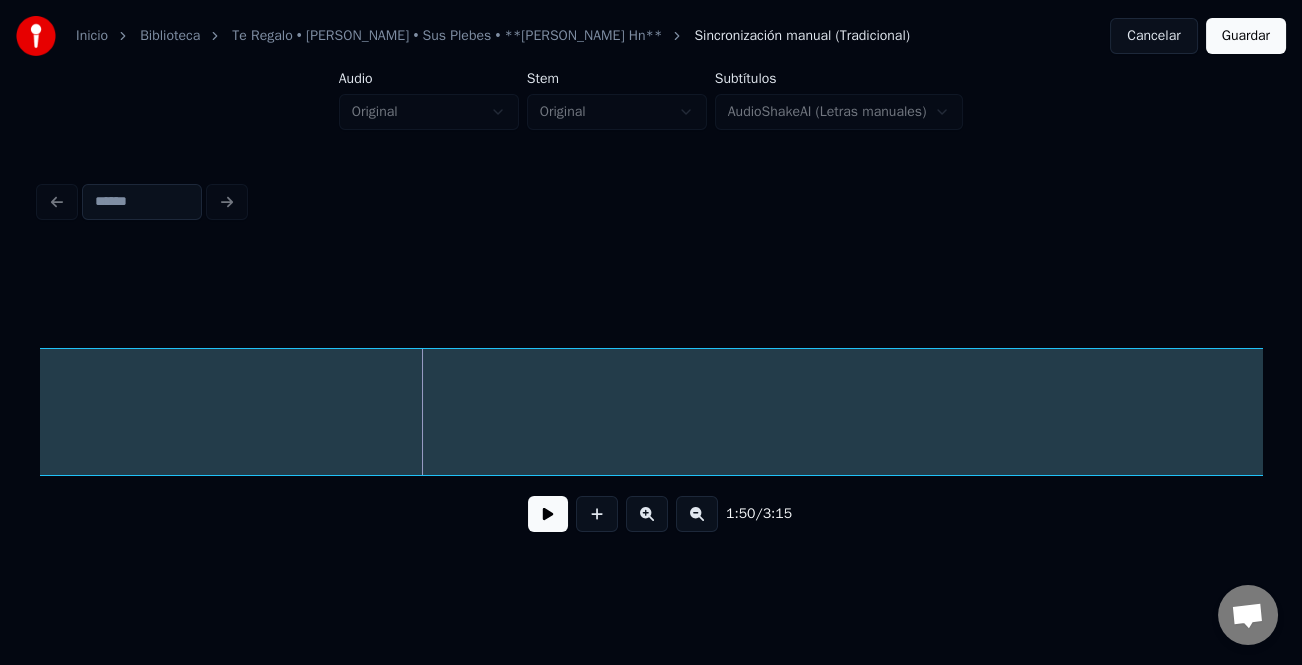 click at bounding box center (697, 514) 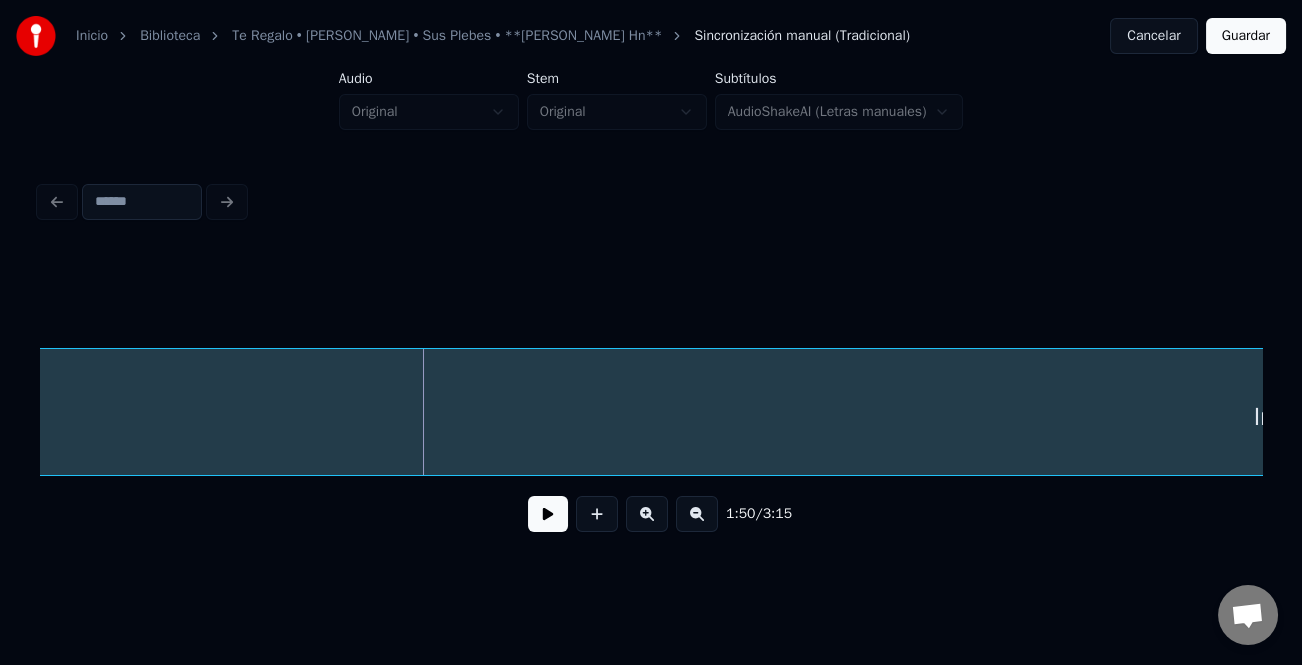 click at bounding box center (697, 514) 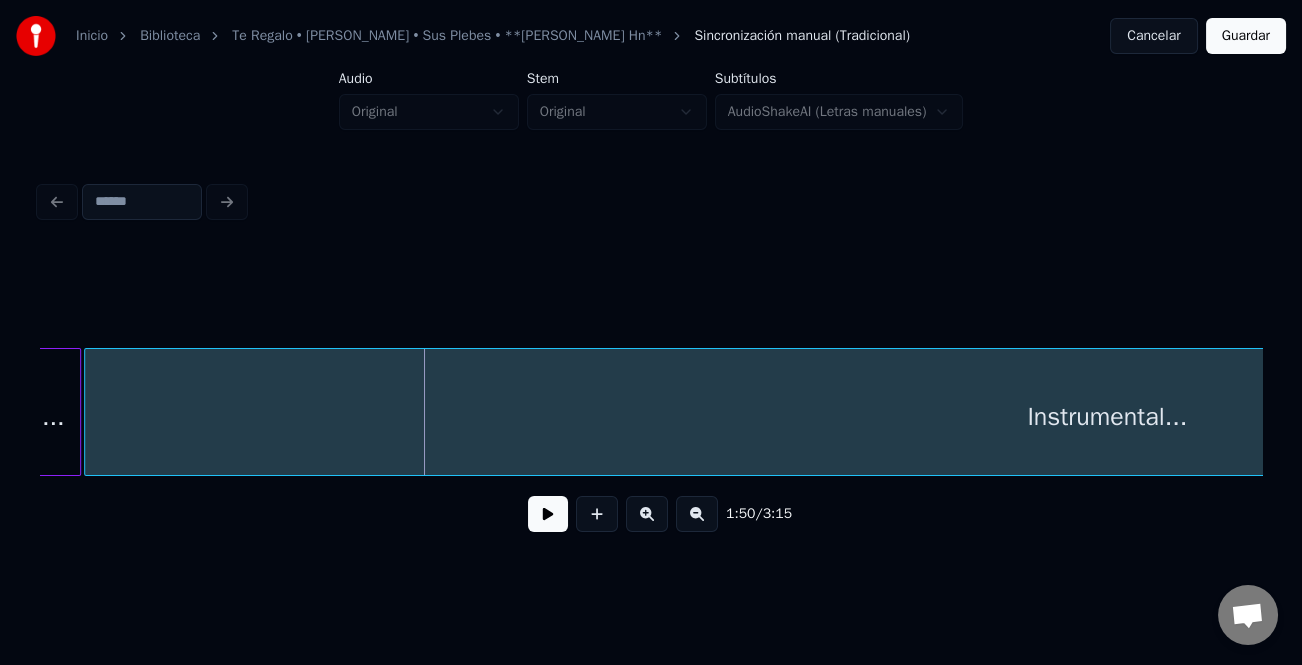 click at bounding box center [697, 514] 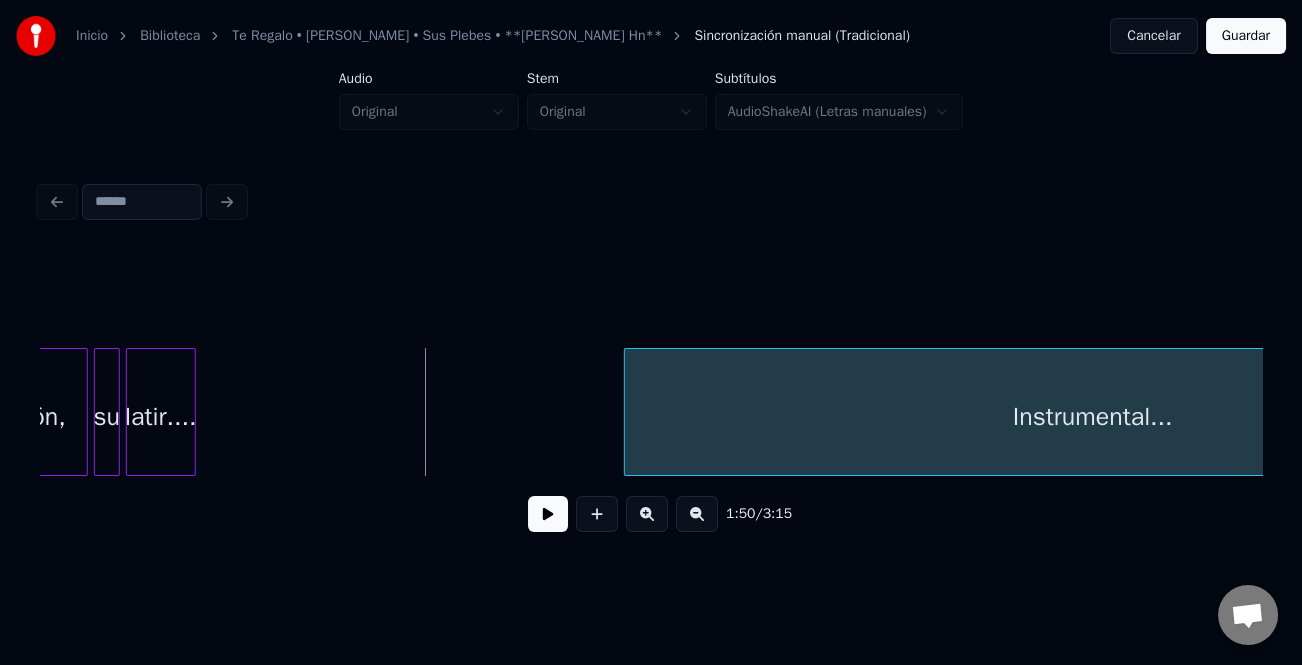click at bounding box center [628, 412] 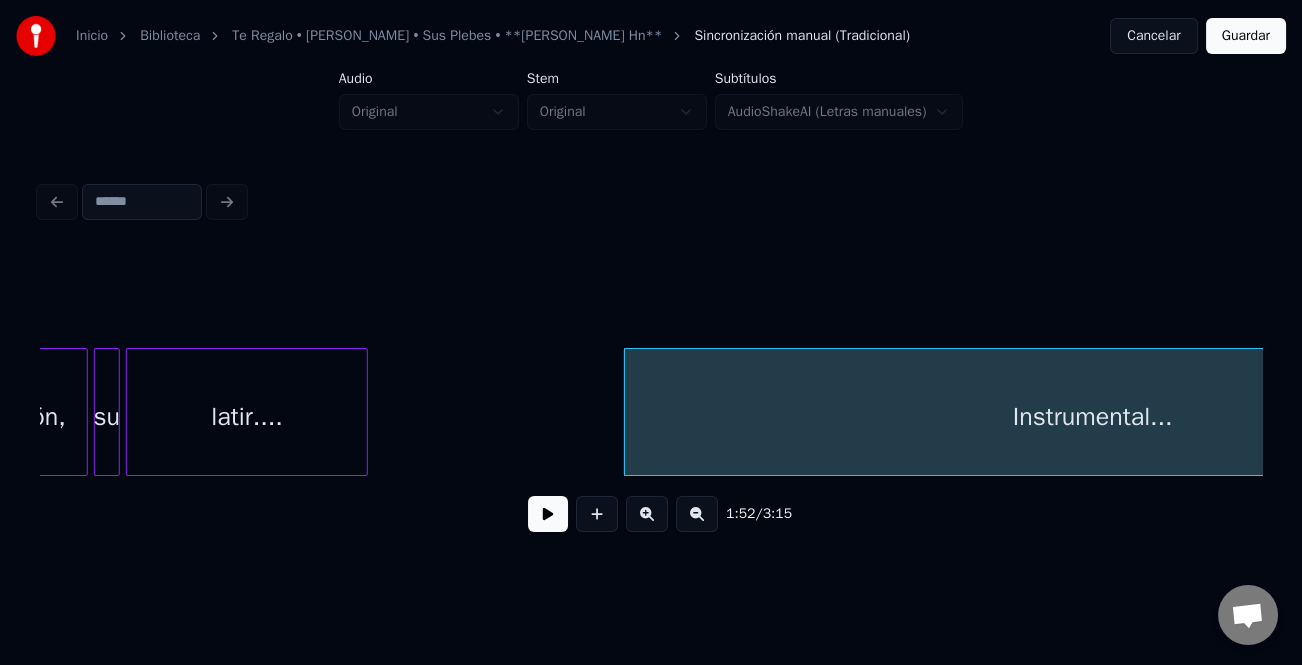 click at bounding box center (364, 412) 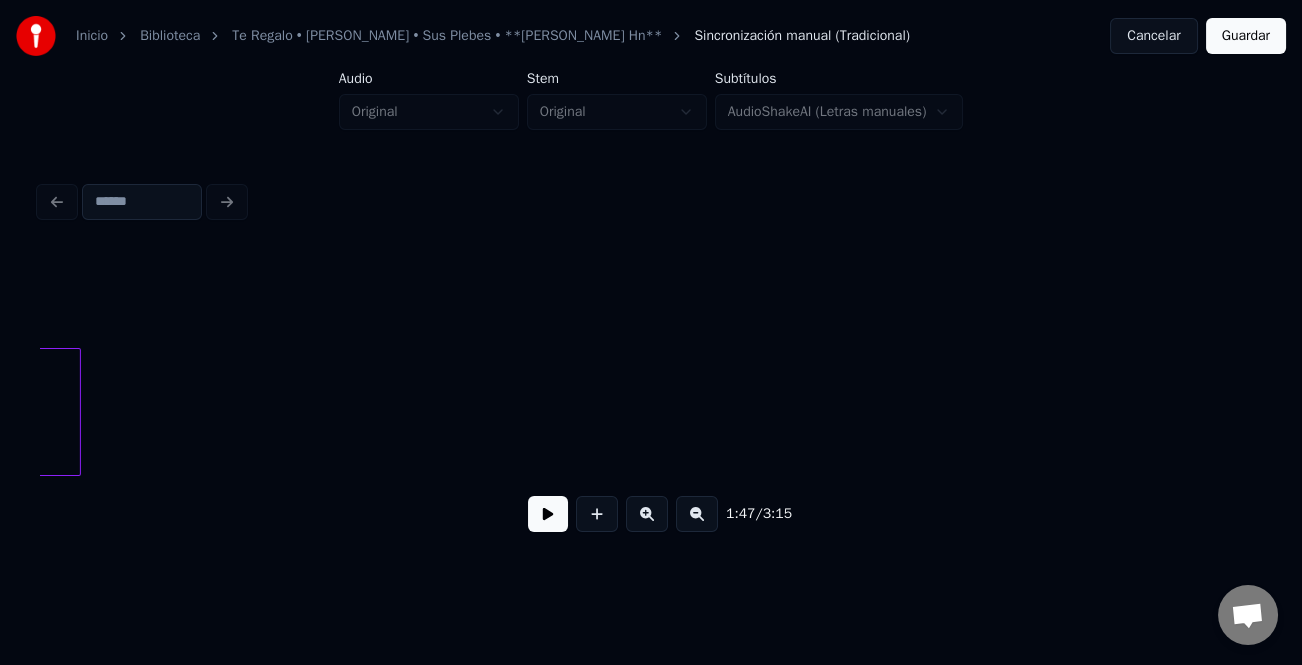 scroll, scrollTop: 0, scrollLeft: 12073, axis: horizontal 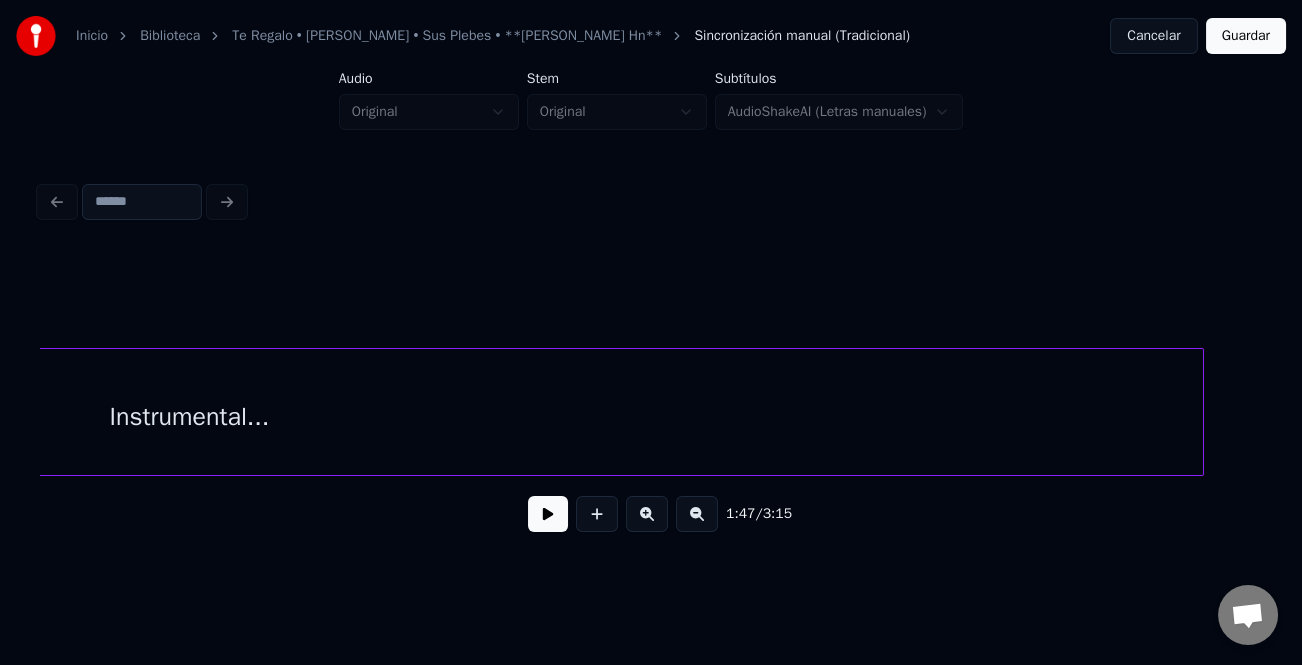 click on "1:47  /  3:15" at bounding box center (651, 400) 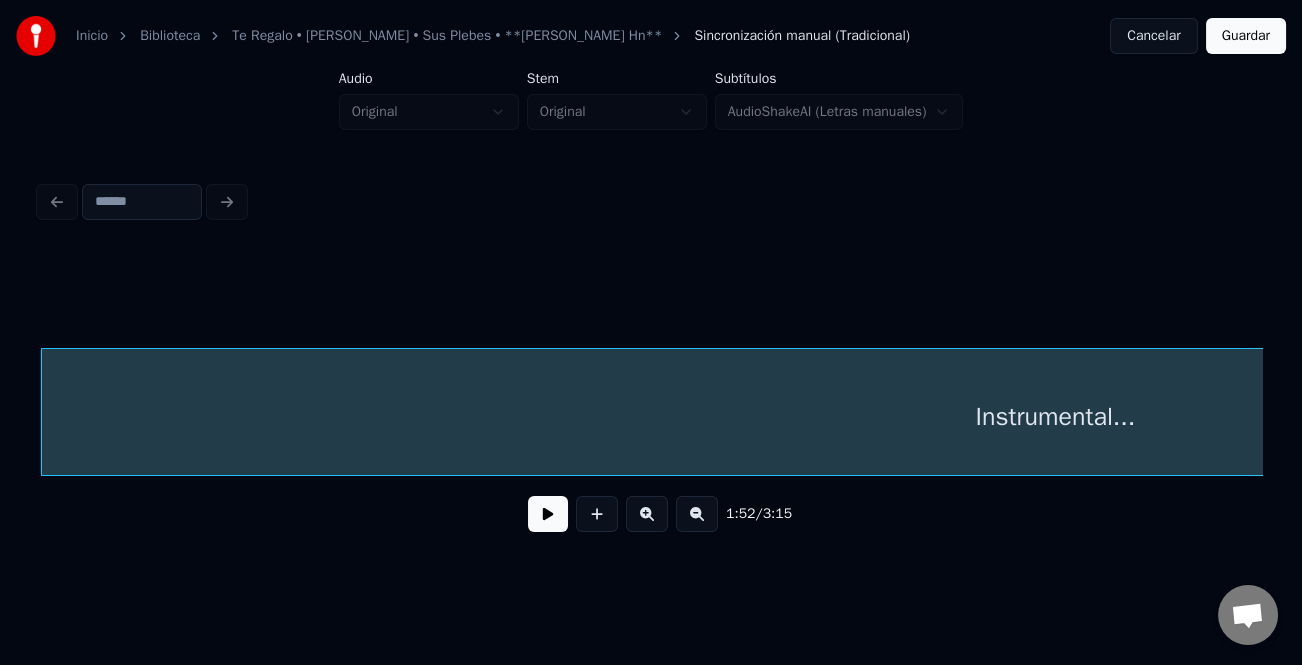 drag, startPoint x: 789, startPoint y: 482, endPoint x: 838, endPoint y: 477, distance: 49.25444 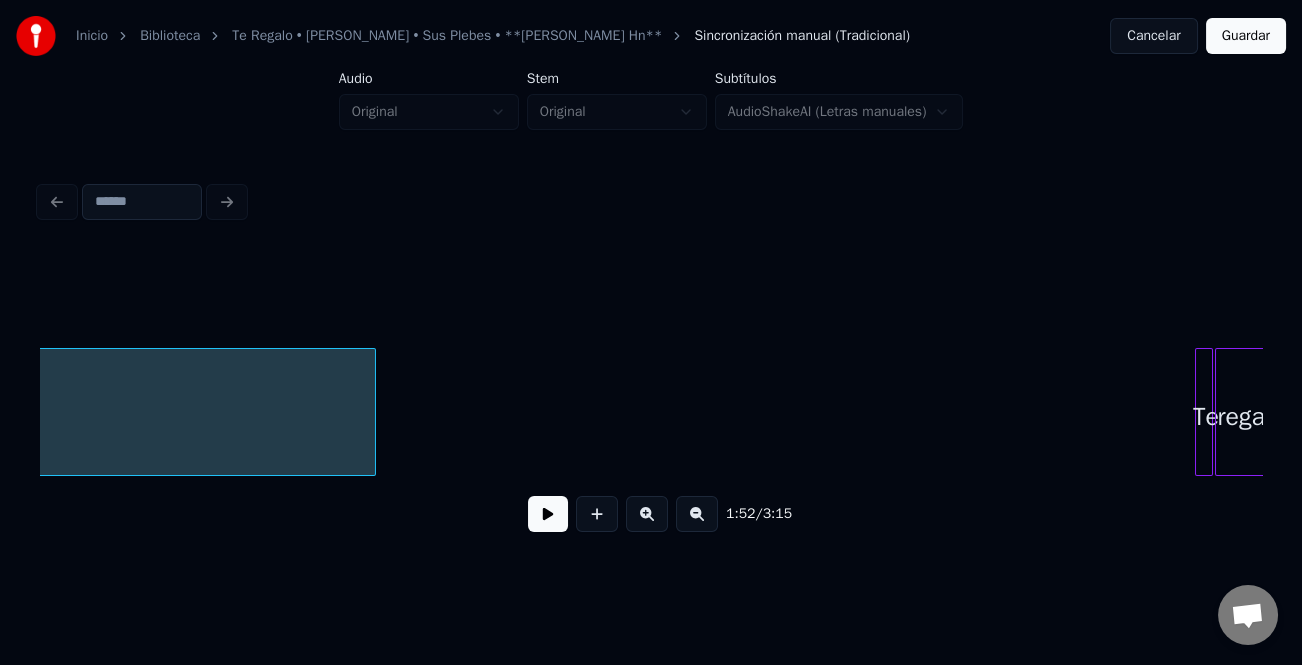 scroll, scrollTop: 0, scrollLeft: 13089, axis: horizontal 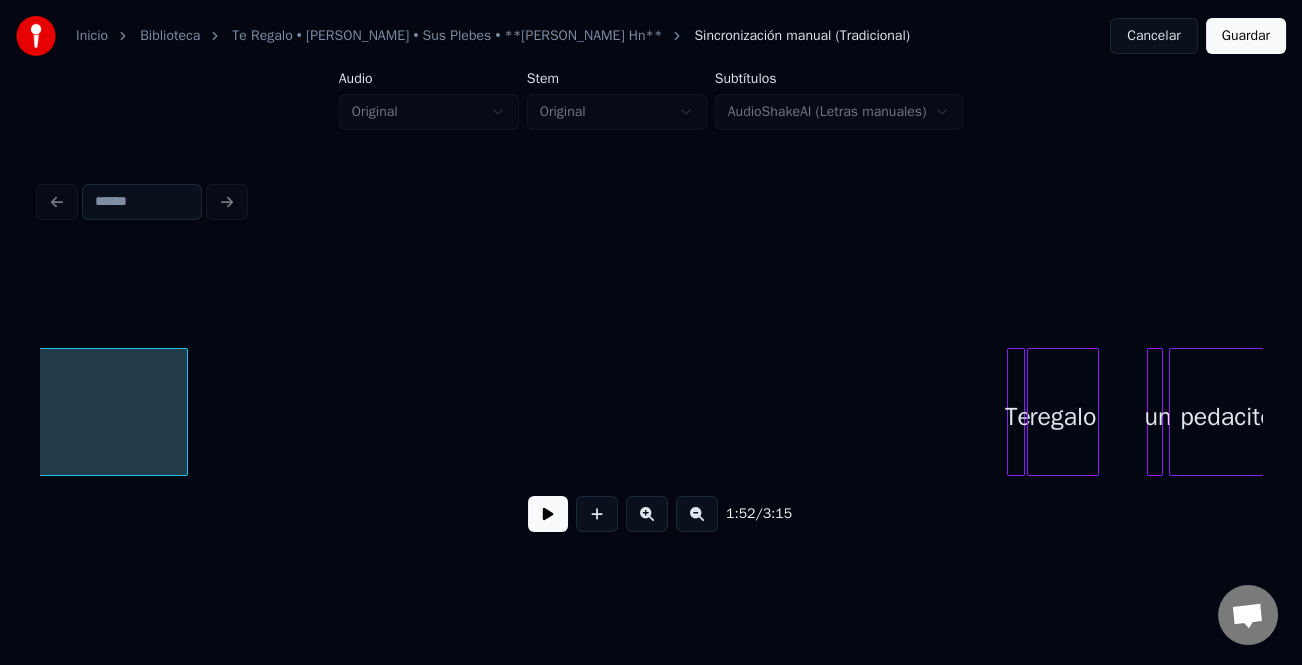 click on "Instrumental..." at bounding box center (-826, 412) 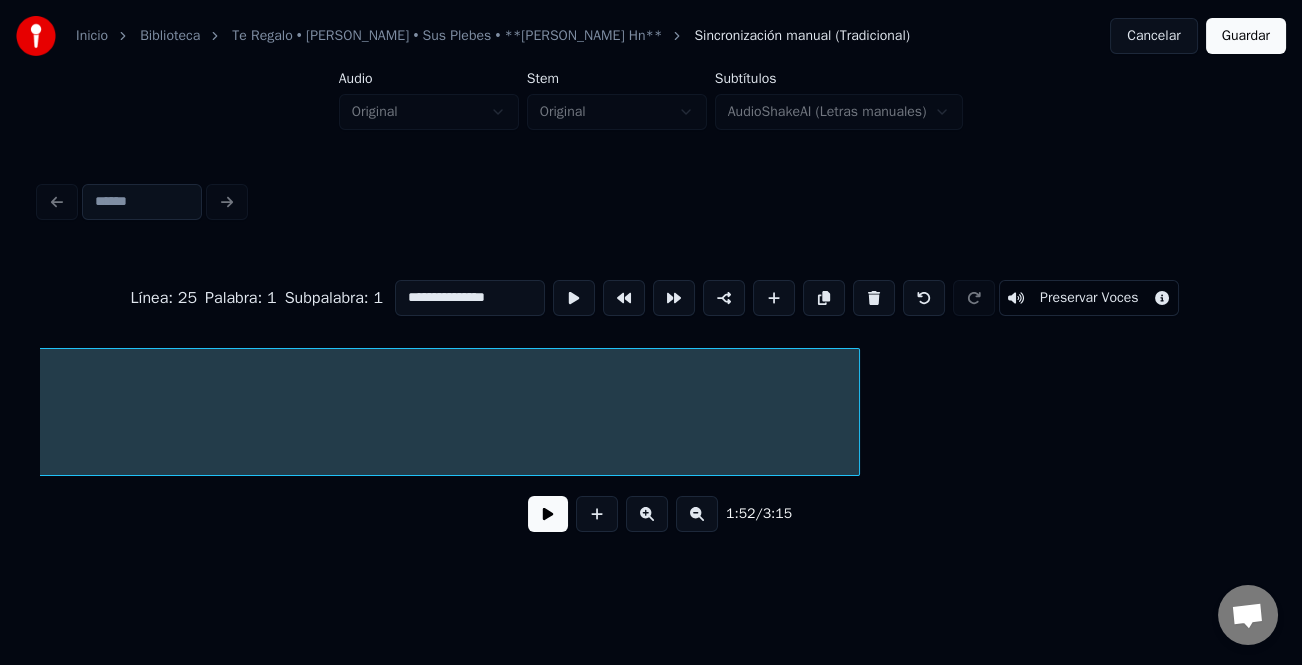 scroll, scrollTop: 0, scrollLeft: 13026, axis: horizontal 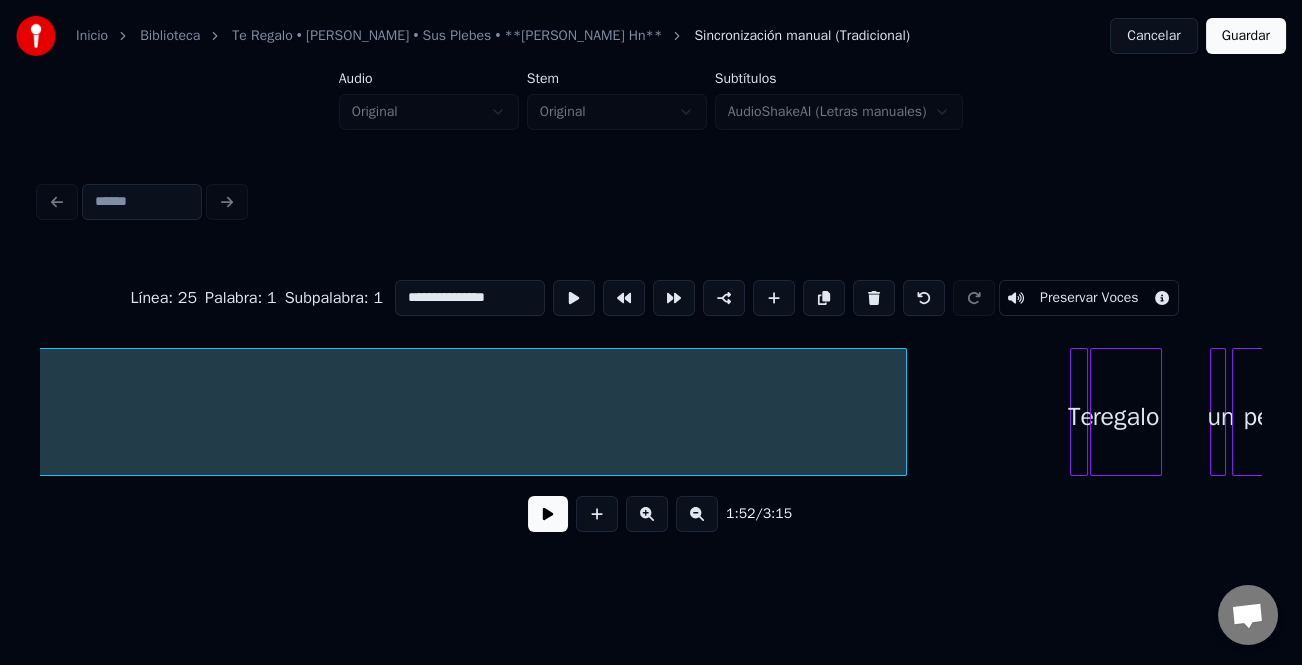 click at bounding box center (903, 412) 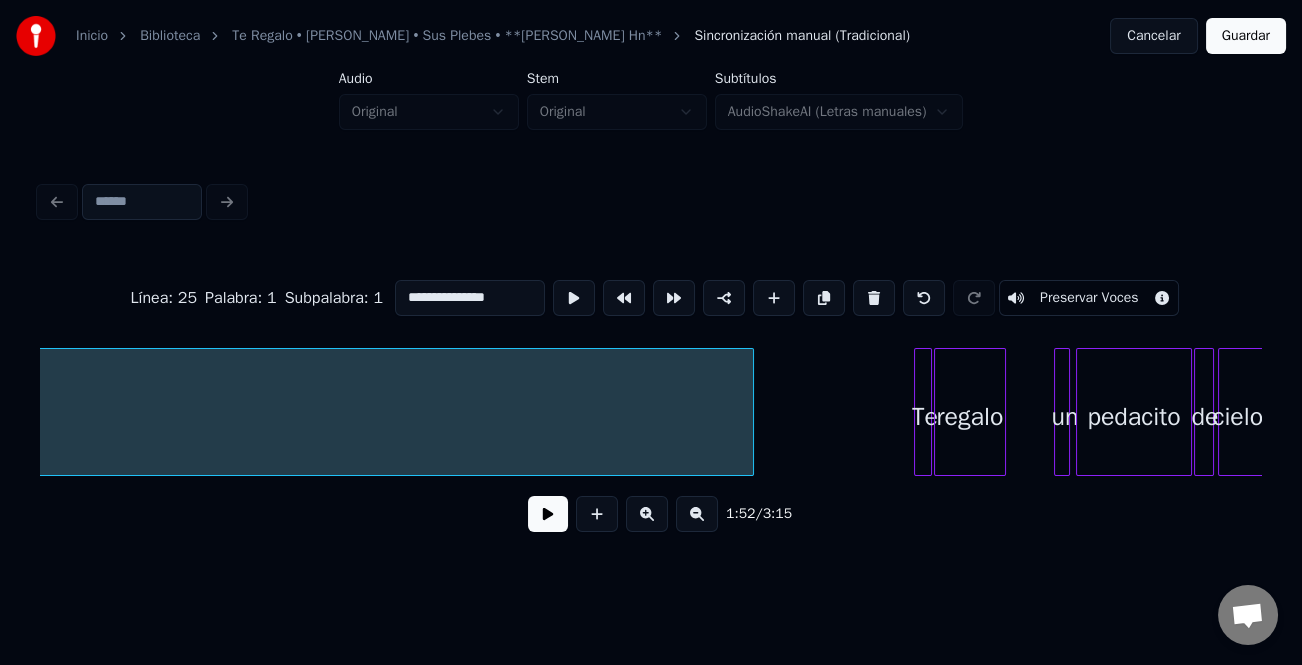 scroll, scrollTop: 0, scrollLeft: 13214, axis: horizontal 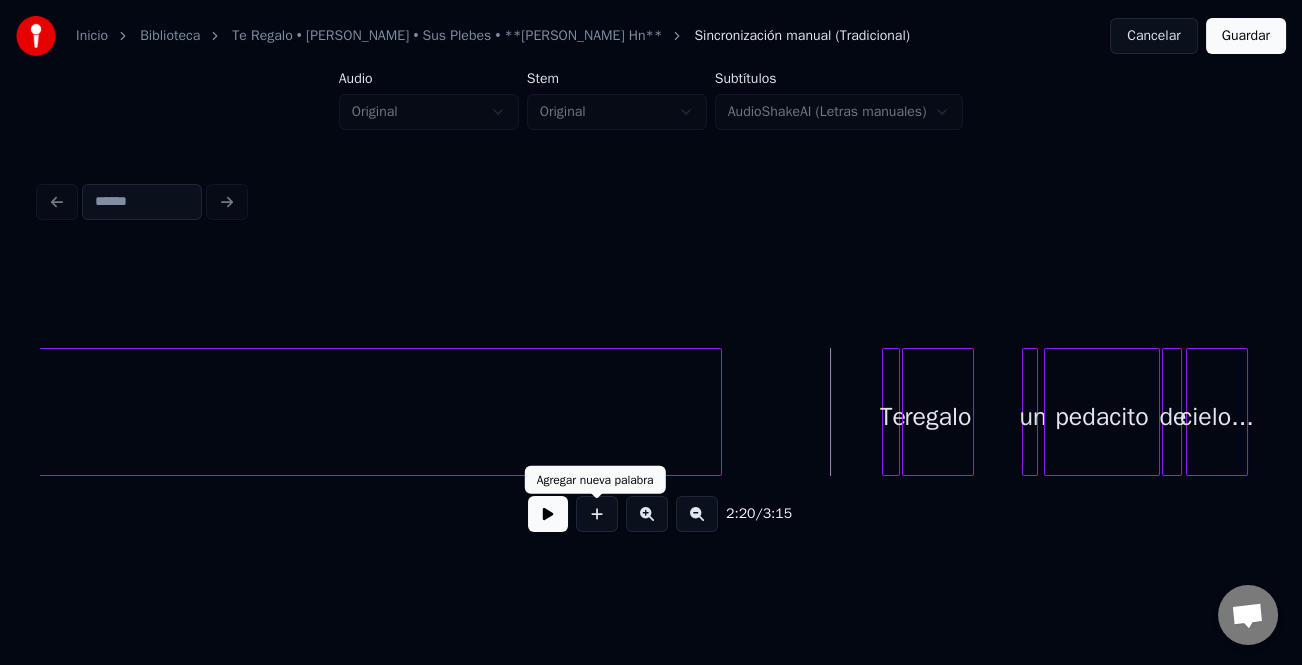 click at bounding box center [548, 514] 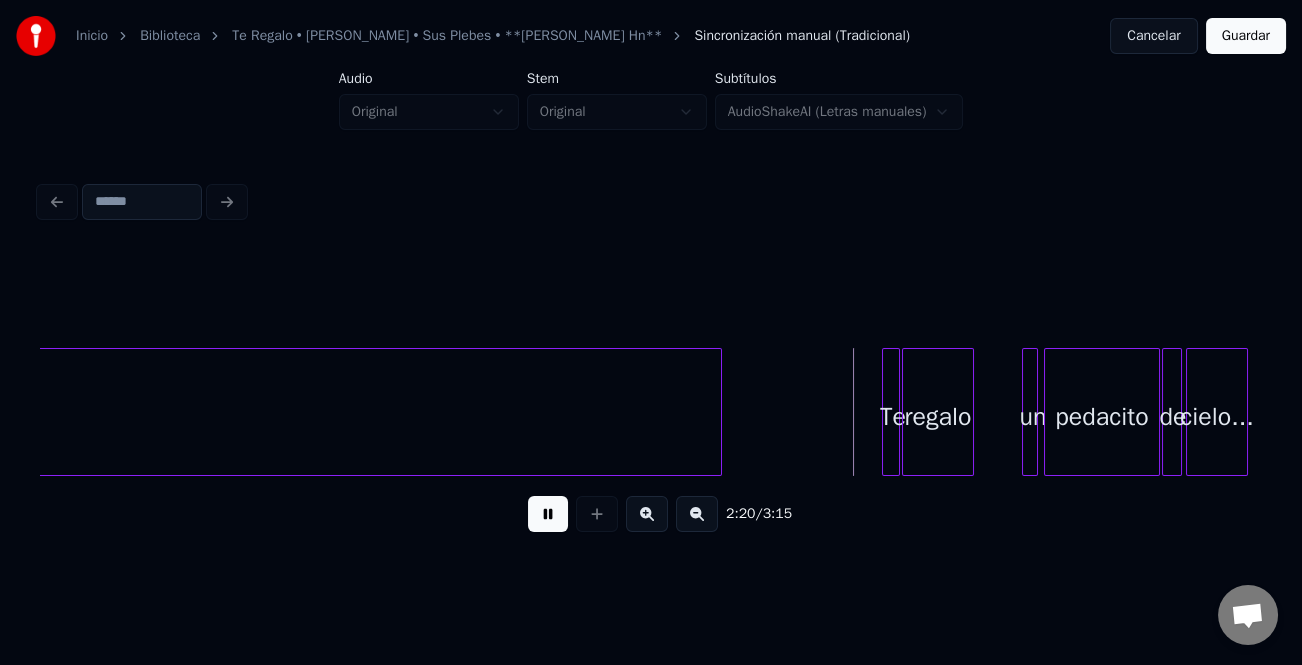 click at bounding box center [697, 514] 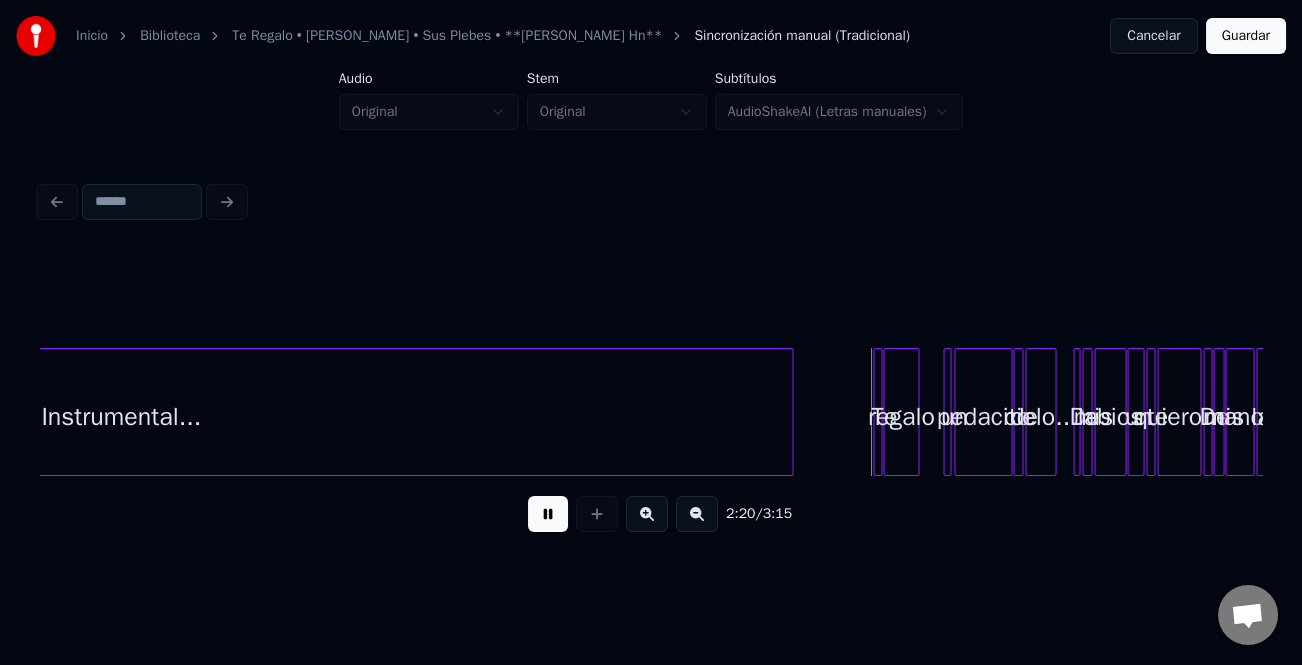 click at bounding box center (697, 514) 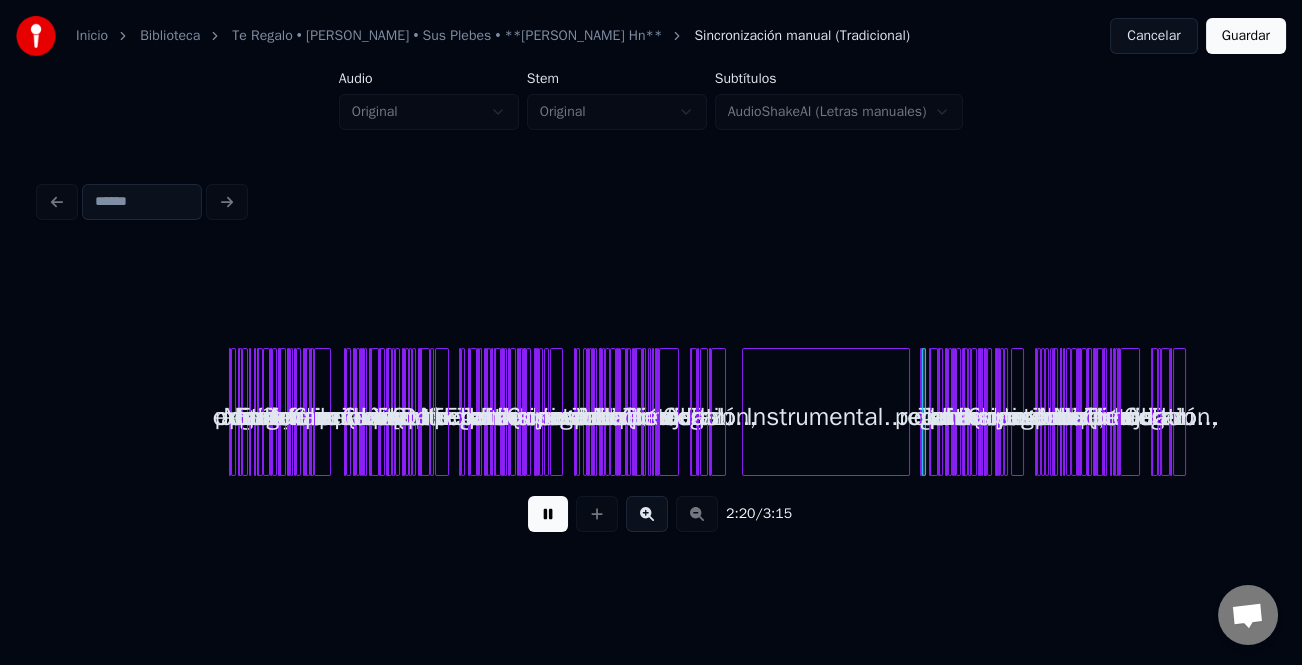 click on "2:20  /  3:15" at bounding box center [651, 514] 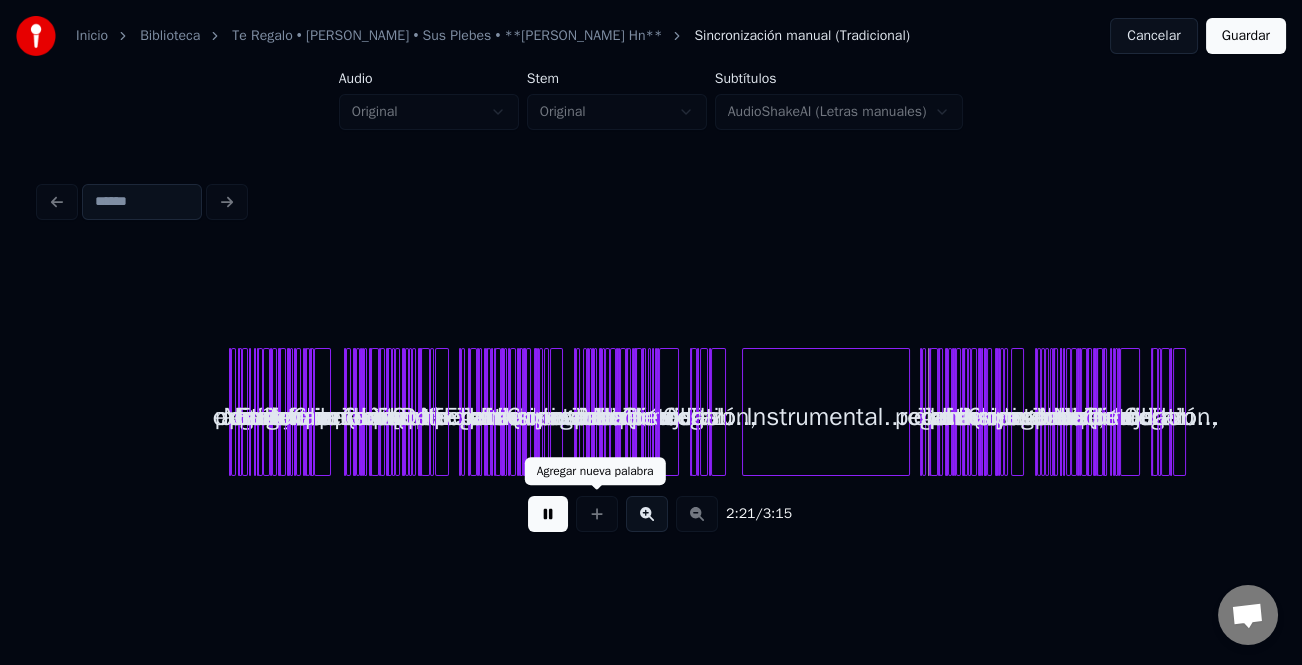 click at bounding box center (647, 514) 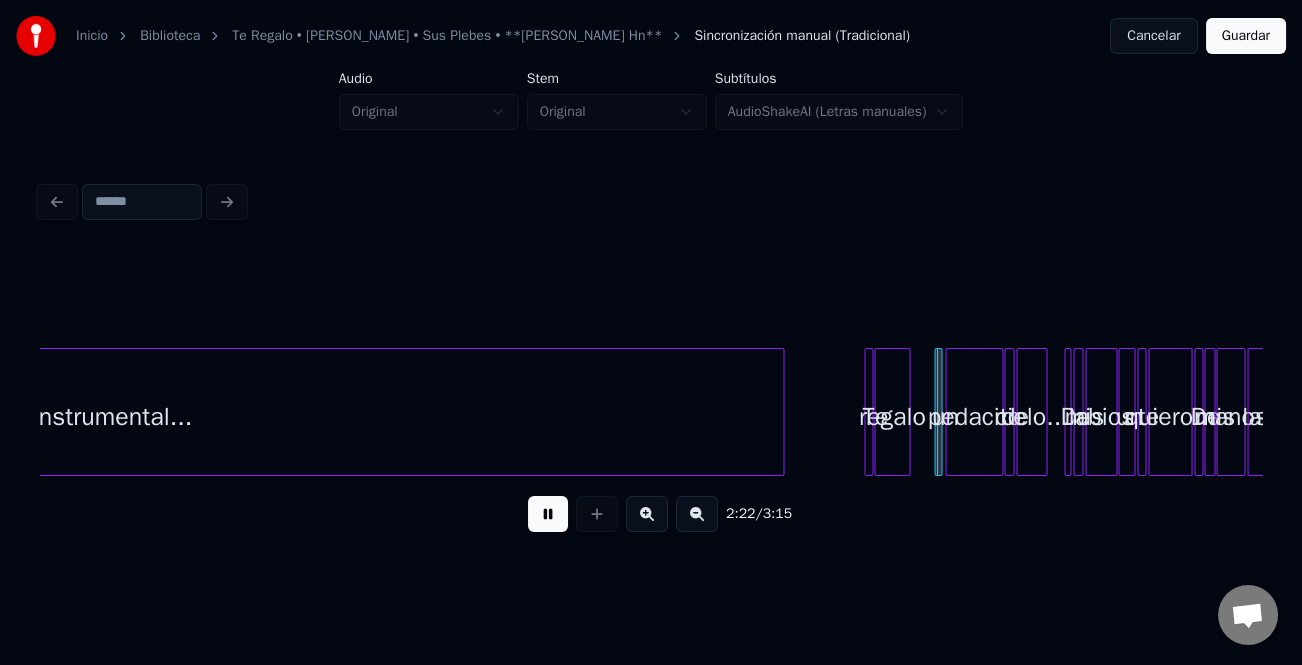 click at bounding box center [647, 514] 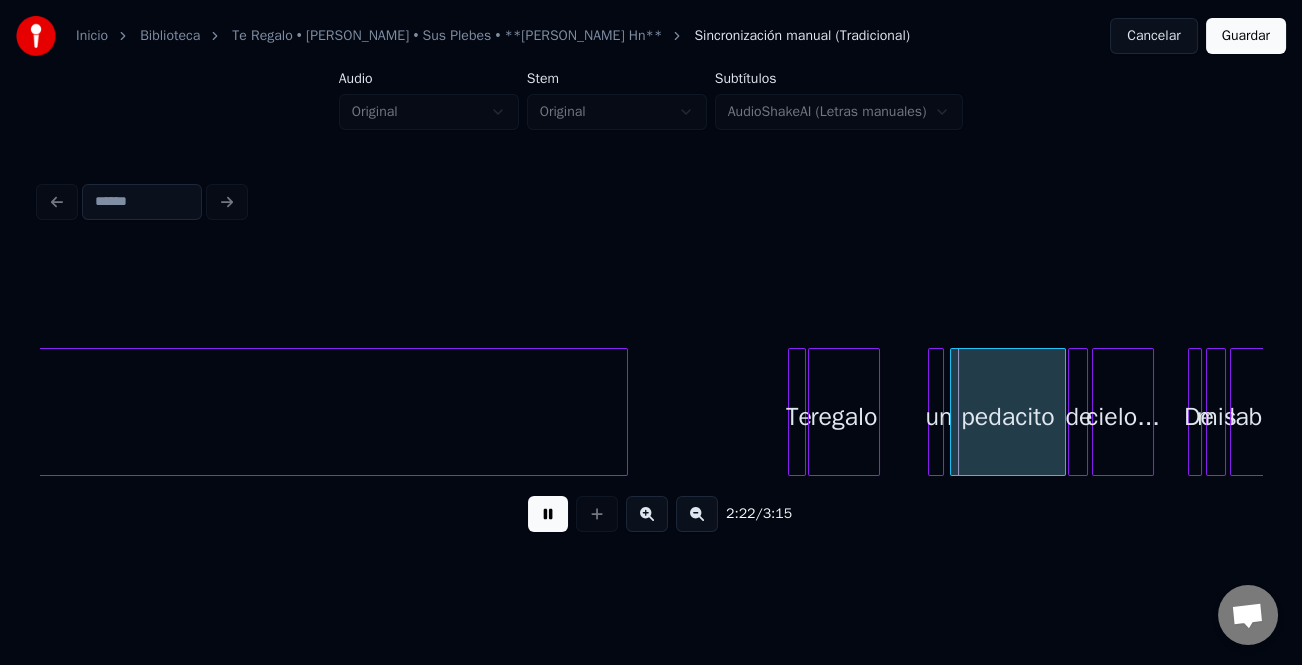click at bounding box center (647, 514) 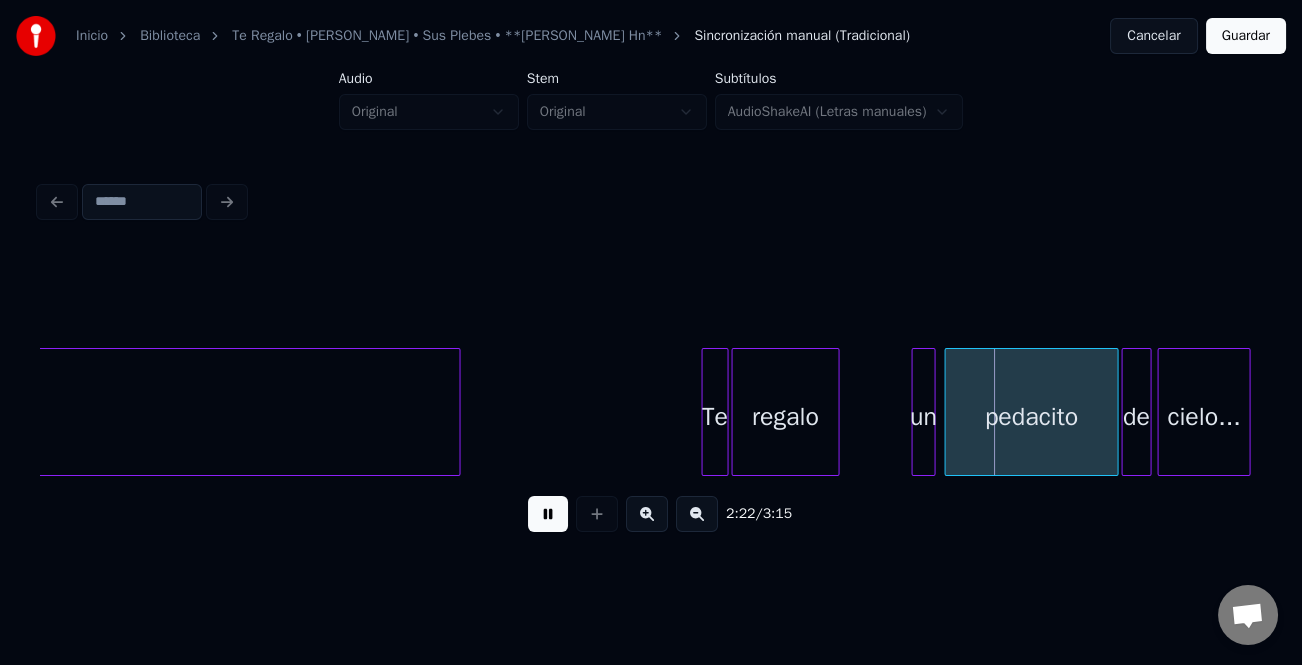 click at bounding box center [647, 514] 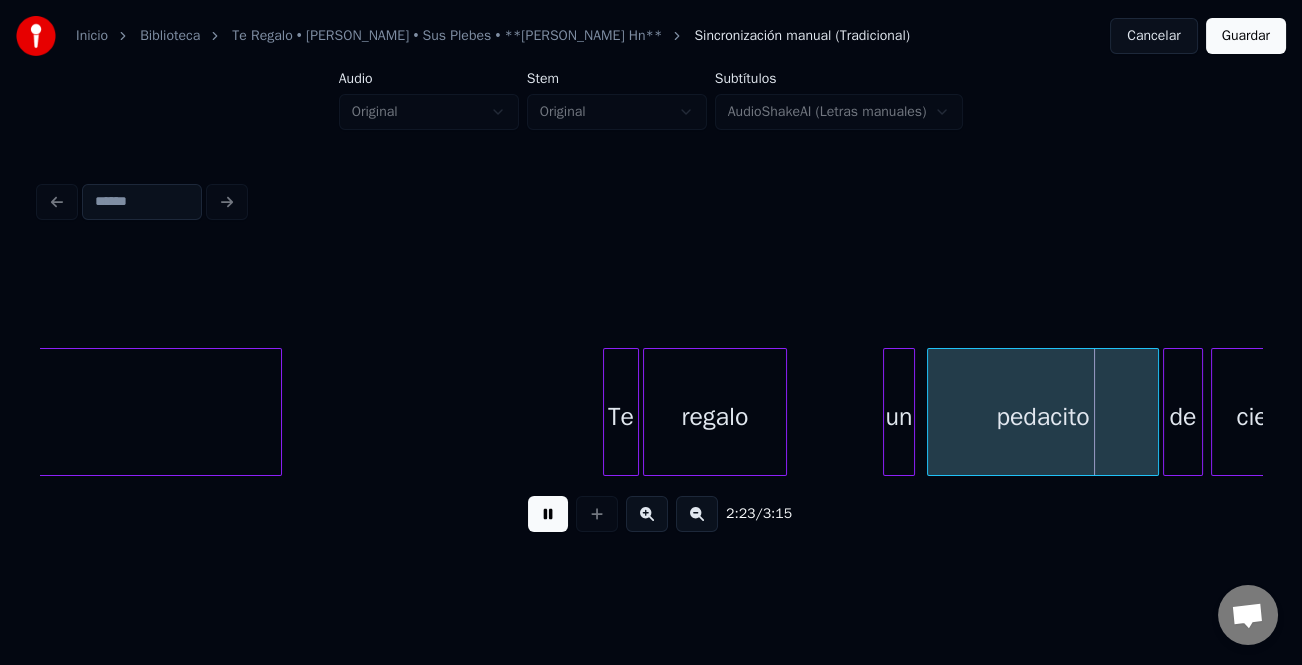 click at bounding box center (647, 514) 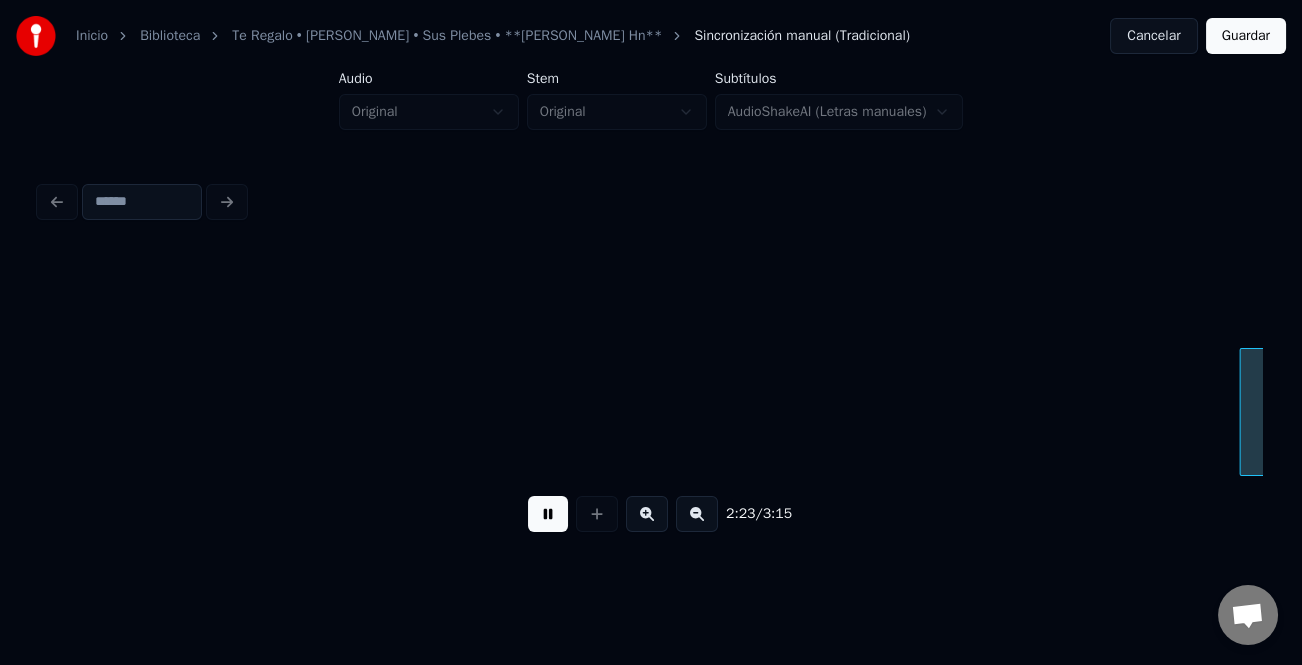scroll, scrollTop: 0, scrollLeft: 35924, axis: horizontal 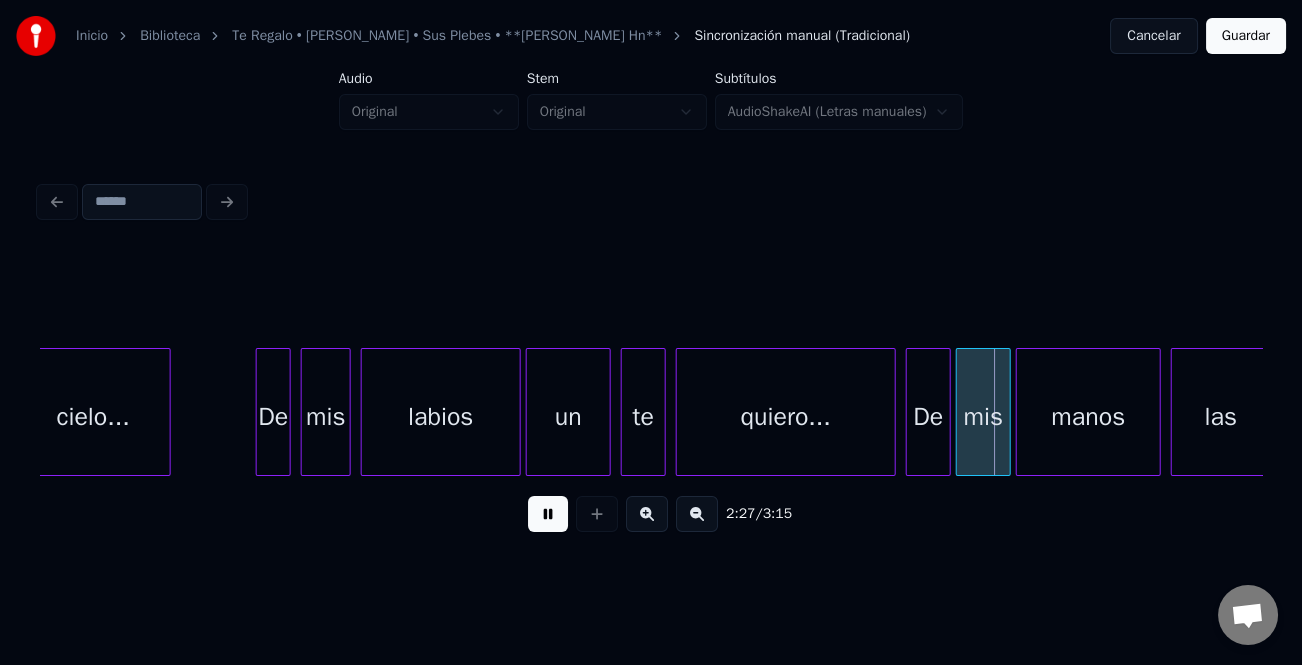 click at bounding box center [647, 514] 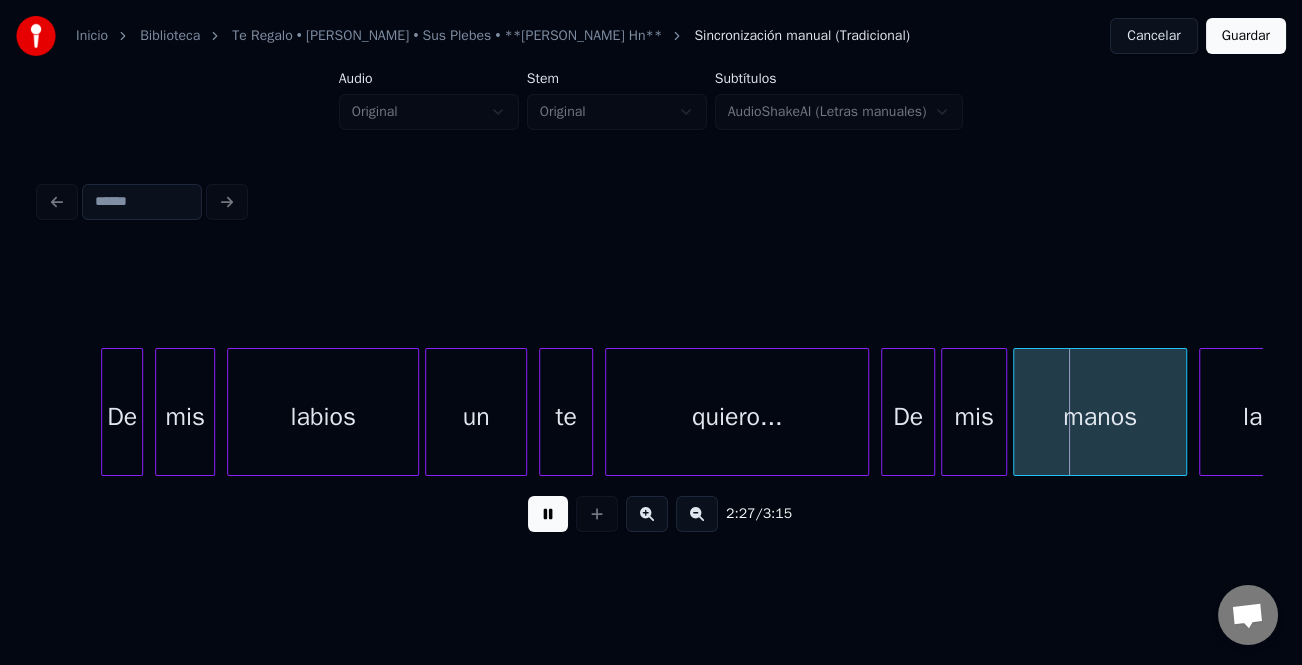 click at bounding box center [647, 514] 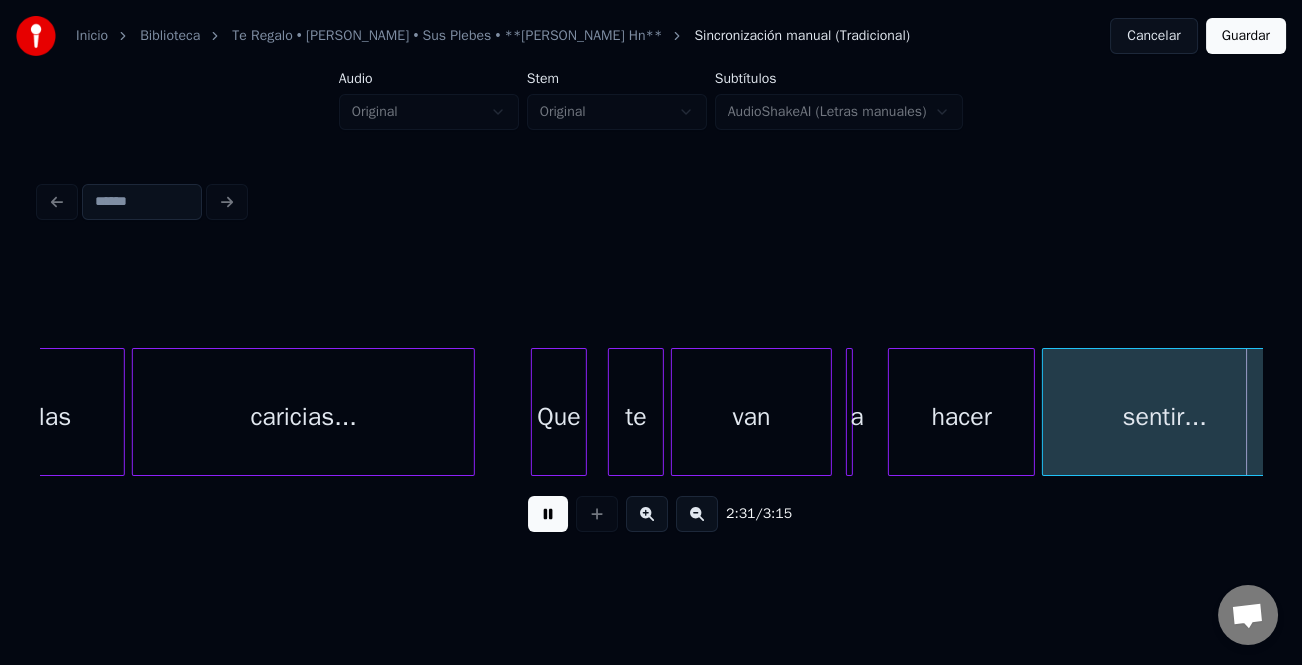 scroll, scrollTop: 0, scrollLeft: 53153, axis: horizontal 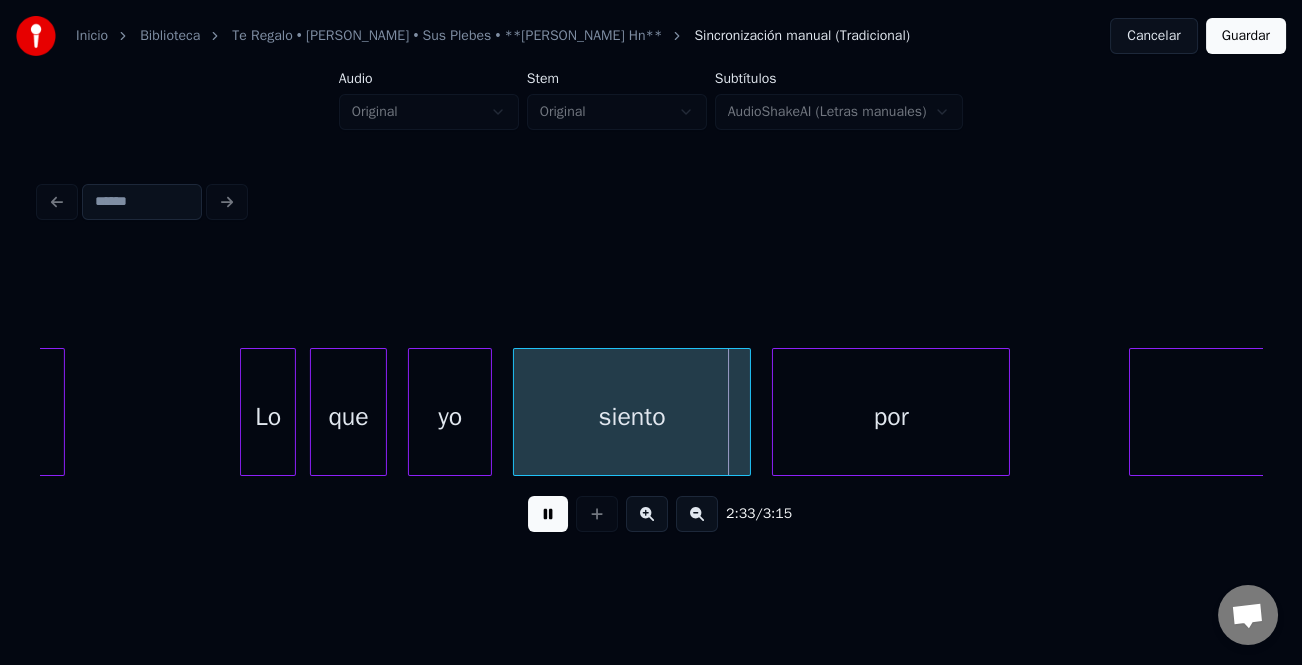 click on "Lo" at bounding box center [268, 417] 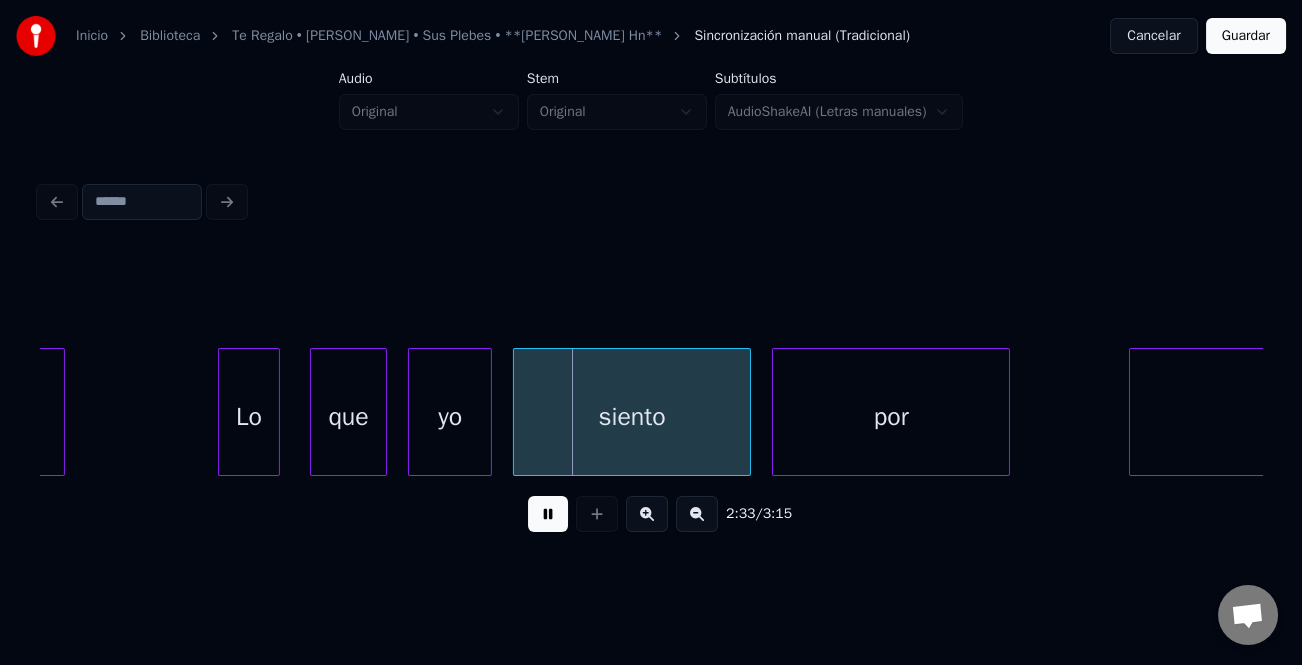 click at bounding box center [222, 412] 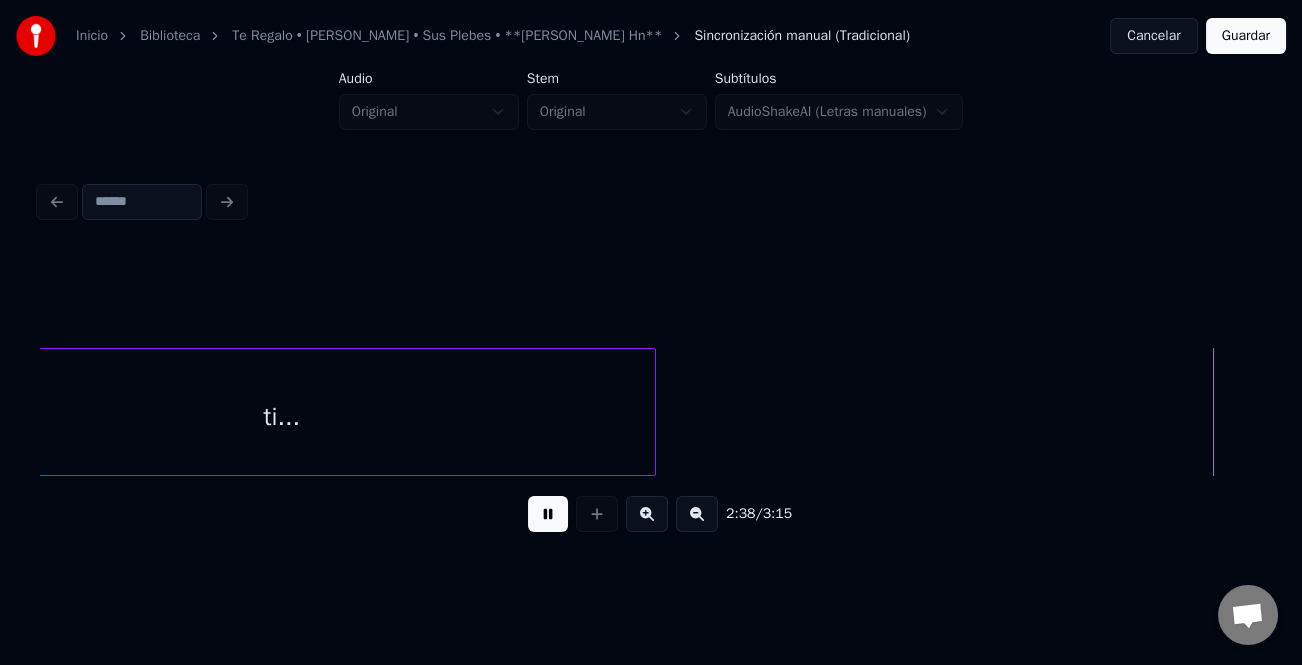 scroll, scrollTop: 0, scrollLeft: 55597, axis: horizontal 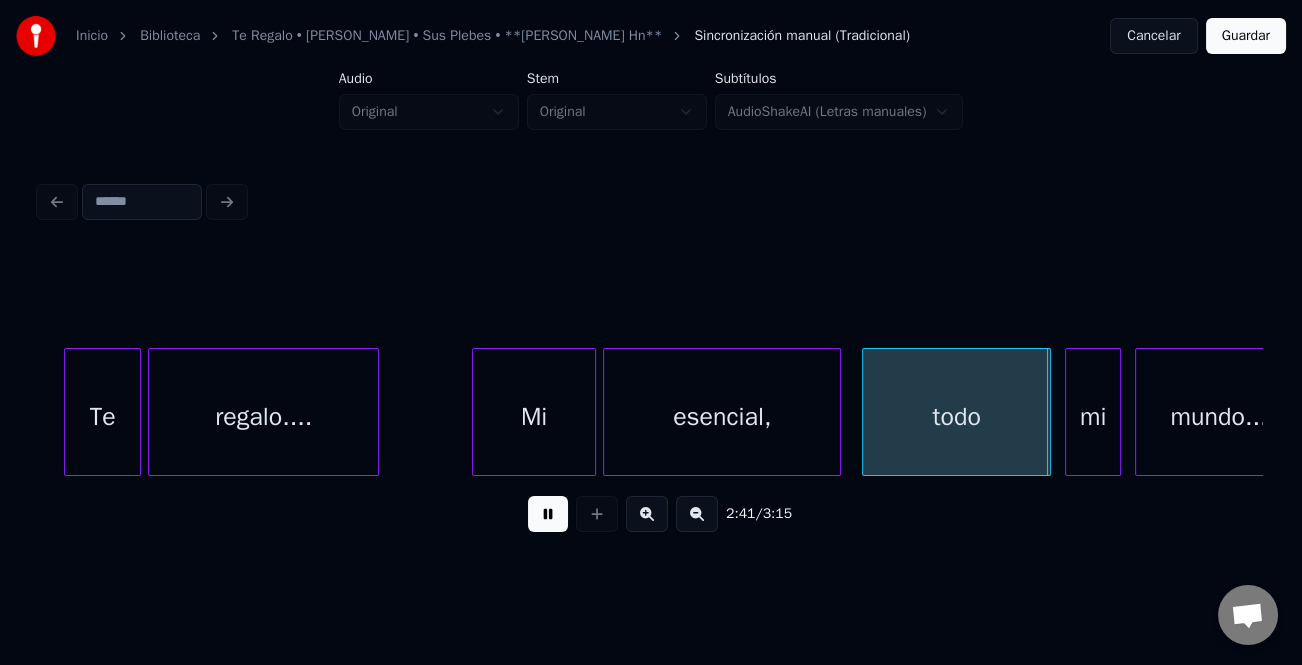 click at bounding box center [476, 412] 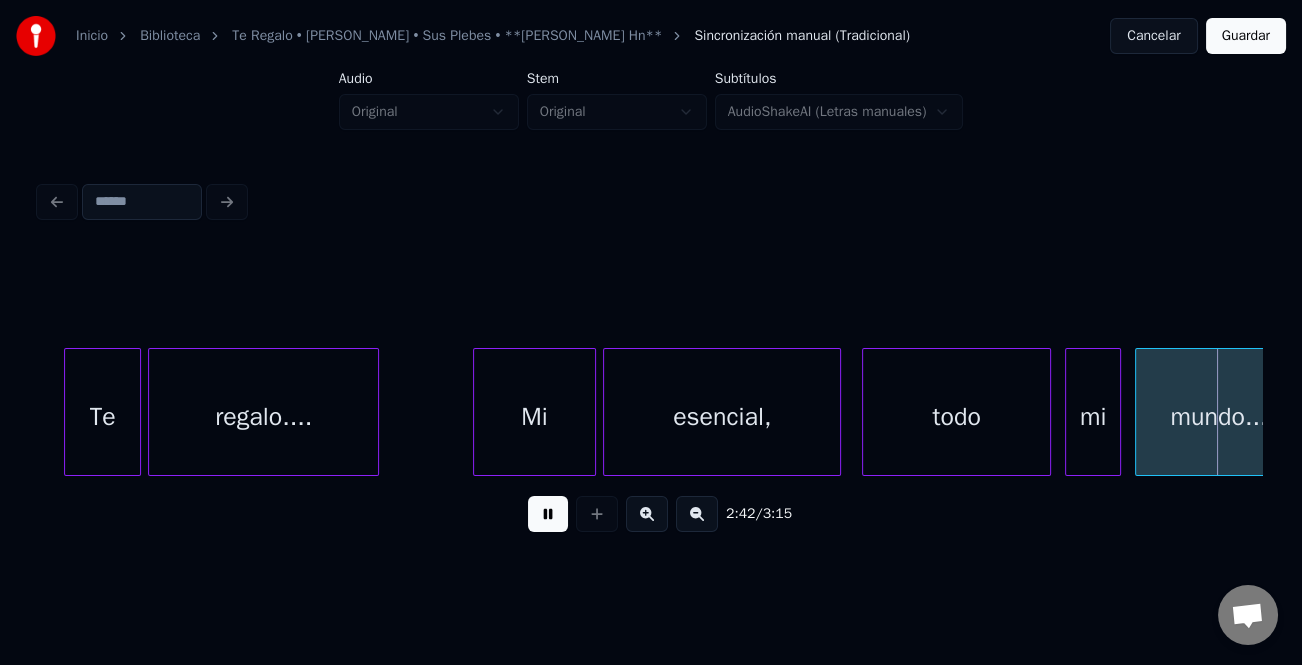 scroll, scrollTop: 0, scrollLeft: 56820, axis: horizontal 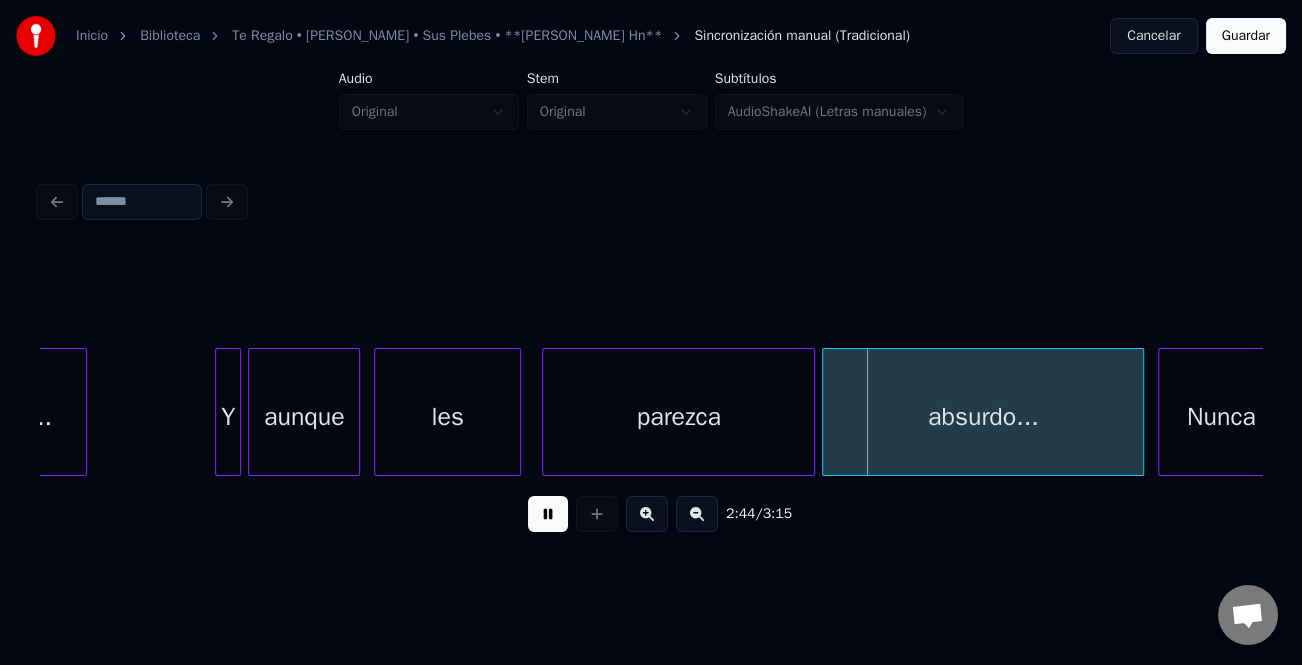 click at bounding box center (219, 412) 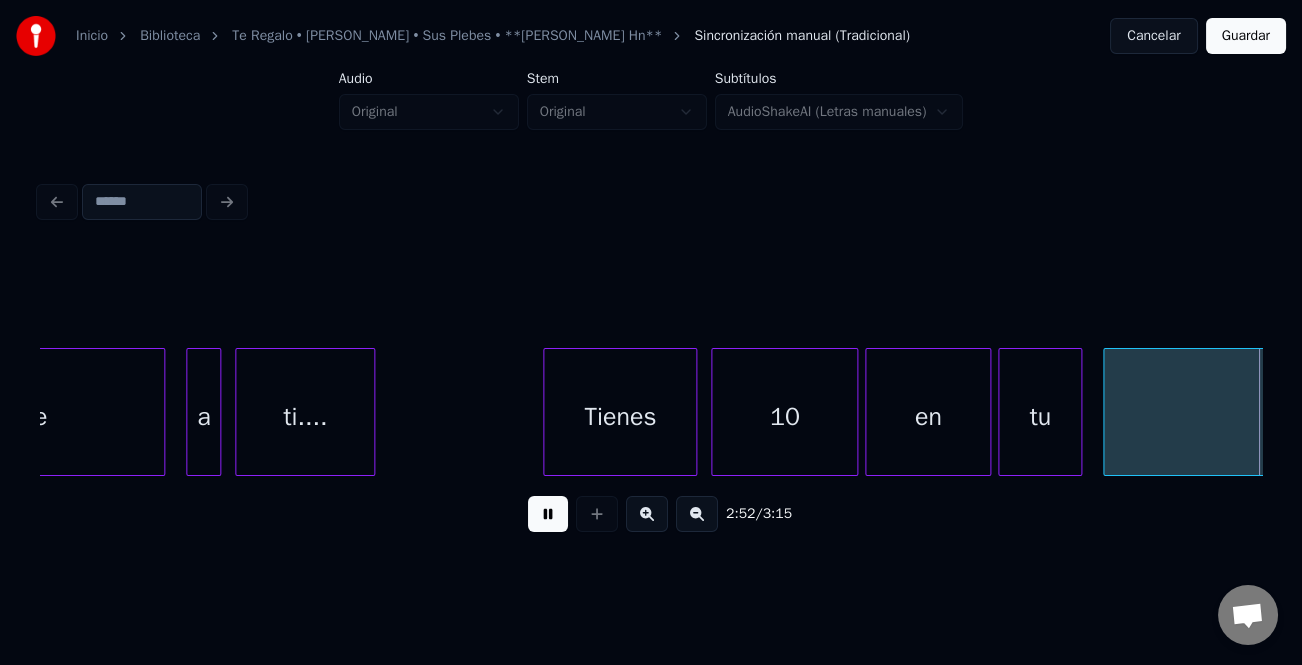 scroll, scrollTop: 0, scrollLeft: 60495, axis: horizontal 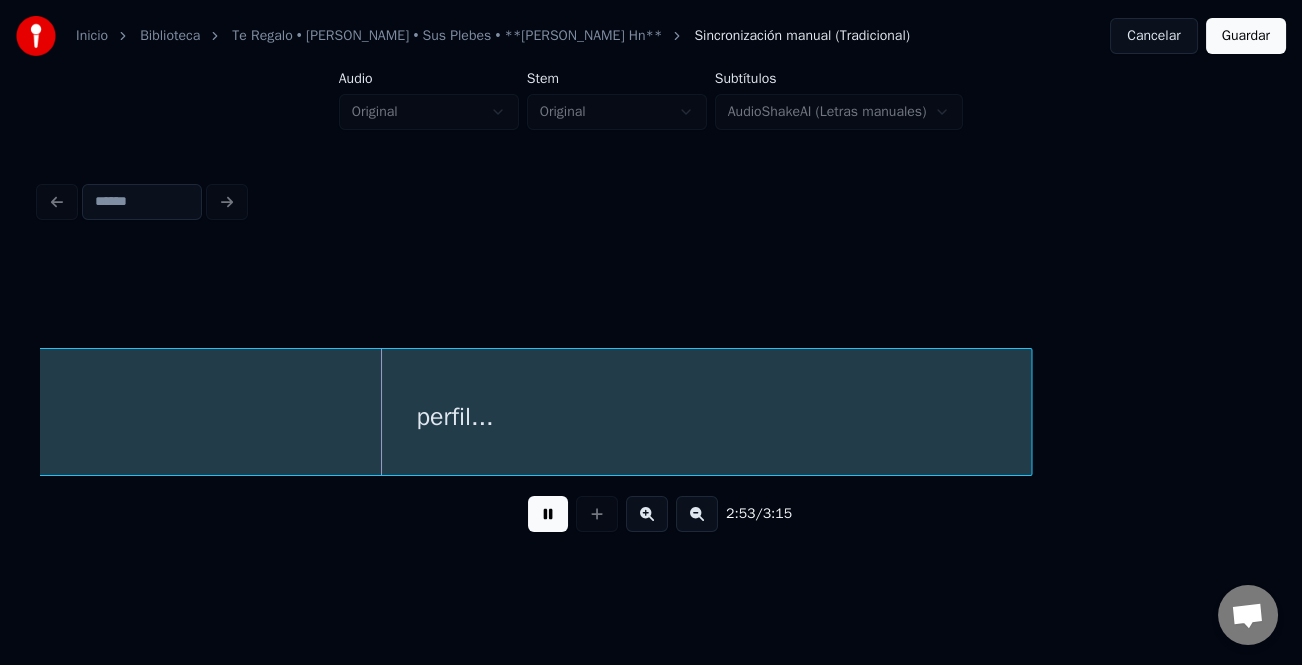 click on "Inicio Biblioteca Te Regalo • [PERSON_NAME] • Sus Plebes • **[PERSON_NAME] Hn** Sincronización manual (Tradicional) Cancelar Guardar Audio Original Stem Original Subtítulos AudioShakeAI (Letras manuales) 2:53  /  3:15" at bounding box center (651, 280) 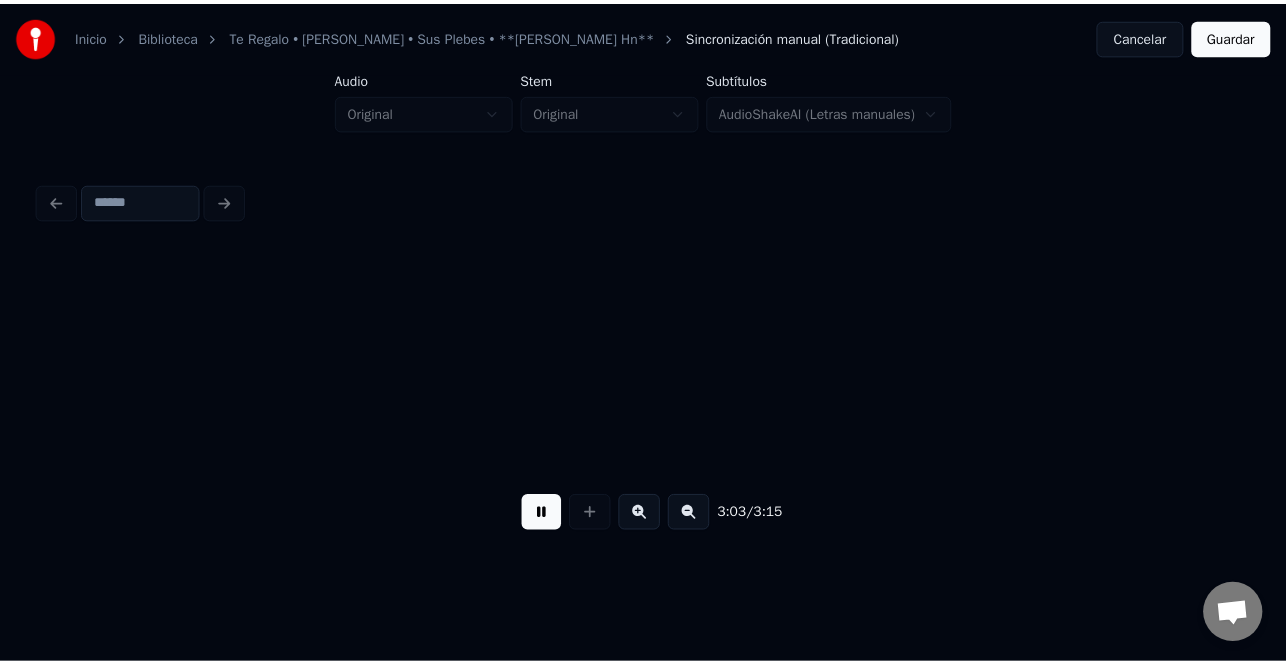 scroll, scrollTop: 0, scrollLeft: 64176, axis: horizontal 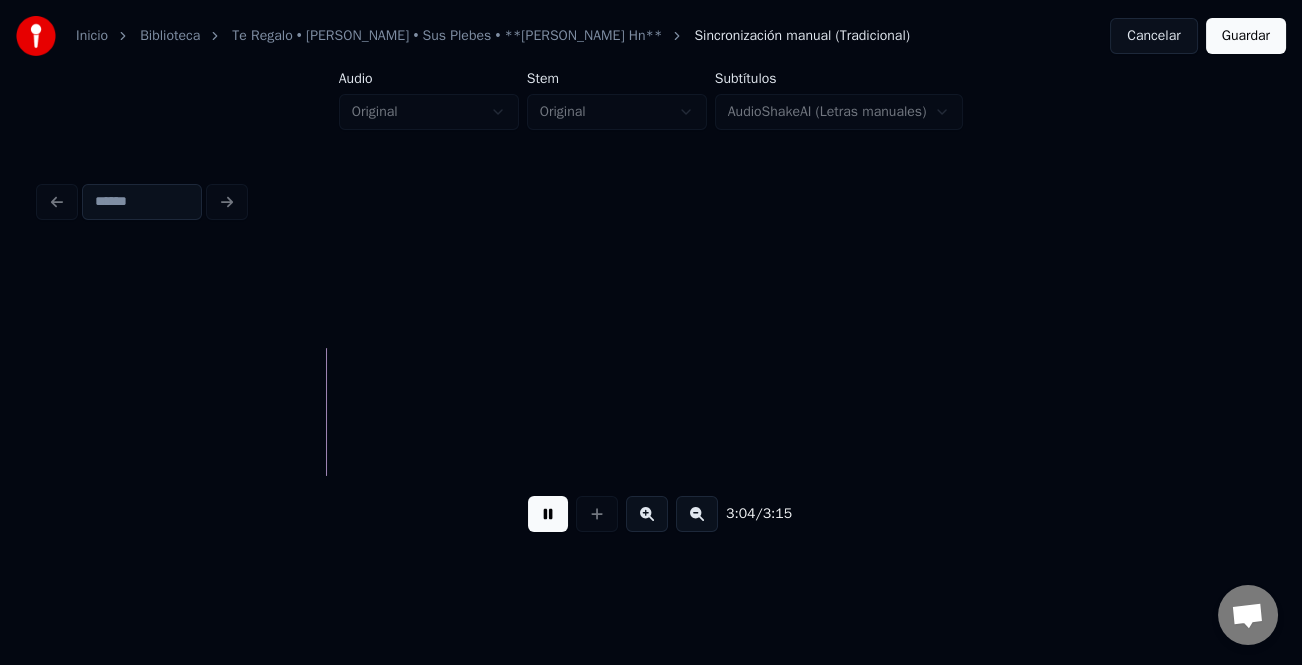 drag, startPoint x: 1245, startPoint y: 42, endPoint x: 1201, endPoint y: 54, distance: 45.607018 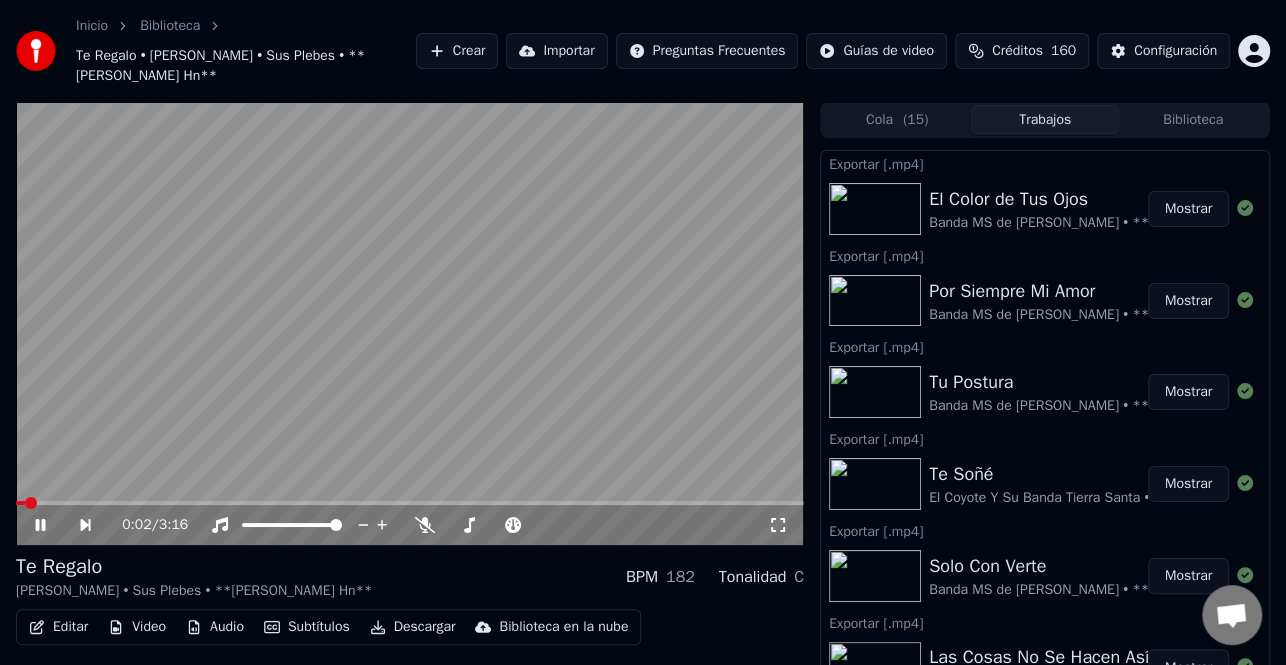 click on "Descargar" at bounding box center [413, 627] 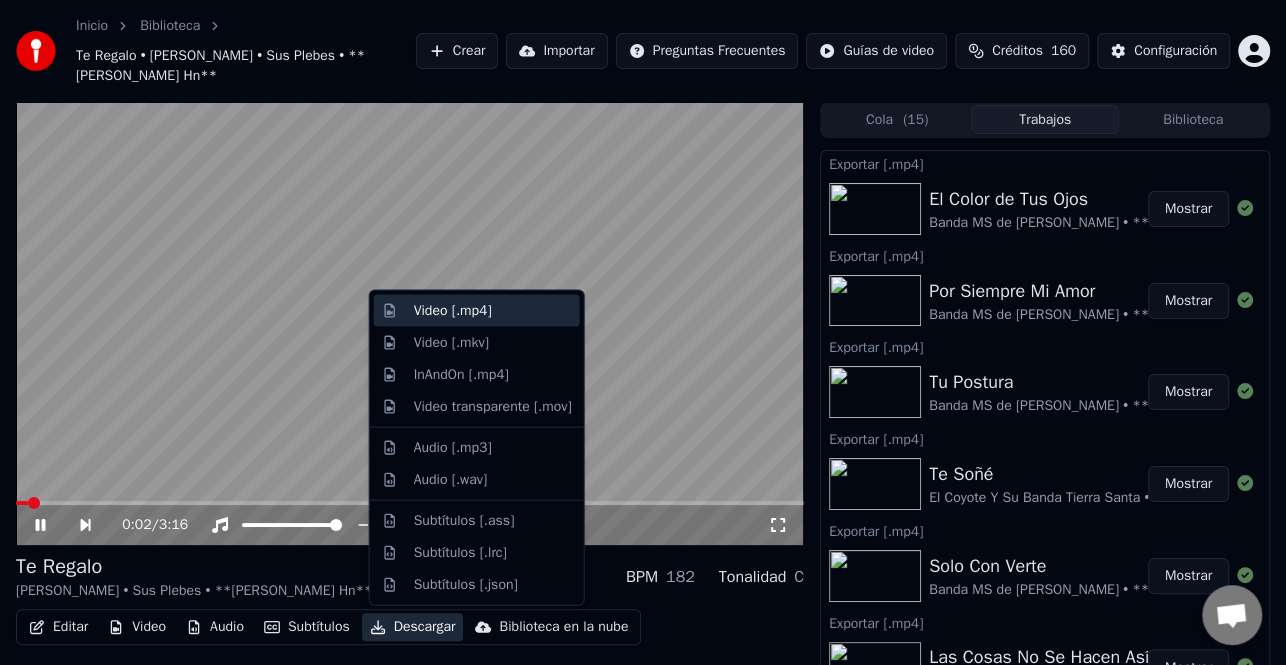 click on "Video [.mp4]" at bounding box center [493, 311] 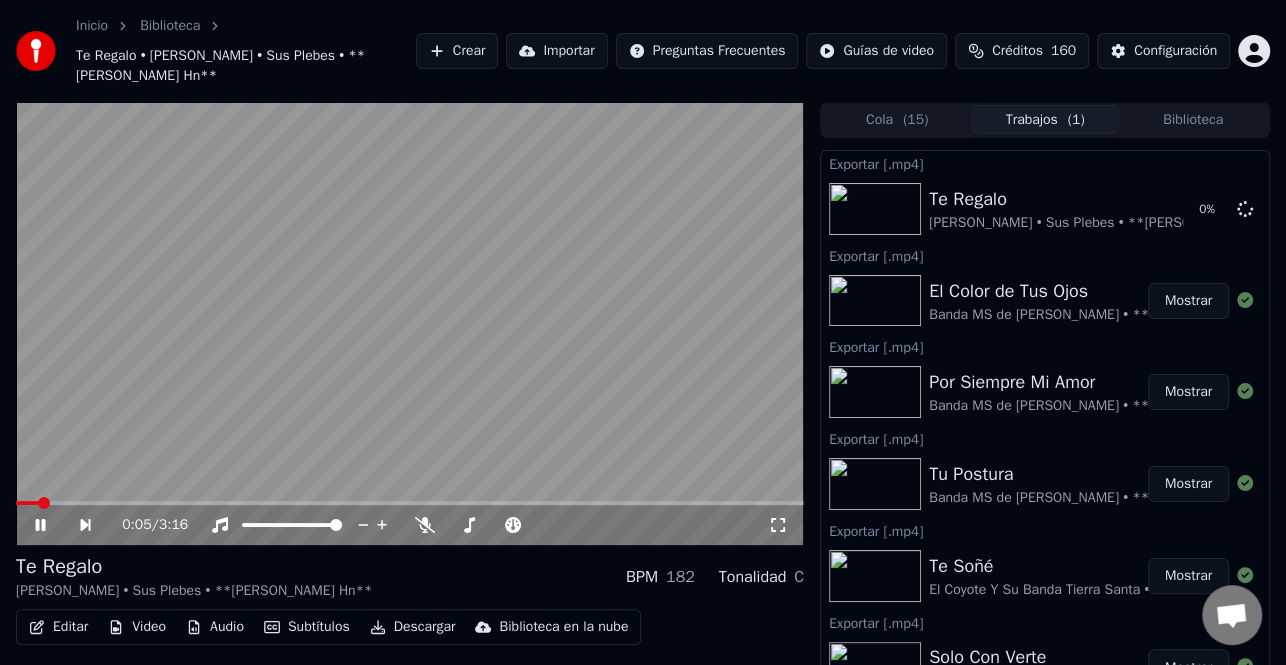 click 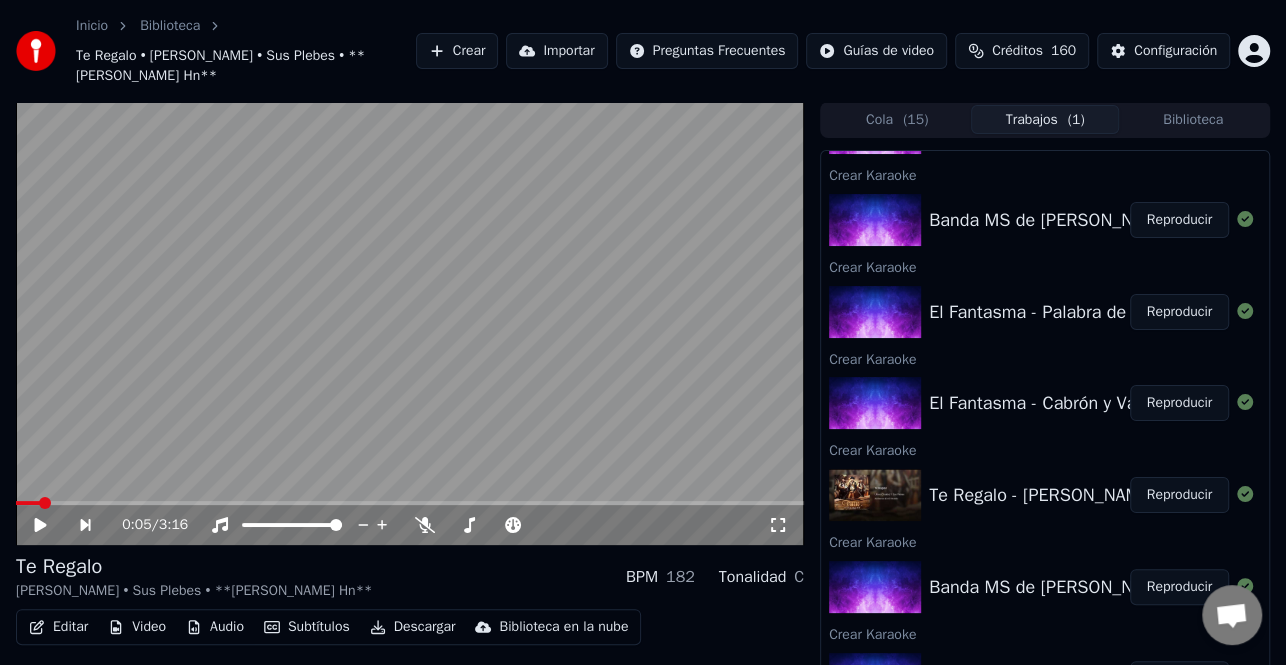 scroll, scrollTop: 1000, scrollLeft: 0, axis: vertical 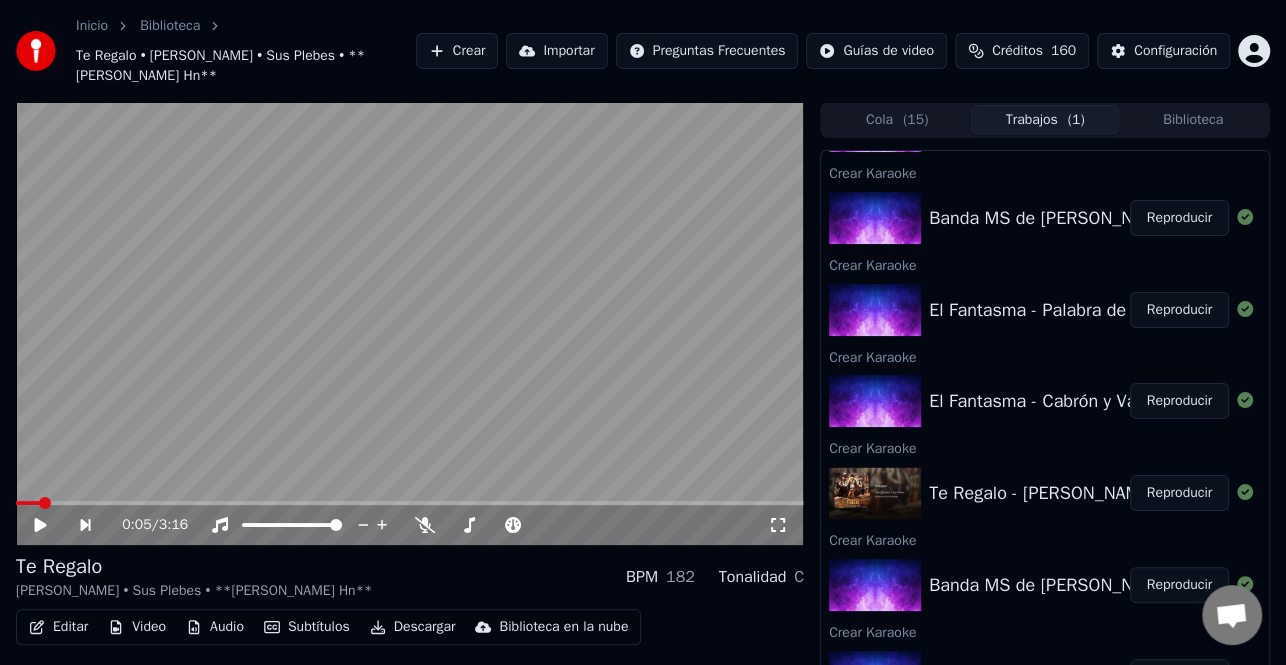 click on "Reproducir" at bounding box center [1179, 401] 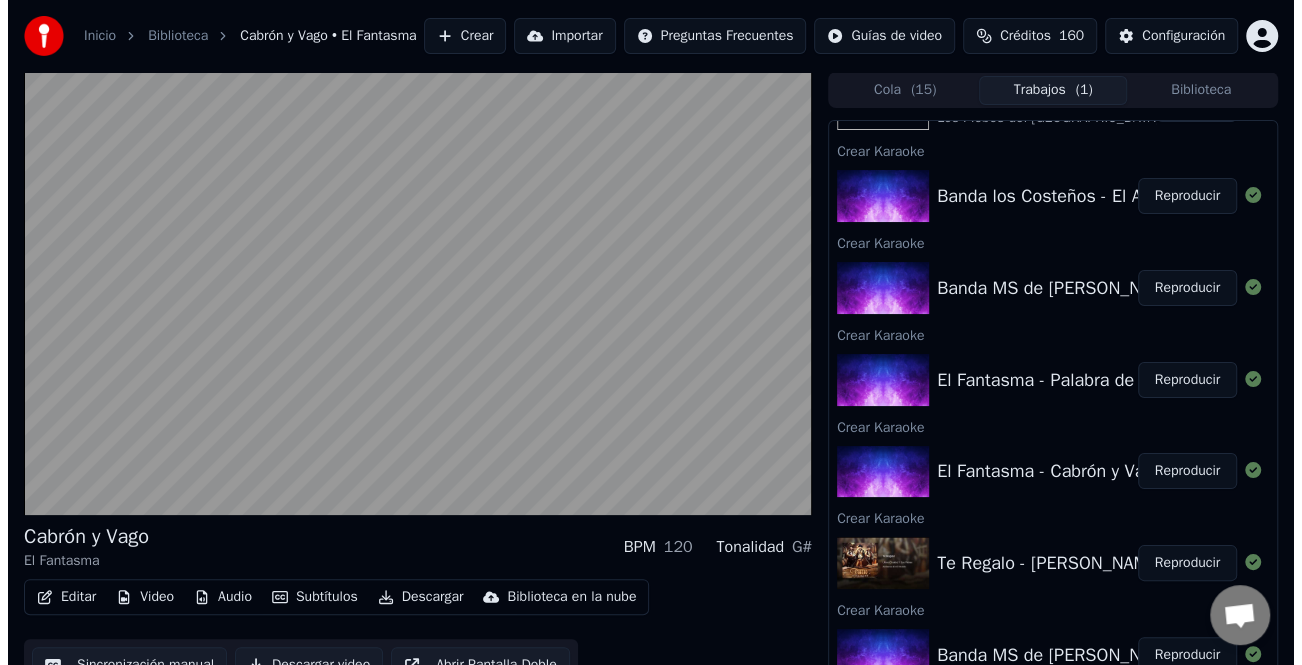 scroll, scrollTop: 800, scrollLeft: 0, axis: vertical 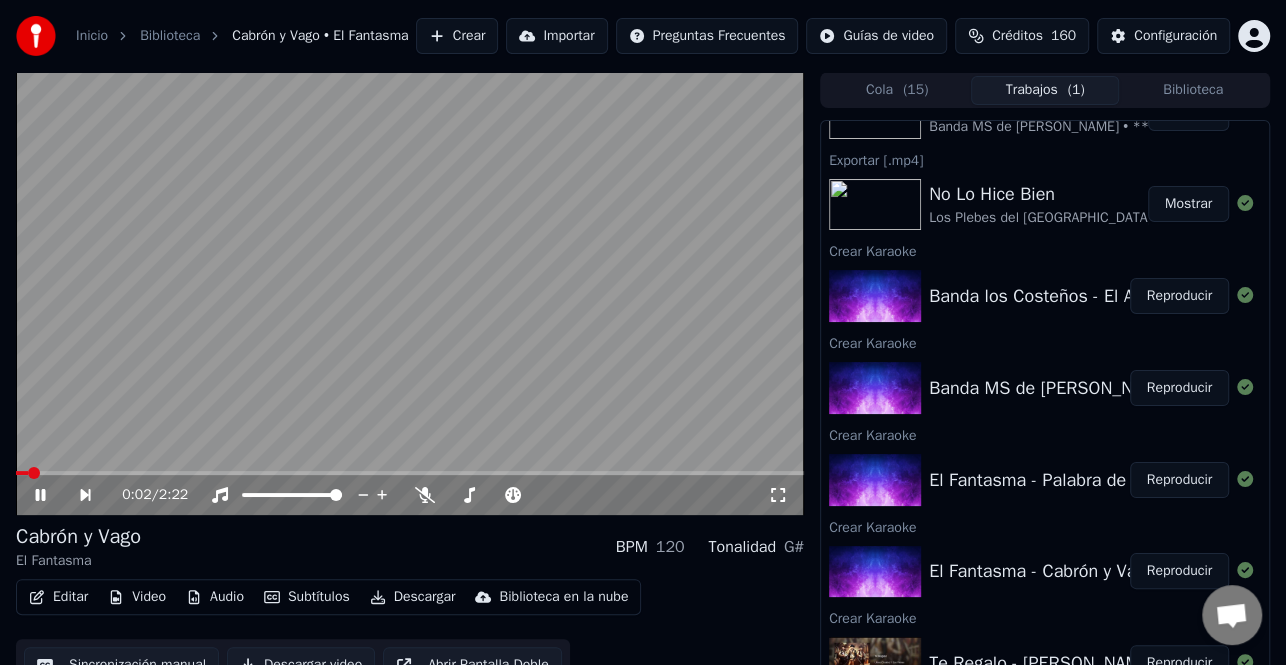 click 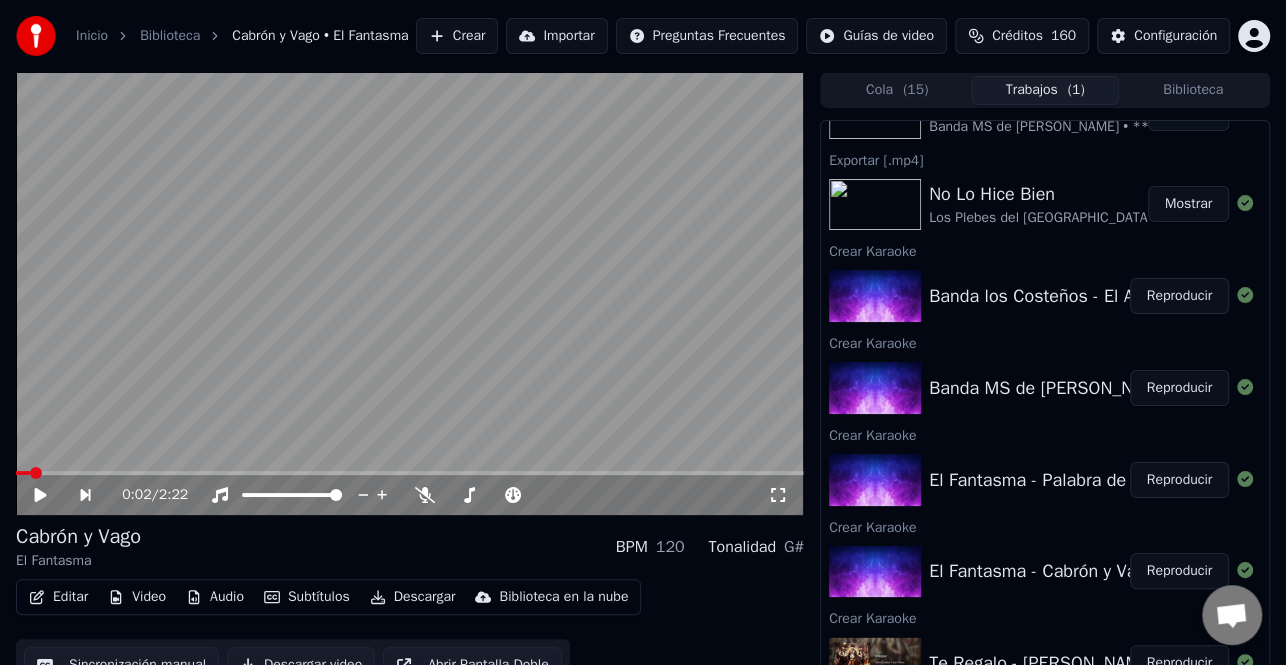 click on "Editar" at bounding box center [58, 597] 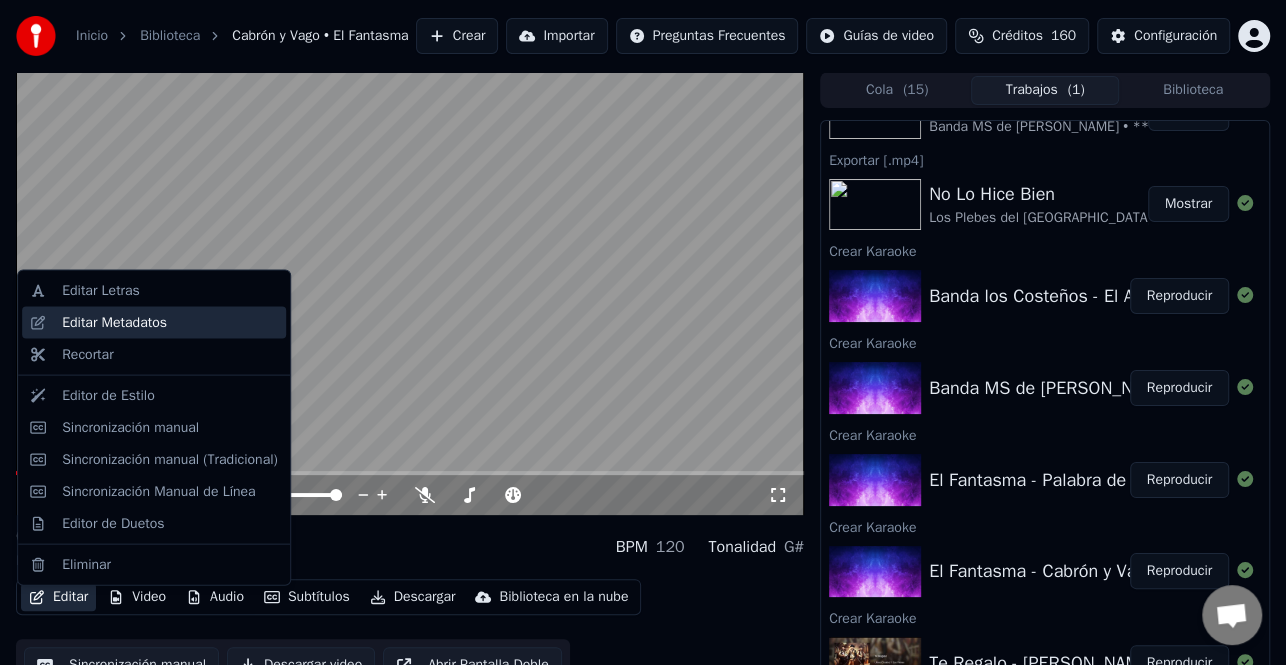 click on "Editar Metadatos" at bounding box center (114, 323) 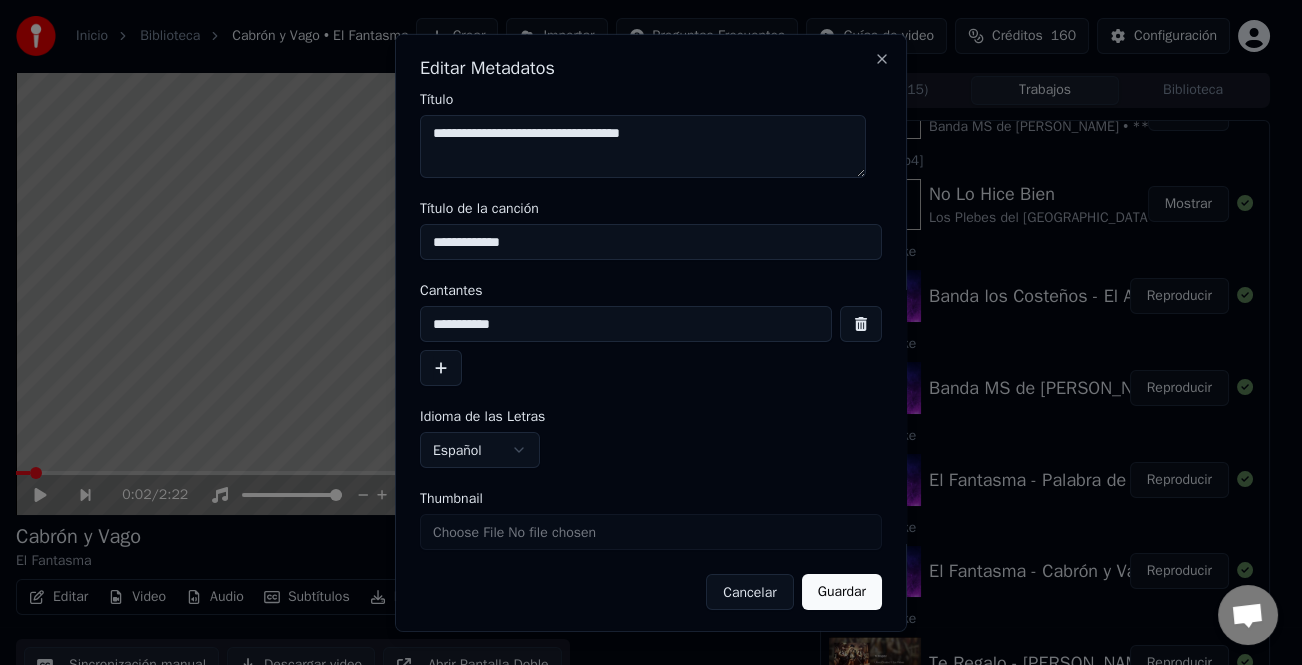 click at bounding box center (441, 368) 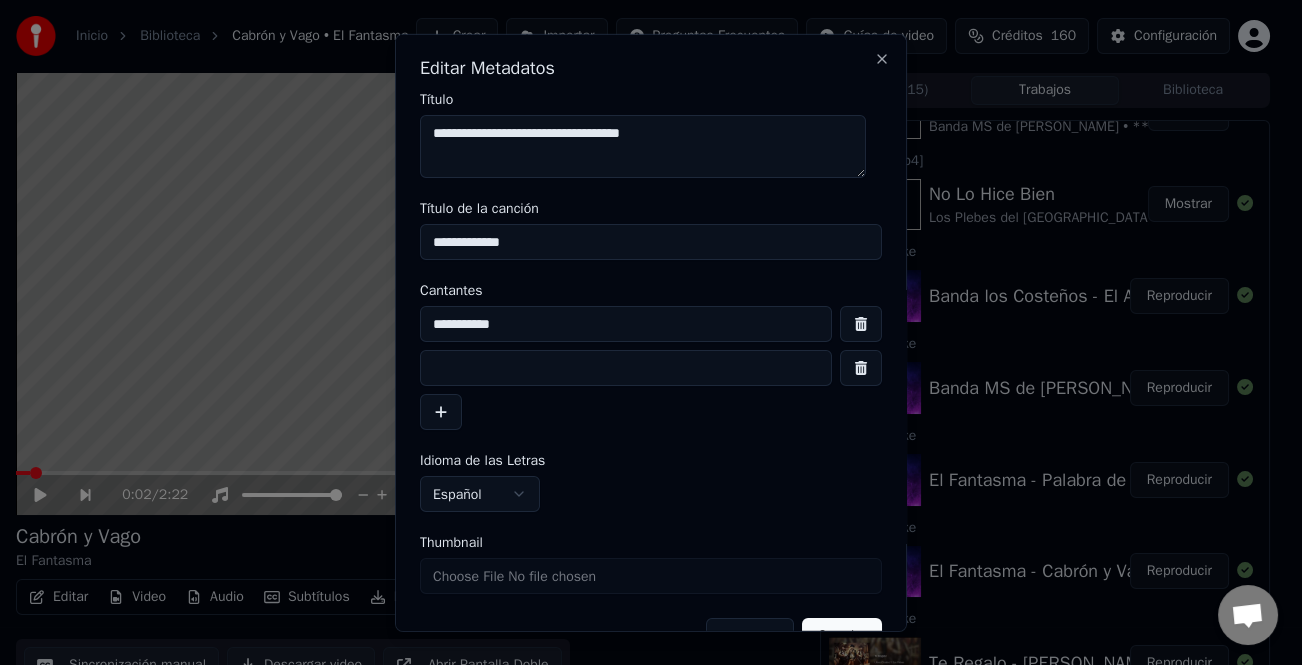 click at bounding box center [626, 368] 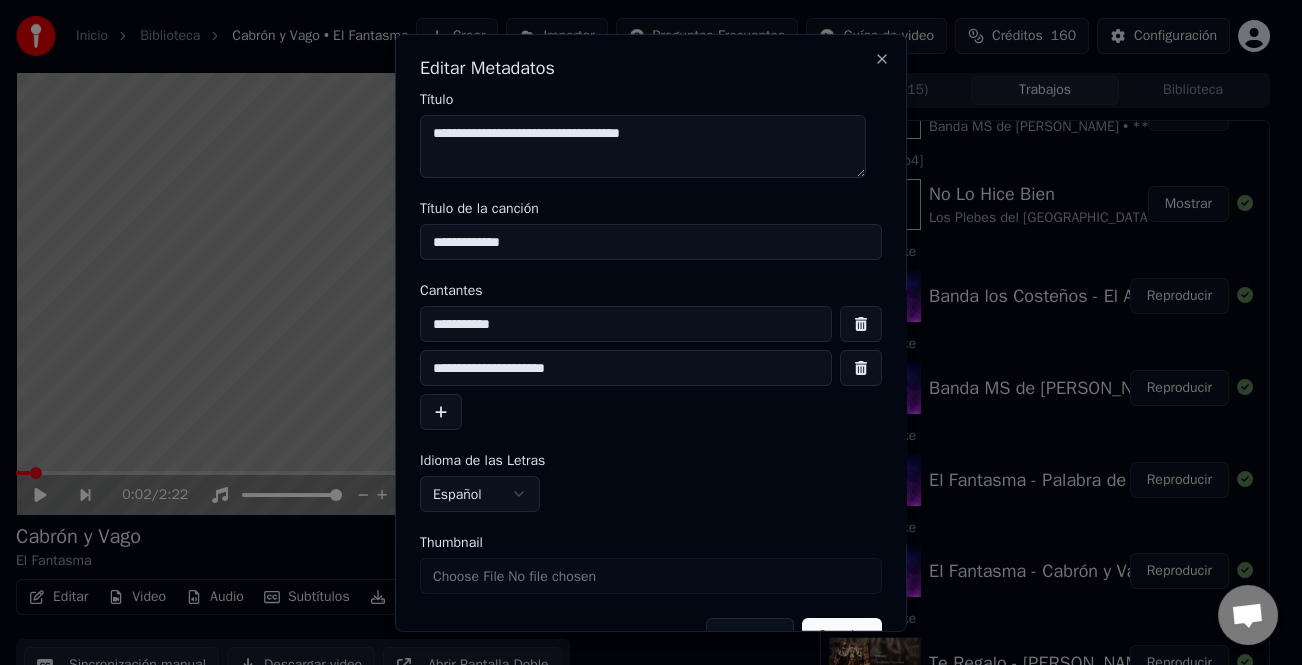 type on "**********" 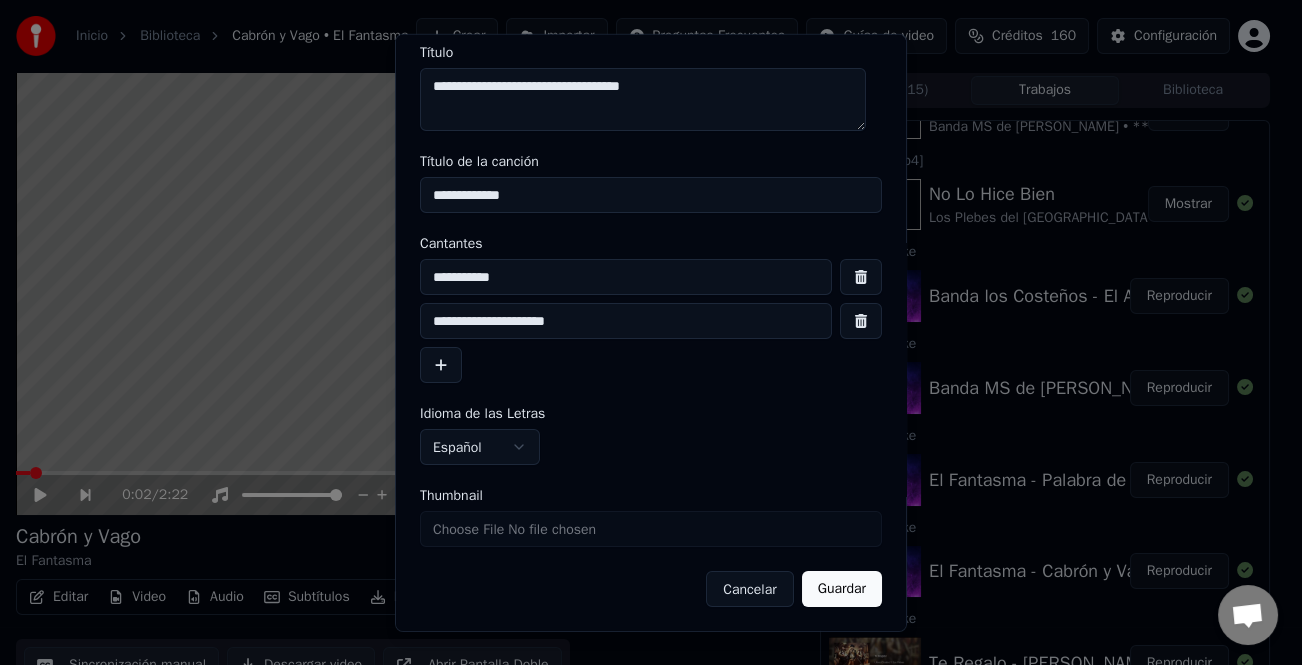 click on "Guardar" at bounding box center (842, 589) 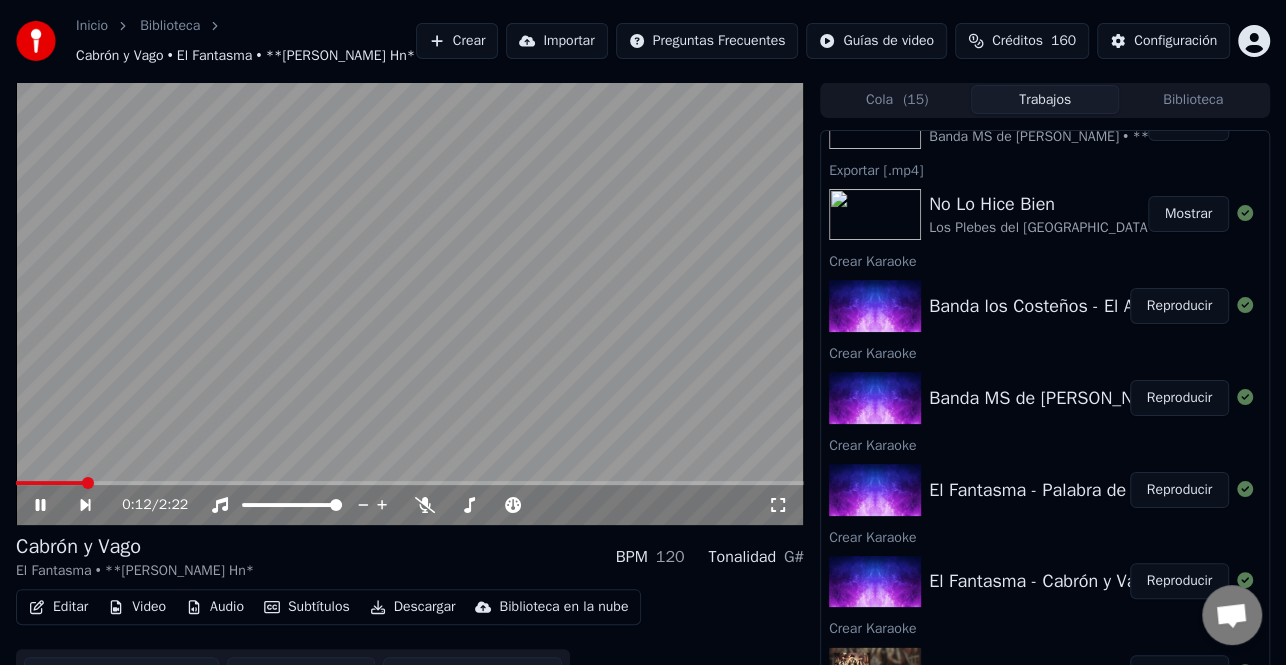 click at bounding box center (49, 483) 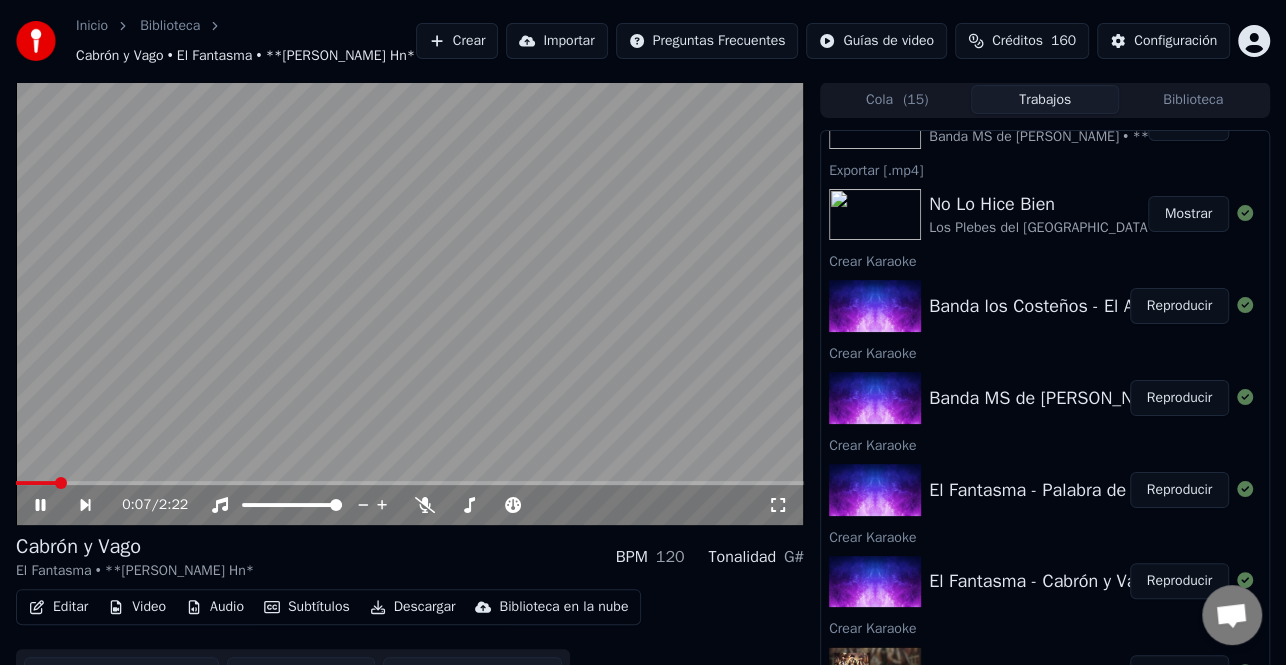 click 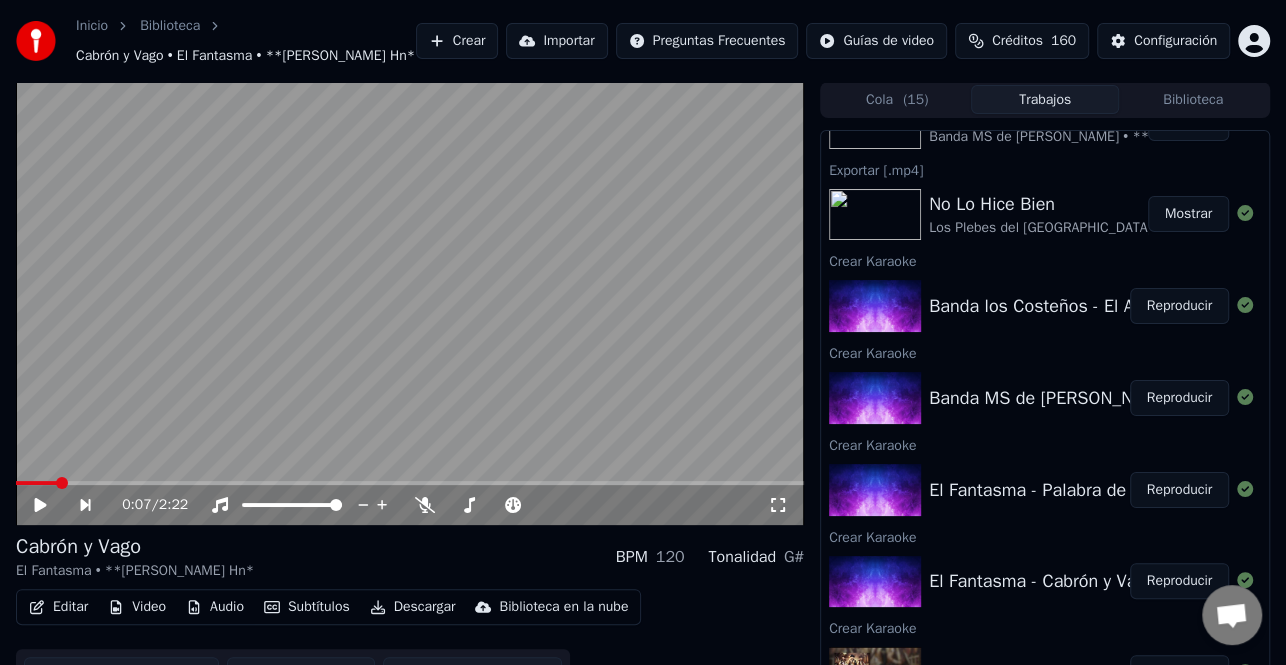 click on "Editar" at bounding box center [58, 607] 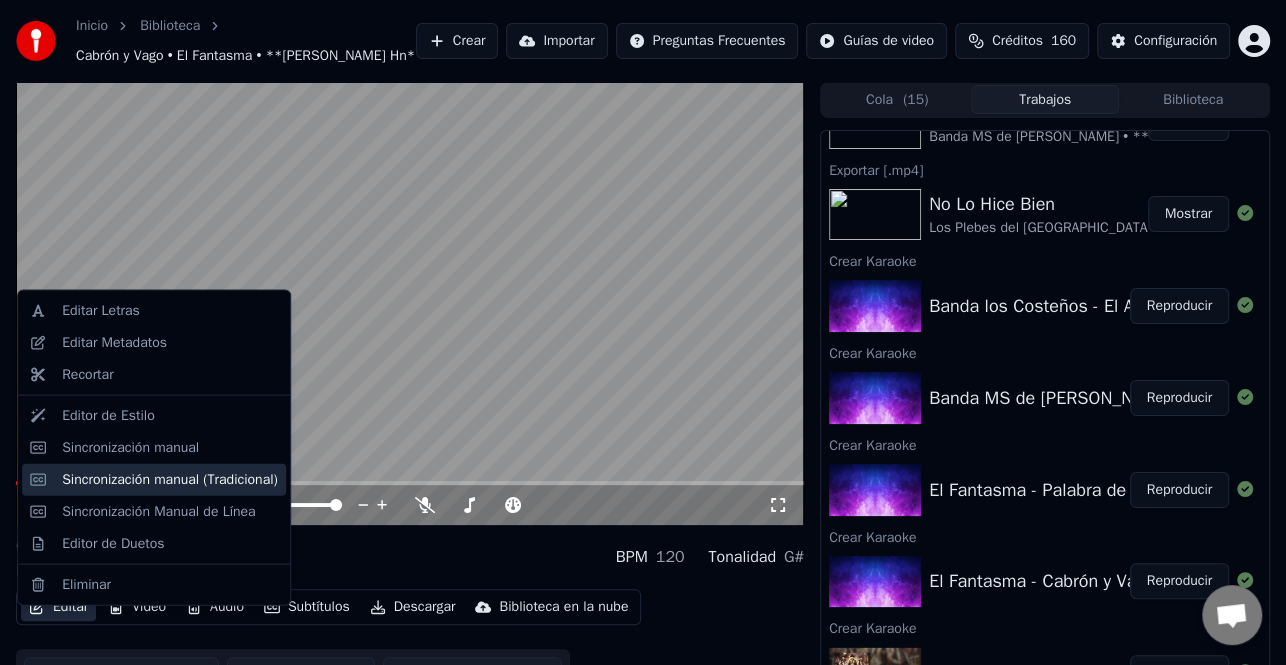 click on "Sincronización manual (Tradicional)" at bounding box center [170, 479] 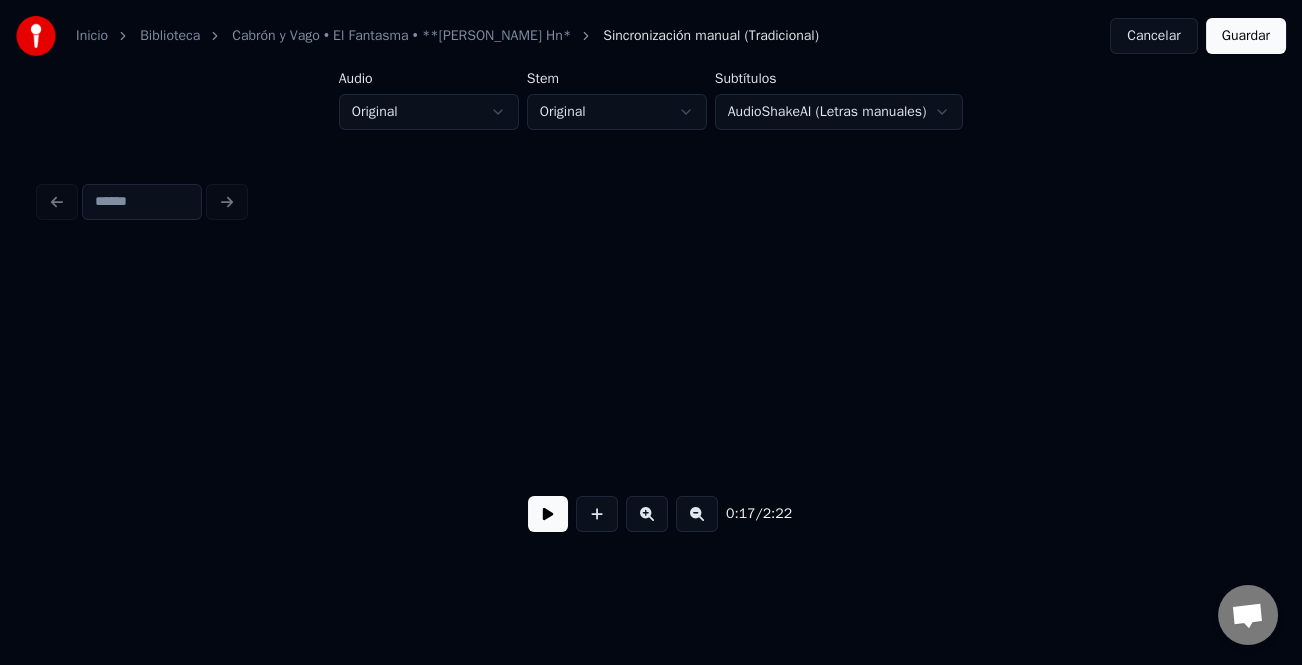 scroll, scrollTop: 0, scrollLeft: 6250, axis: horizontal 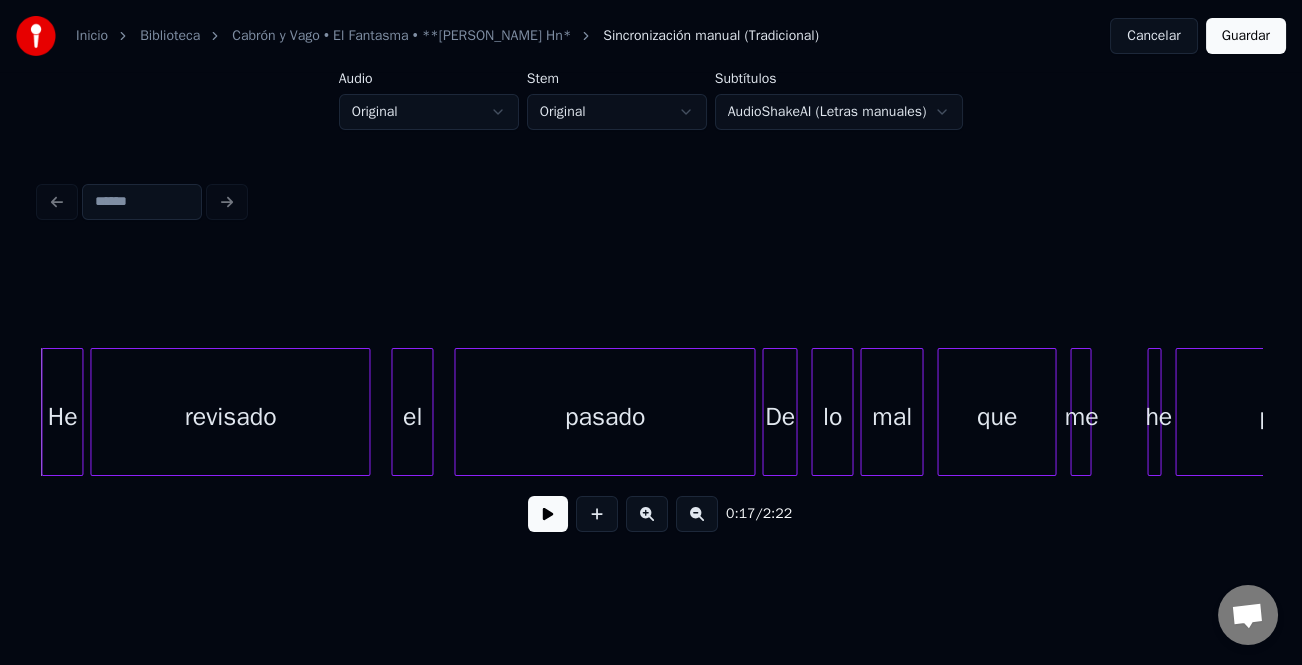 click at bounding box center (548, 514) 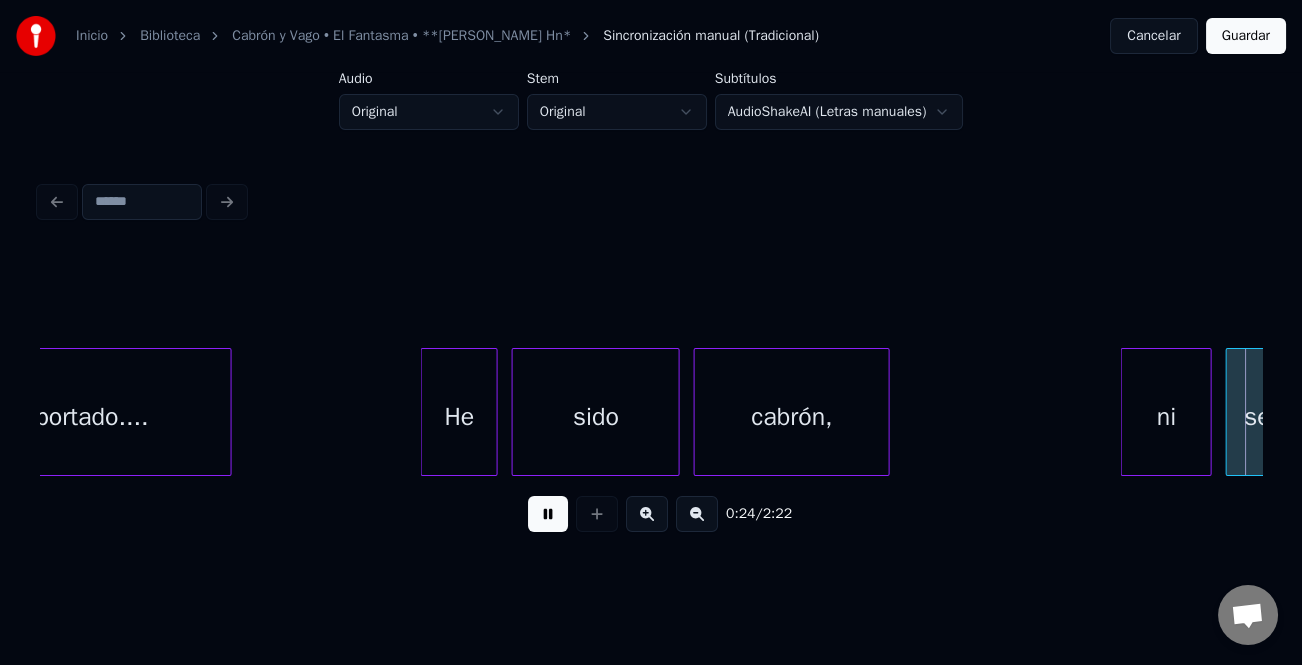 scroll, scrollTop: 0, scrollLeft: 8697, axis: horizontal 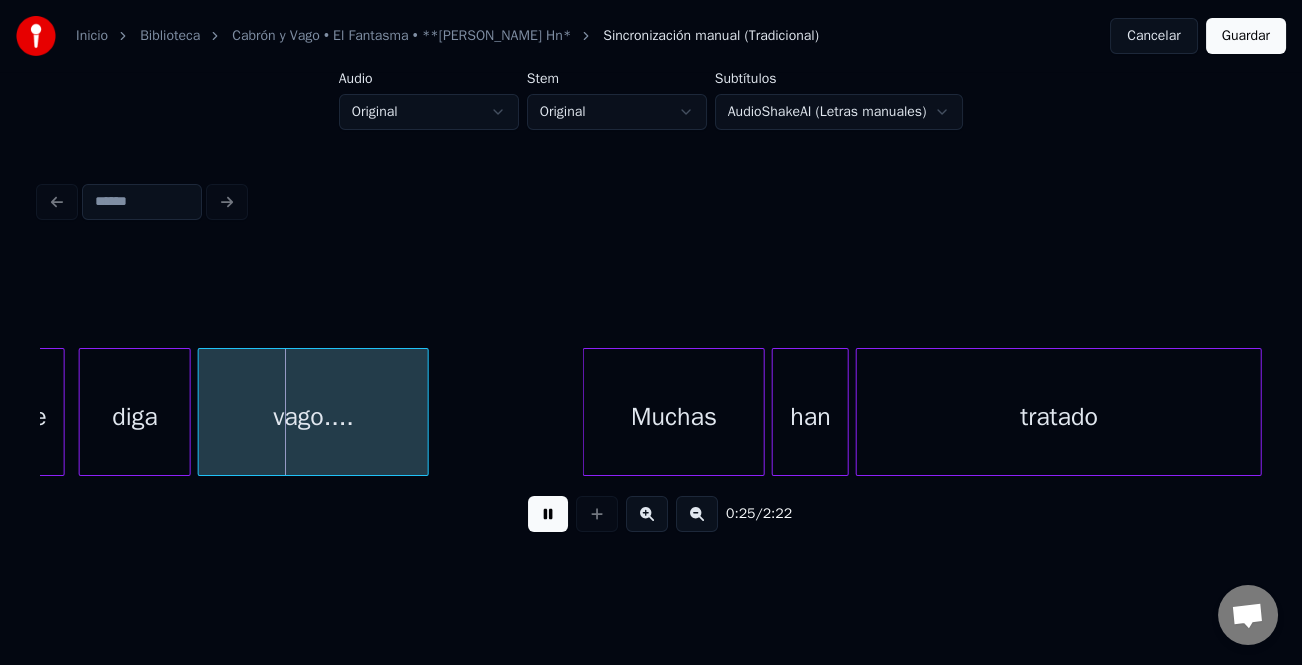 click at bounding box center [548, 514] 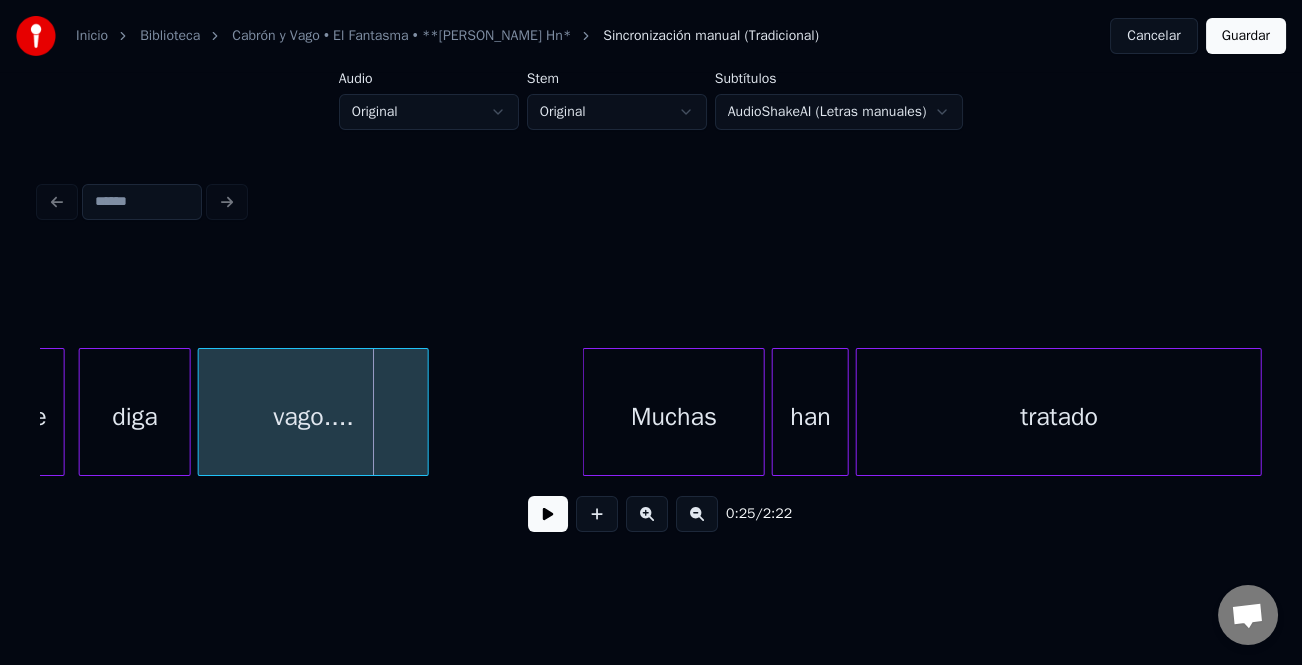 click on "se" at bounding box center (33, 417) 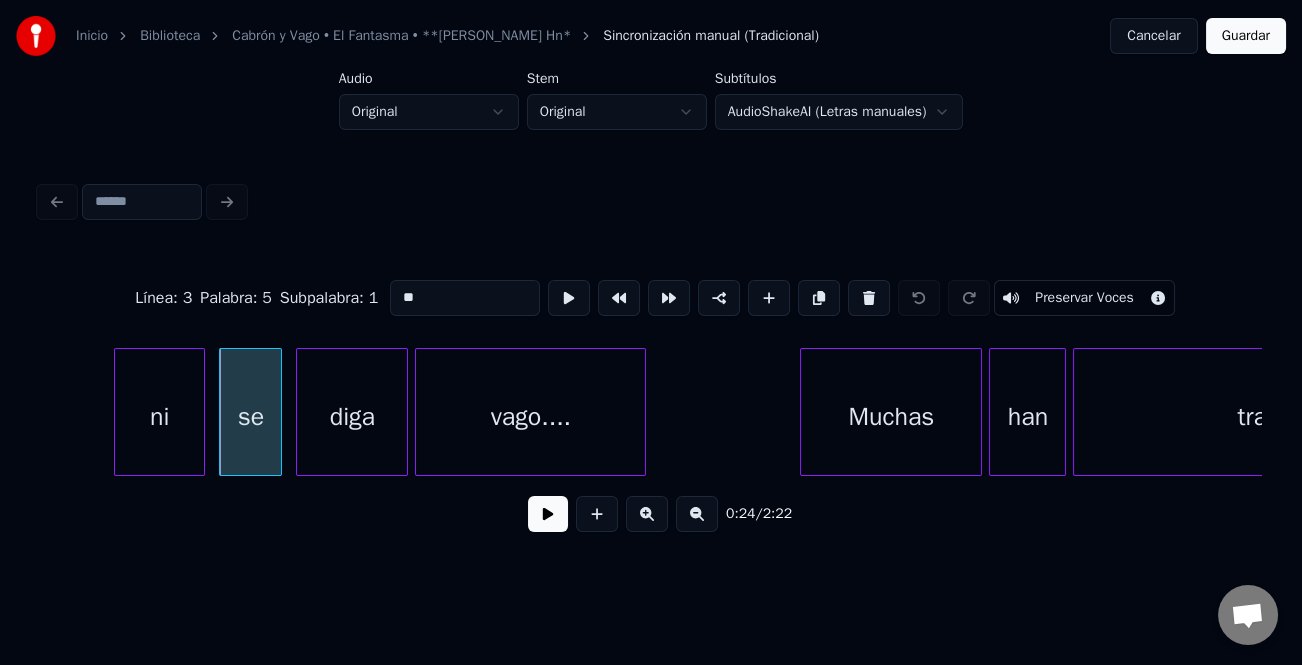 scroll, scrollTop: 0, scrollLeft: 8361, axis: horizontal 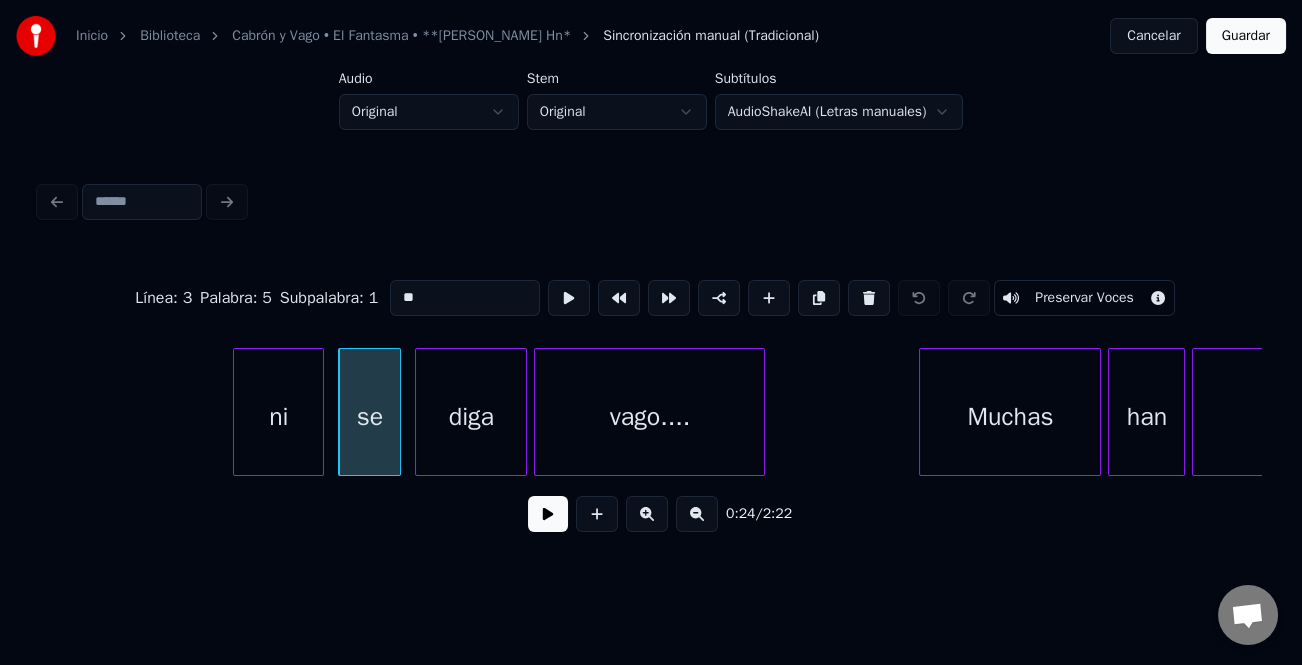 click on "ni" at bounding box center (278, 417) 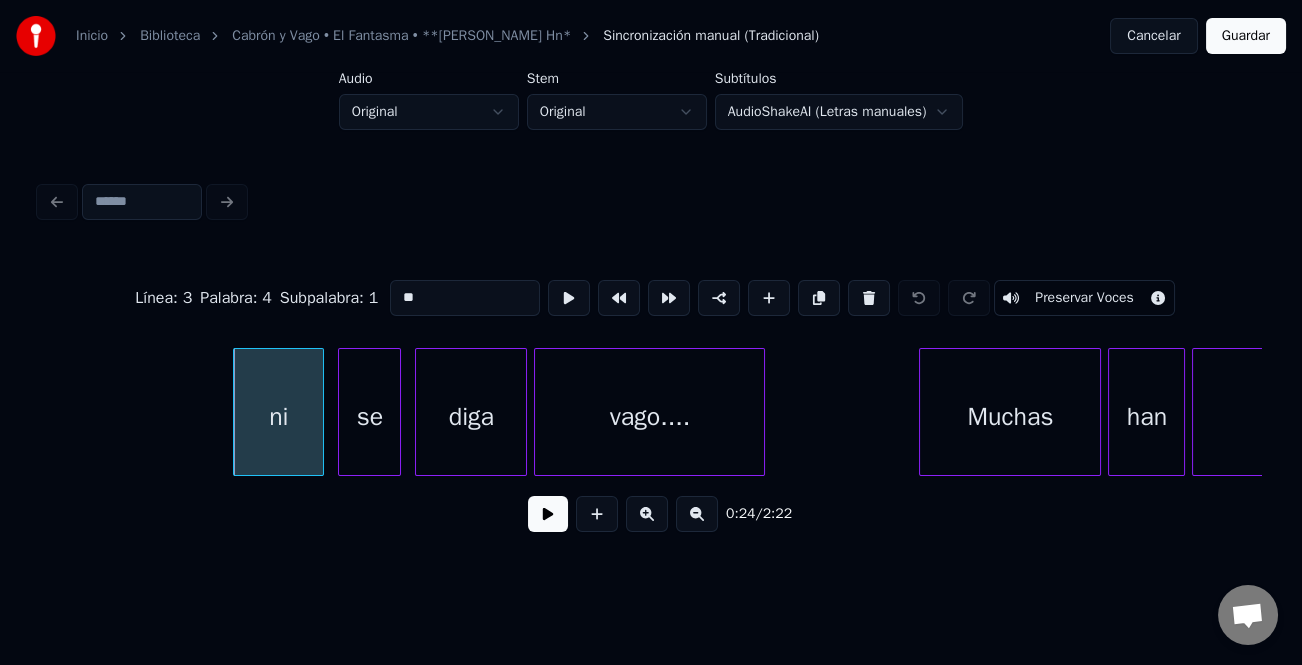 click on "**" at bounding box center (465, 298) 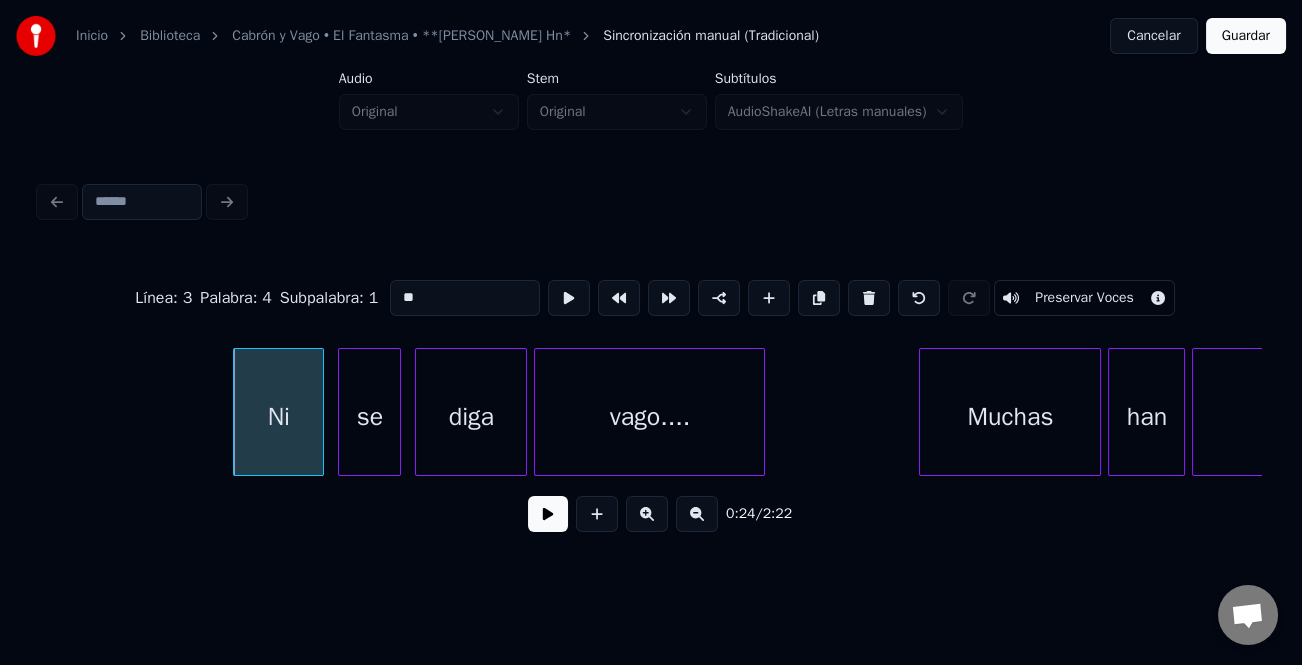 type on "**" 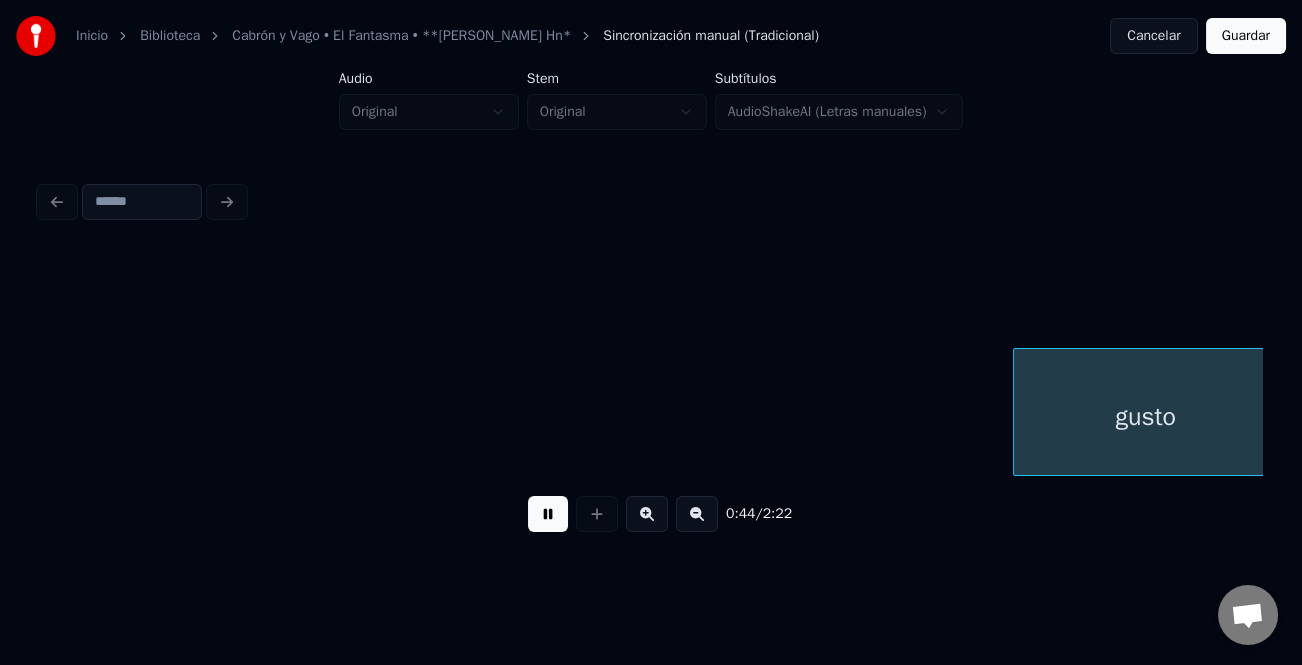 scroll, scrollTop: 0, scrollLeft: 15718, axis: horizontal 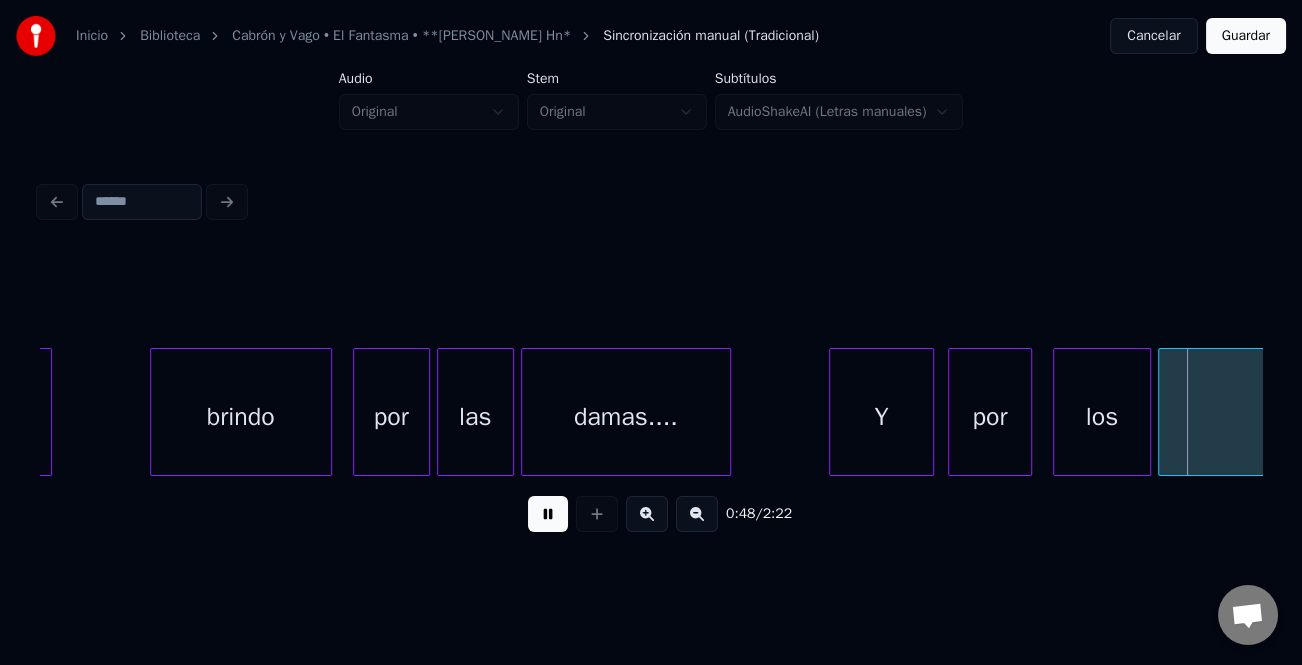 click at bounding box center (833, 412) 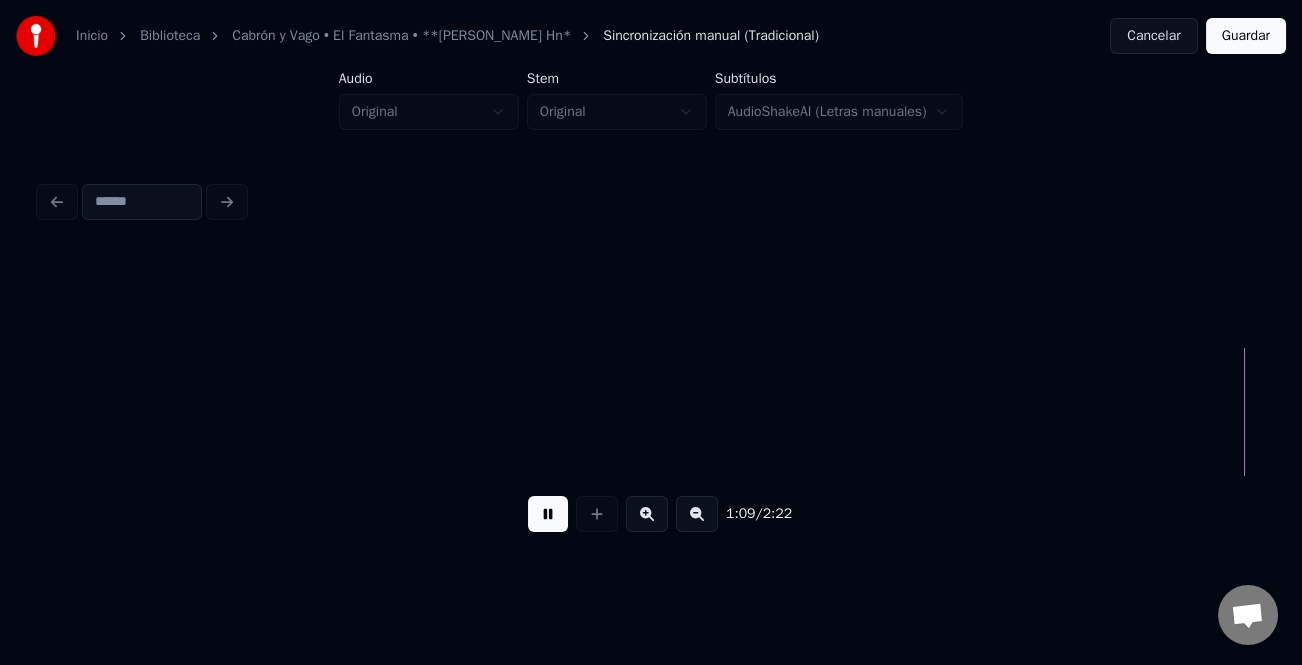 scroll, scrollTop: 0, scrollLeft: 24291, axis: horizontal 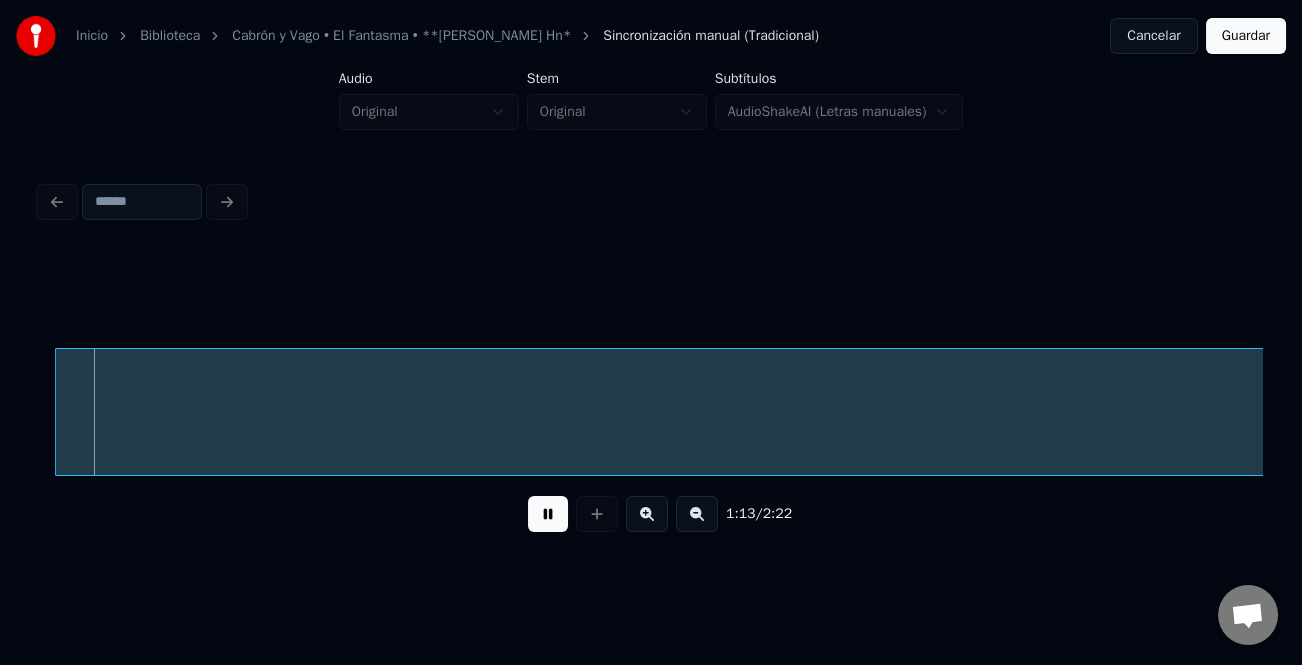 click at bounding box center (697, 514) 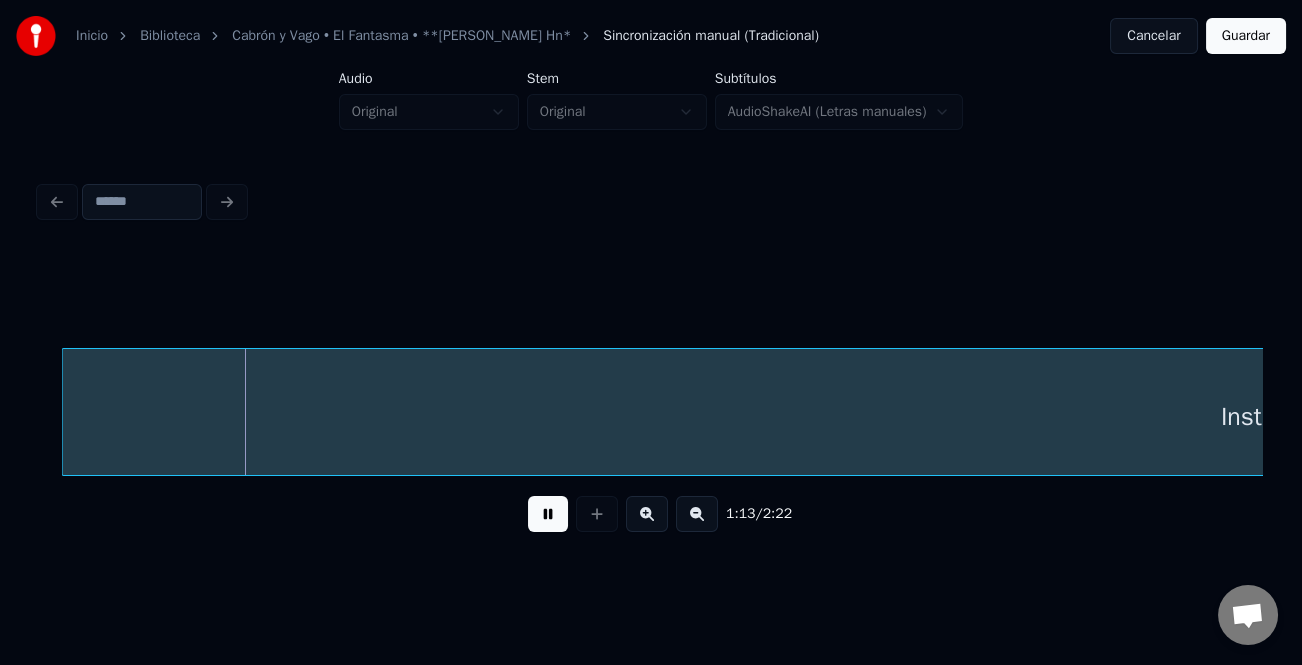 click at bounding box center [697, 514] 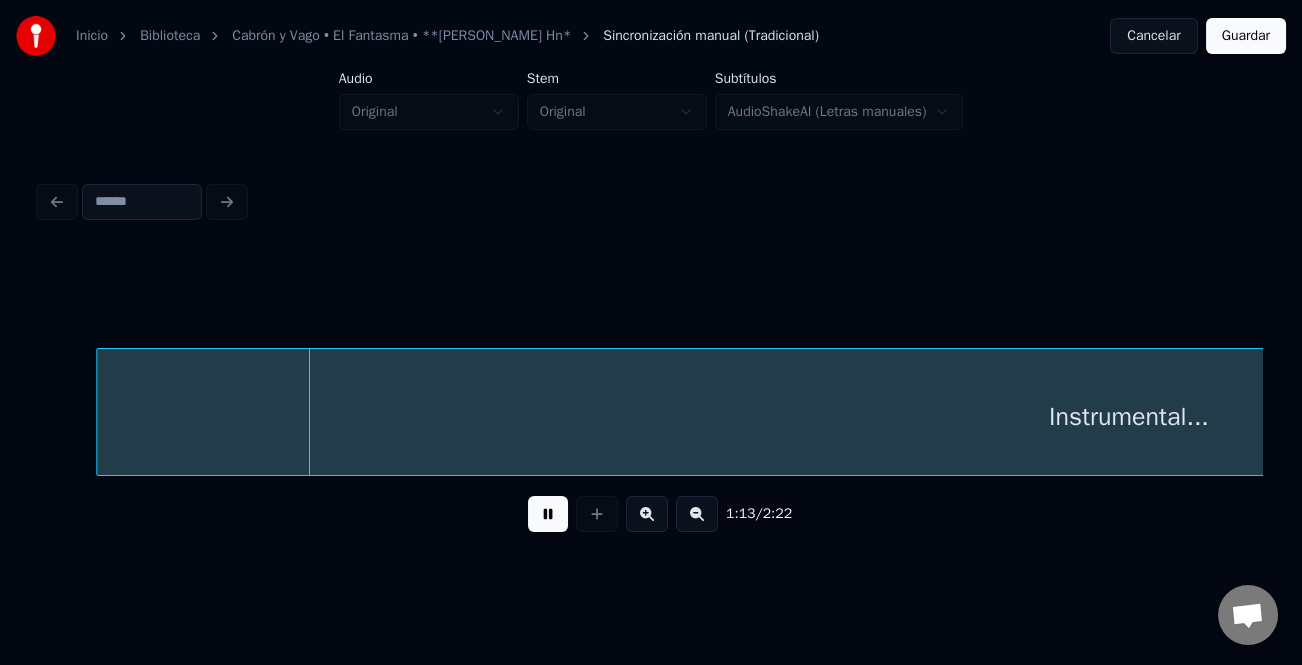 click at bounding box center (697, 514) 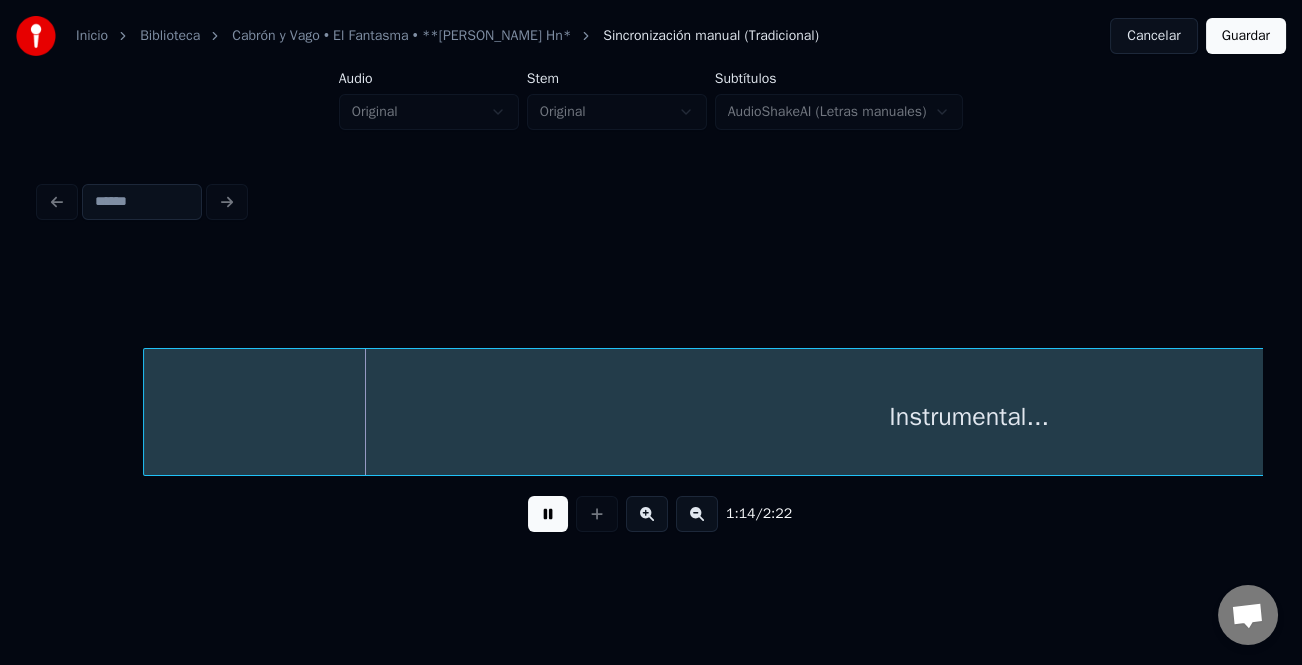 click at bounding box center (697, 514) 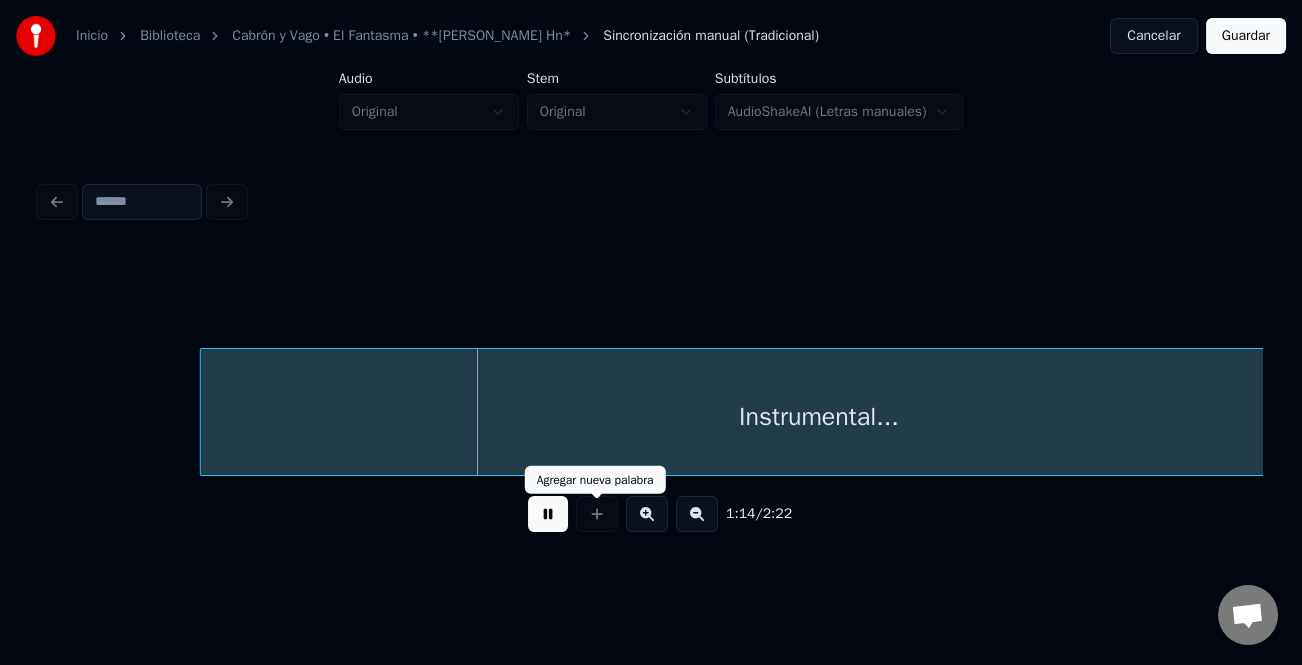 drag, startPoint x: 550, startPoint y: 516, endPoint x: 650, endPoint y: 503, distance: 100.84146 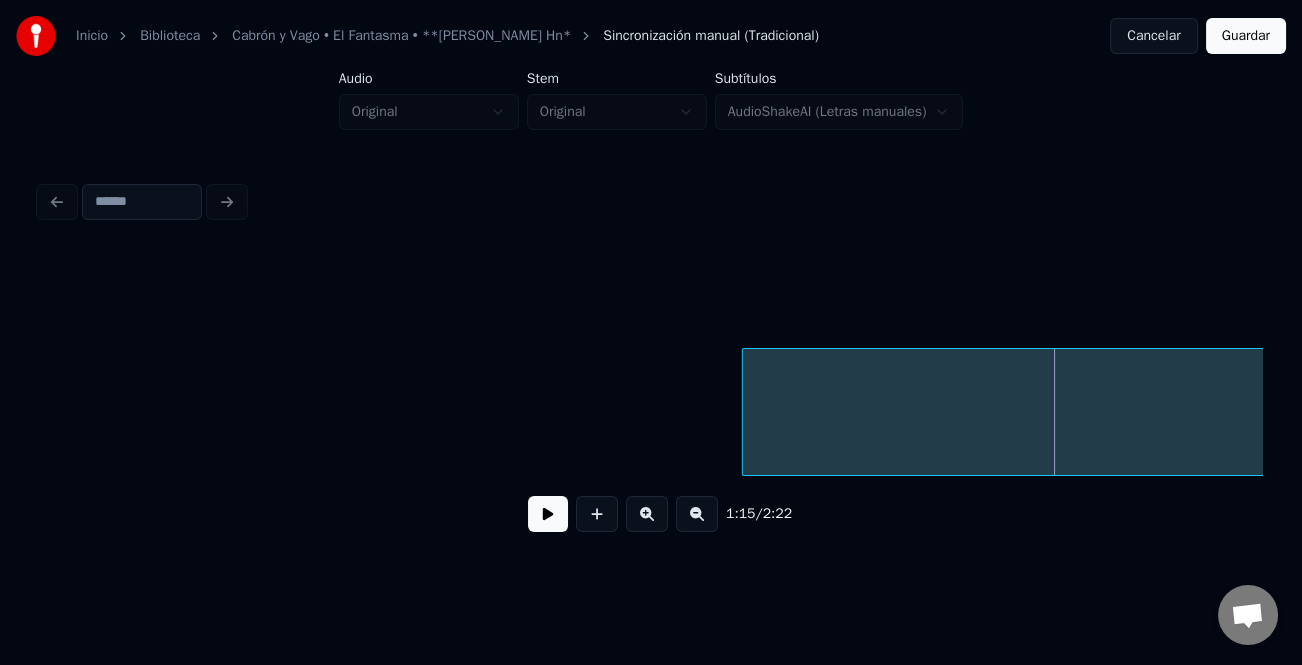 scroll, scrollTop: 0, scrollLeft: 10069, axis: horizontal 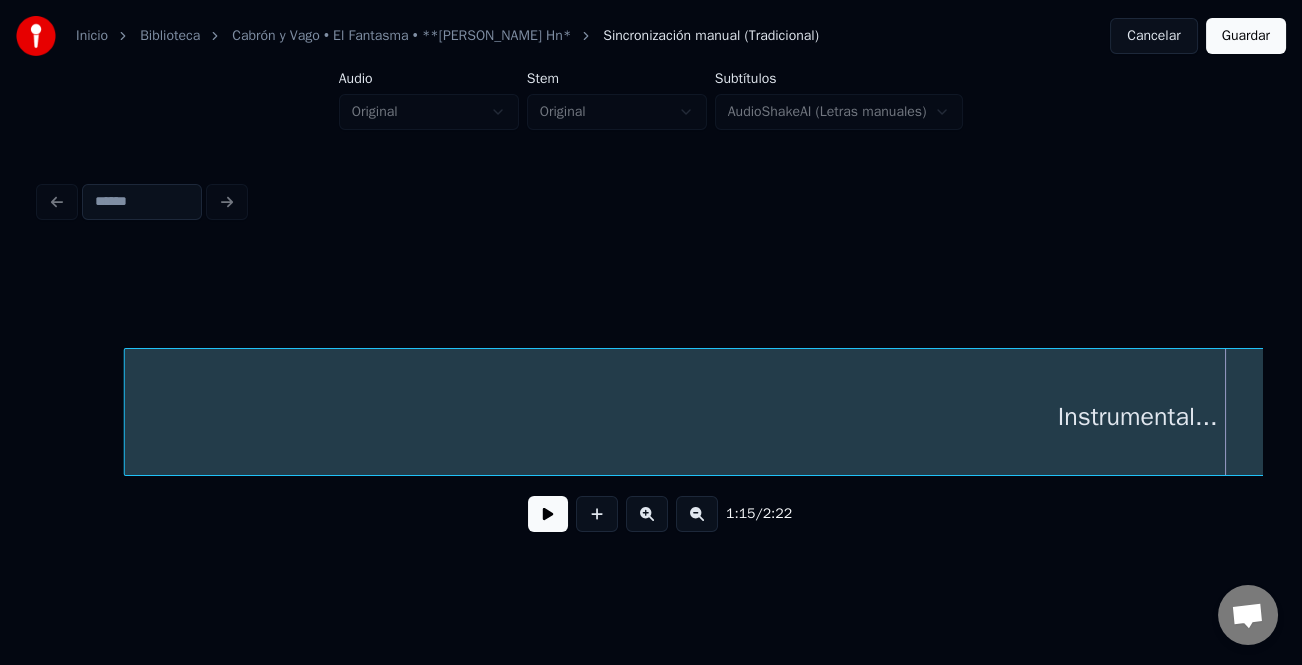 click at bounding box center [128, 412] 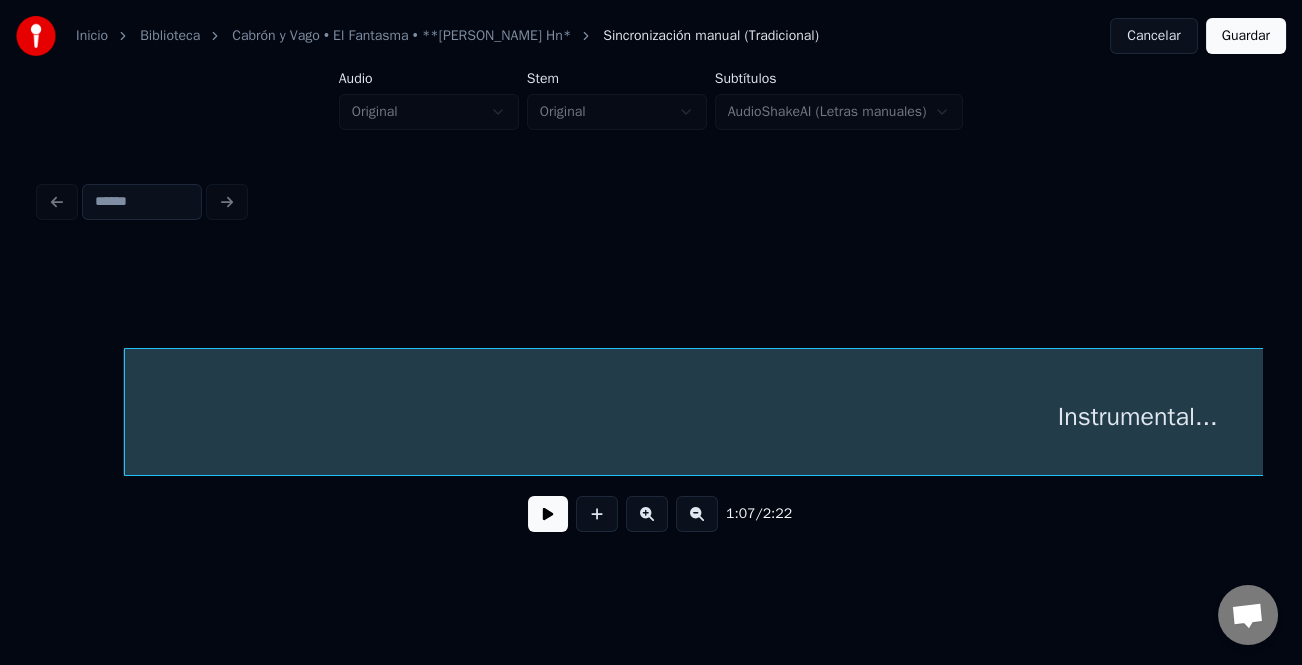 click on "1:07  /  2:22" at bounding box center [651, 514] 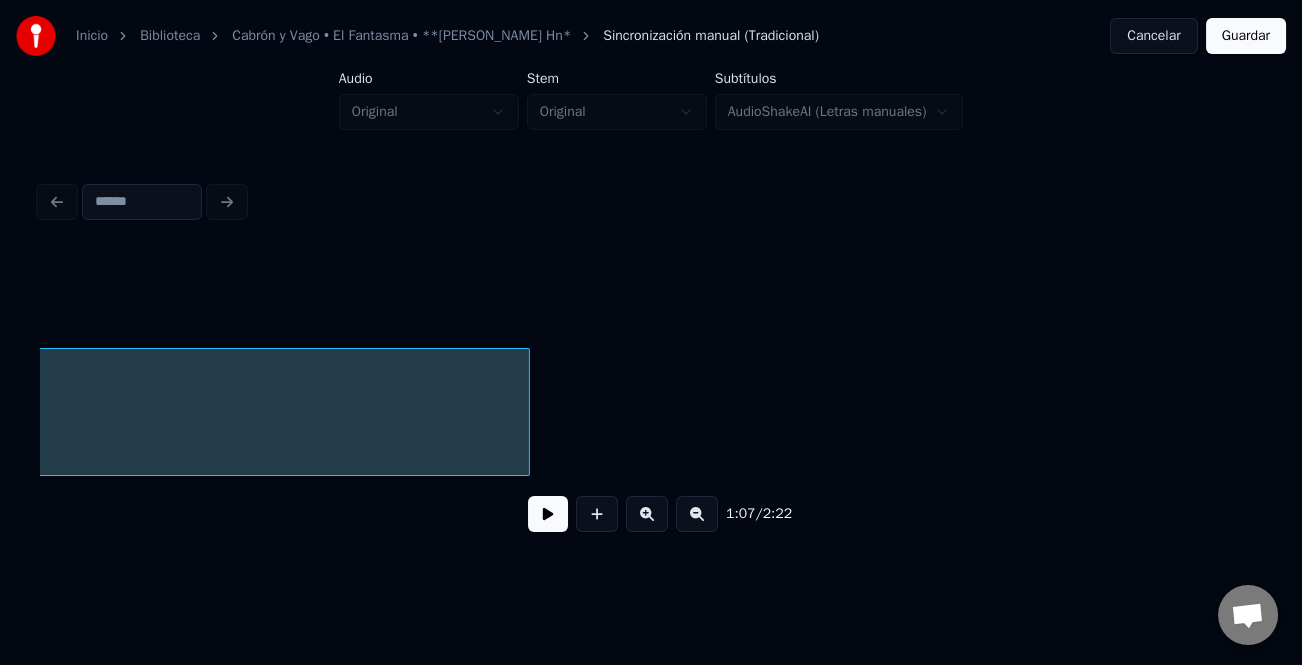 scroll, scrollTop: 0, scrollLeft: 11707, axis: horizontal 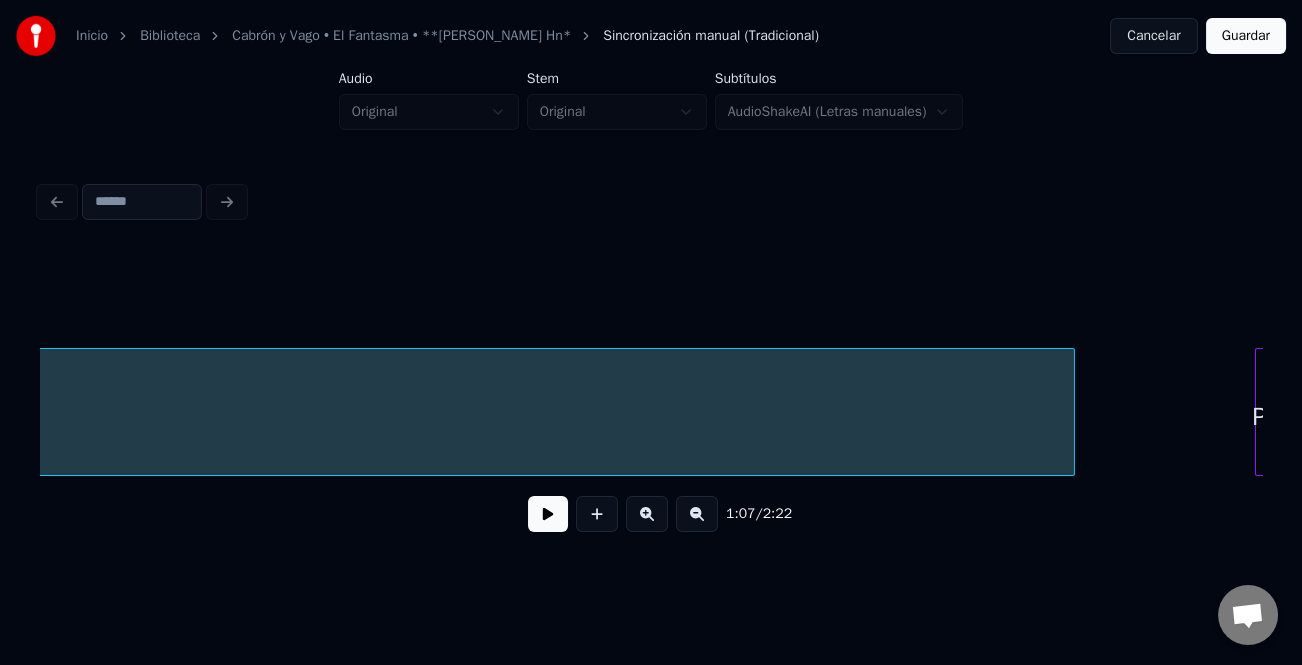 click at bounding box center [1071, 412] 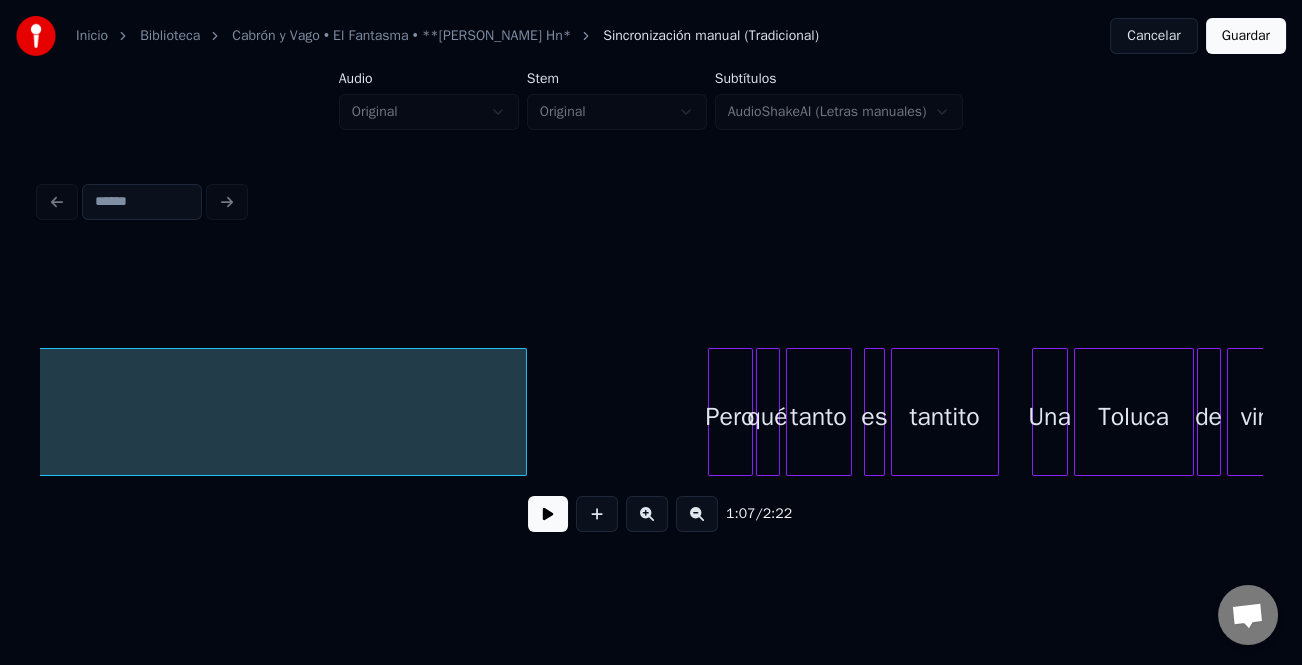 scroll, scrollTop: 0, scrollLeft: 12270, axis: horizontal 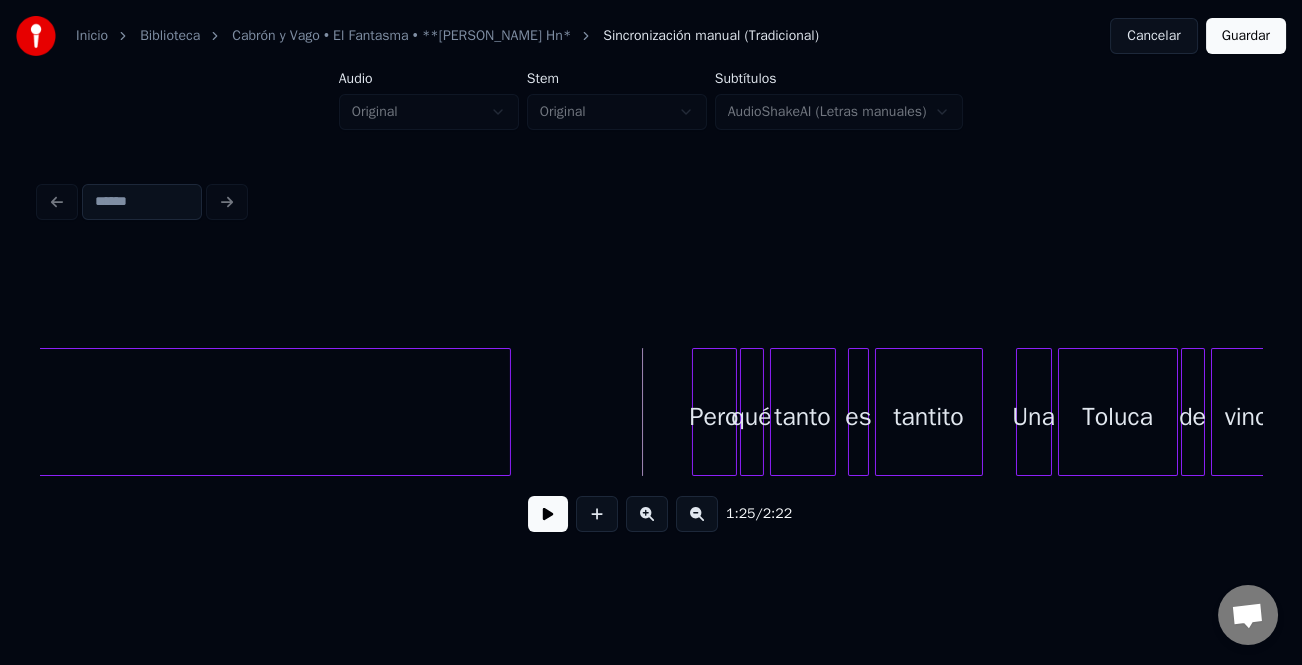 click at bounding box center (548, 514) 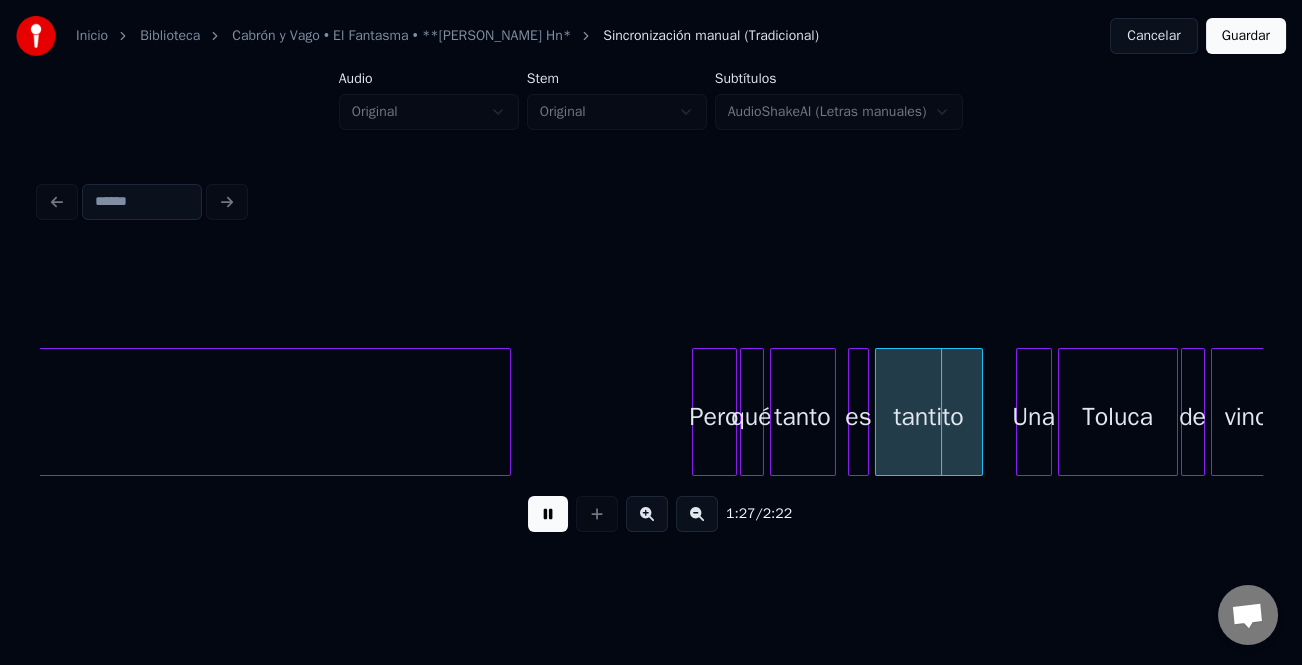 click at bounding box center (647, 514) 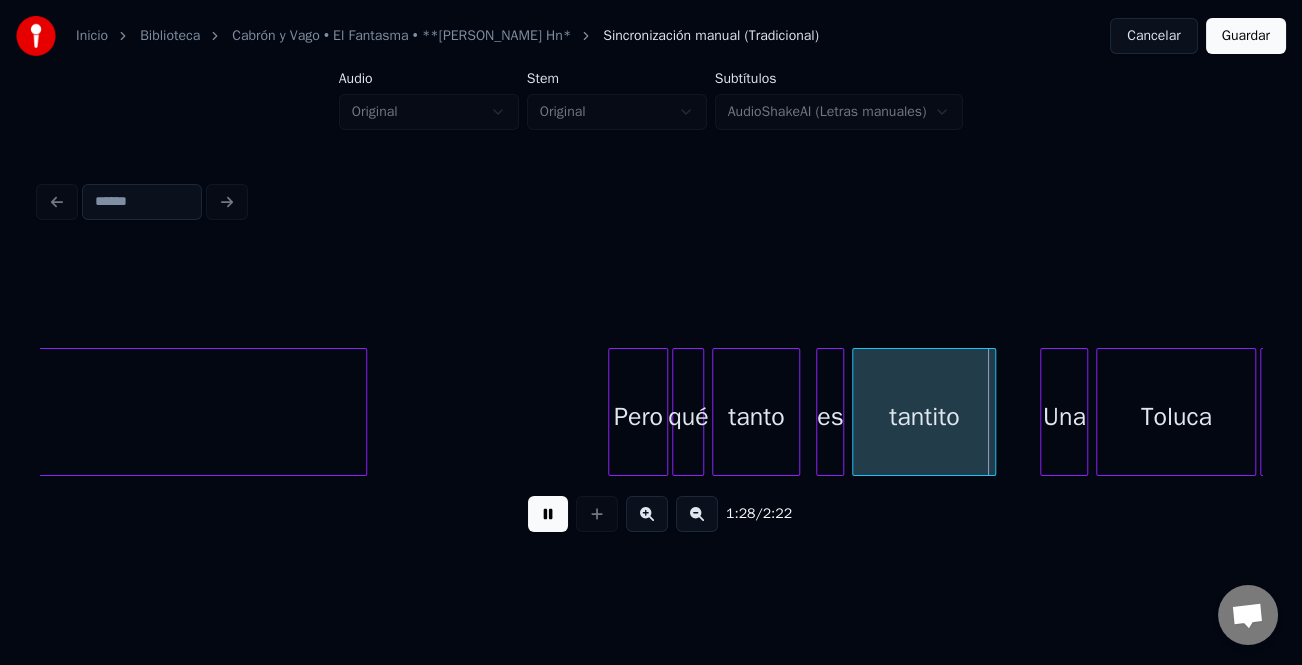click at bounding box center [647, 514] 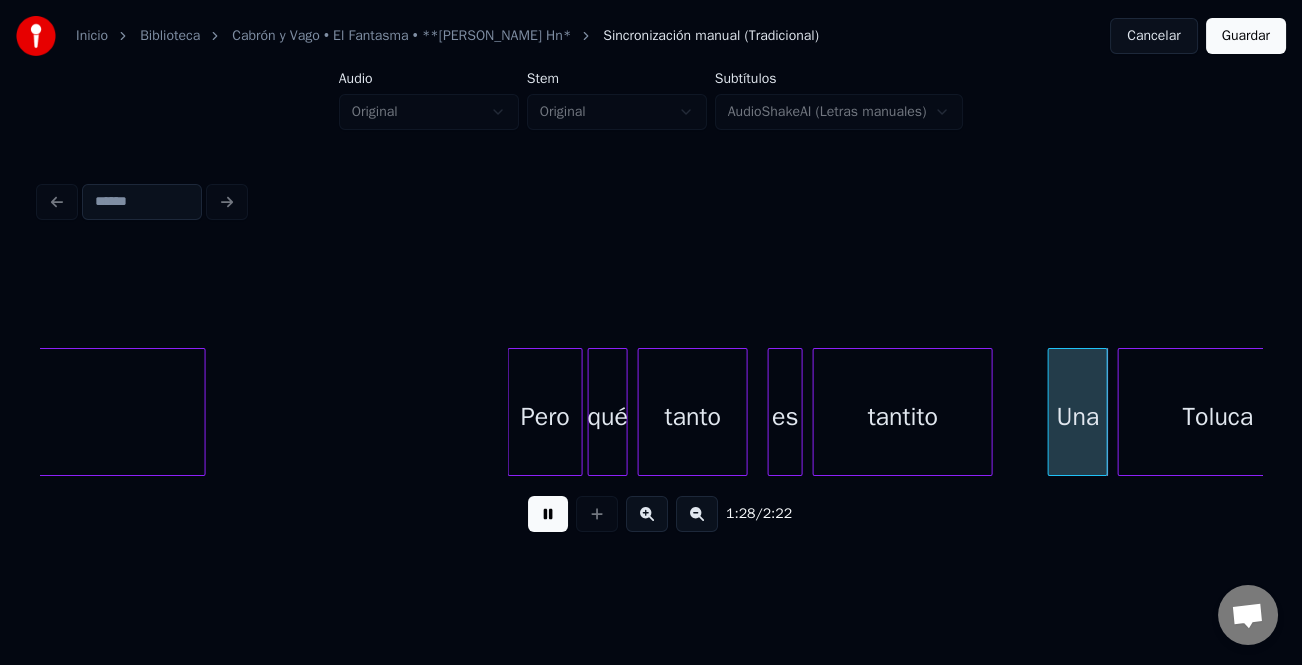 click at bounding box center (647, 514) 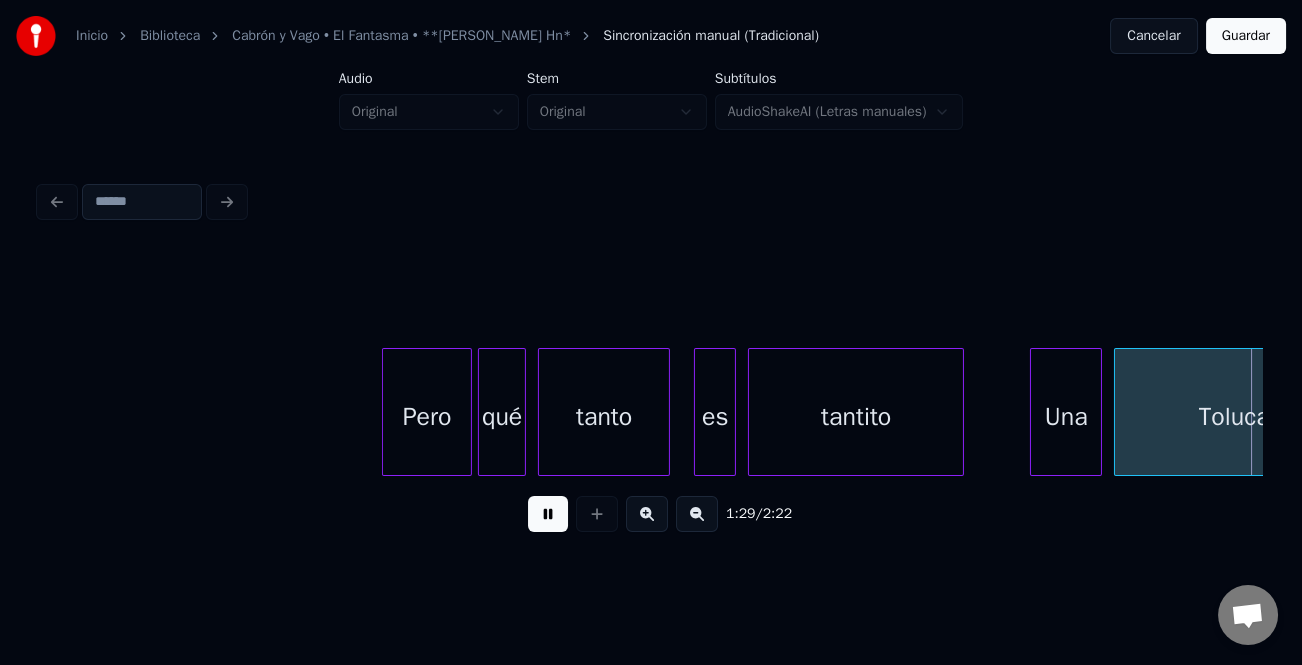 scroll, scrollTop: 0, scrollLeft: 26729, axis: horizontal 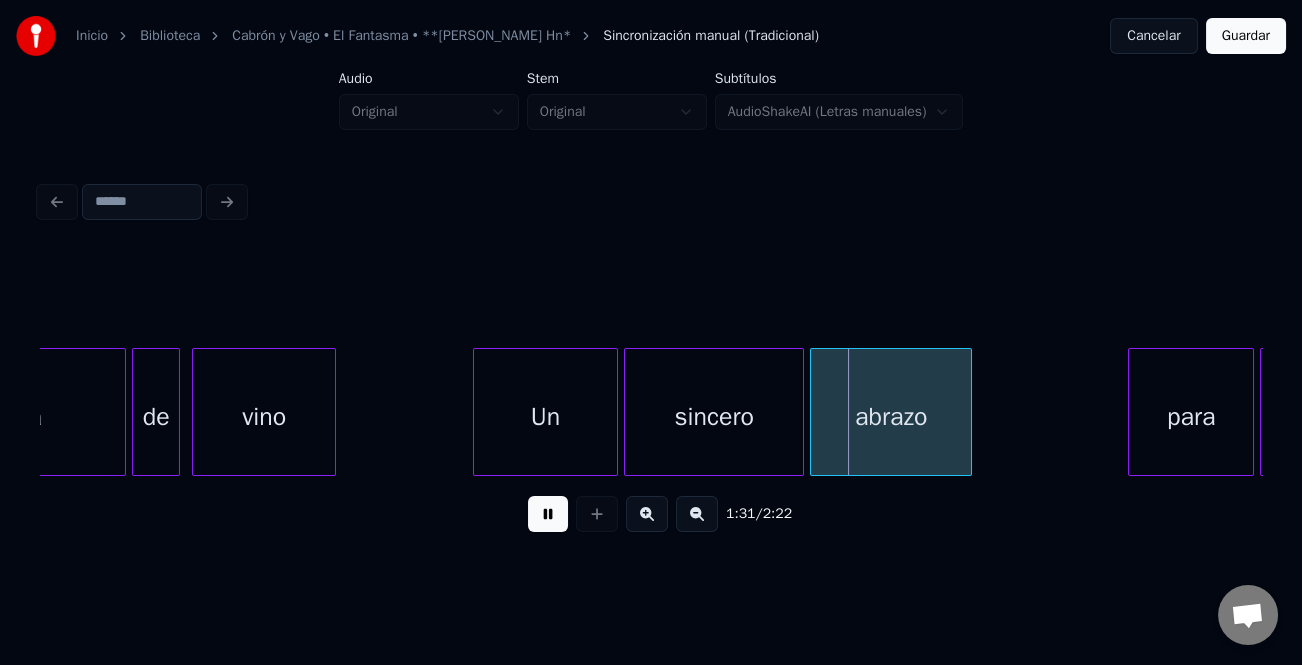 click at bounding box center (477, 412) 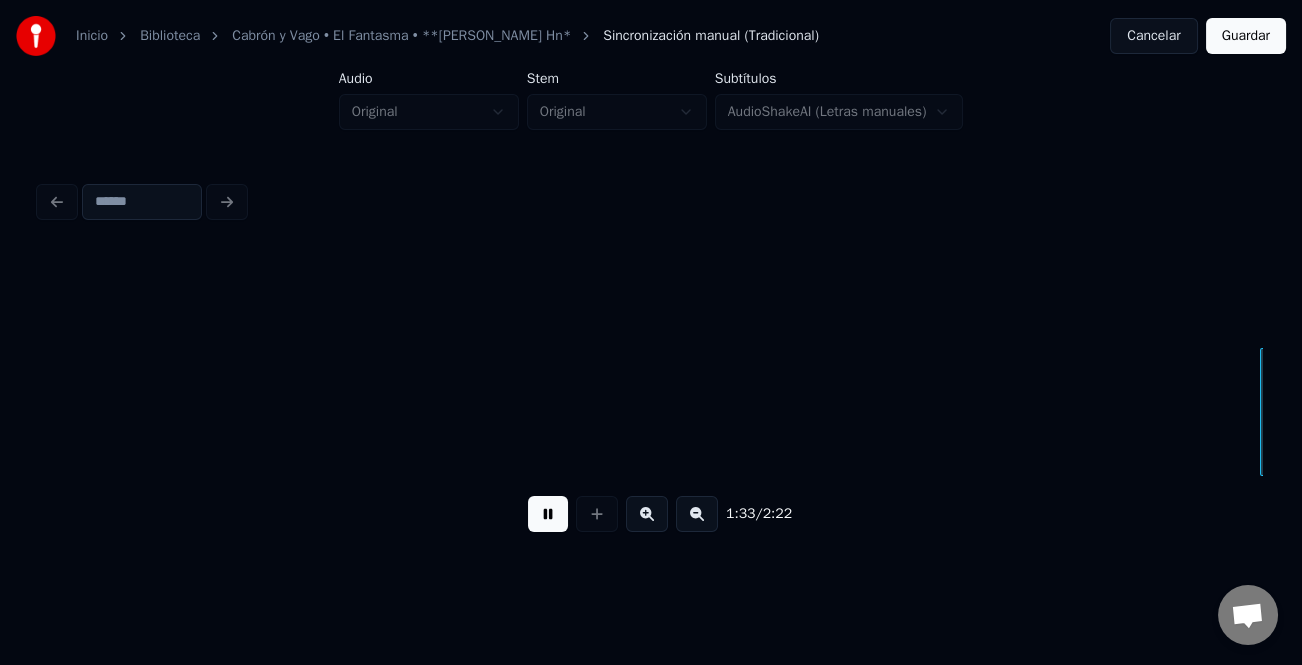 scroll, scrollTop: 0, scrollLeft: 27954, axis: horizontal 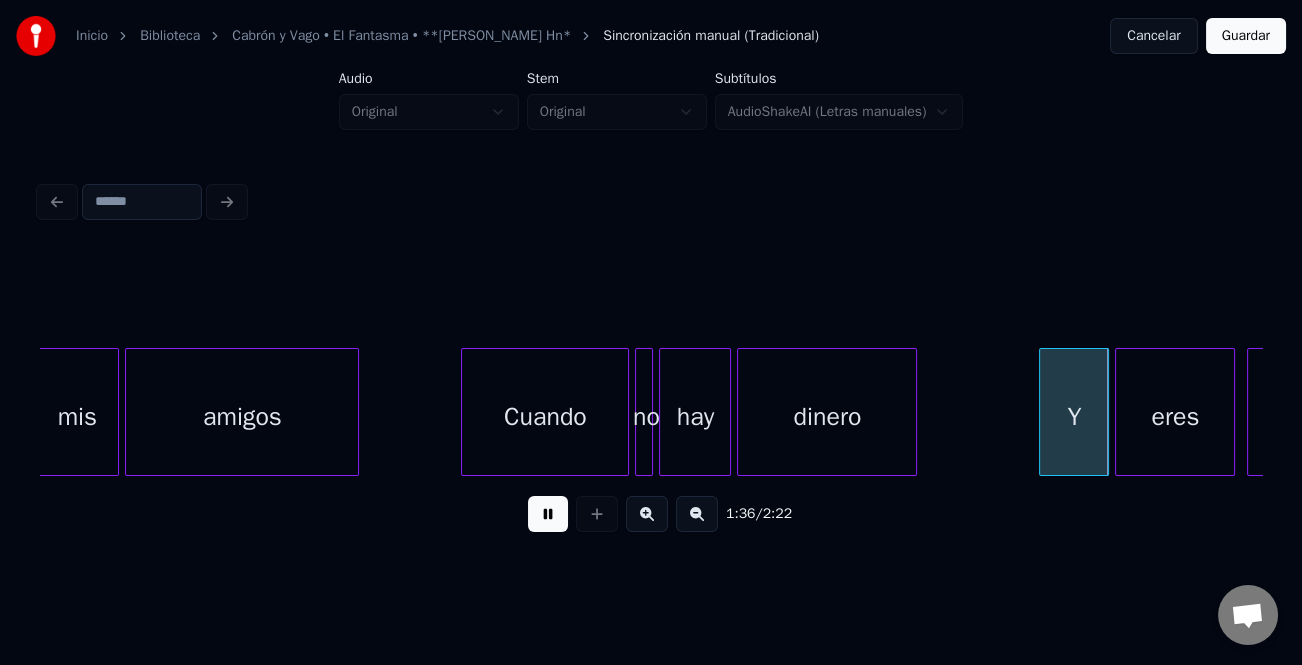 click at bounding box center [1043, 412] 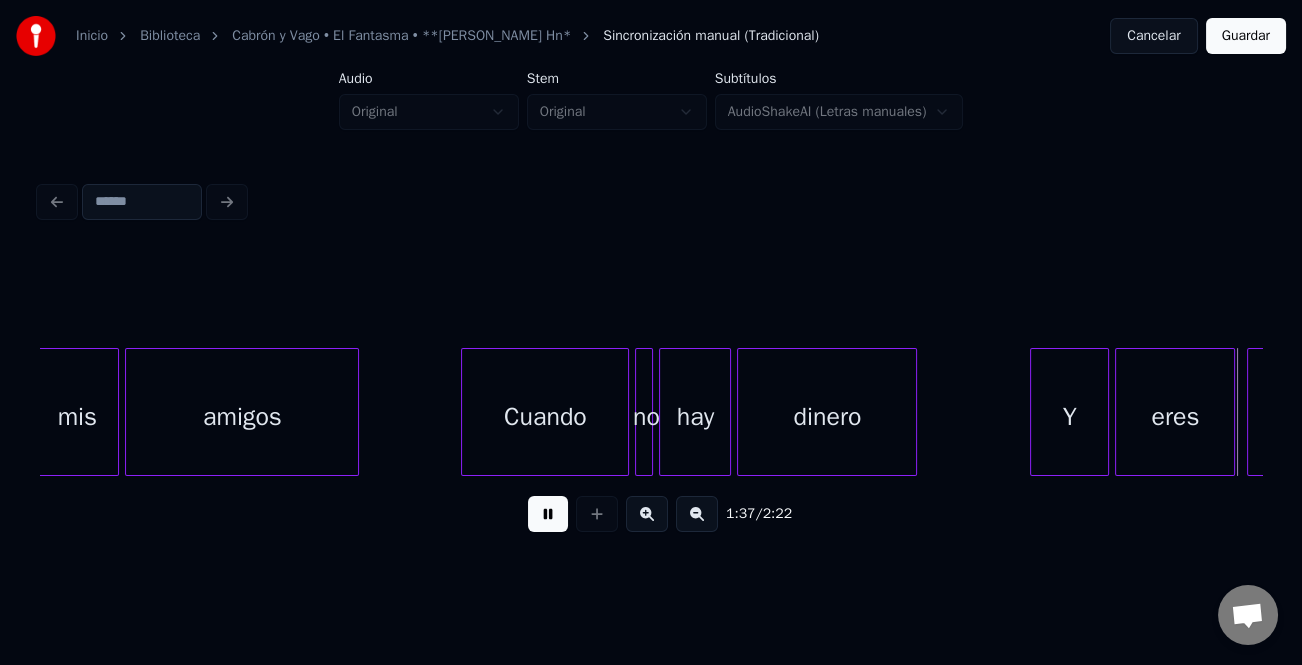 scroll, scrollTop: 0, scrollLeft: 29181, axis: horizontal 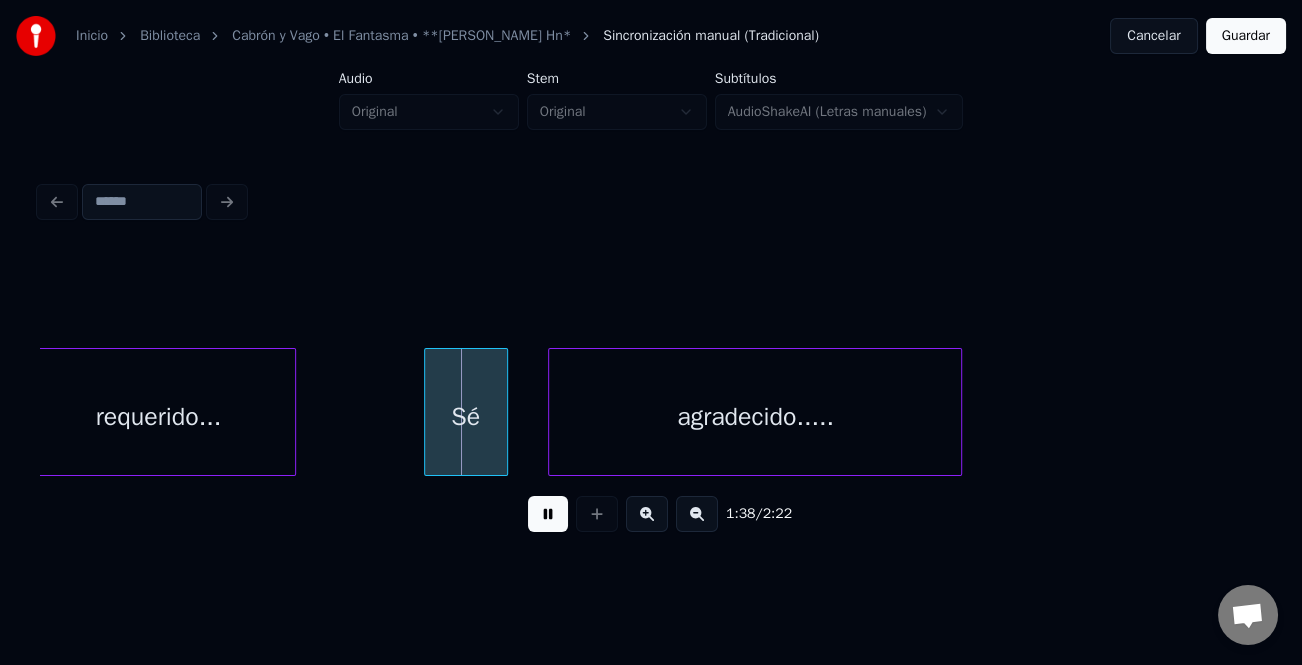 click on "Sé" at bounding box center (466, 417) 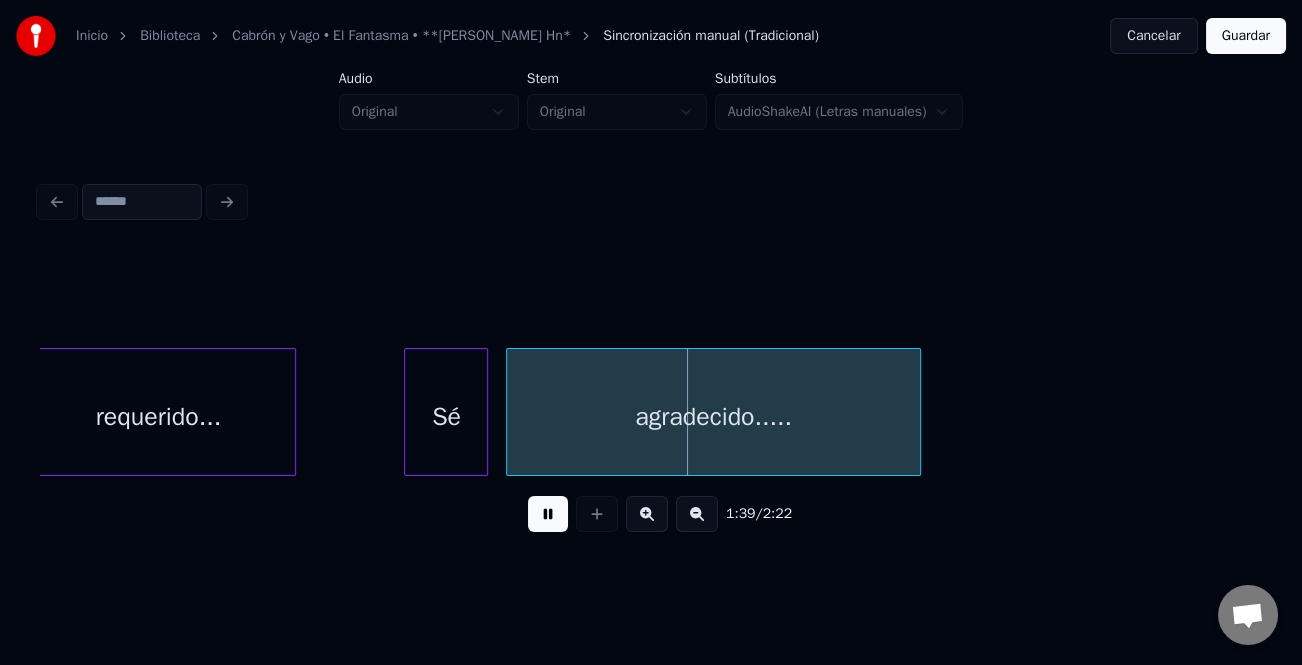 click on "agradecido....." at bounding box center (713, 417) 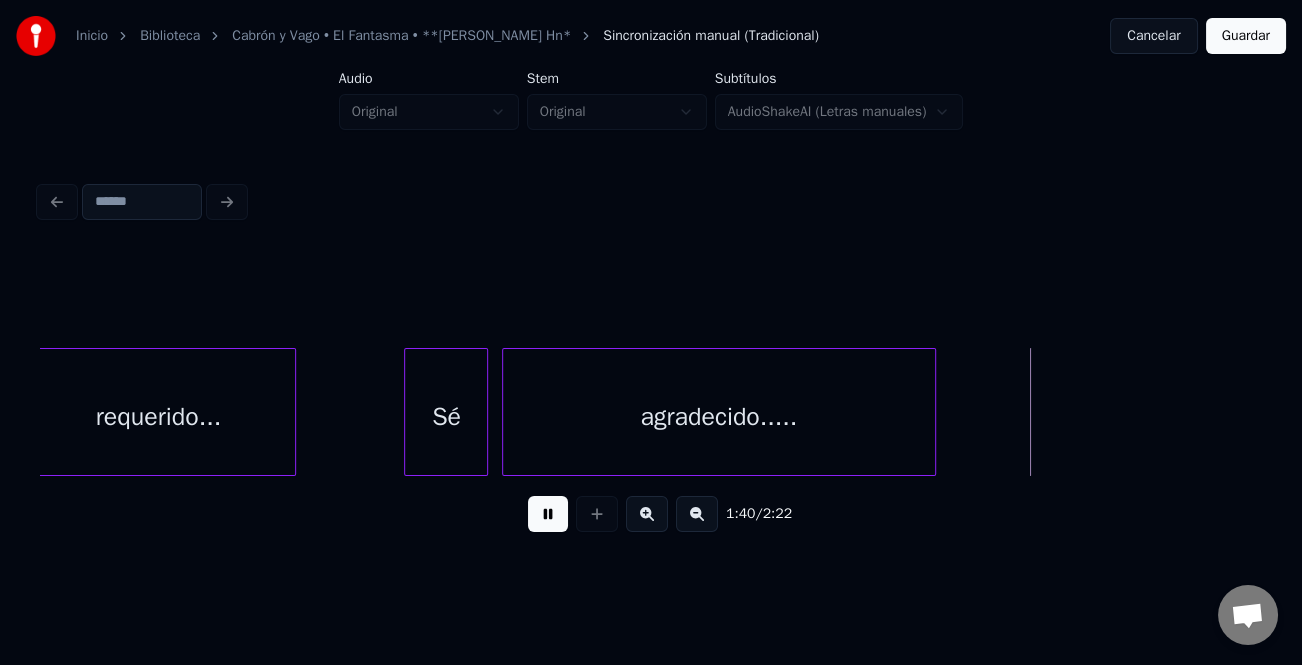 click at bounding box center (932, 412) 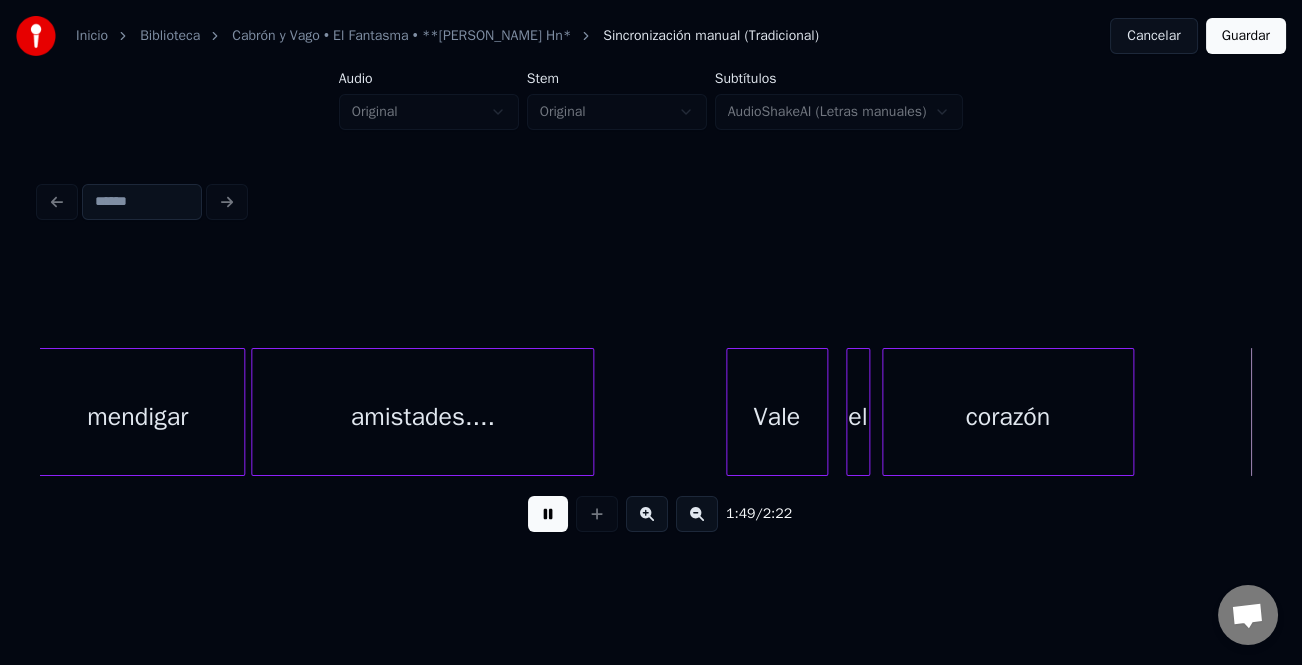 scroll, scrollTop: 0, scrollLeft: 32855, axis: horizontal 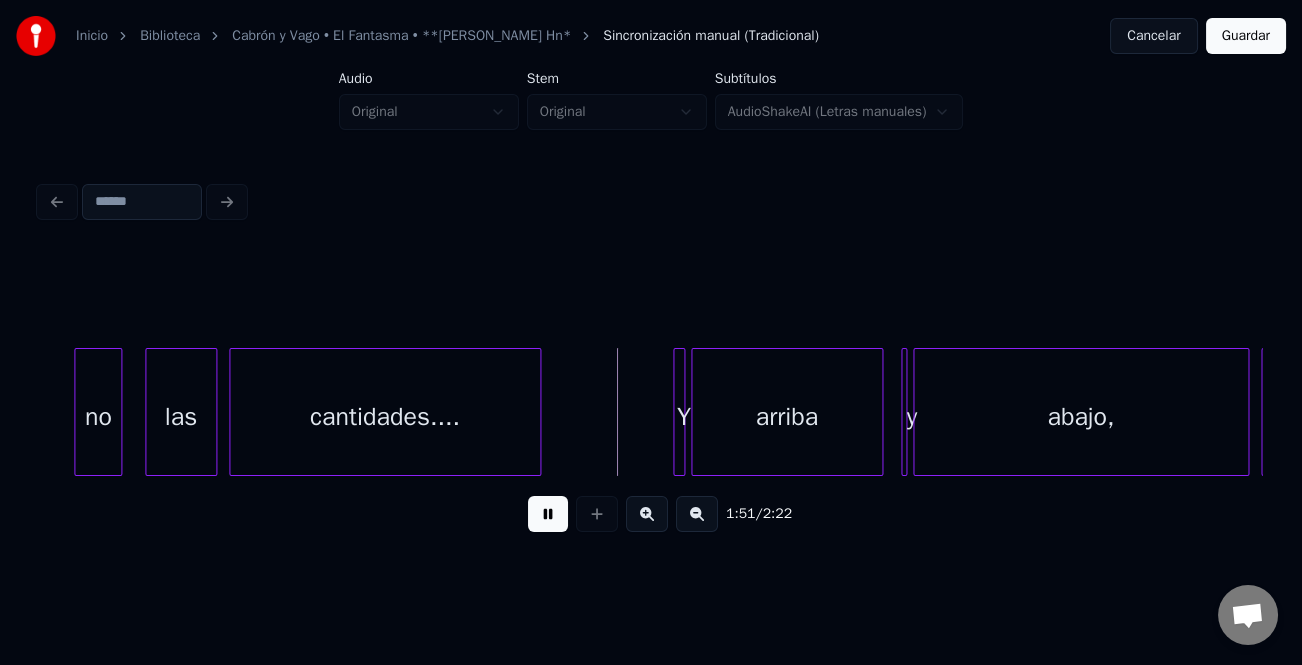 click on "no" at bounding box center (98, 417) 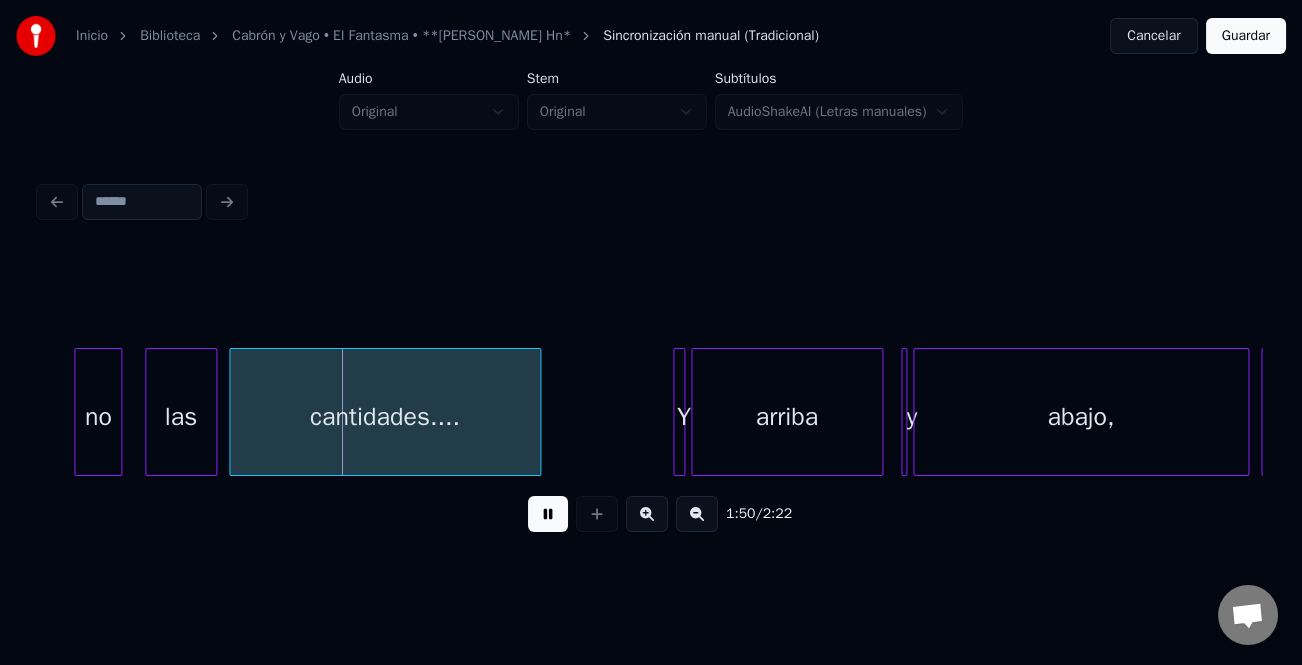click at bounding box center (548, 514) 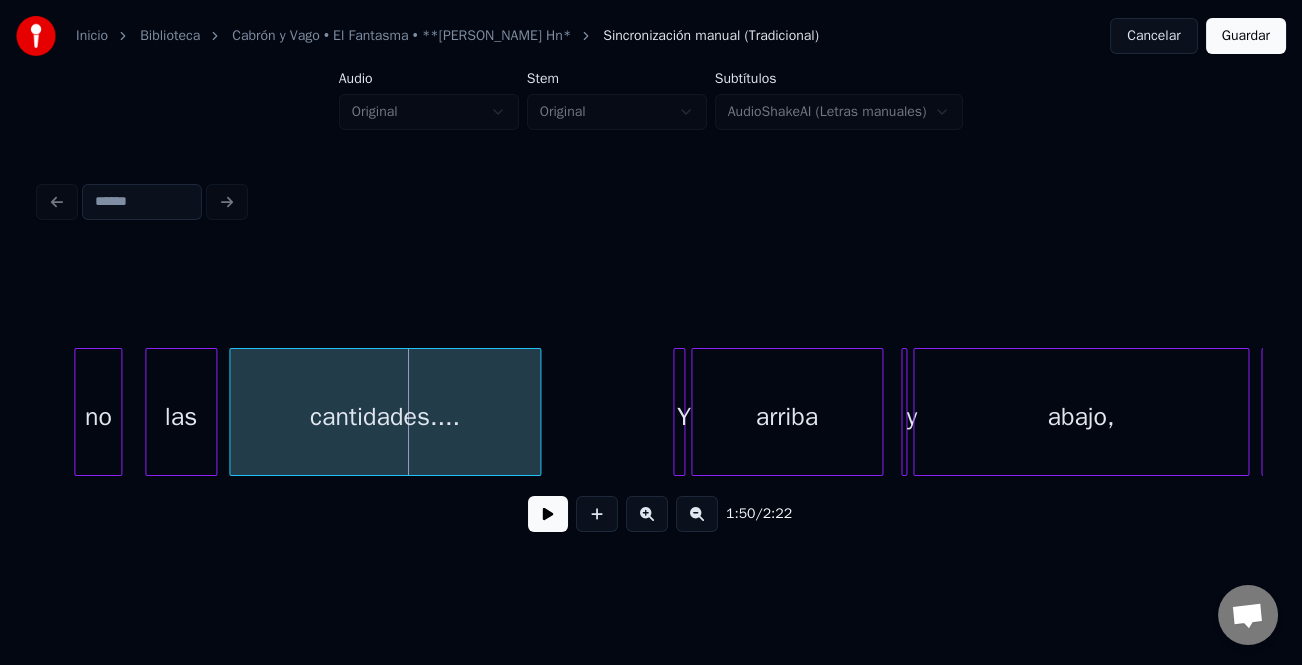 click on "no las cantidades.... Y arriba y abajo, Yo" at bounding box center (-11505, 412) 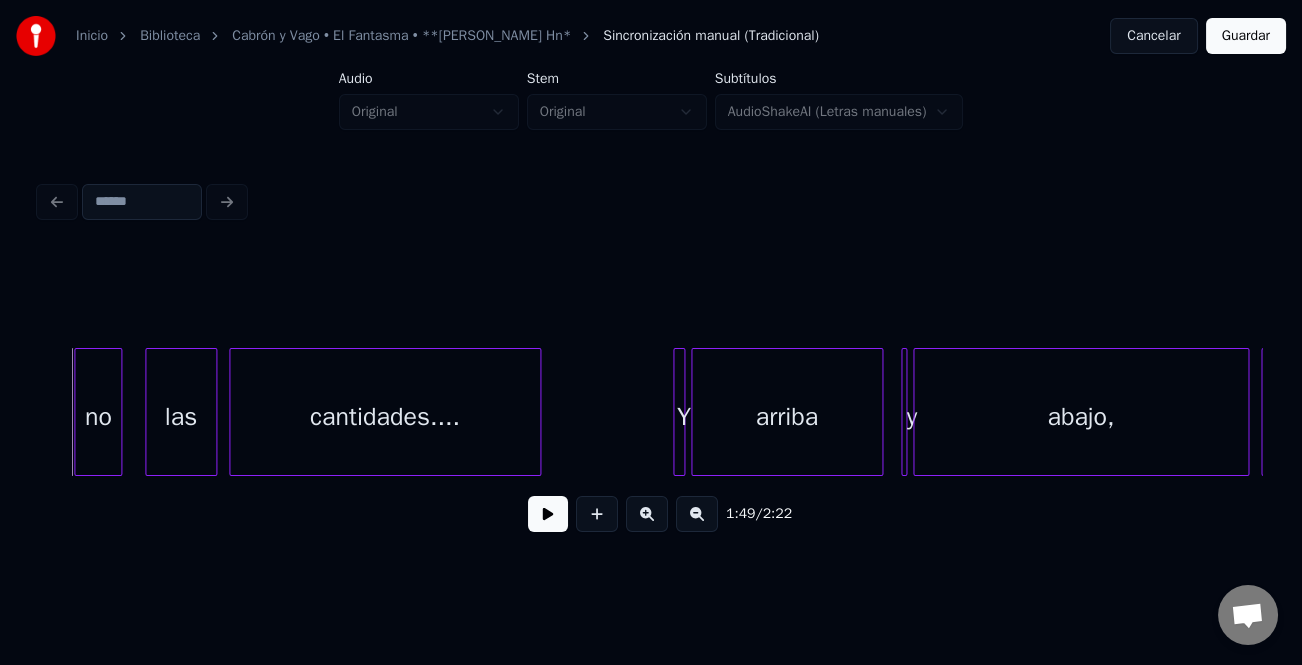 drag, startPoint x: 70, startPoint y: 404, endPoint x: 84, endPoint y: 403, distance: 14.035668 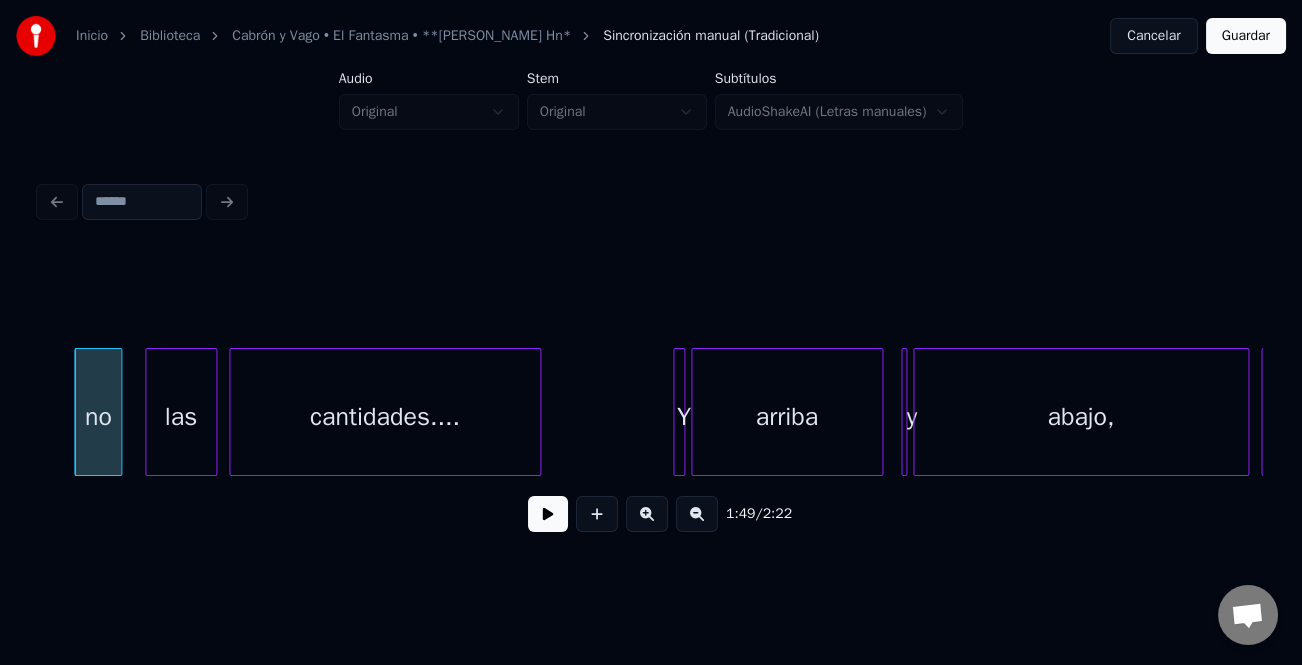 click on "no" at bounding box center (98, 417) 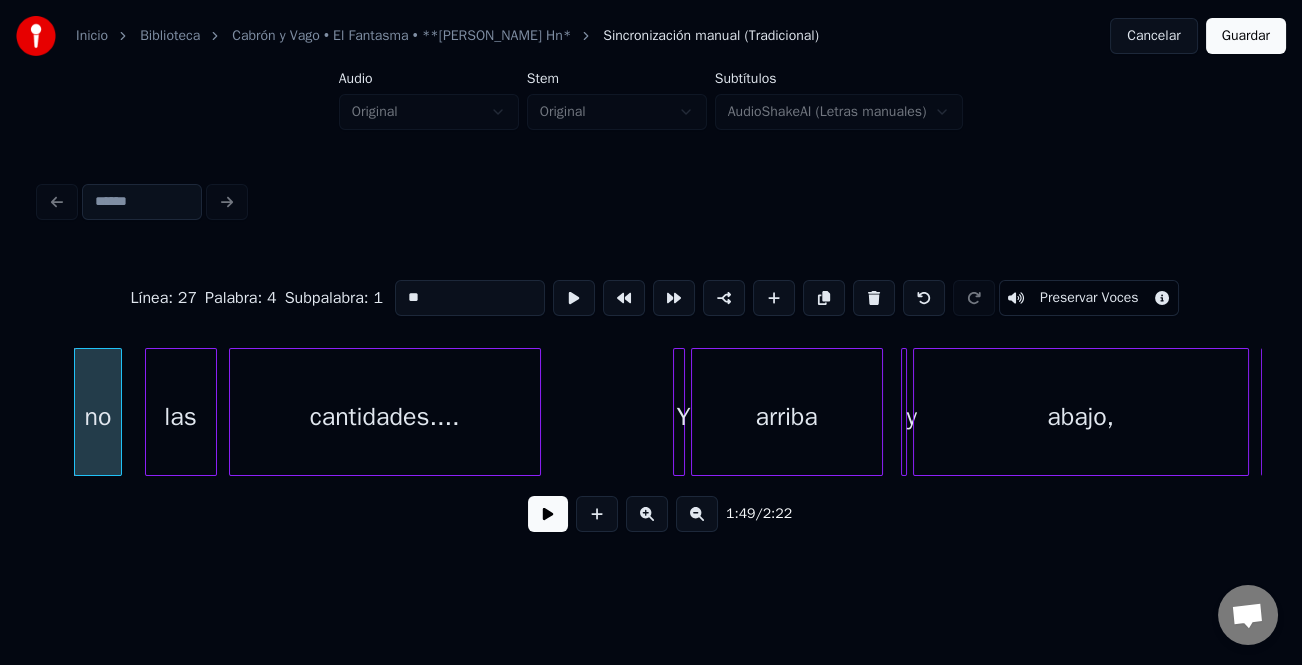 click on "**" at bounding box center (470, 298) 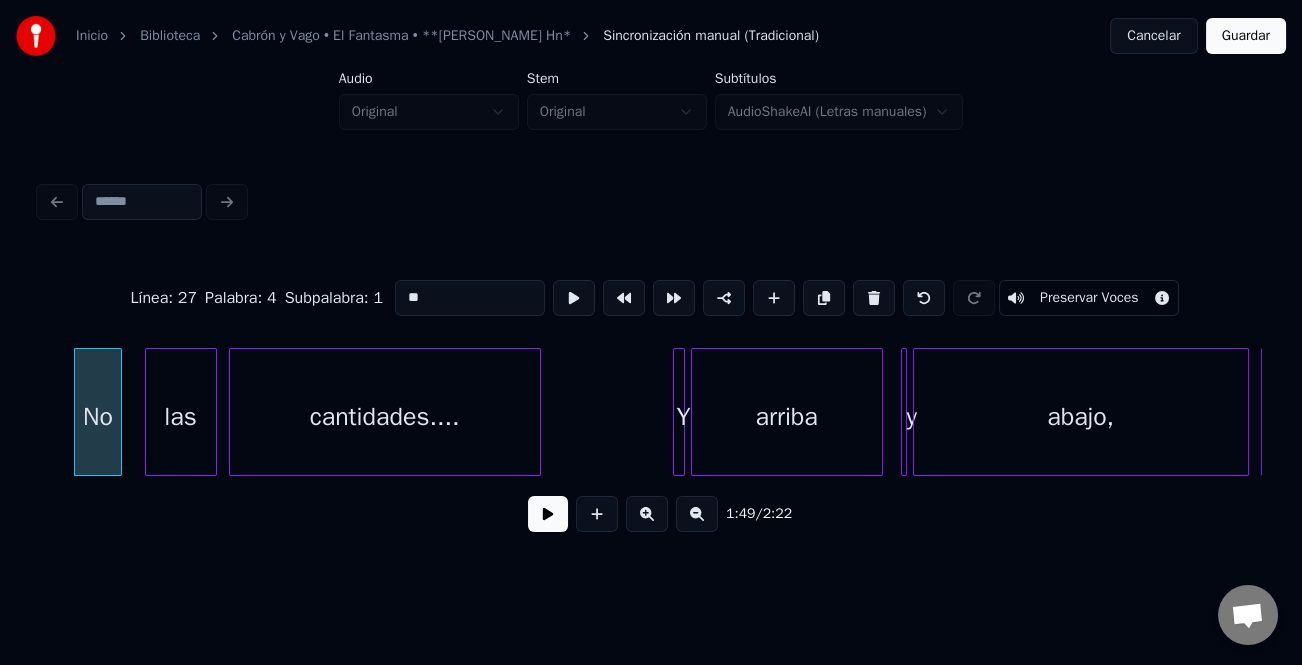 type on "**" 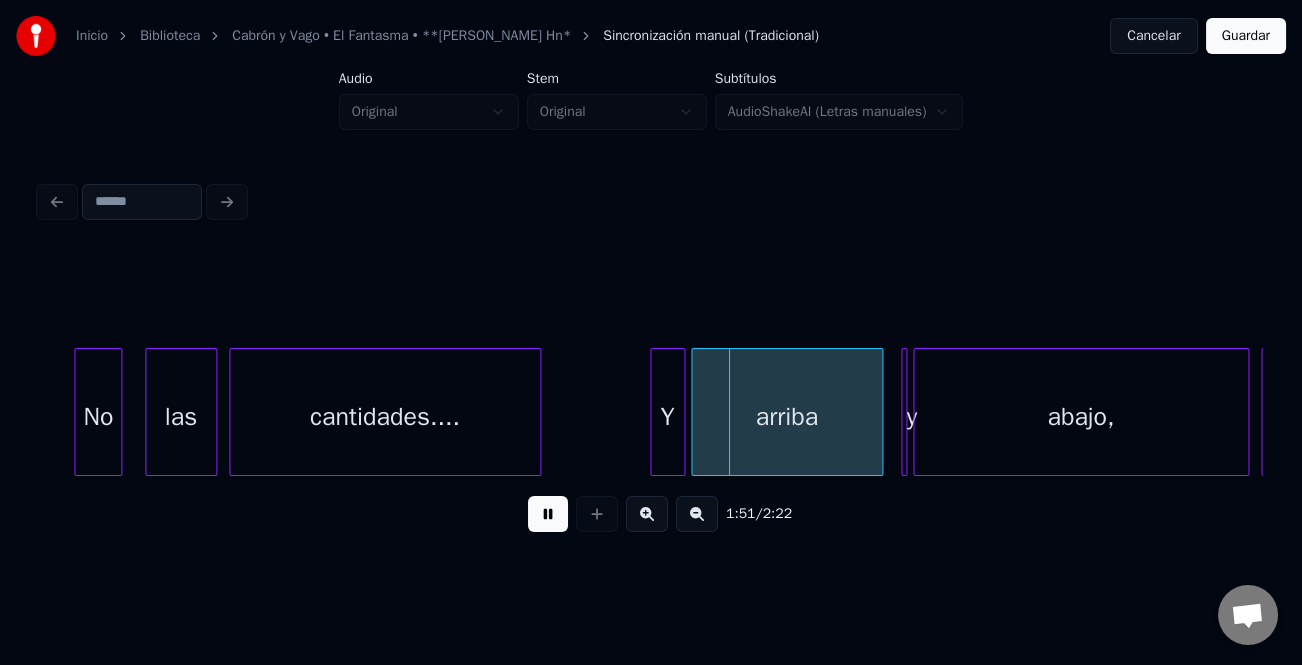 click at bounding box center [654, 412] 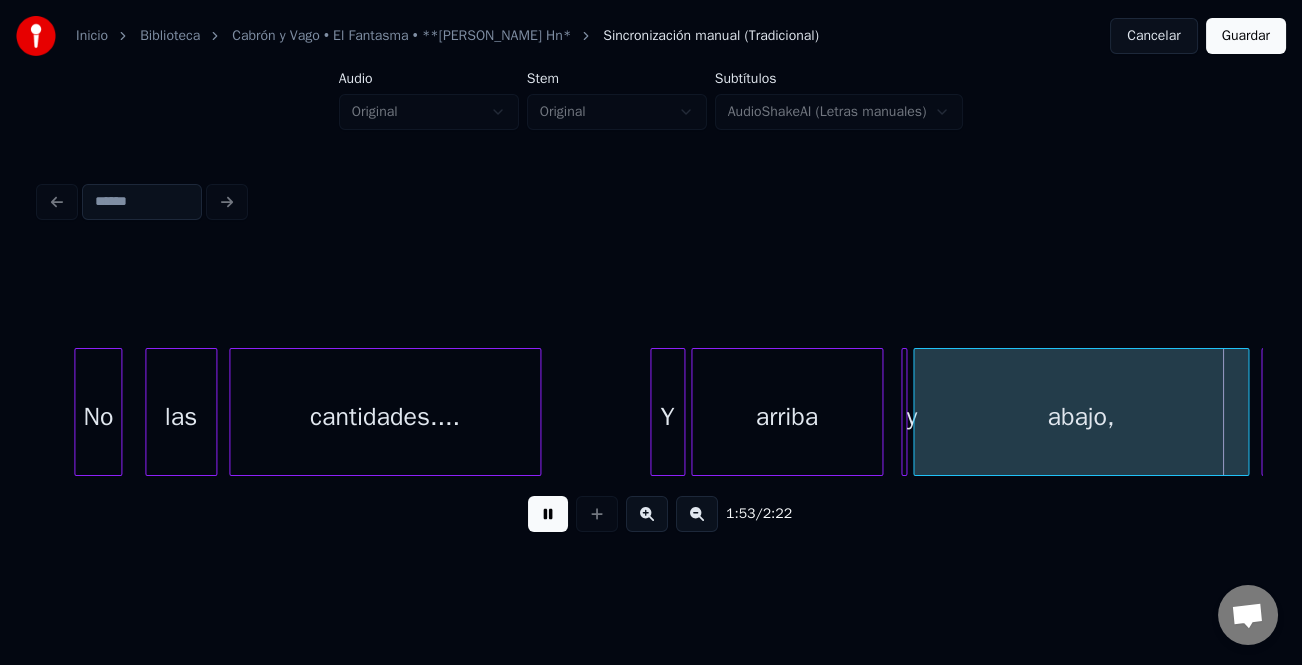 scroll, scrollTop: 0, scrollLeft: 34080, axis: horizontal 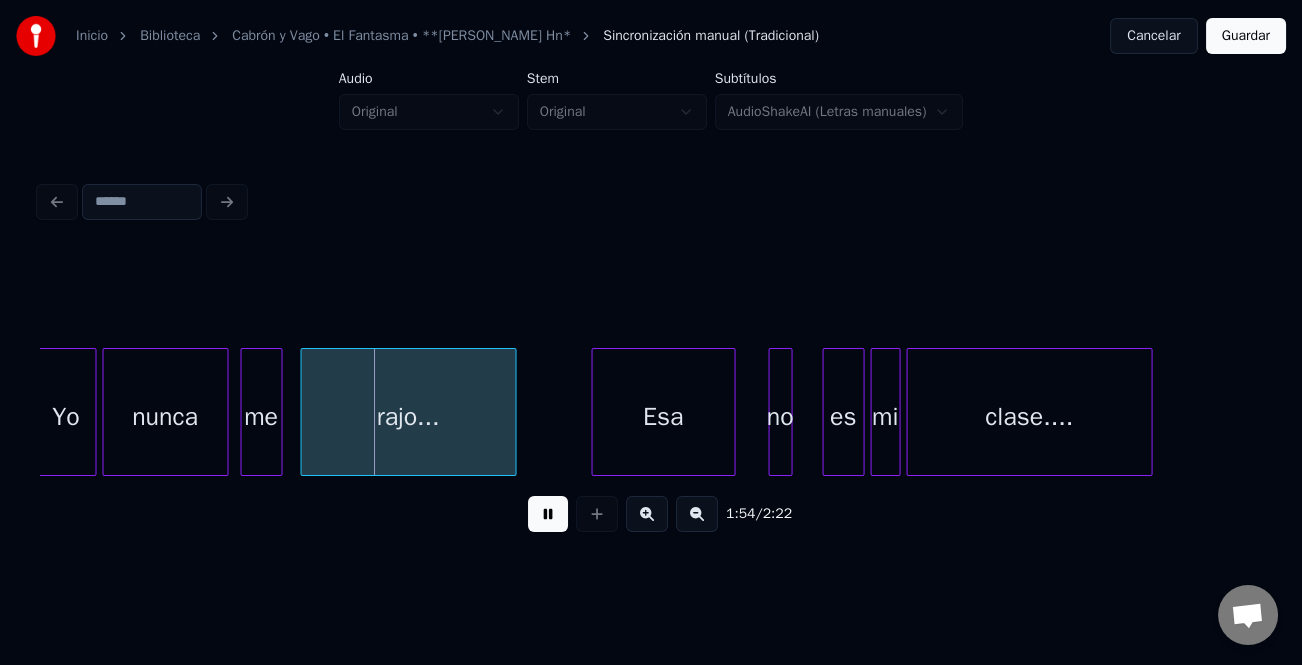 click on "Esa" at bounding box center [663, 417] 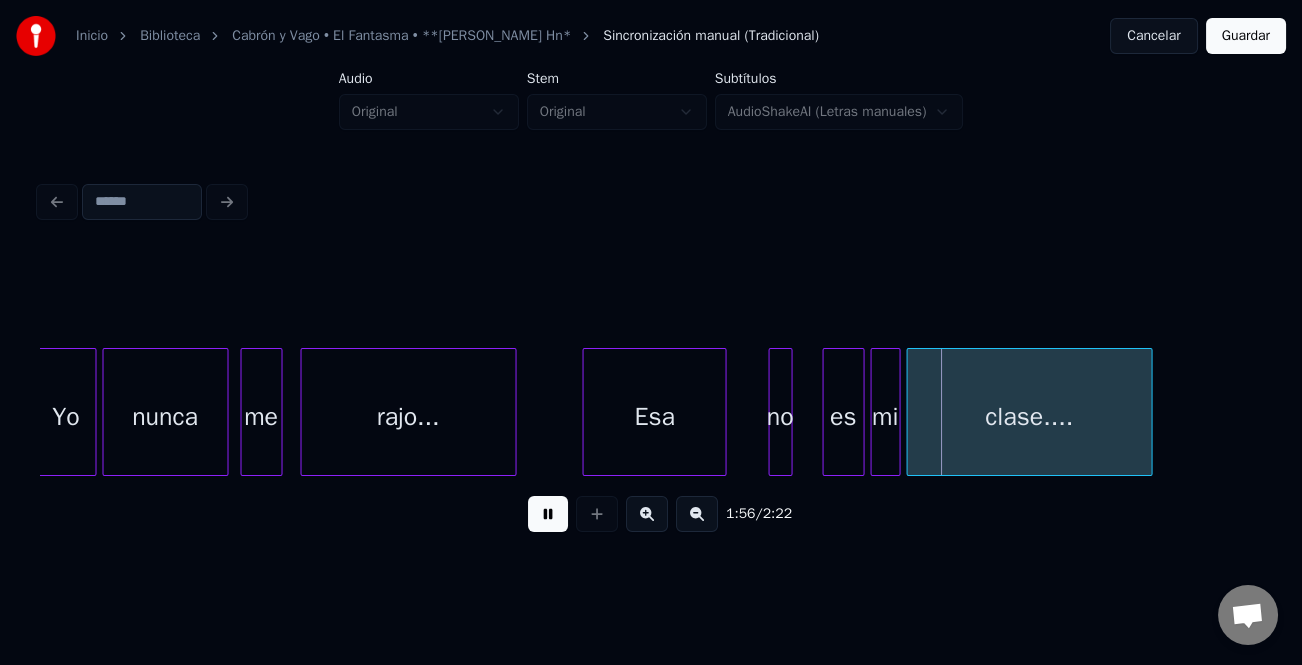 click on "1:56  /  2:22" at bounding box center [651, 362] 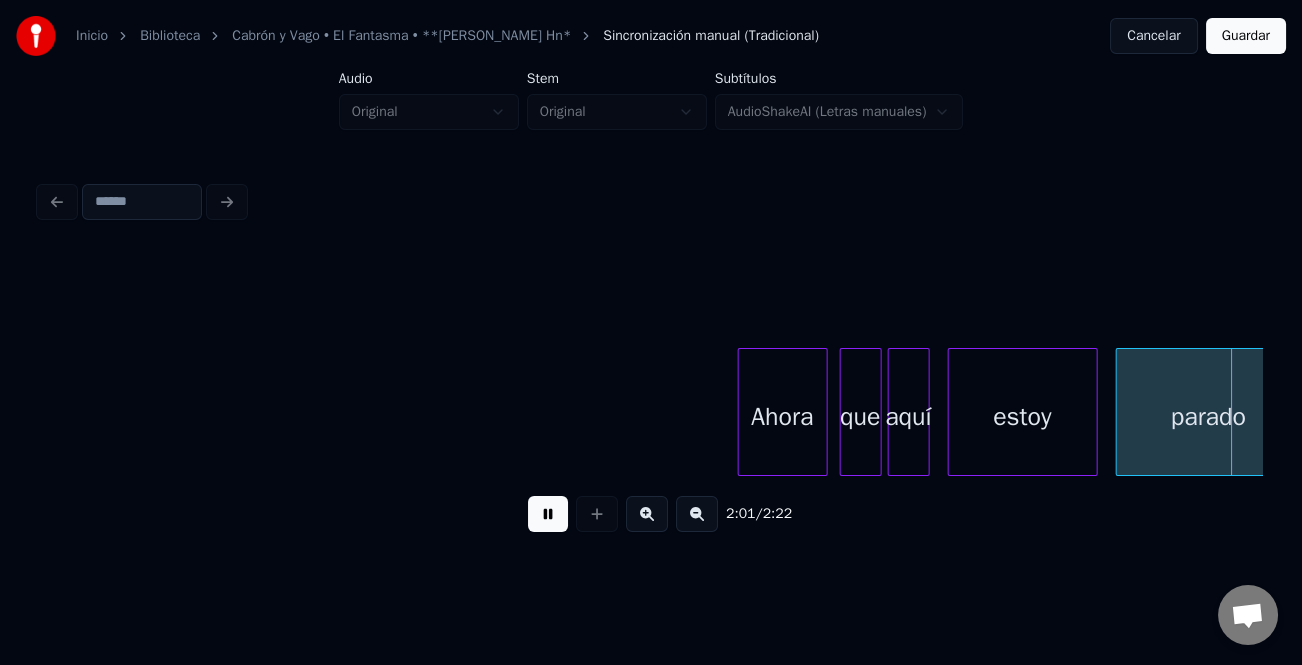 scroll, scrollTop: 0, scrollLeft: 36526, axis: horizontal 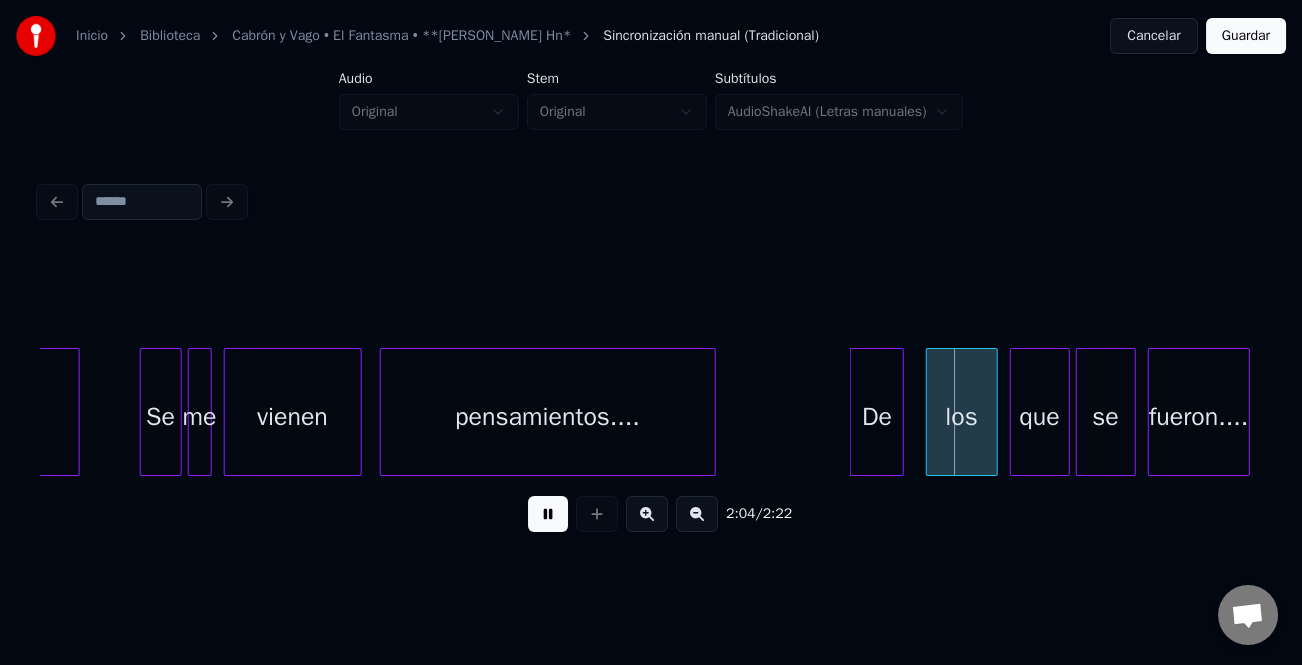 click on "De" at bounding box center (877, 417) 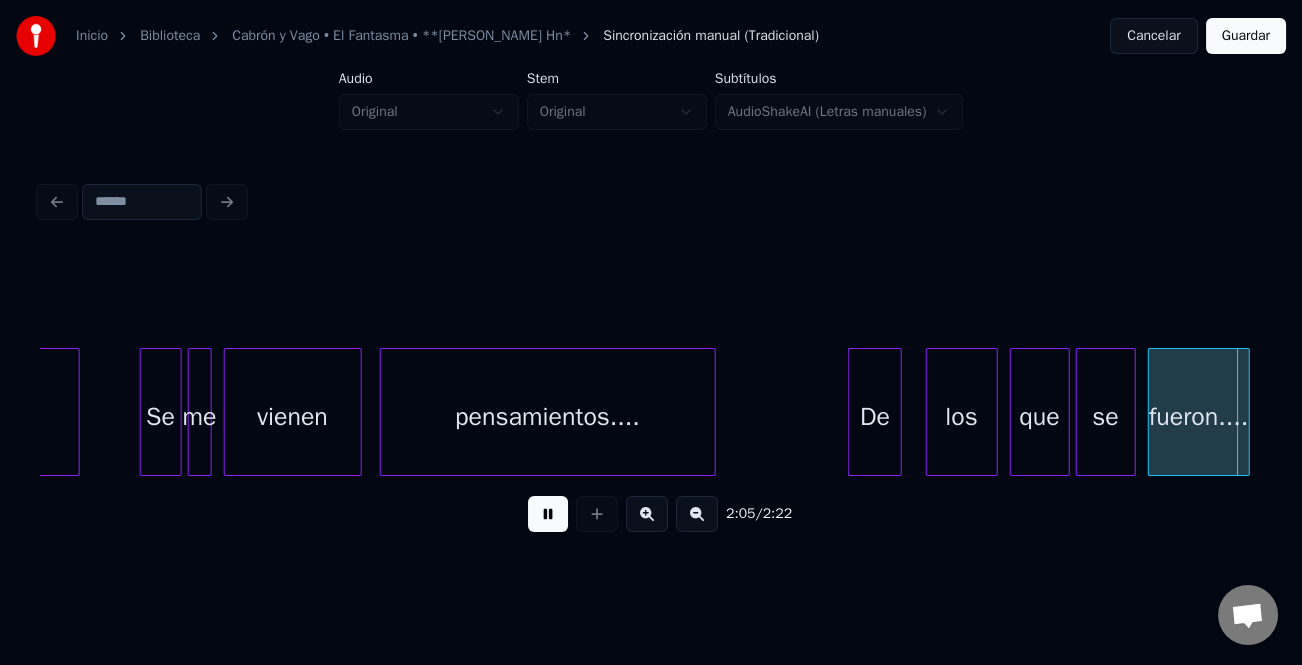 scroll, scrollTop: 0, scrollLeft: 37755, axis: horizontal 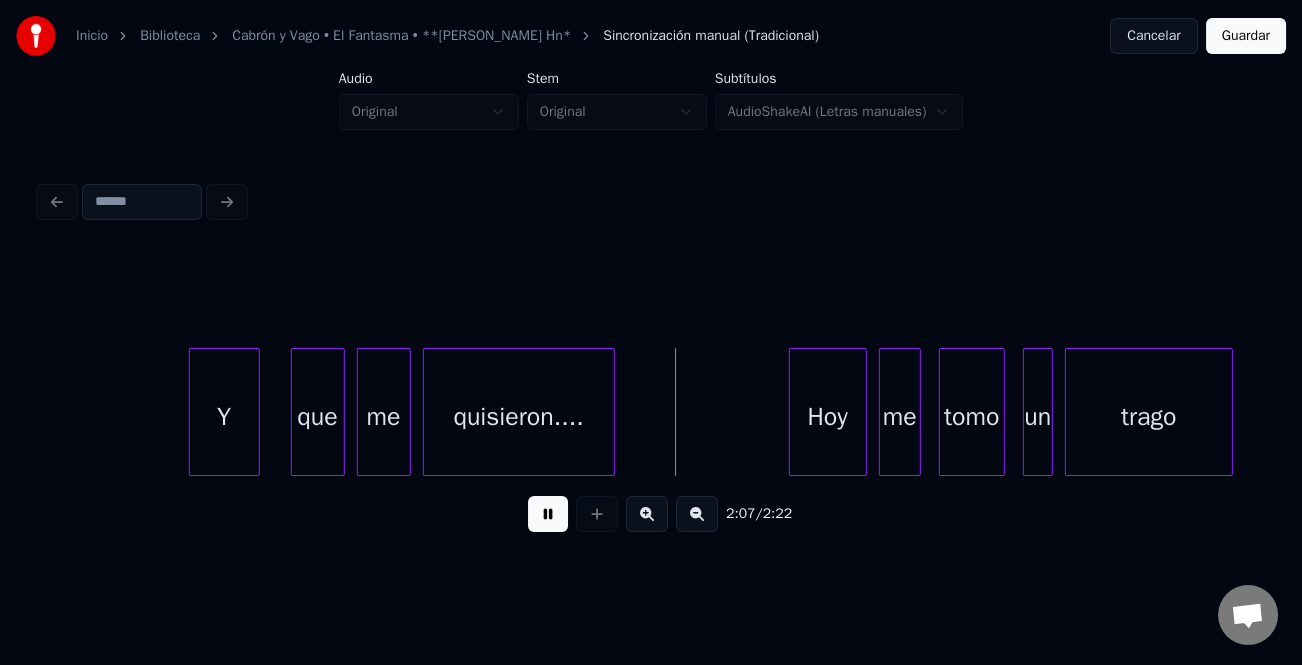 click at bounding box center (256, 412) 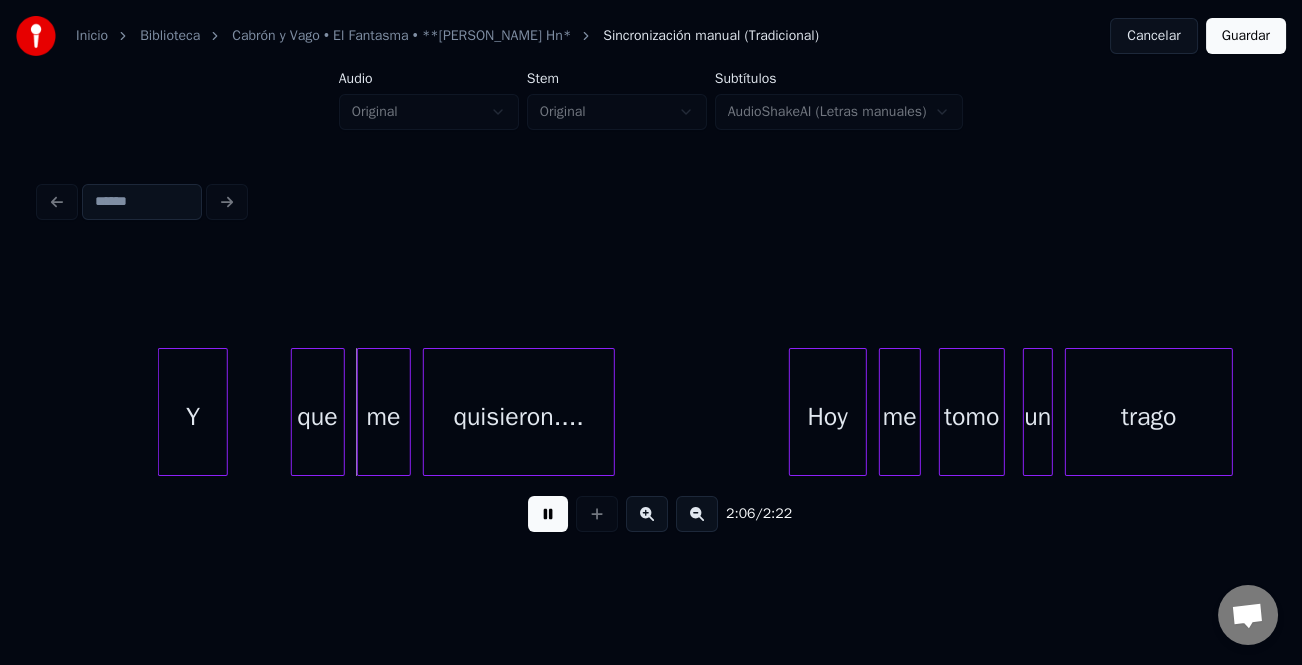click on "Y" at bounding box center [193, 417] 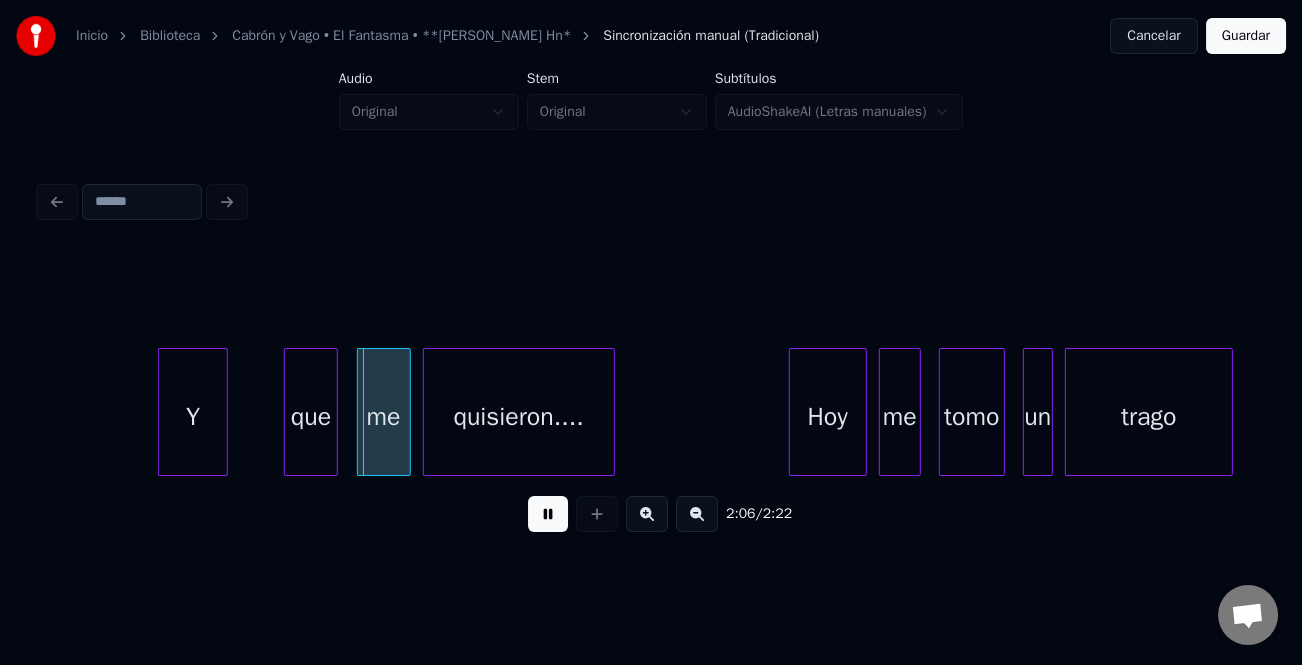 click on "que" at bounding box center (311, 417) 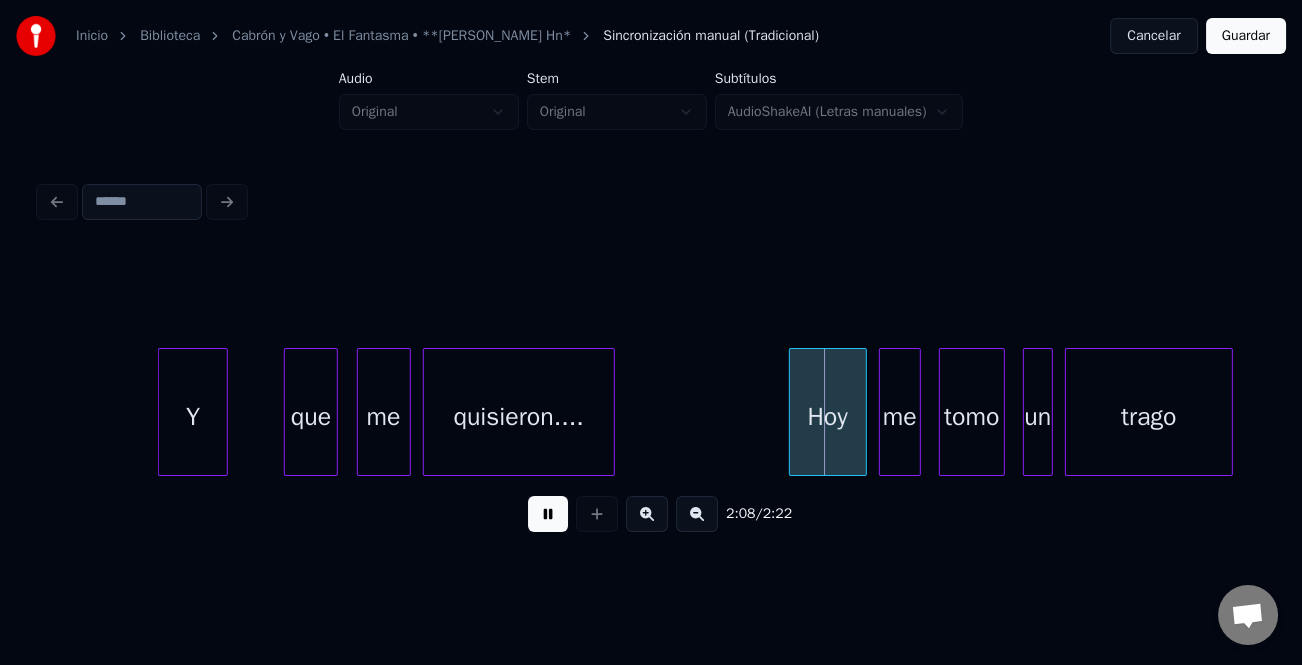 click on "Hoy" at bounding box center [828, 417] 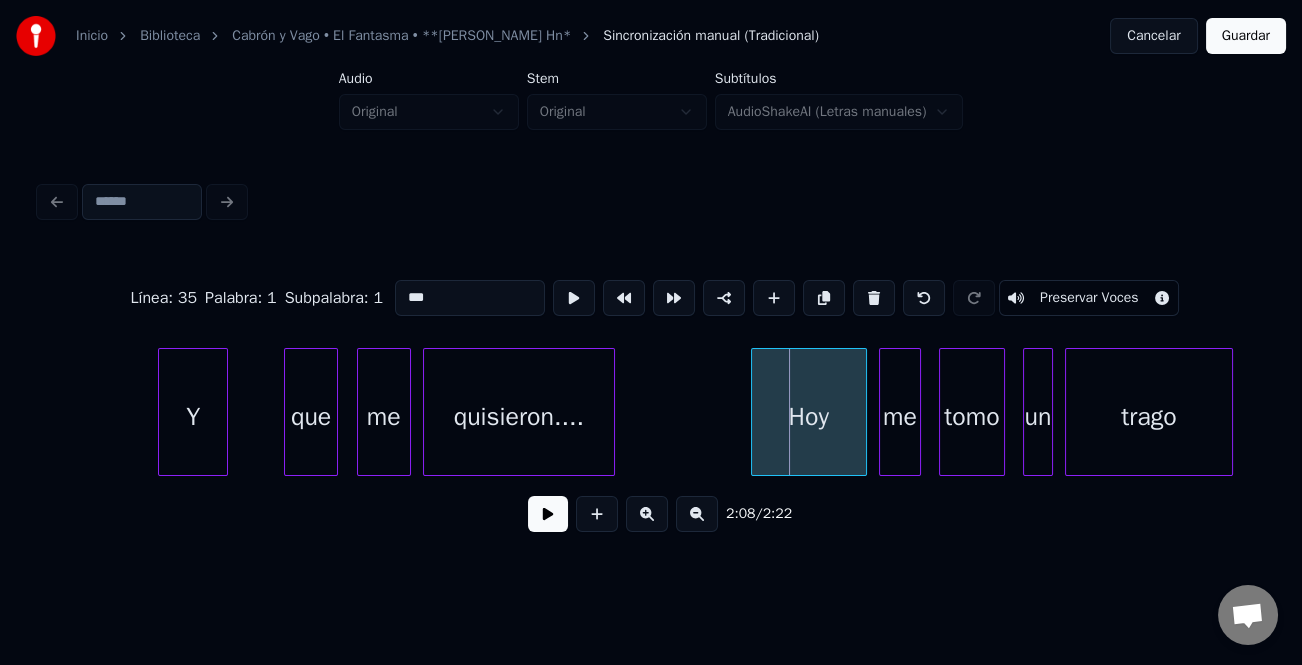 click at bounding box center (755, 412) 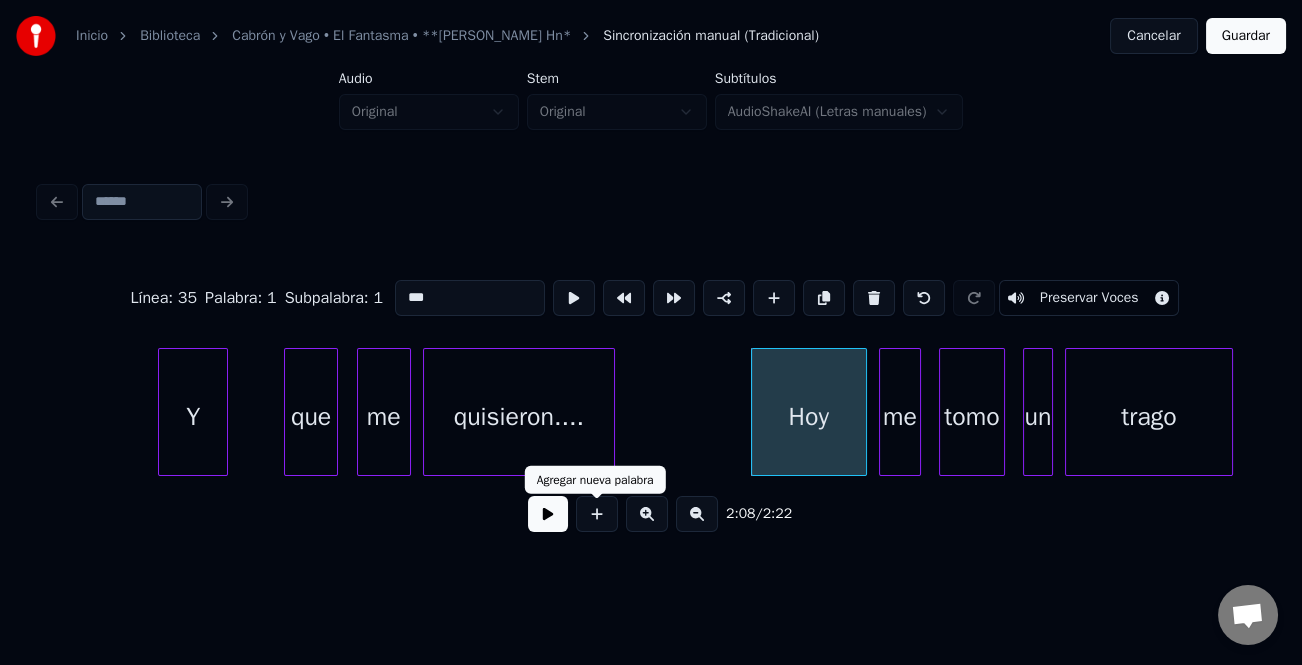 click at bounding box center (548, 514) 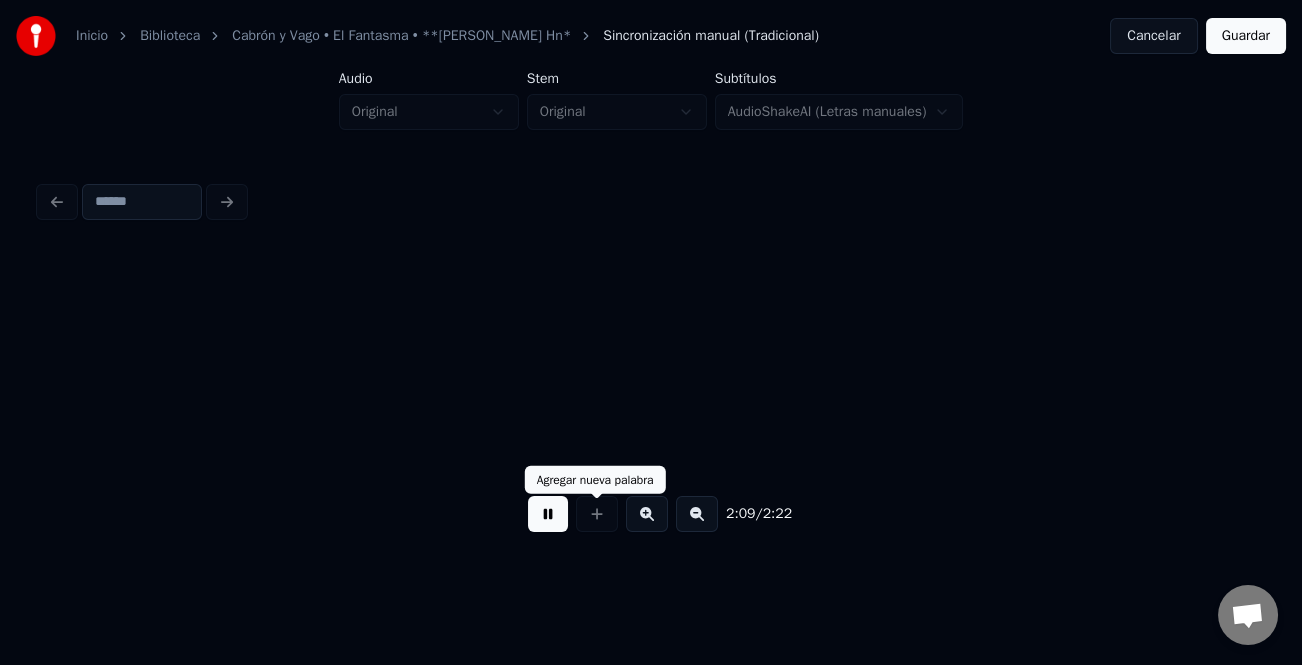 scroll, scrollTop: 0, scrollLeft: 38980, axis: horizontal 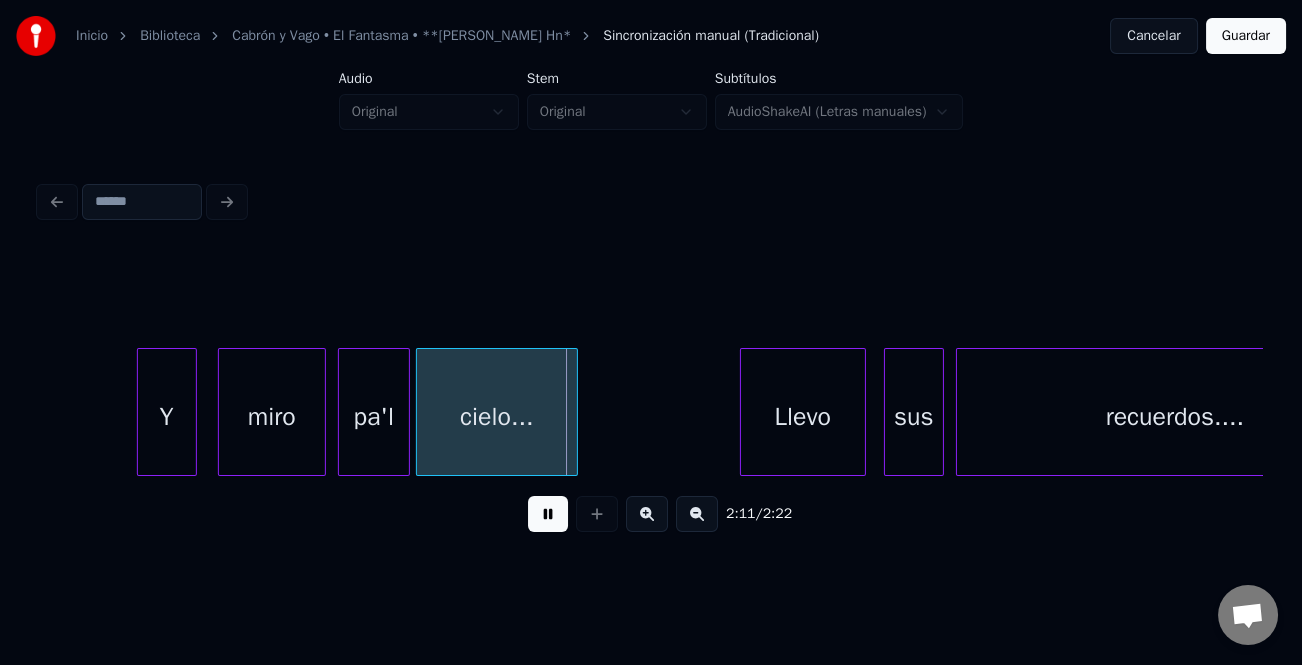 click on "Y" at bounding box center (167, 417) 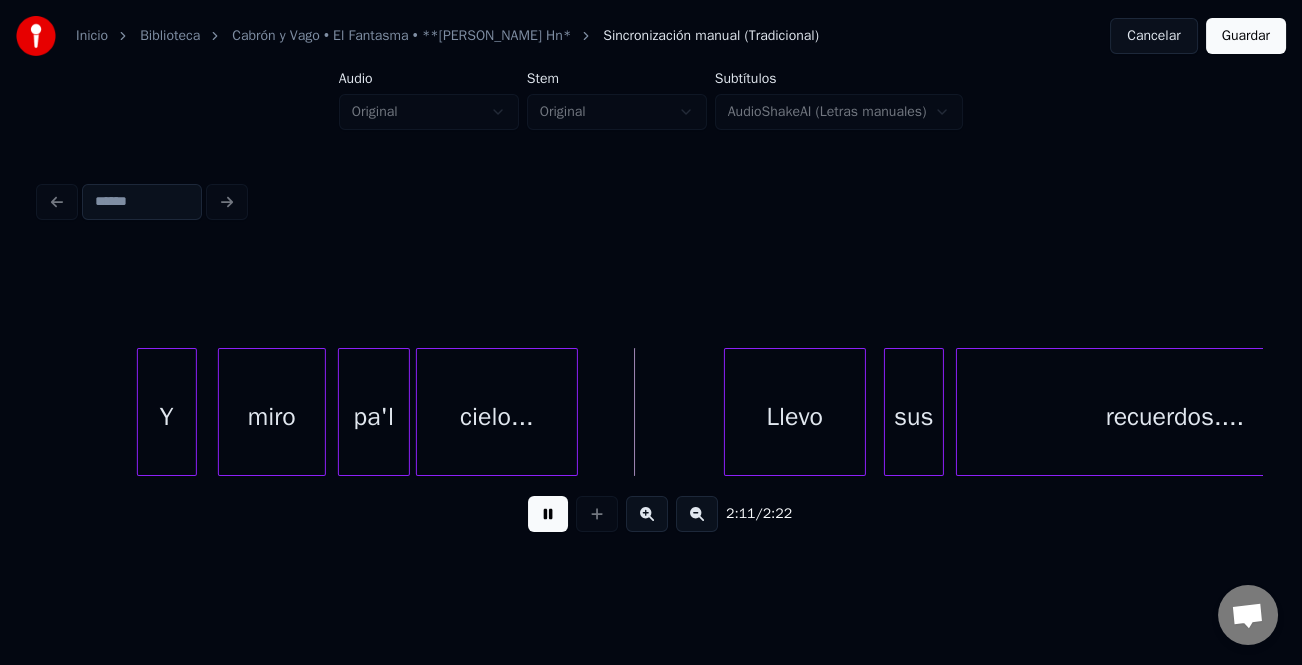 click at bounding box center [728, 412] 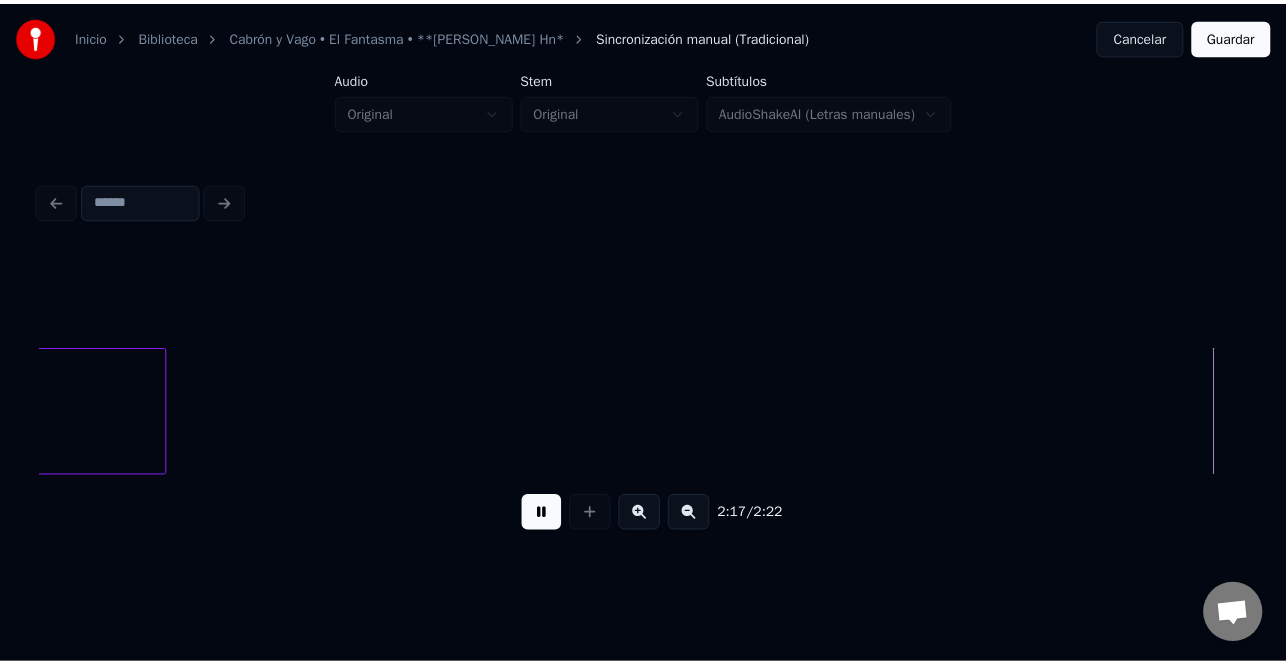 scroll, scrollTop: 0, scrollLeft: 41398, axis: horizontal 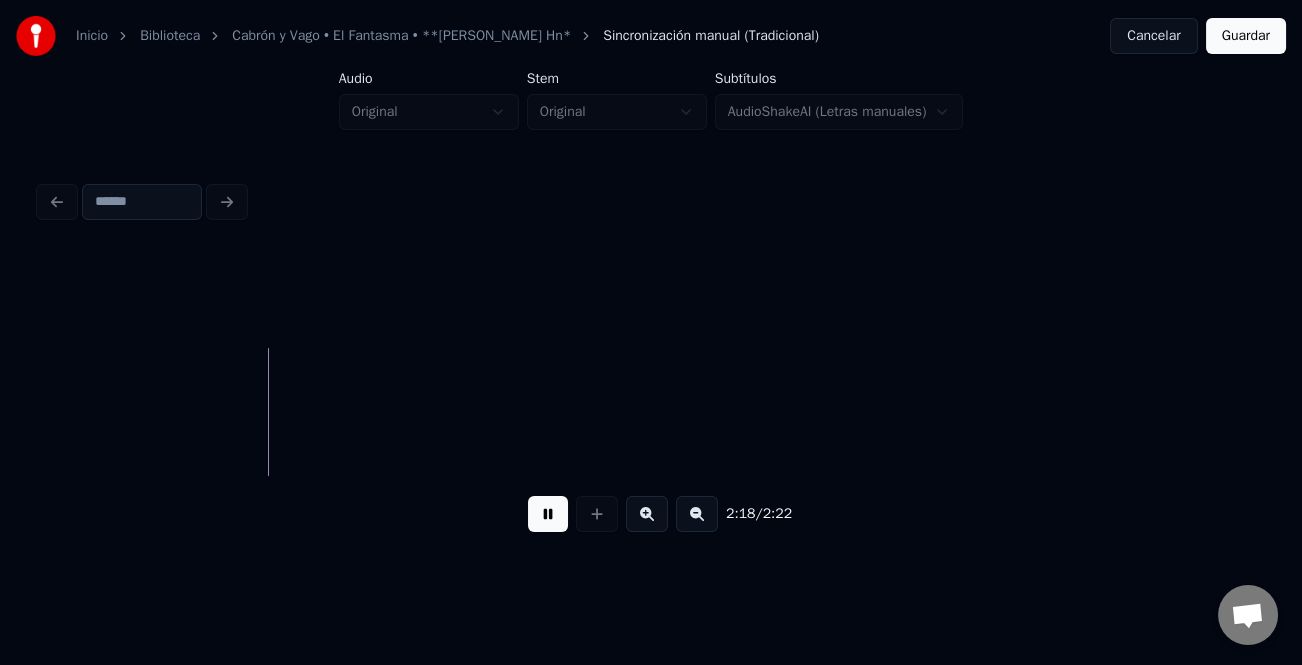 click on "Guardar" at bounding box center (1246, 36) 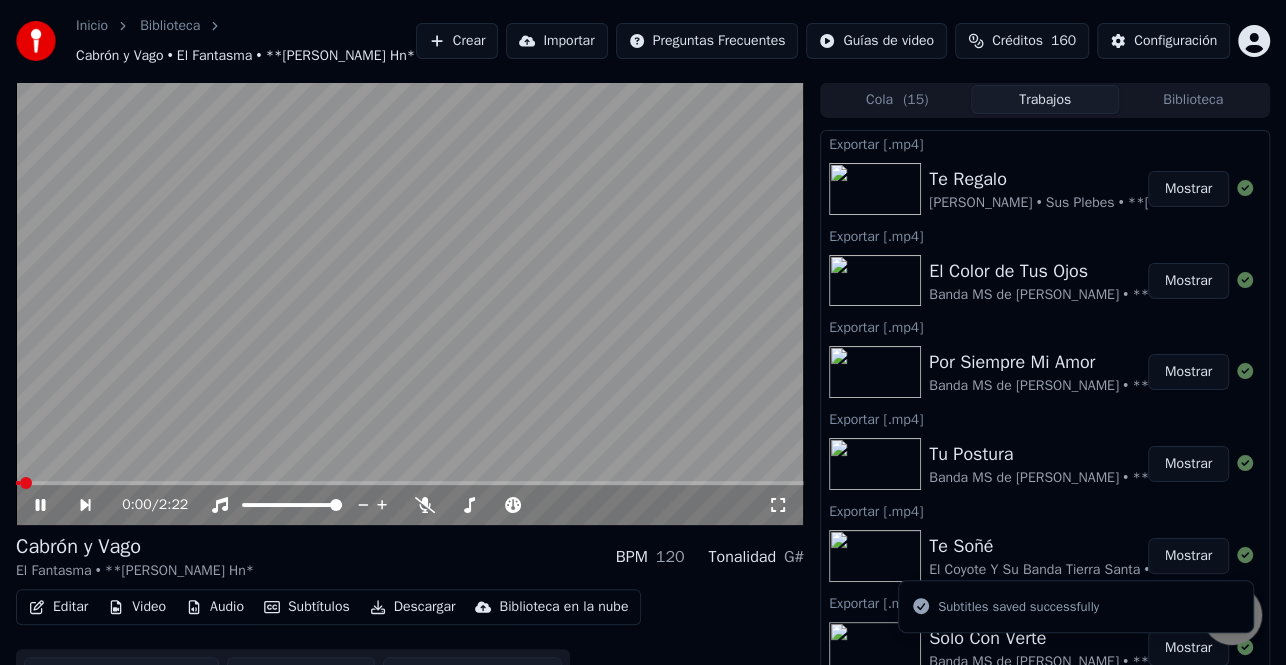 click on "Descargar" at bounding box center (413, 607) 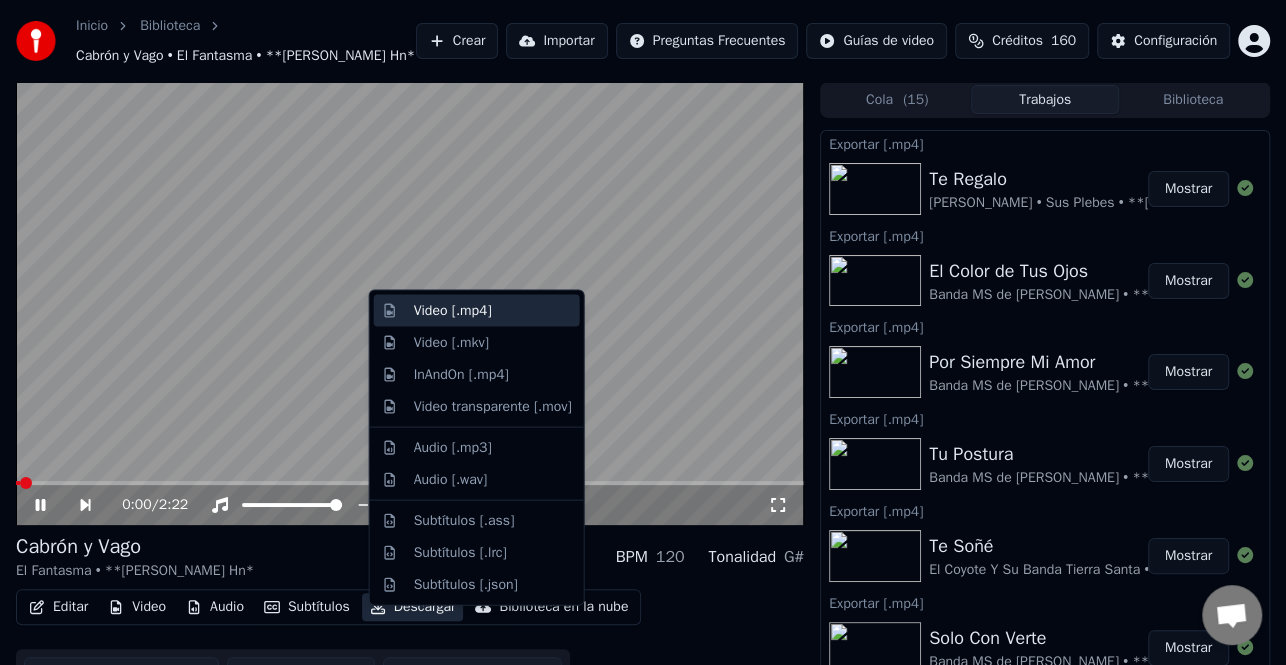 click on "Video [.mp4]" at bounding box center [493, 311] 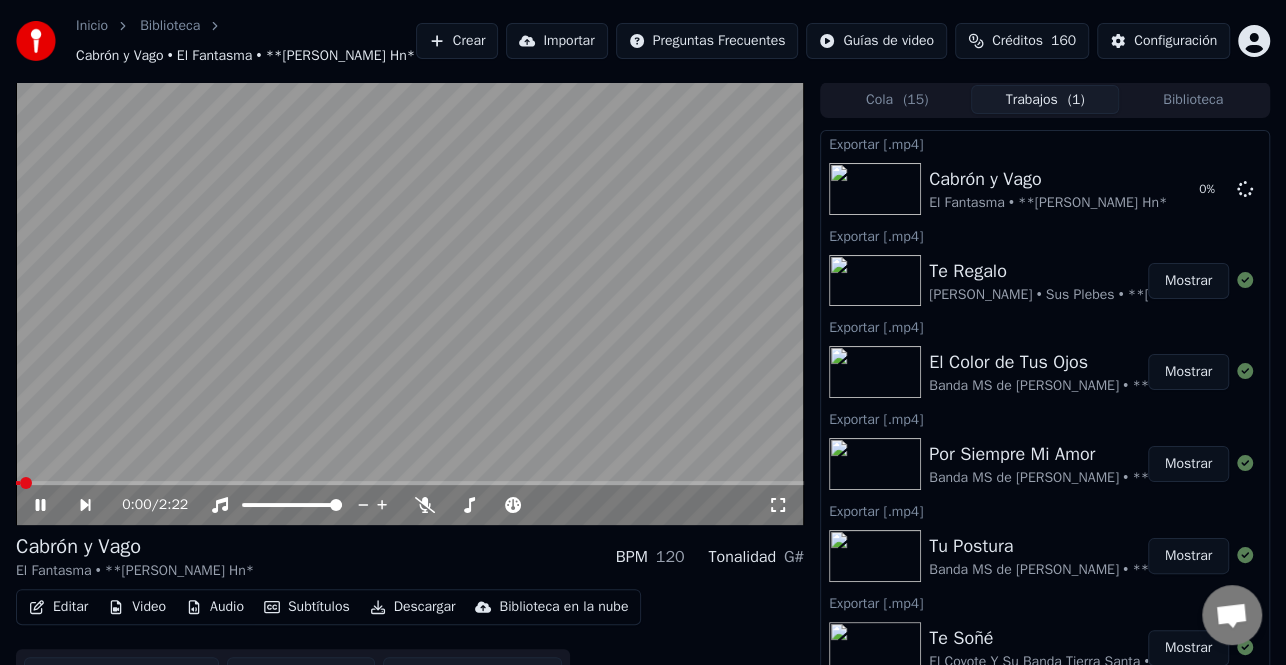 click 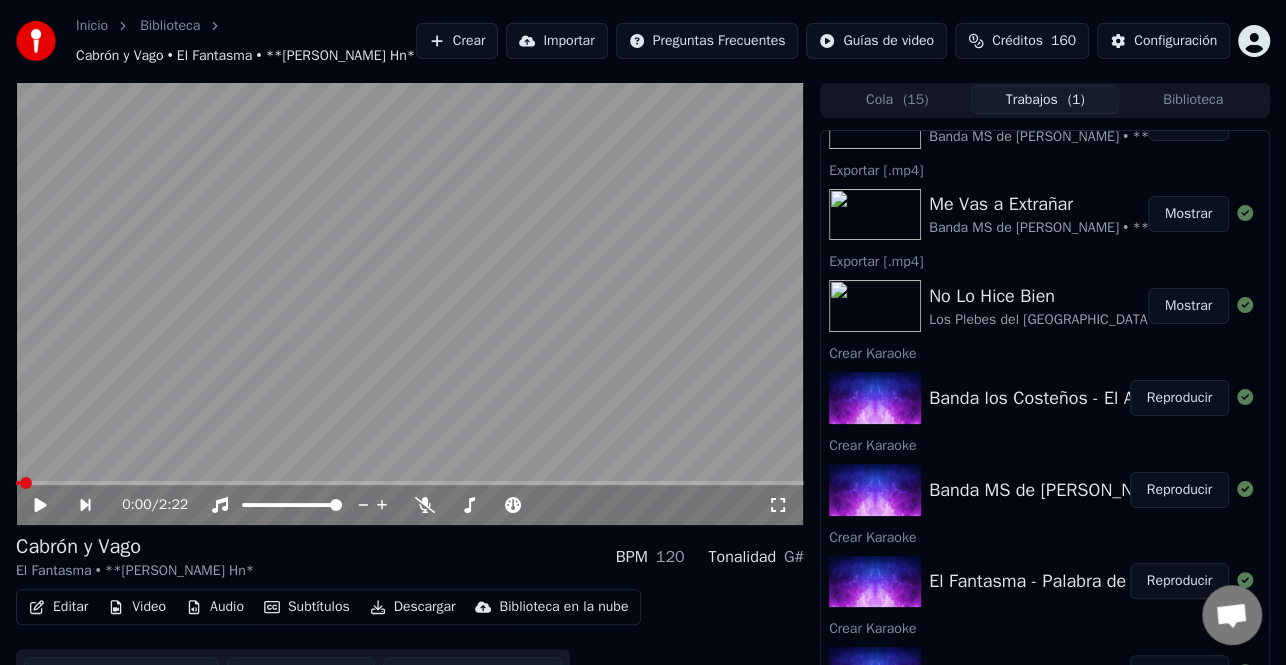 scroll, scrollTop: 1000, scrollLeft: 0, axis: vertical 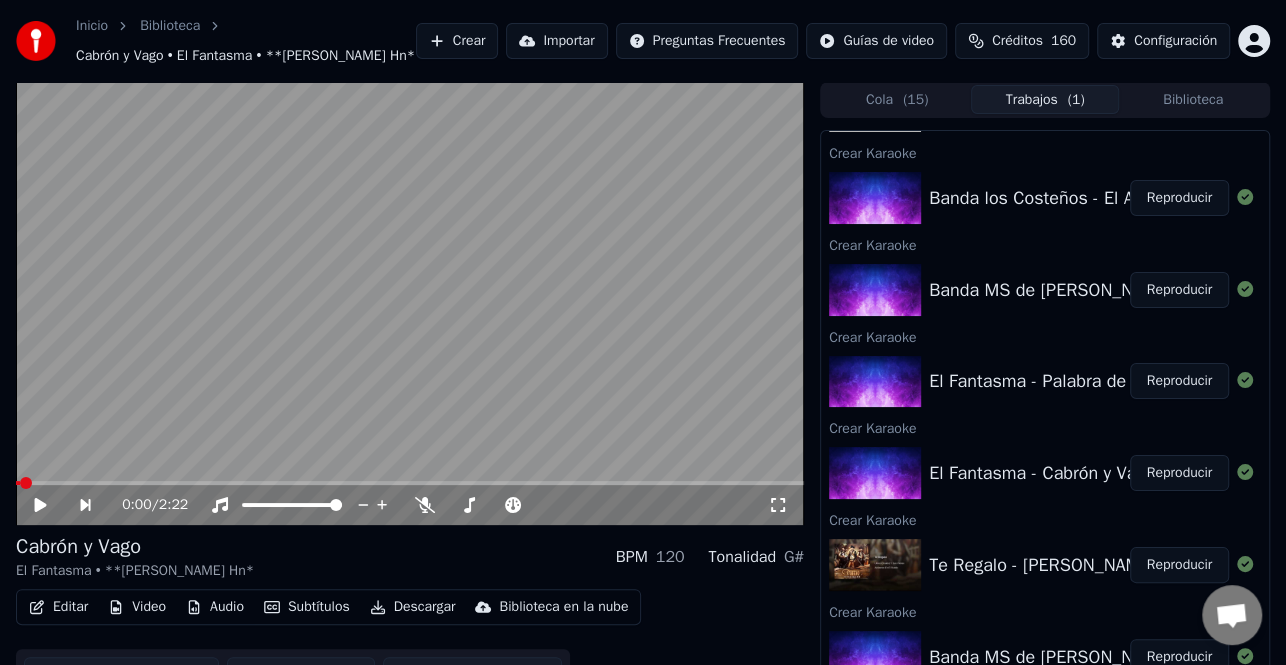 click on "Reproducir" at bounding box center (1179, 381) 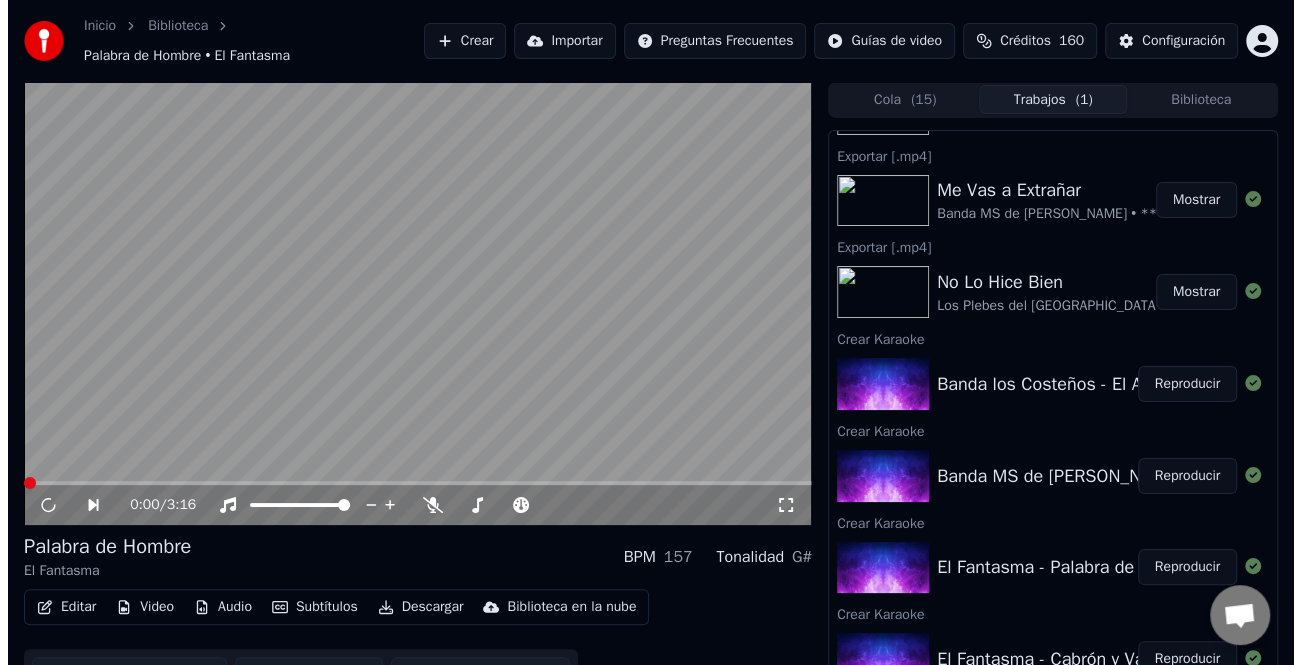scroll, scrollTop: 800, scrollLeft: 0, axis: vertical 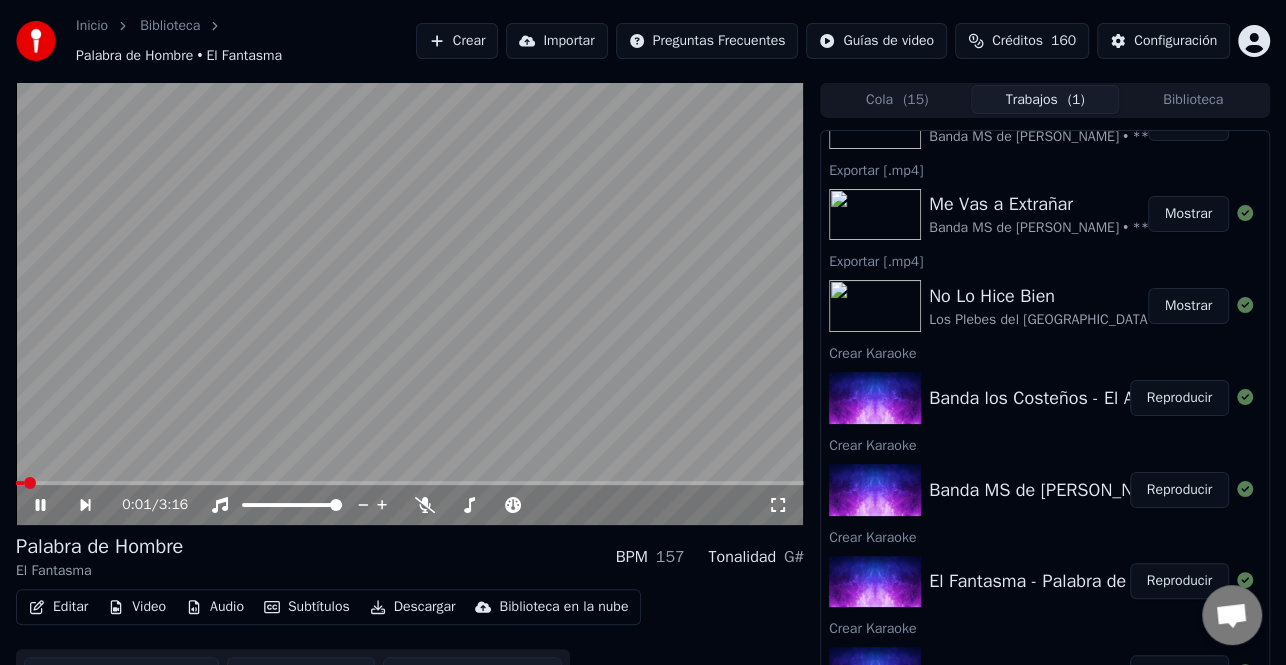 click 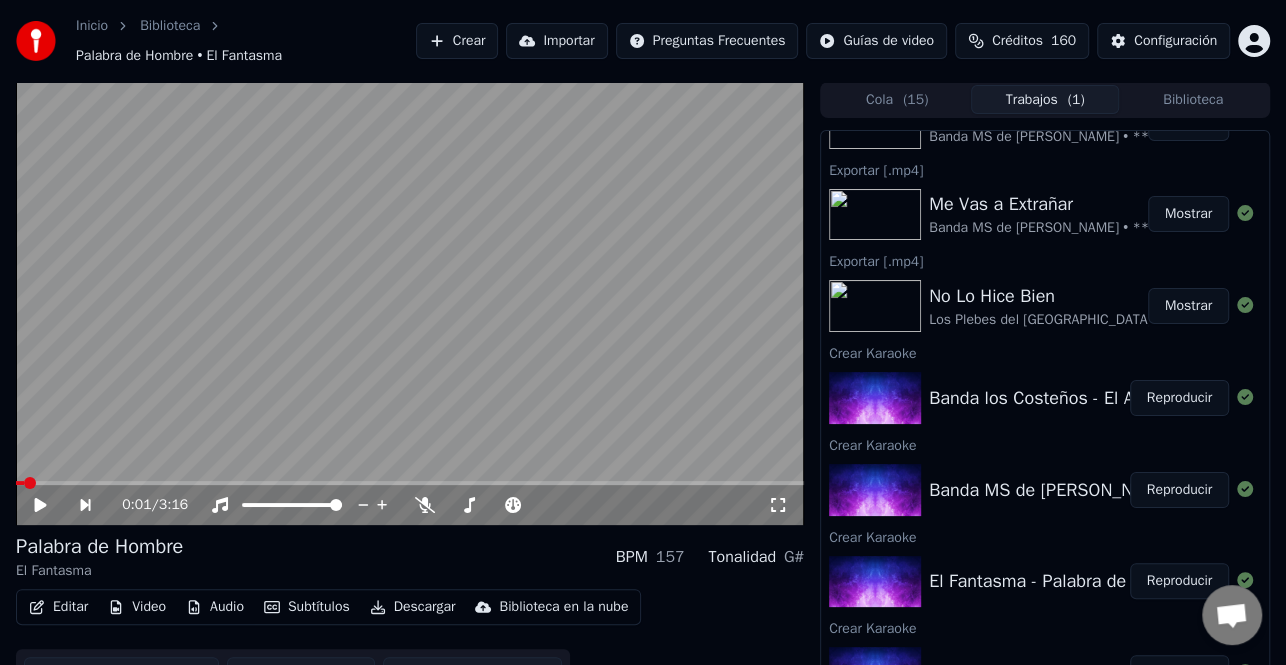 click on "Editar" at bounding box center (58, 607) 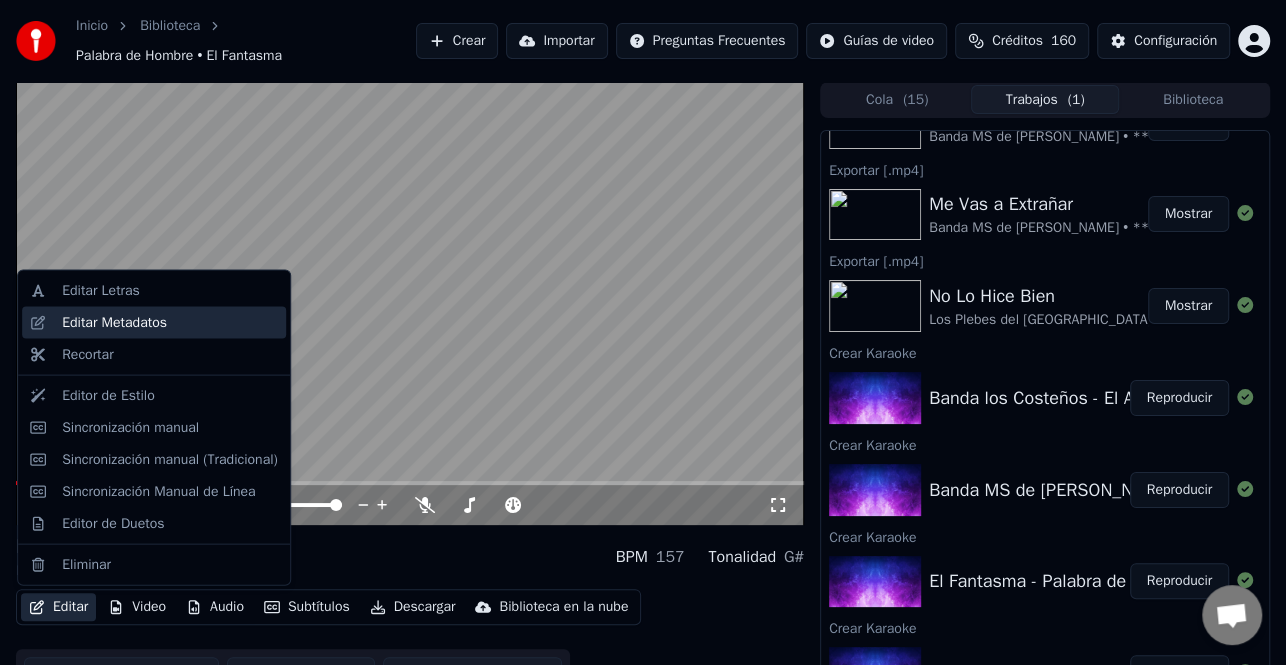 click on "Editar Metadatos" at bounding box center [114, 323] 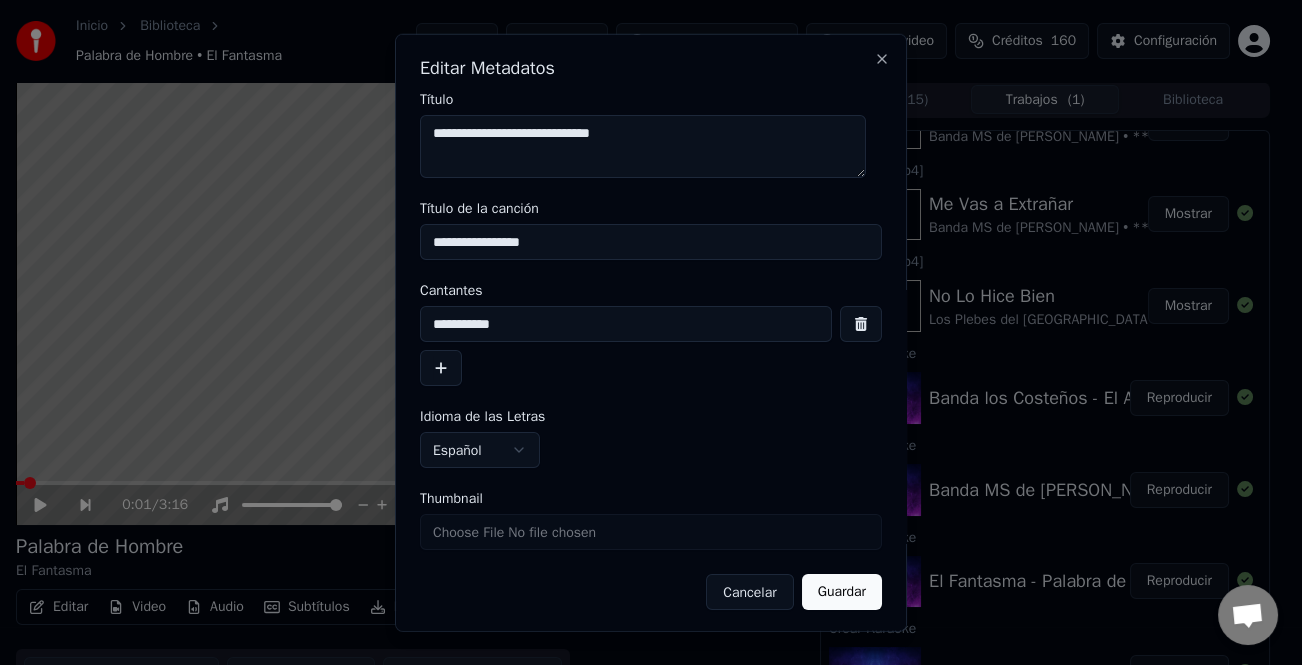 click at bounding box center [441, 368] 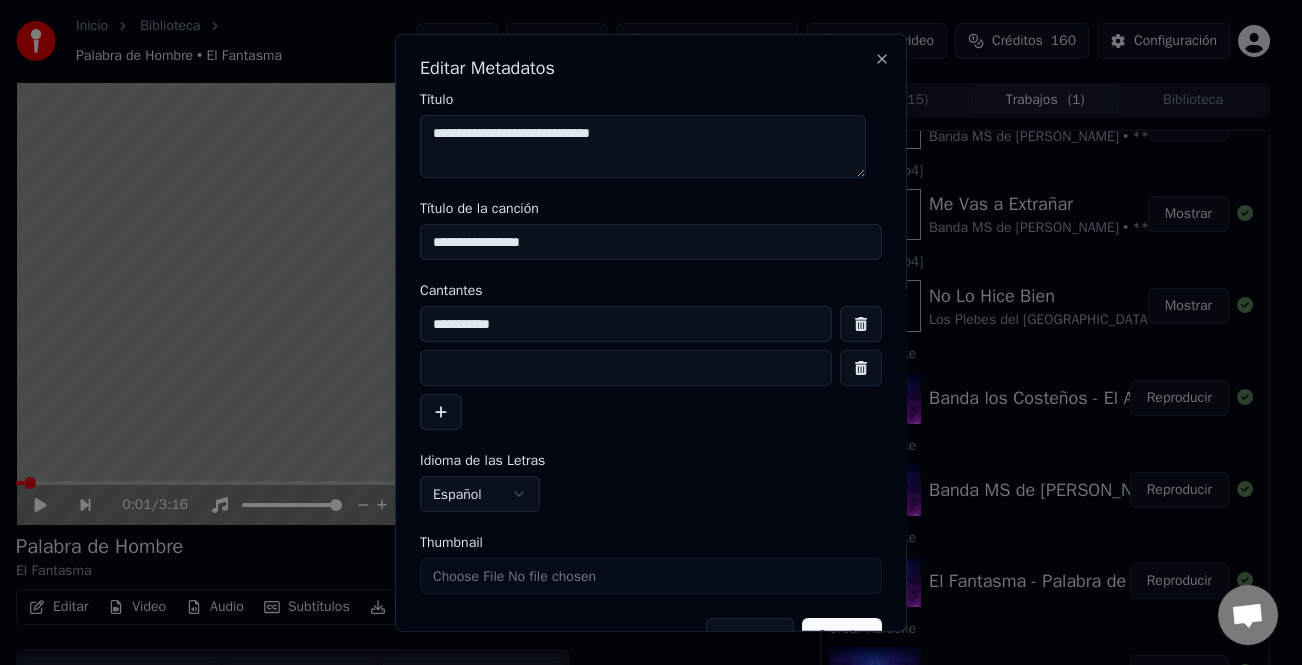 click at bounding box center [626, 368] 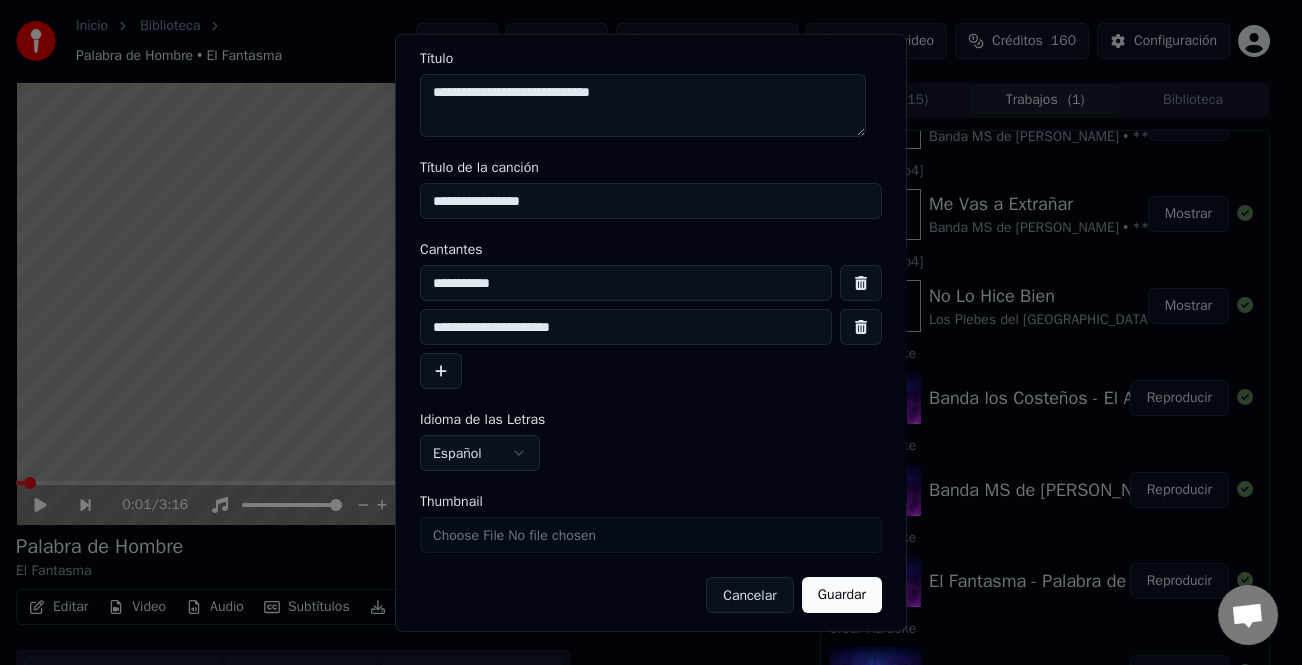 scroll, scrollTop: 47, scrollLeft: 0, axis: vertical 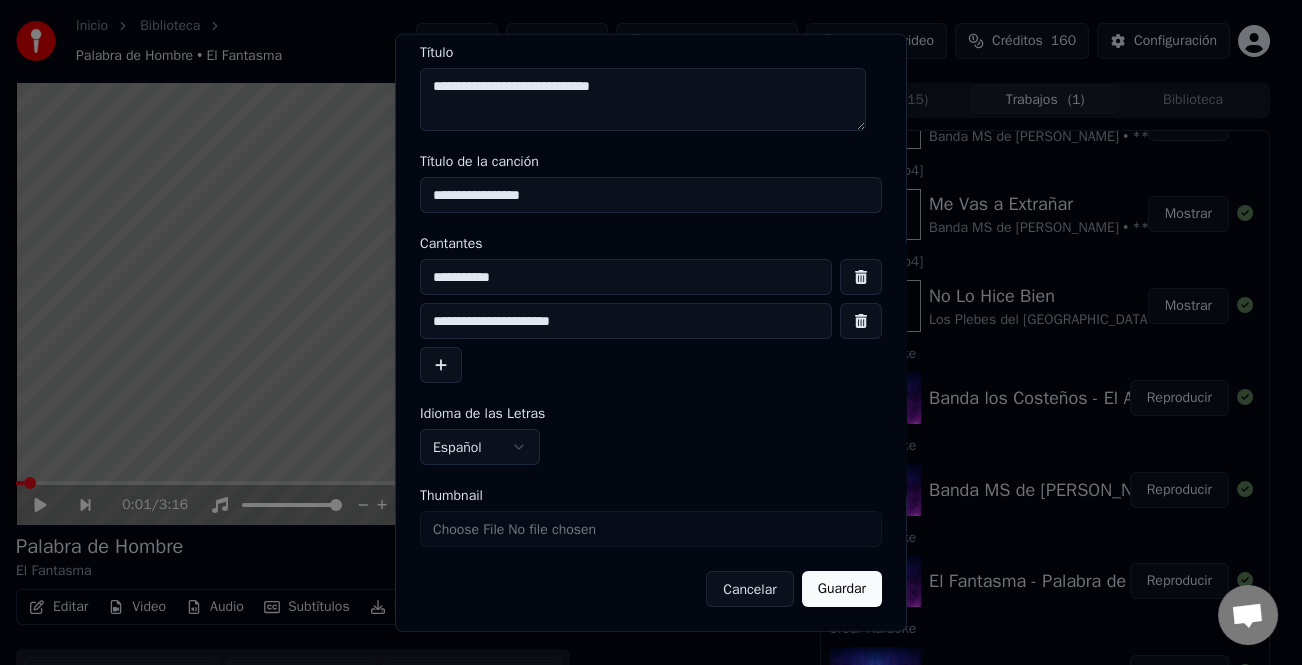 type on "**********" 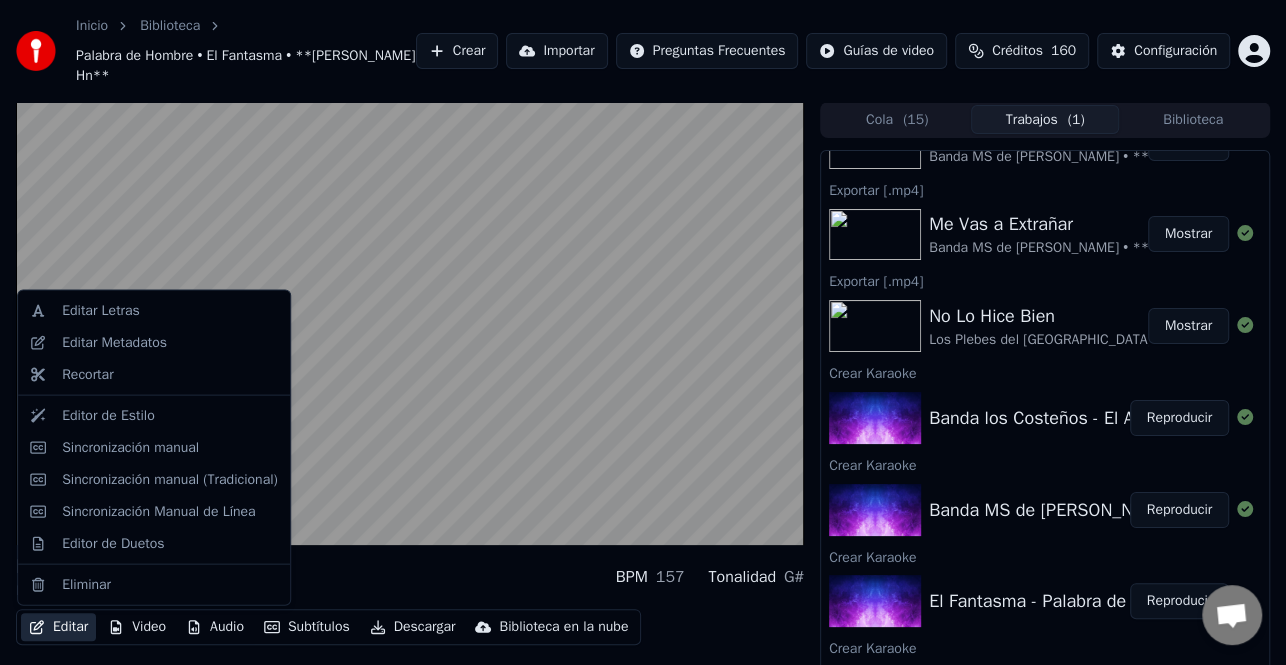 click on "Editar" at bounding box center [58, 627] 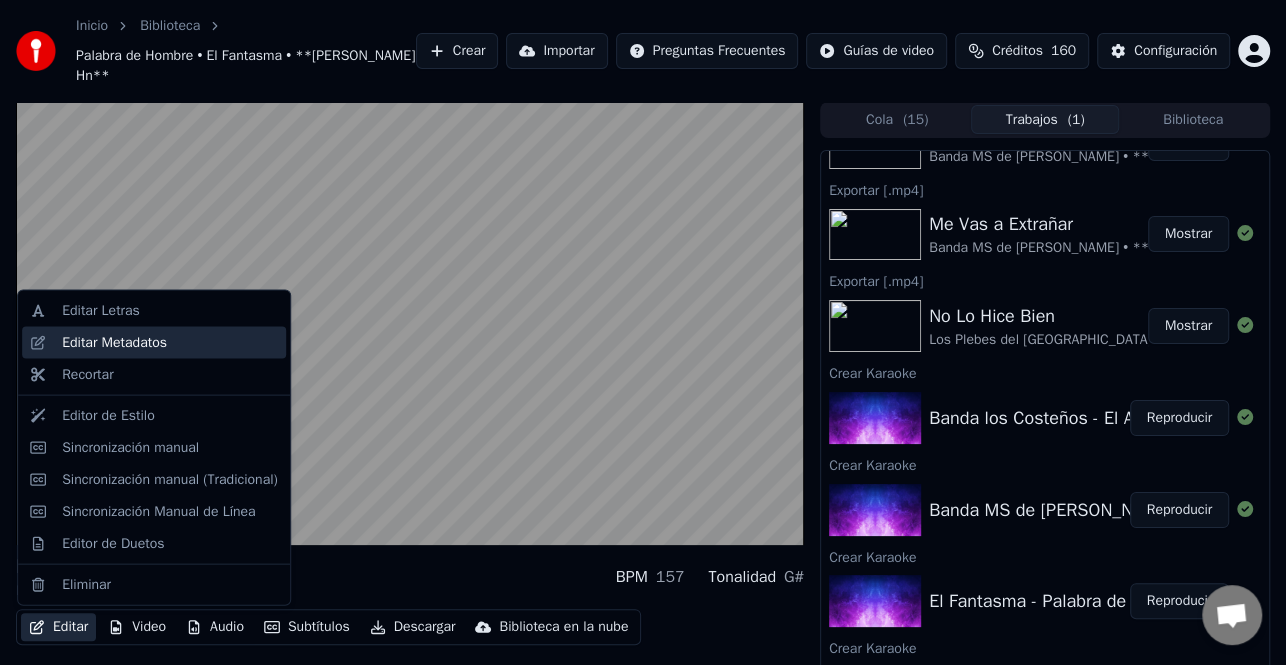 click on "Editar Metadatos" at bounding box center (114, 343) 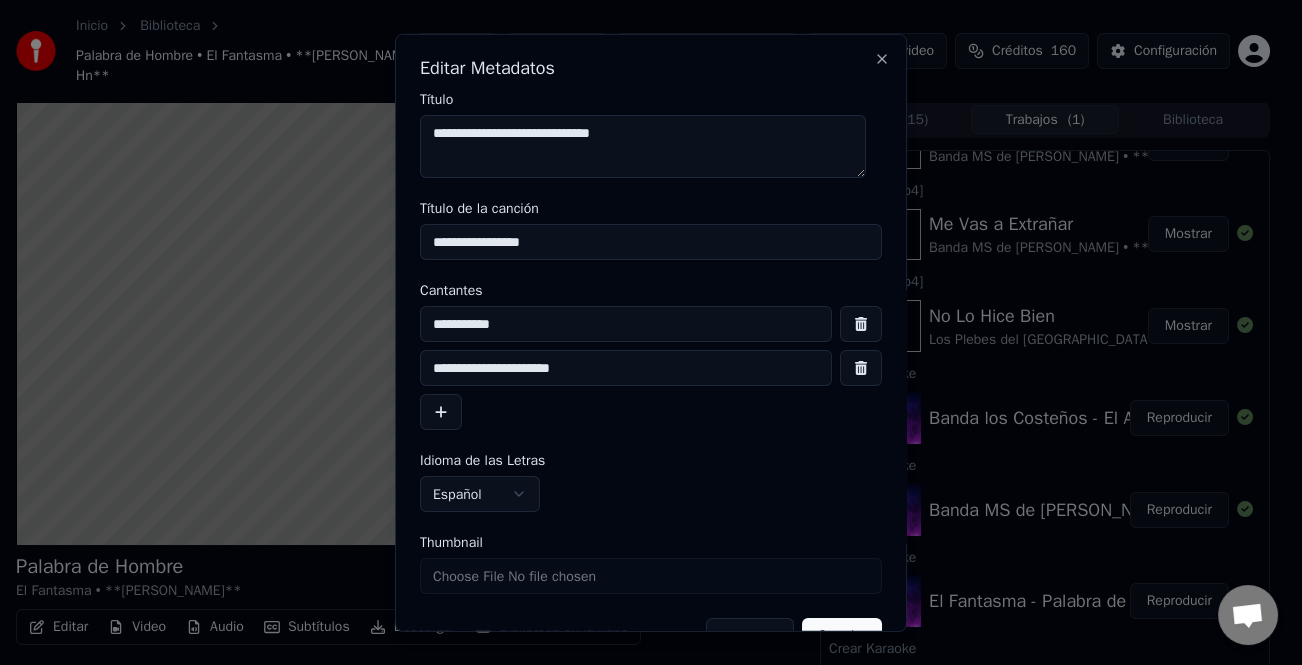click on "**********" at bounding box center [626, 368] 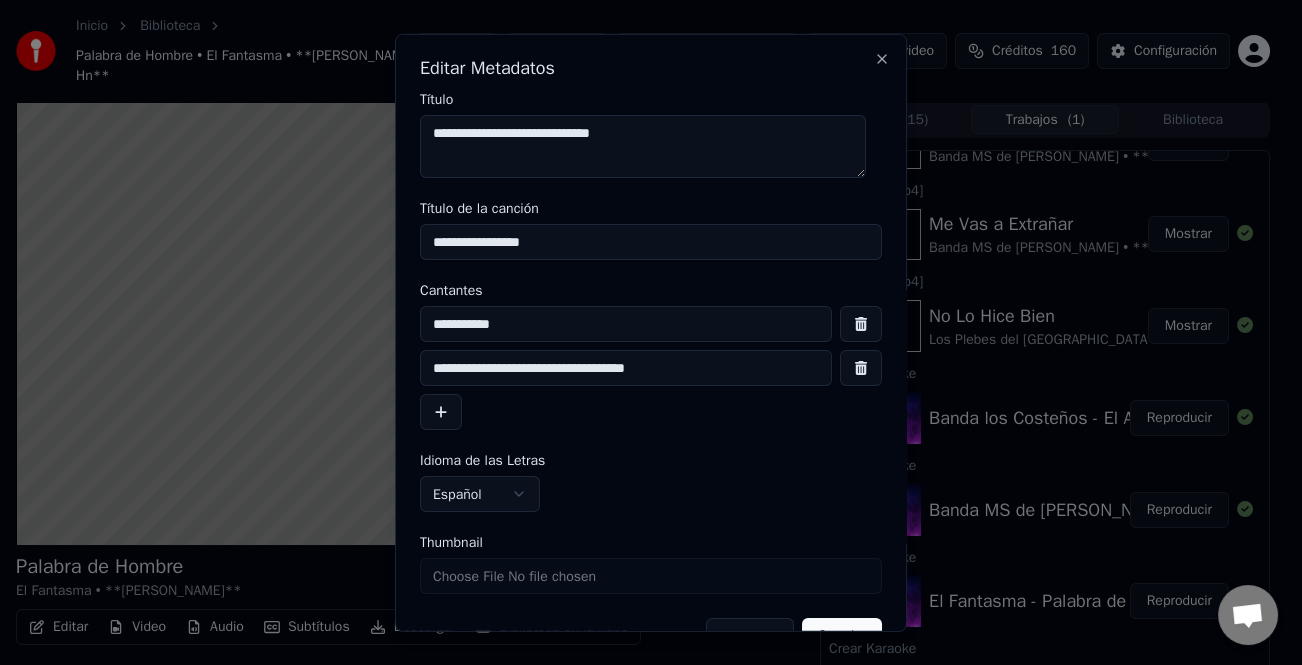 scroll, scrollTop: 47, scrollLeft: 0, axis: vertical 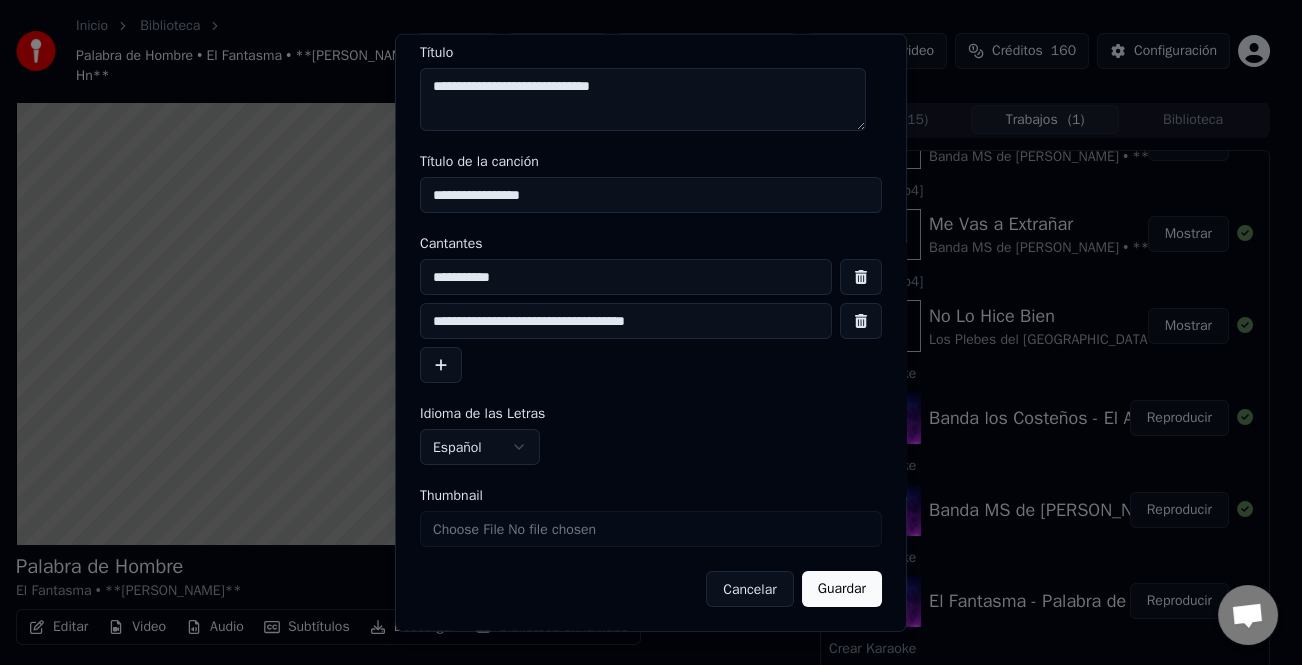 type on "**********" 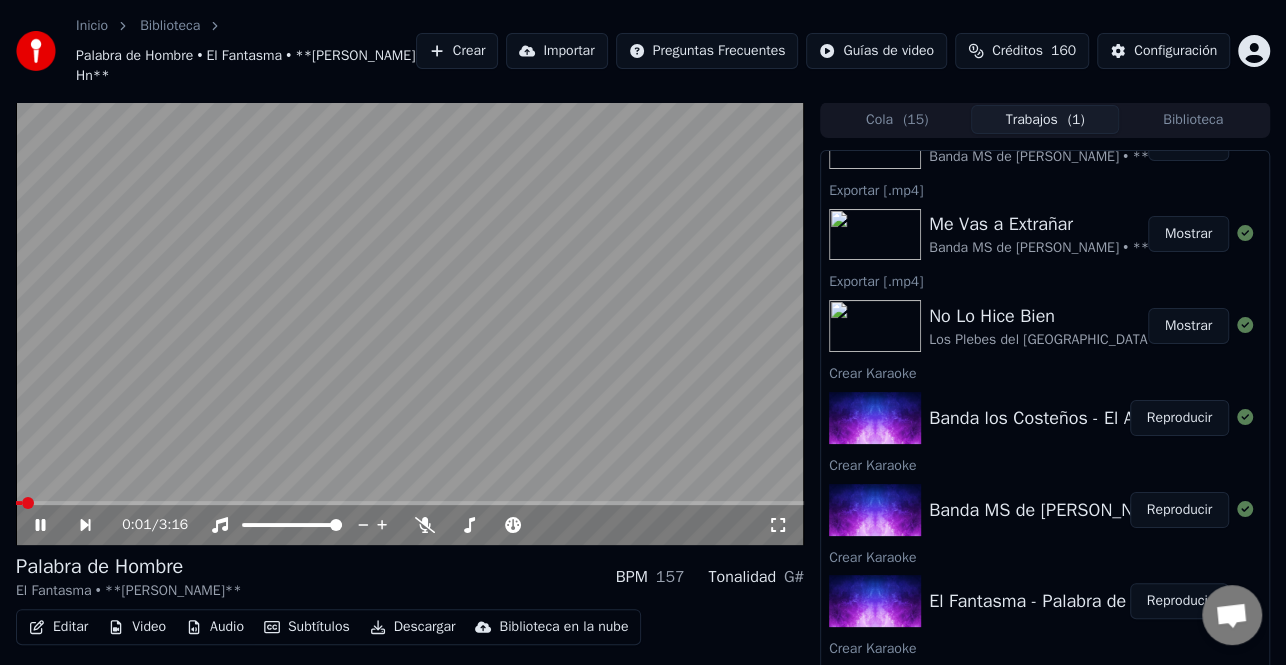 click 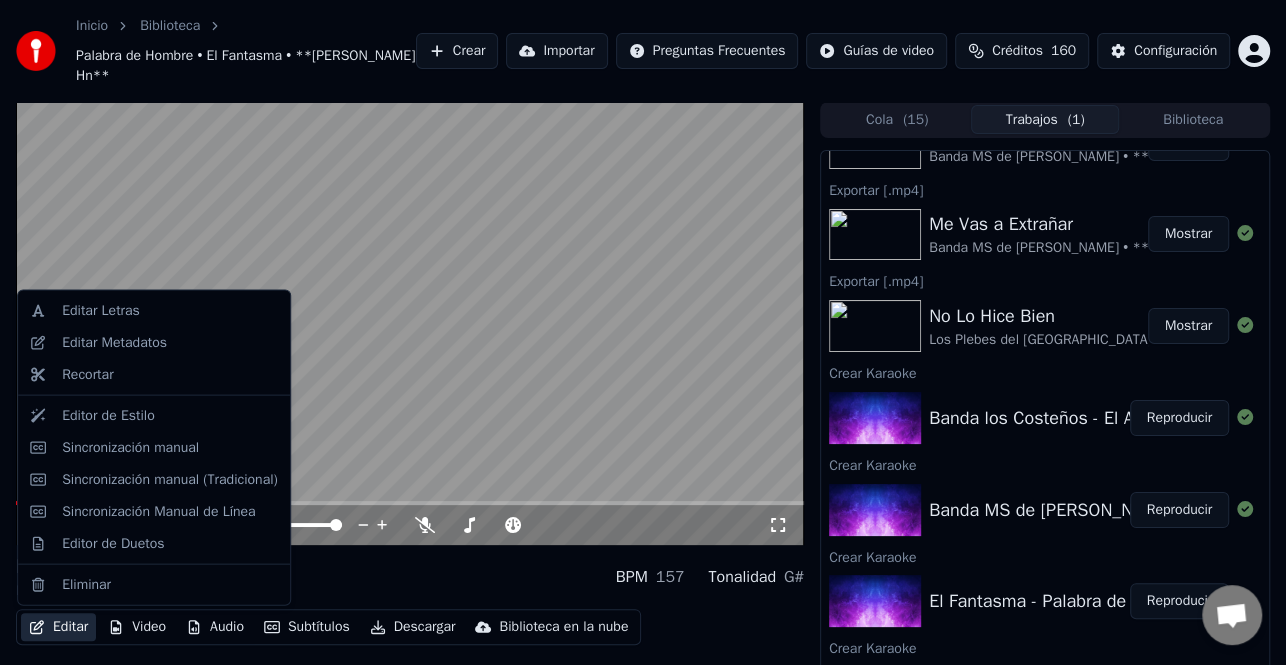 click on "Editar" at bounding box center (58, 627) 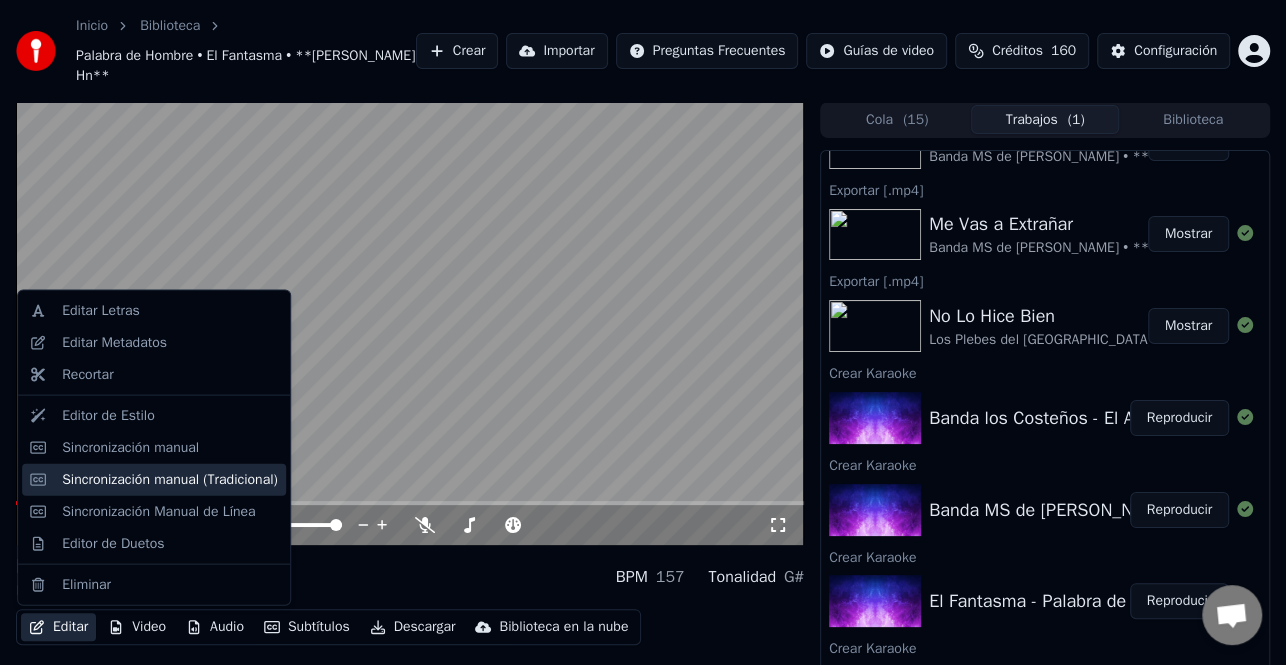 click on "Sincronización manual (Tradicional)" at bounding box center (170, 479) 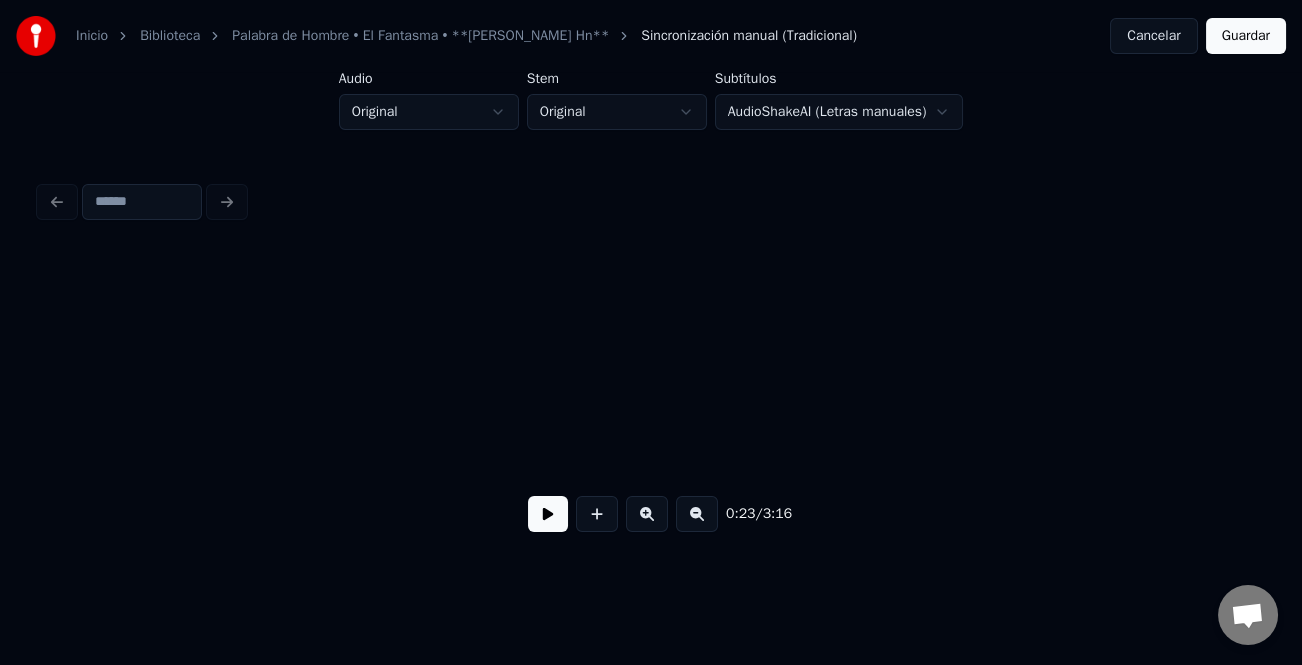 scroll, scrollTop: 0, scrollLeft: 7157, axis: horizontal 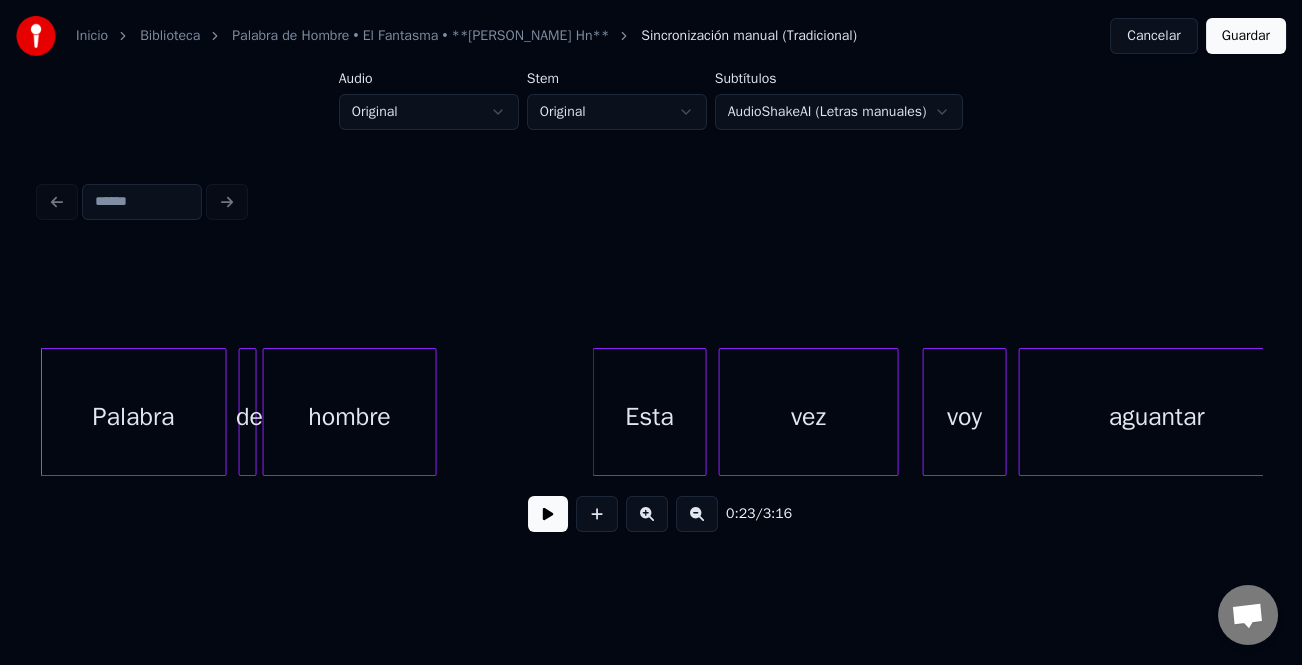 click at bounding box center (548, 514) 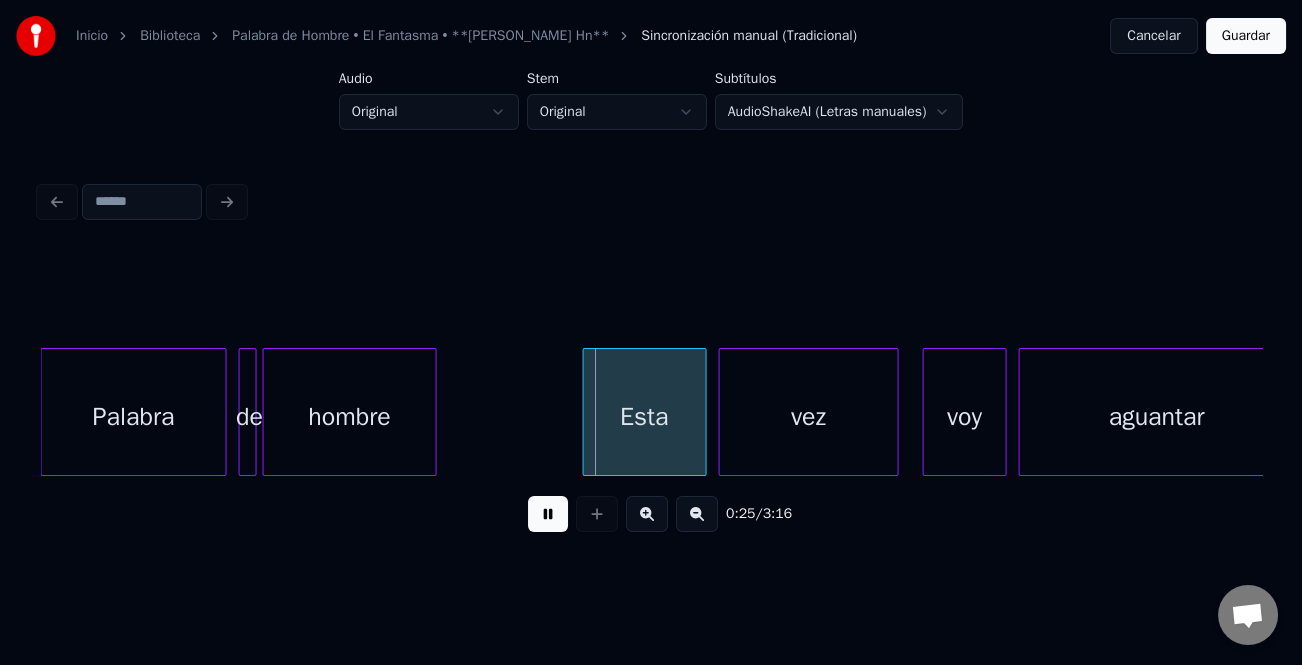 click at bounding box center (587, 412) 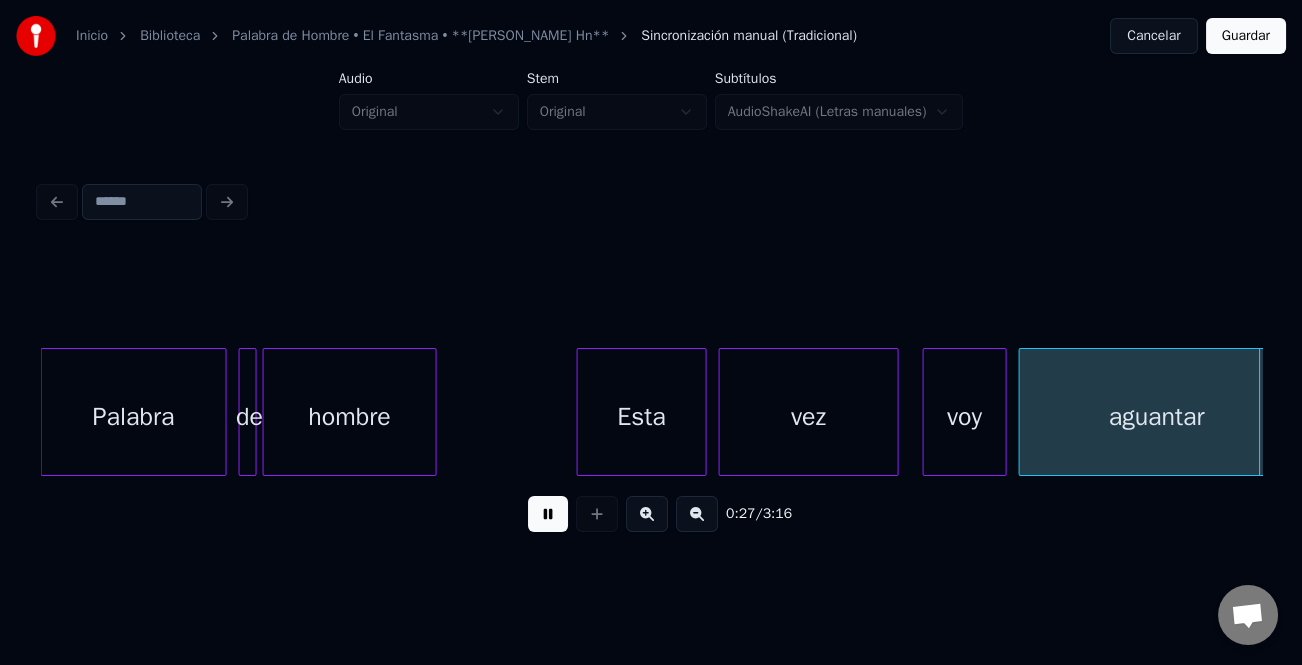 scroll, scrollTop: 0, scrollLeft: 8379, axis: horizontal 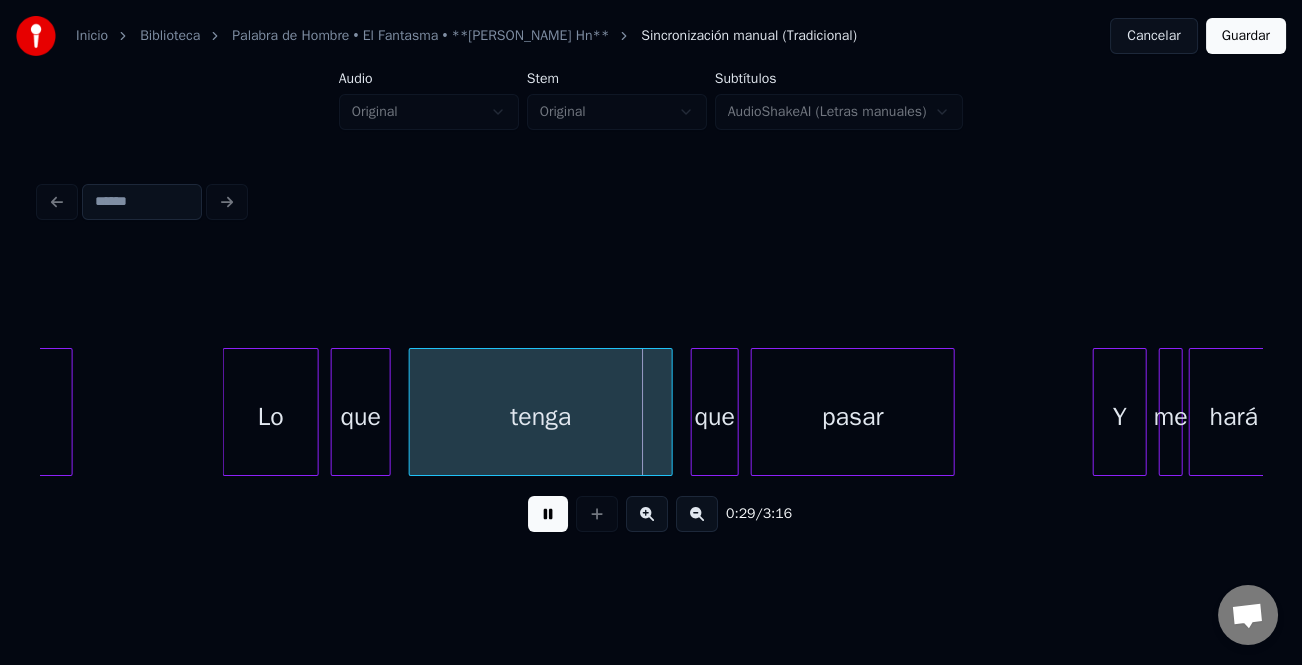 click at bounding box center [227, 412] 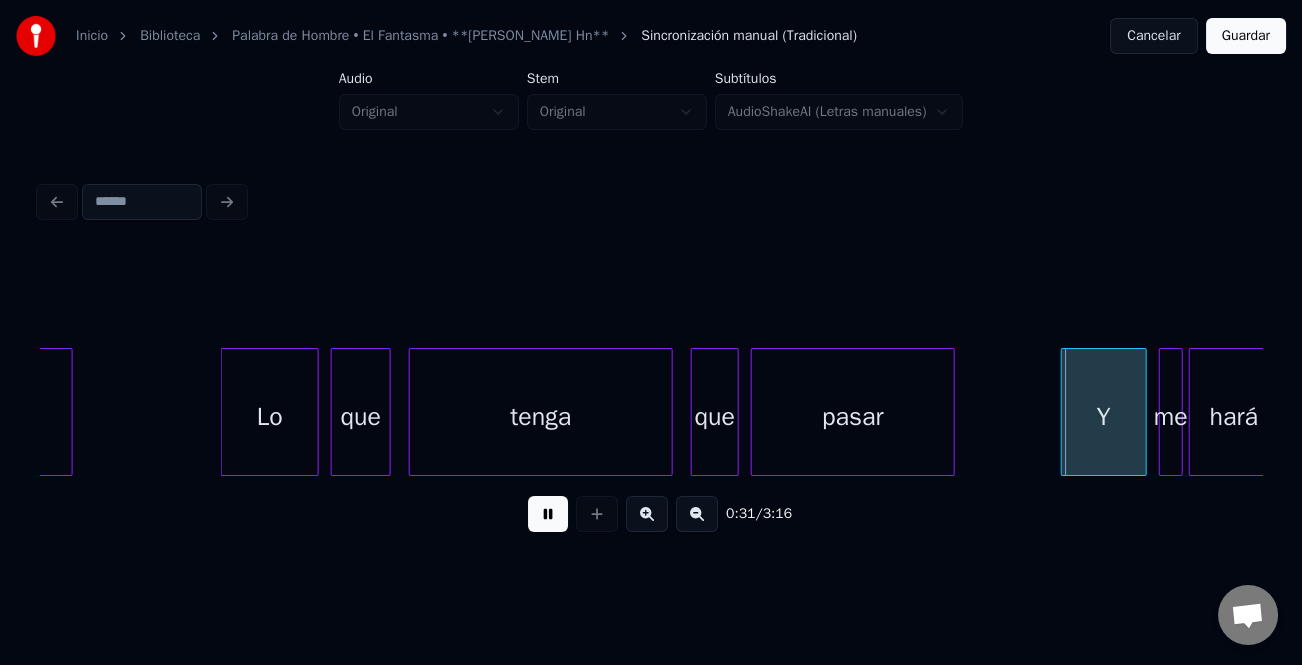 click at bounding box center (1065, 412) 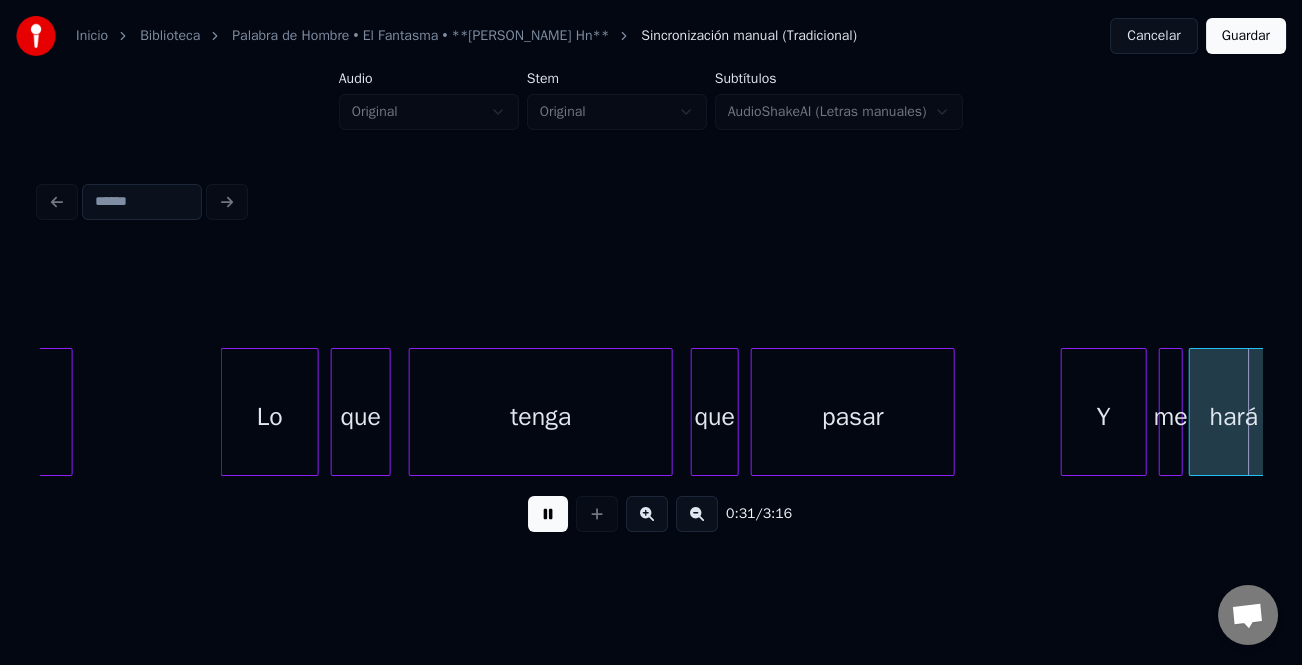 scroll, scrollTop: 0, scrollLeft: 9604, axis: horizontal 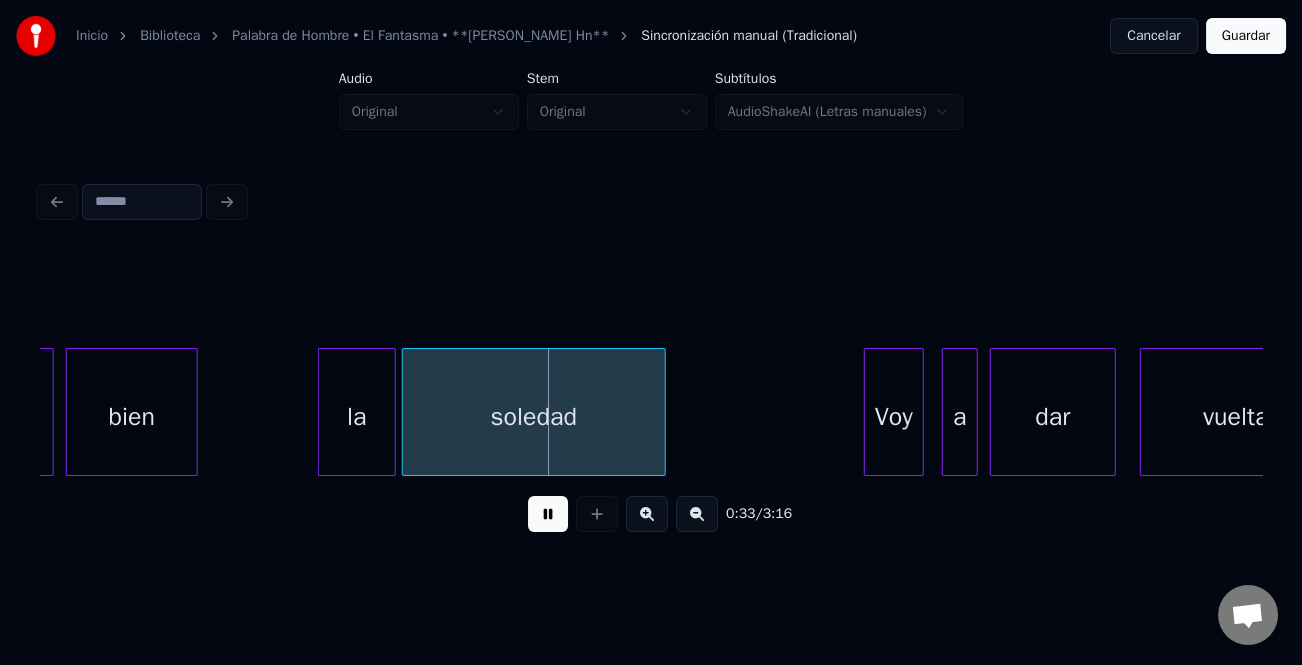 click on "la" at bounding box center [357, 417] 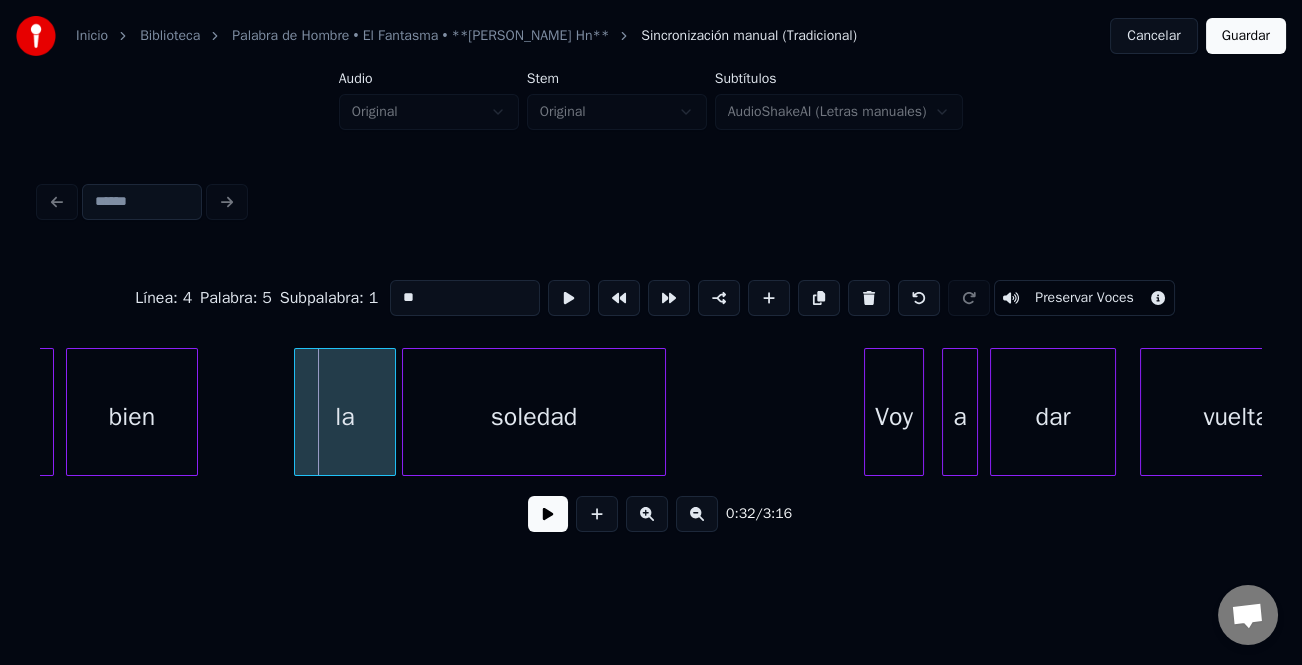 click at bounding box center [298, 412] 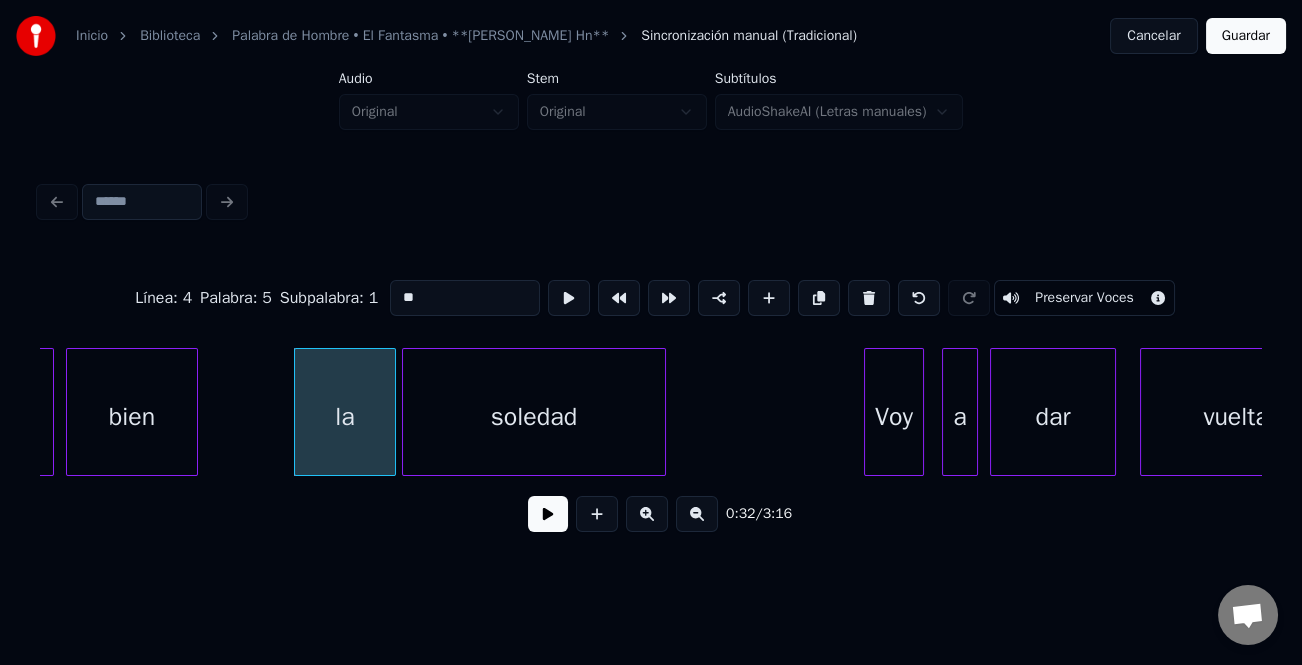 click at bounding box center (548, 514) 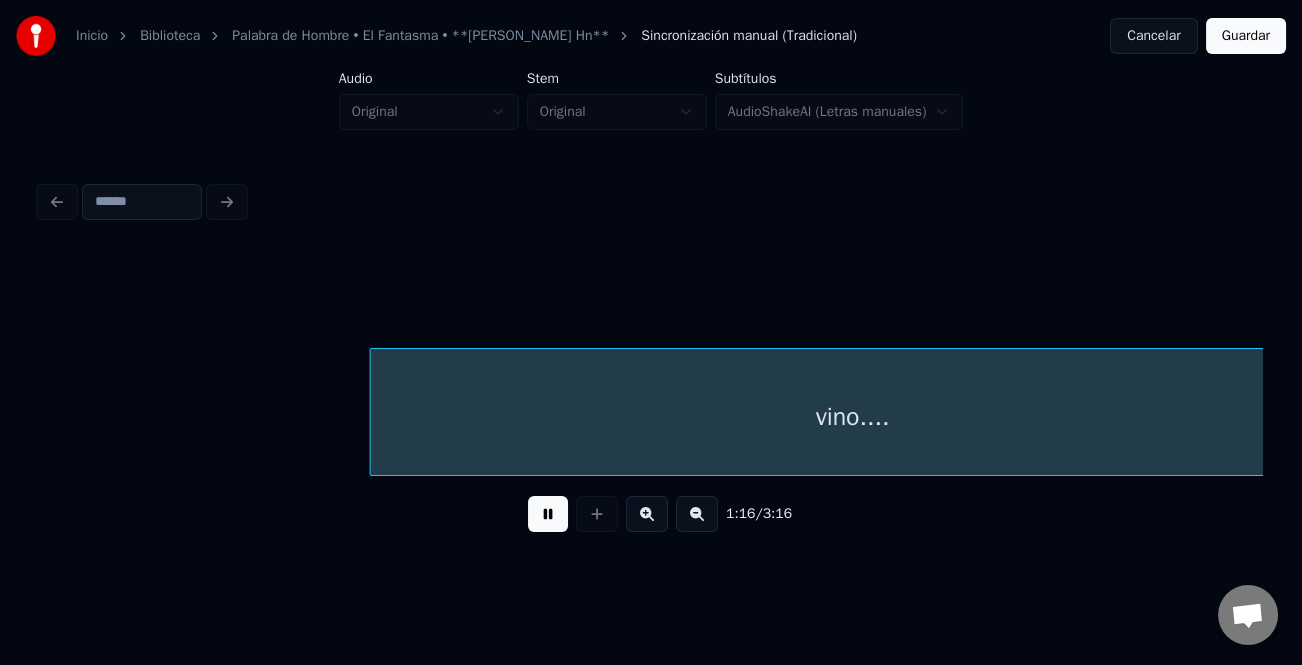 scroll, scrollTop: 0, scrollLeft: 22798, axis: horizontal 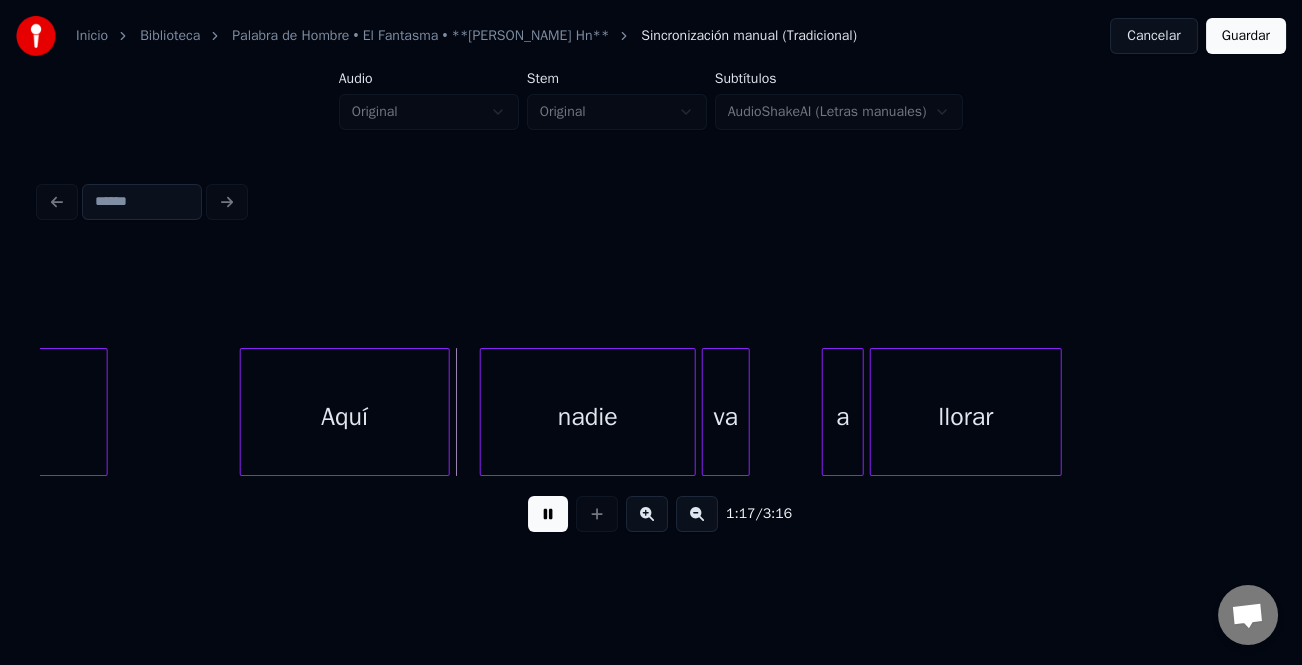 click on "Aquí" at bounding box center (345, 417) 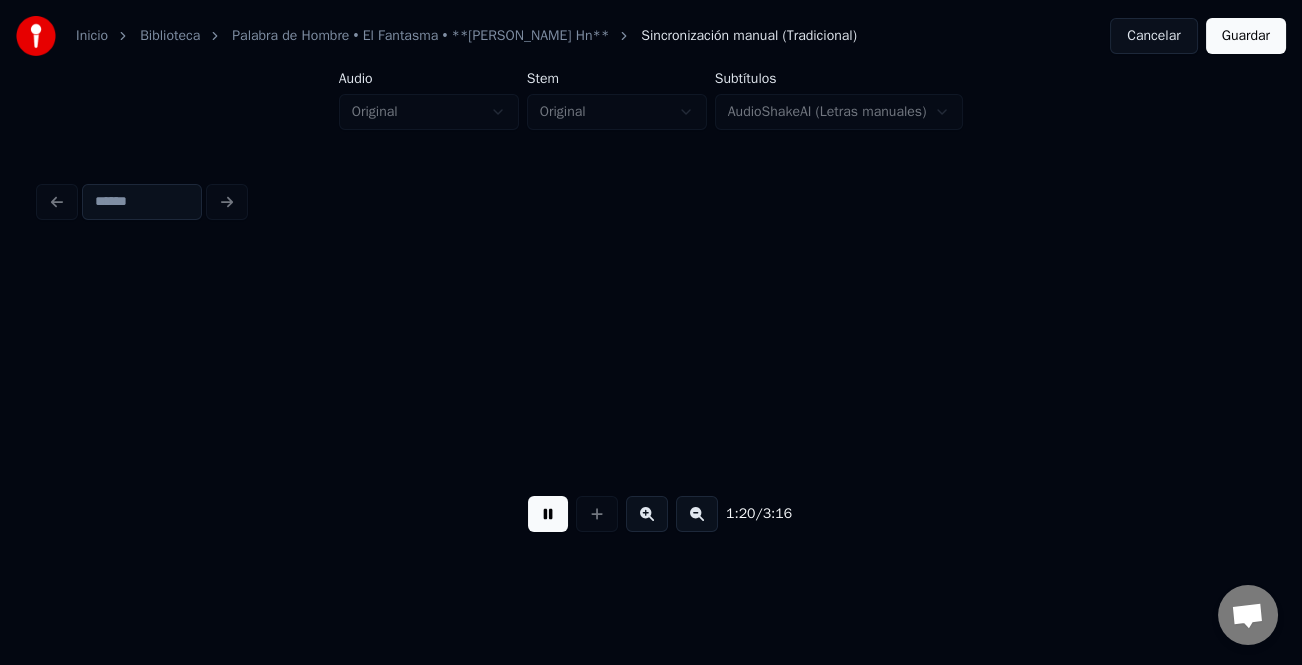 scroll, scrollTop: 0, scrollLeft: 24024, axis: horizontal 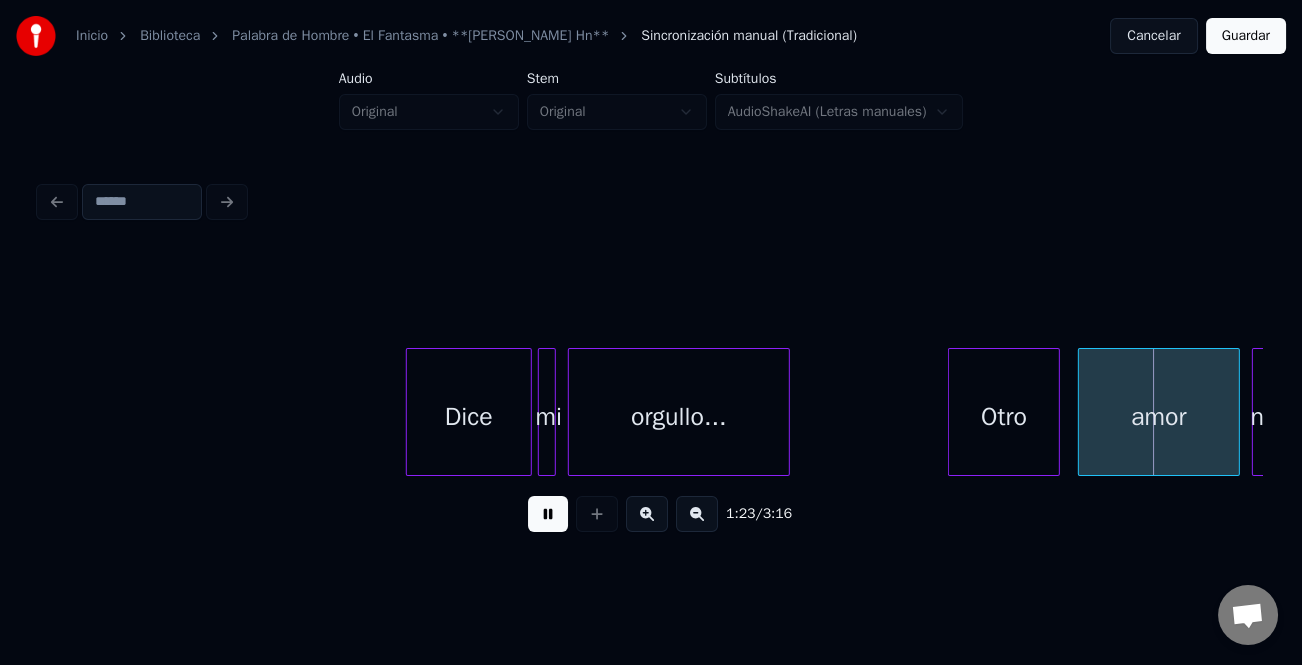 click at bounding box center (952, 412) 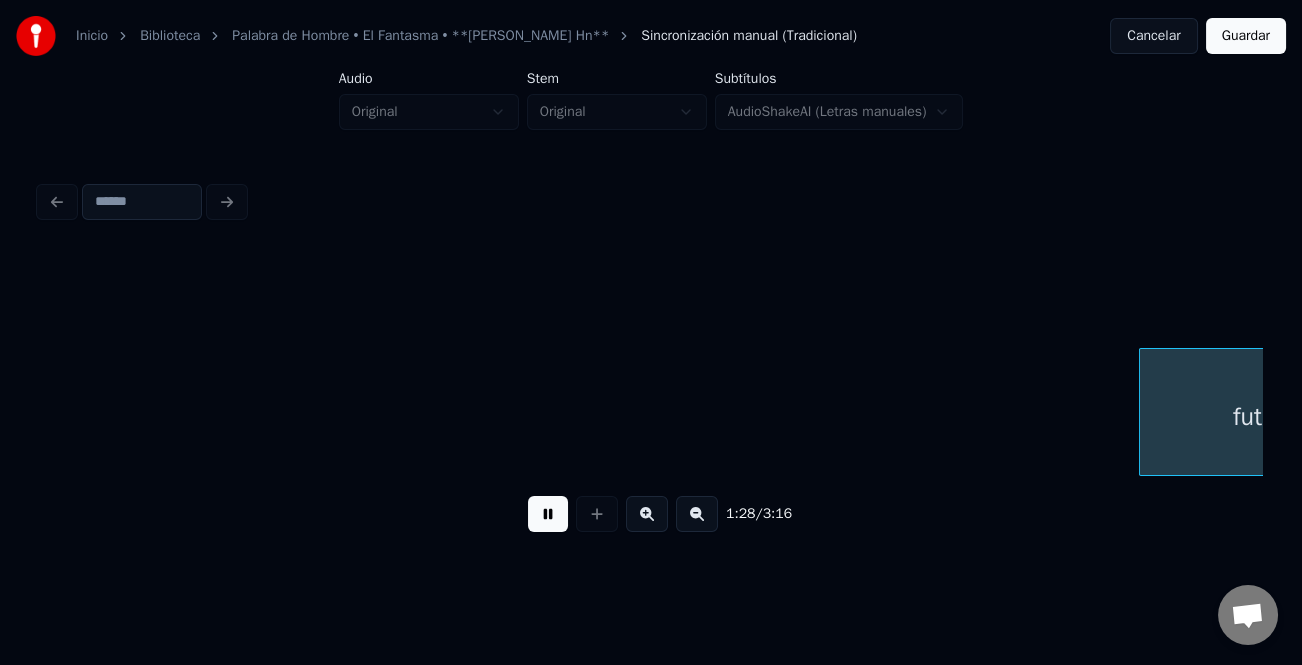 scroll, scrollTop: 0, scrollLeft: 26473, axis: horizontal 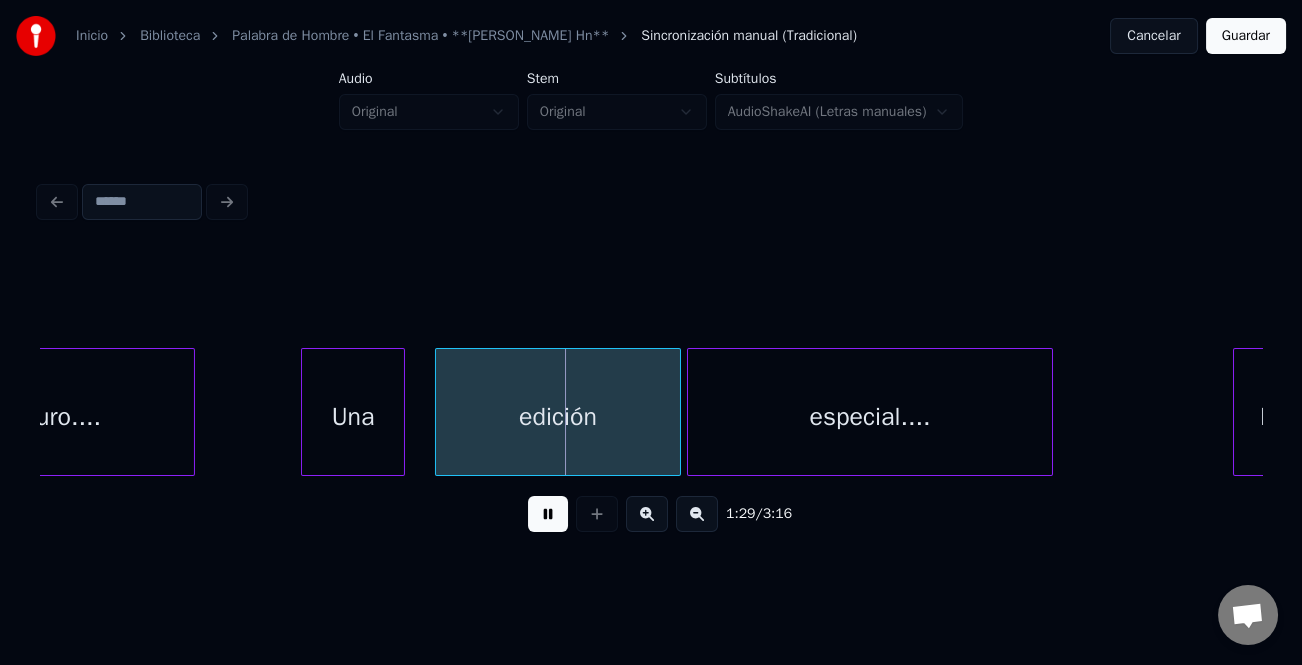click at bounding box center (305, 412) 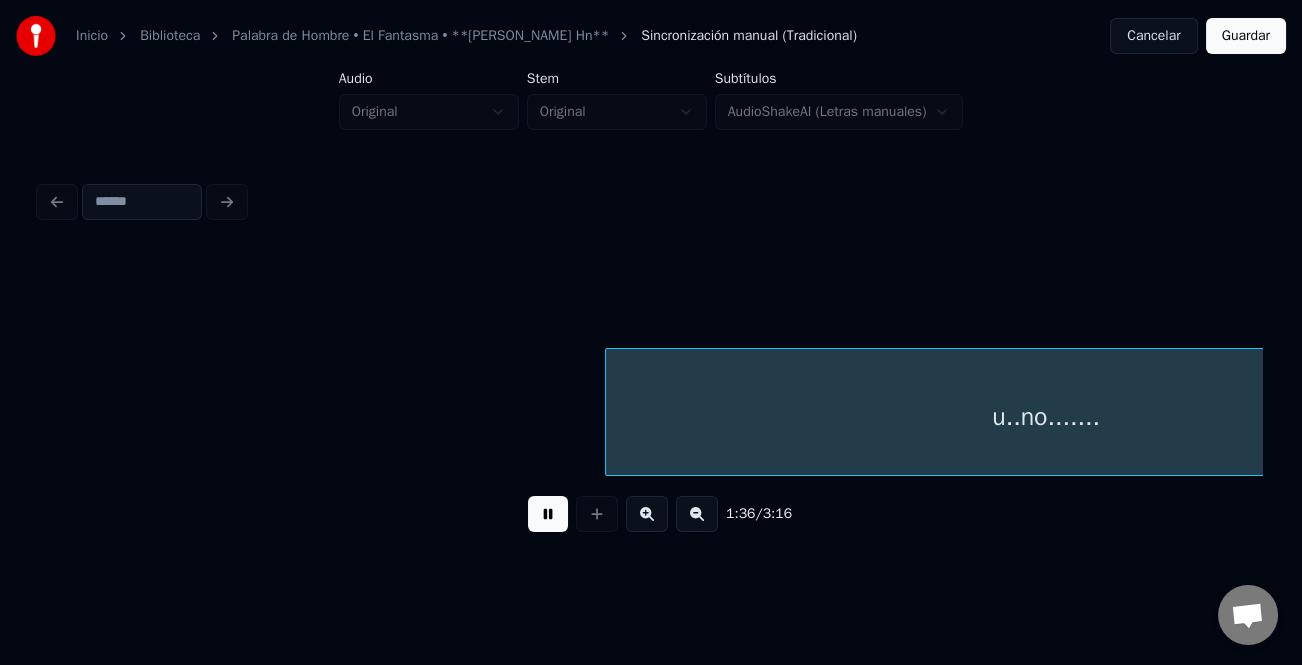scroll, scrollTop: 0, scrollLeft: 28928, axis: horizontal 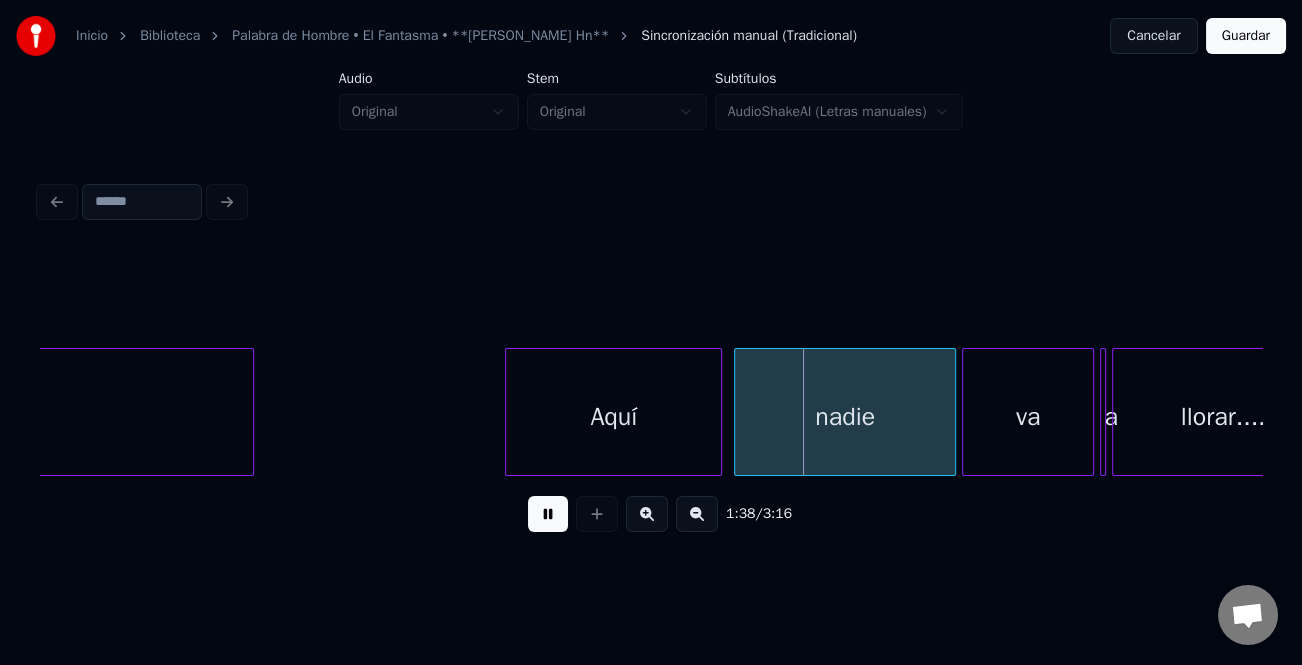 click at bounding box center (509, 412) 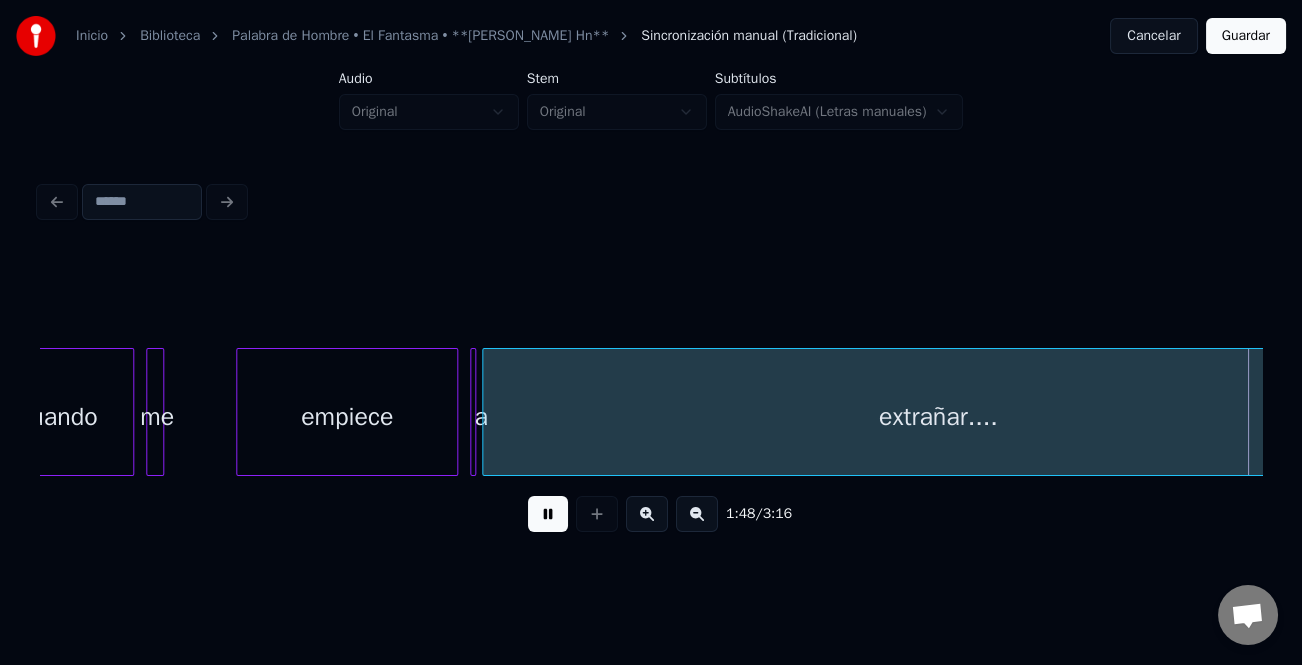 scroll, scrollTop: 0, scrollLeft: 32598, axis: horizontal 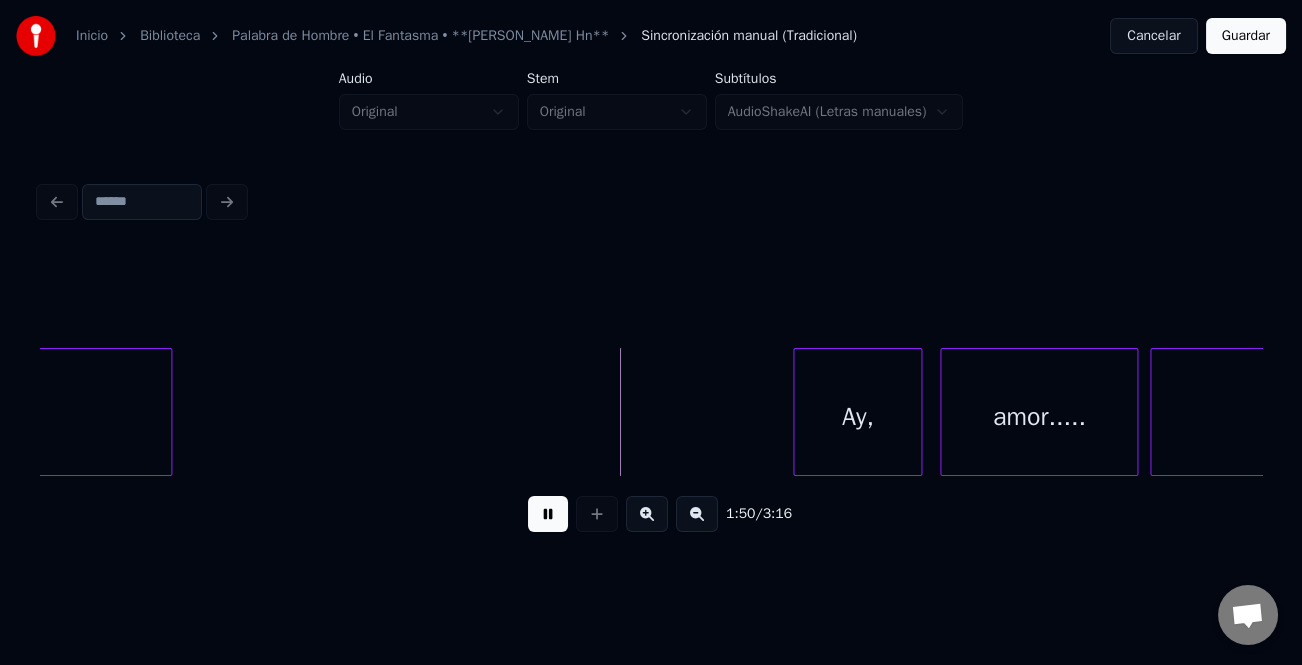 click on "extrañar.... Ay, amor..... Instrumental..." at bounding box center (651, 412) 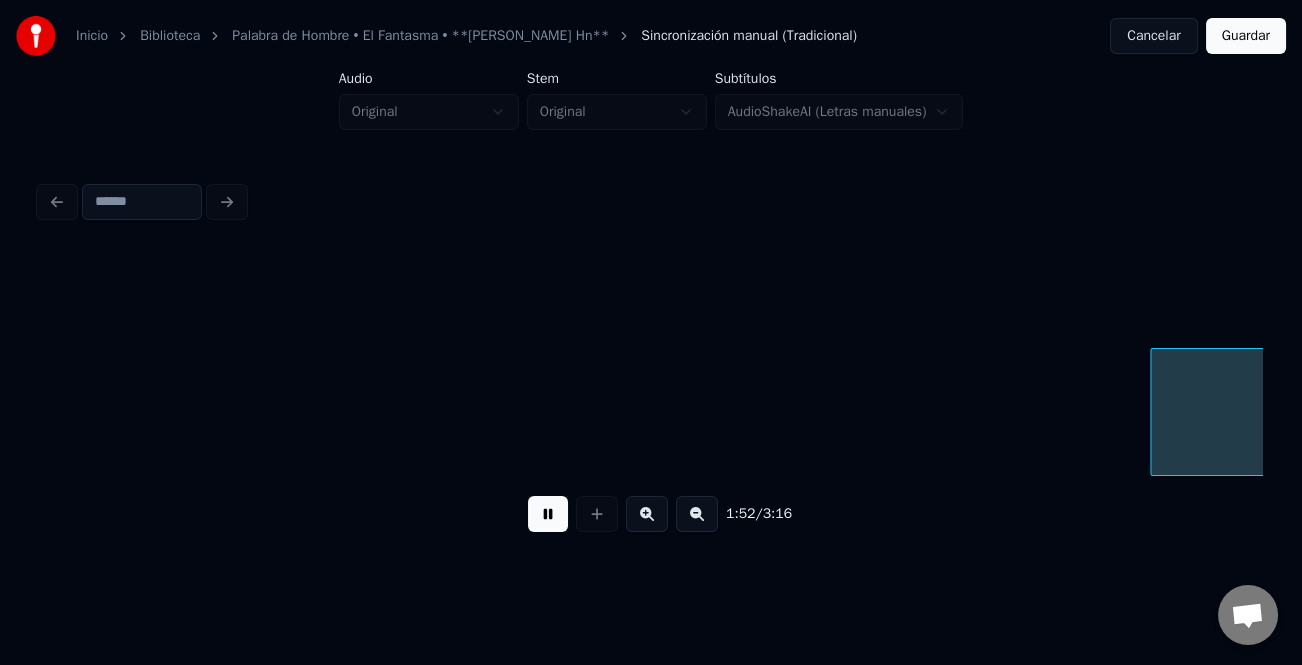 scroll, scrollTop: 0, scrollLeft: 33821, axis: horizontal 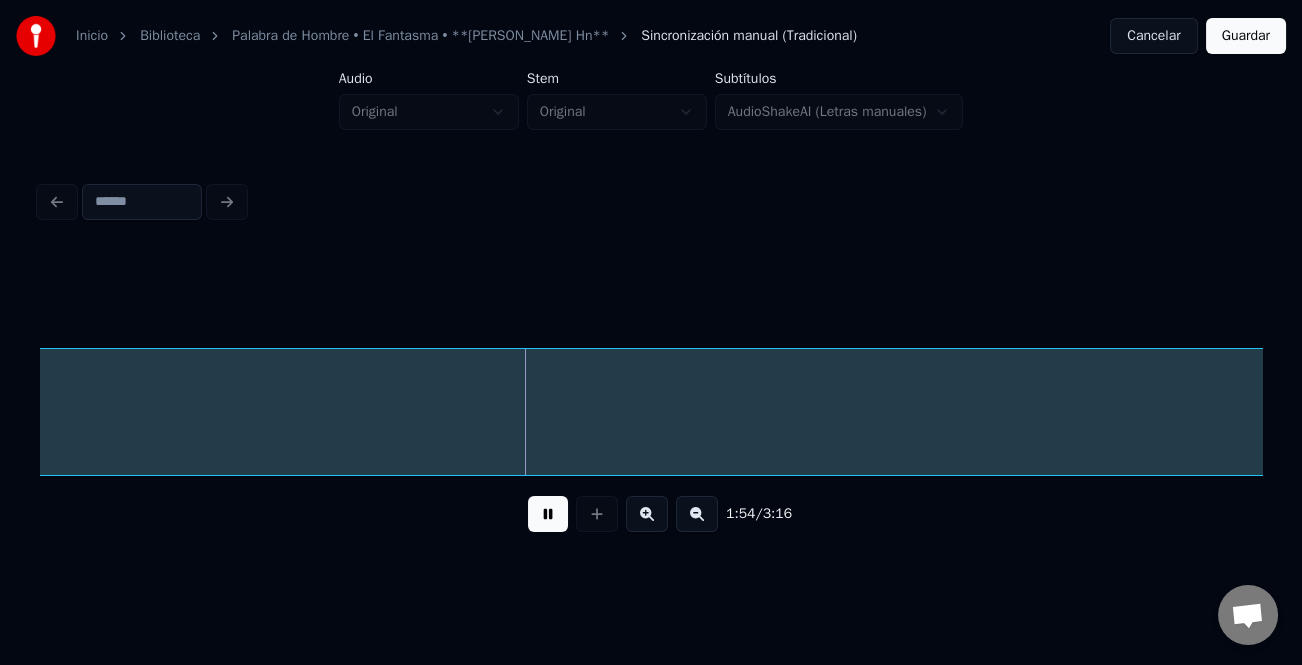 click at bounding box center [697, 514] 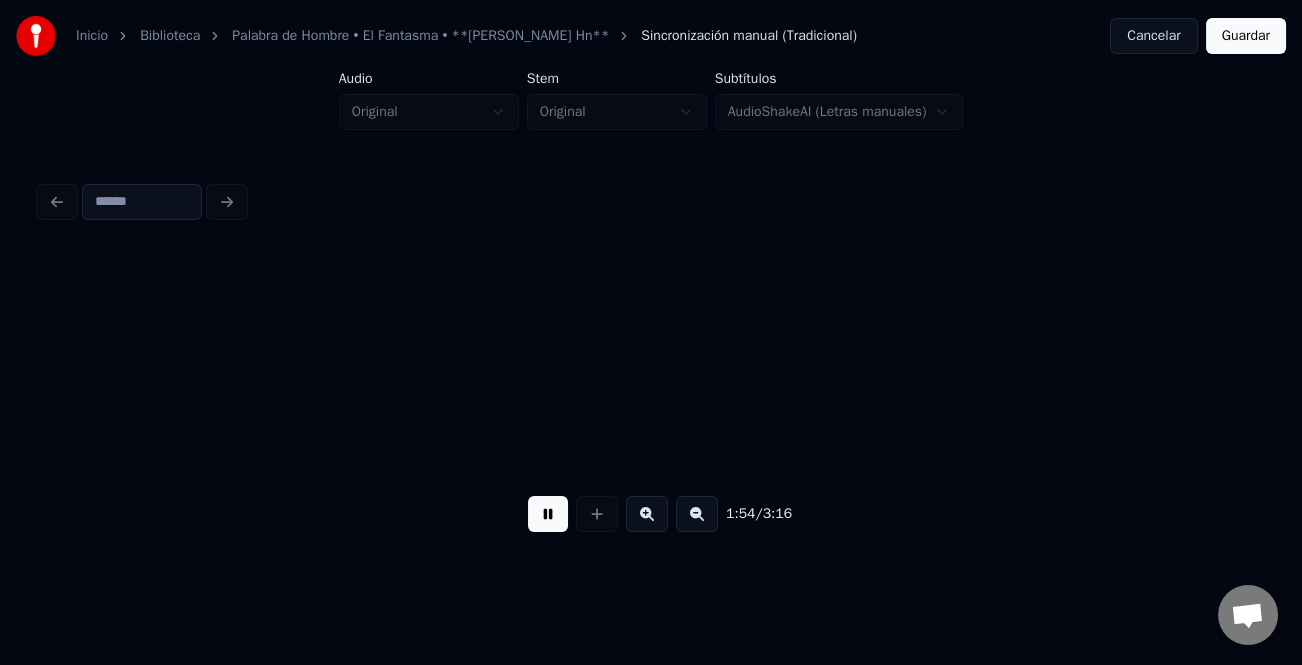 click at bounding box center (697, 514) 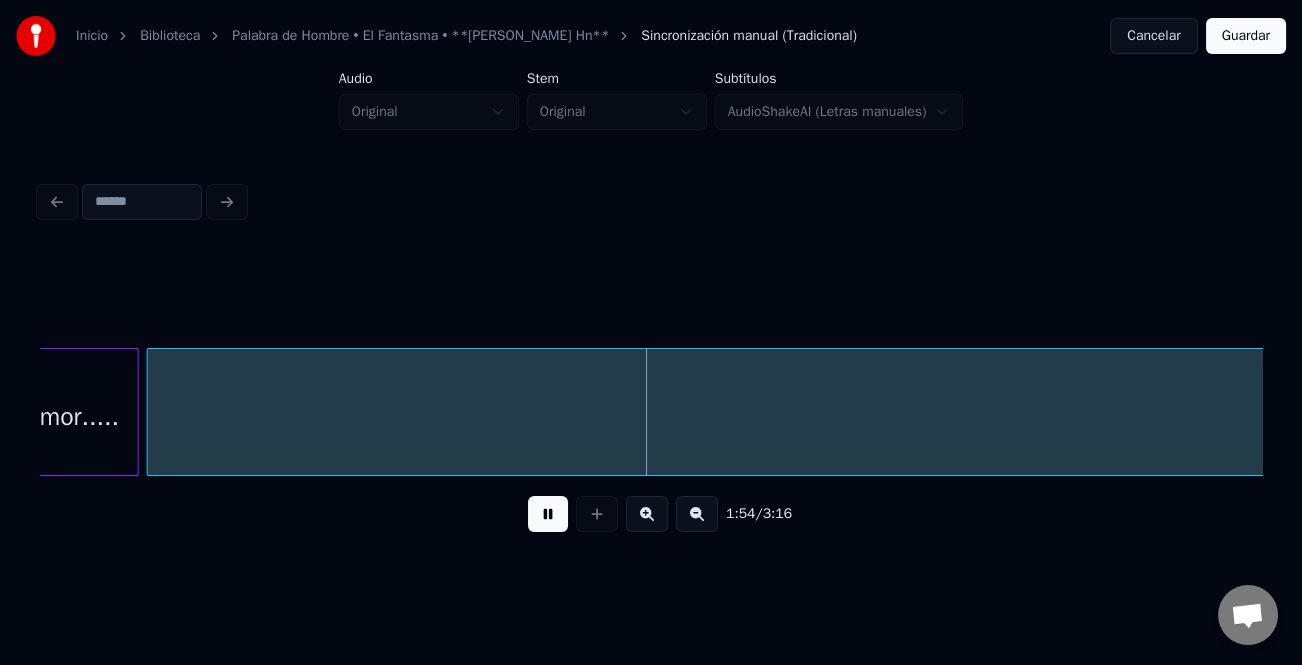 click at bounding box center (697, 514) 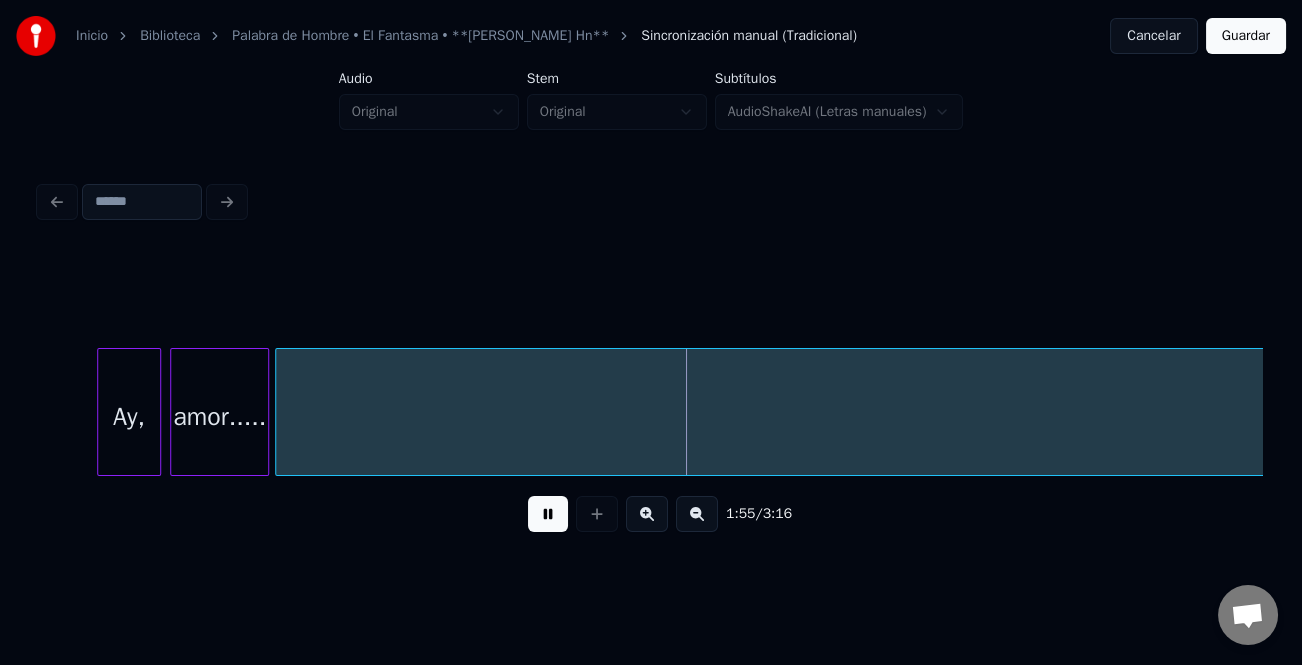 click at bounding box center (697, 514) 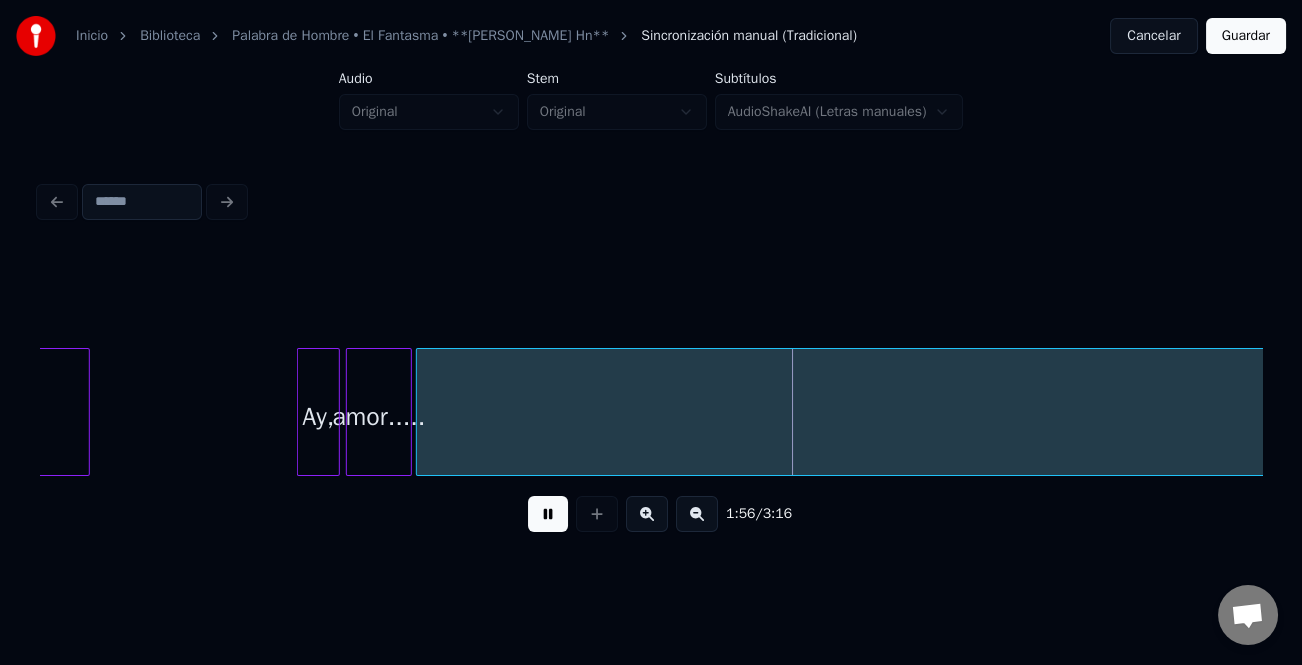 click at bounding box center [697, 514] 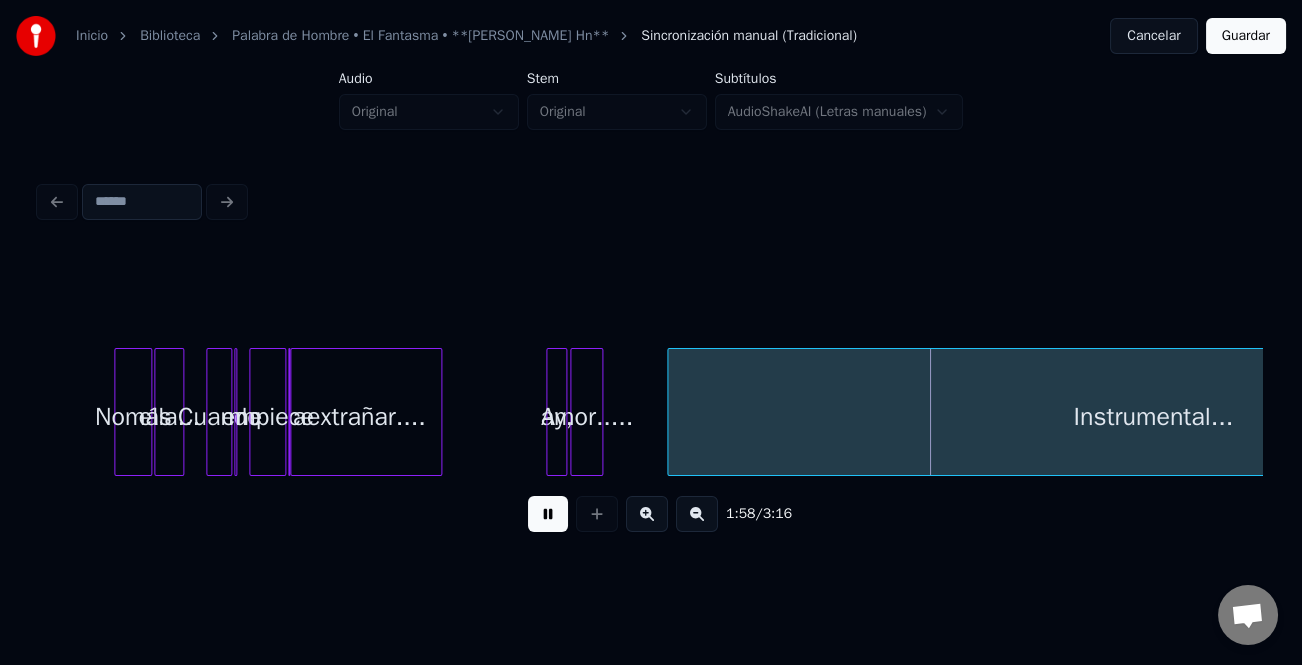 click at bounding box center (671, 412) 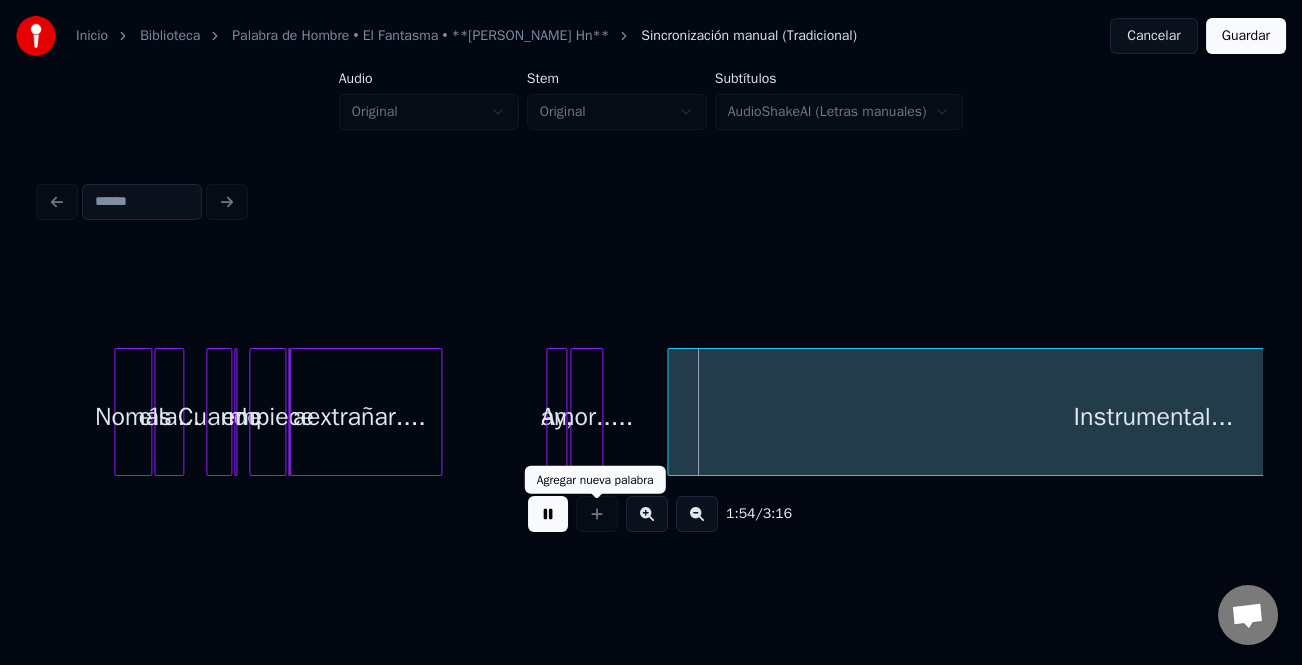 click at bounding box center (548, 514) 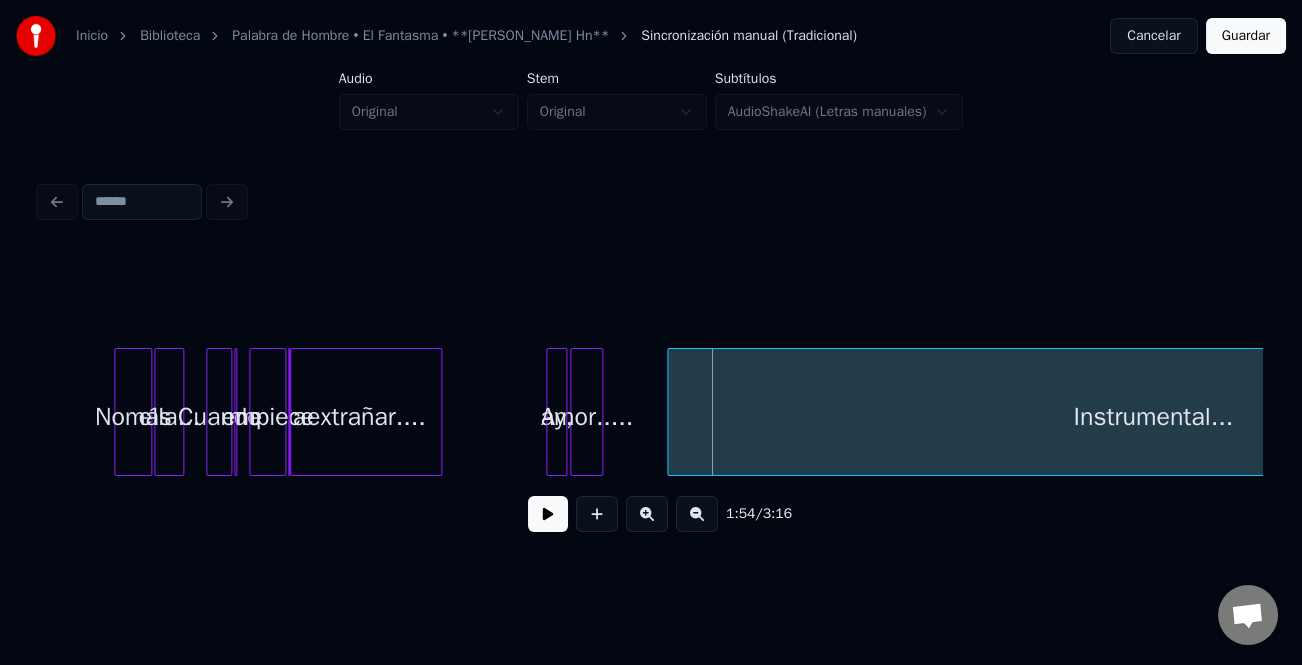 drag, startPoint x: 766, startPoint y: 483, endPoint x: 793, endPoint y: 494, distance: 29.15476 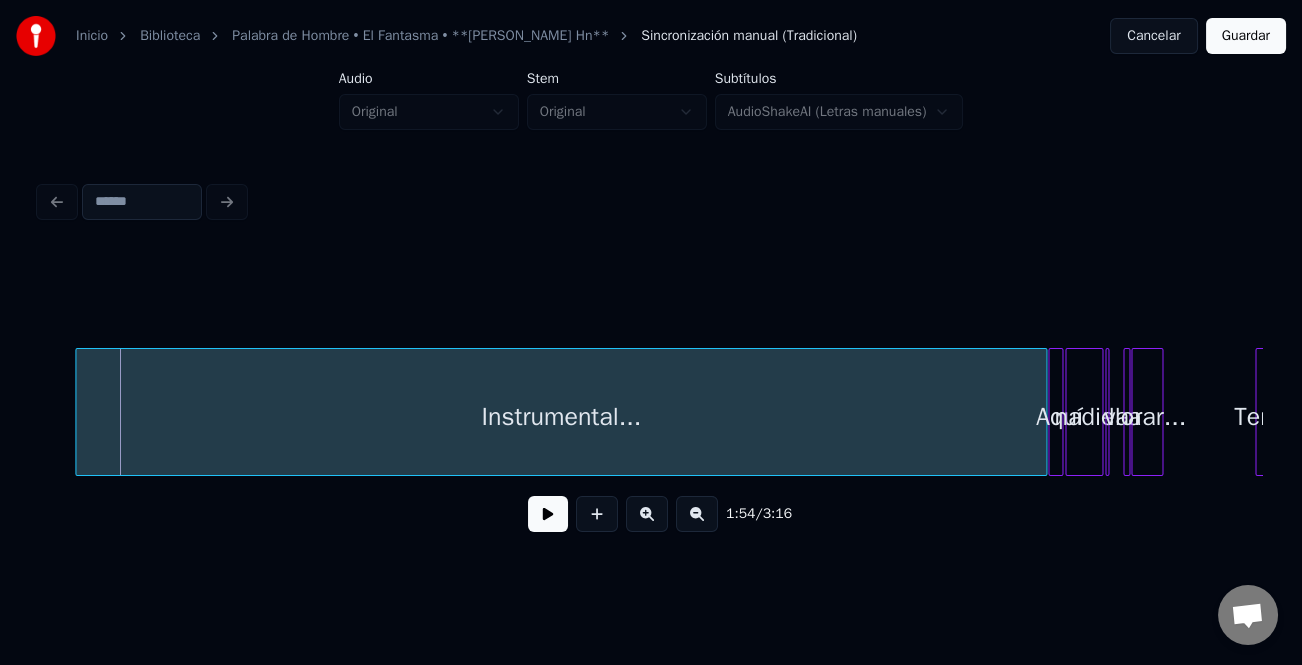scroll, scrollTop: 0, scrollLeft: 5732, axis: horizontal 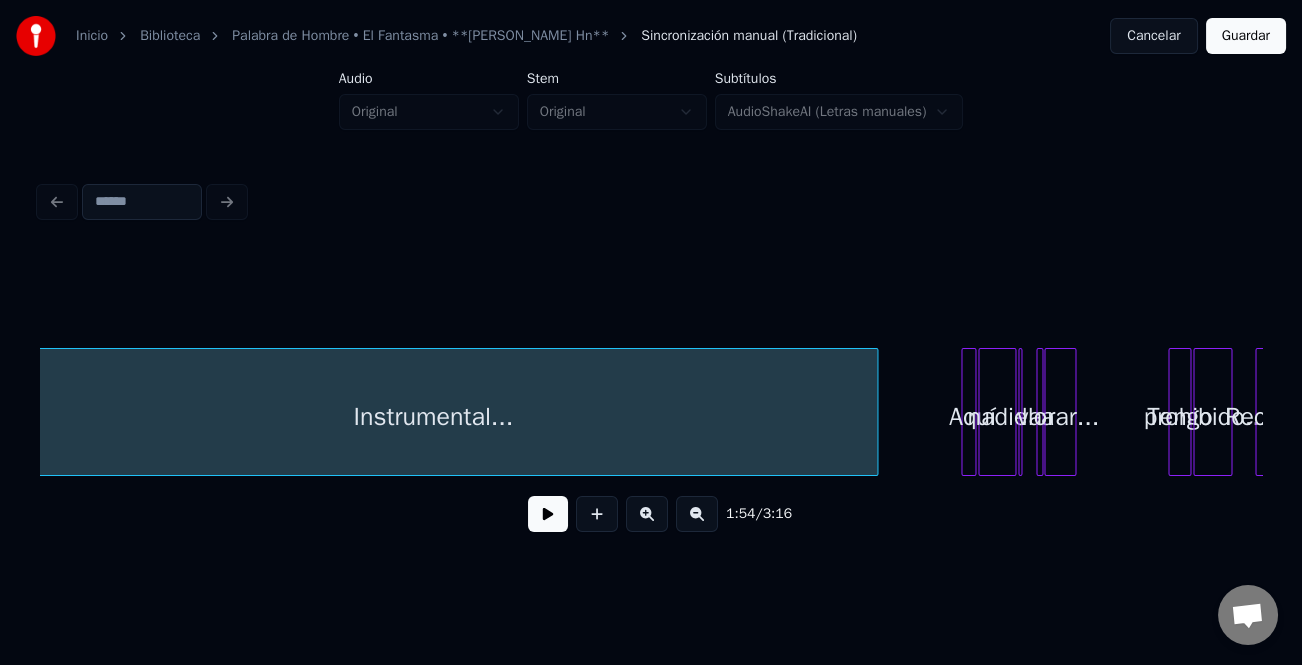 click at bounding box center [874, 412] 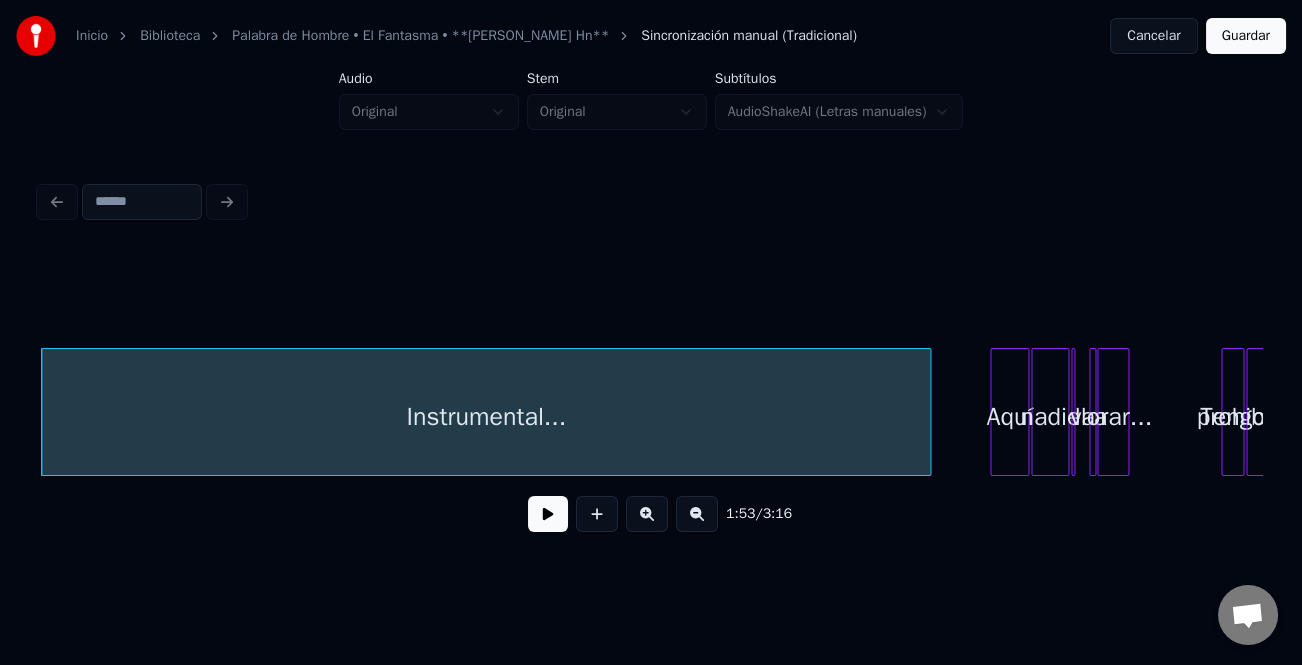 click at bounding box center (994, 412) 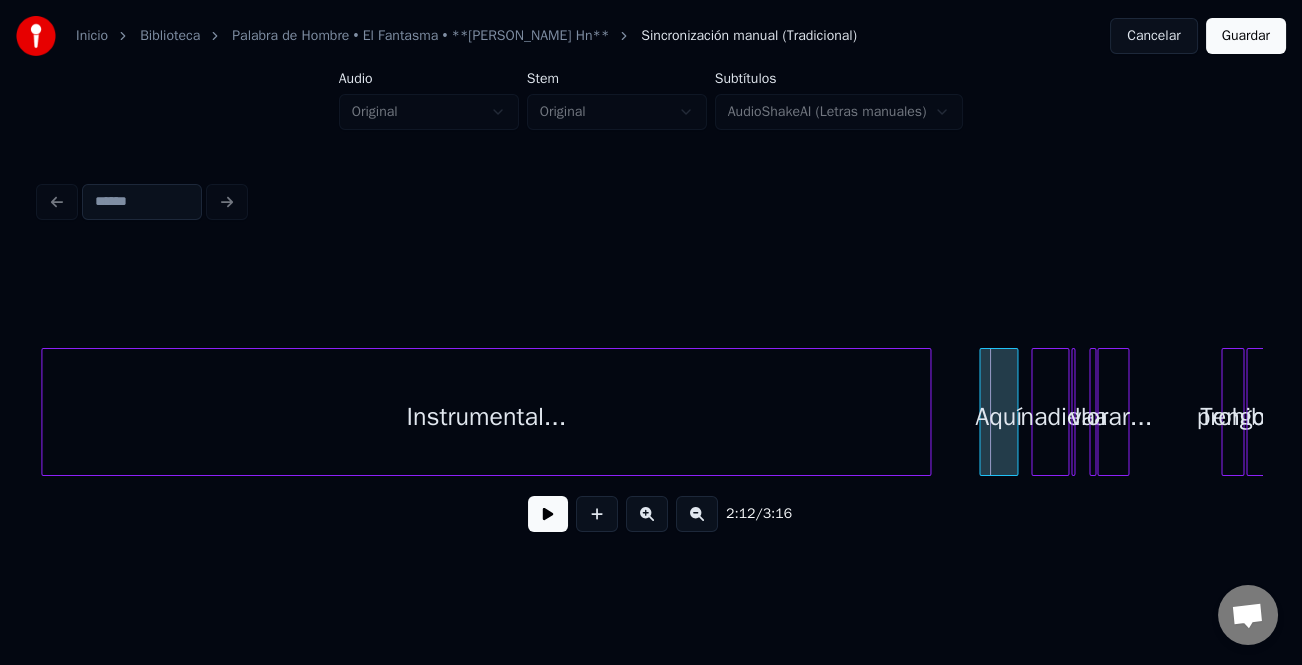 click on "Aquí" at bounding box center (998, 417) 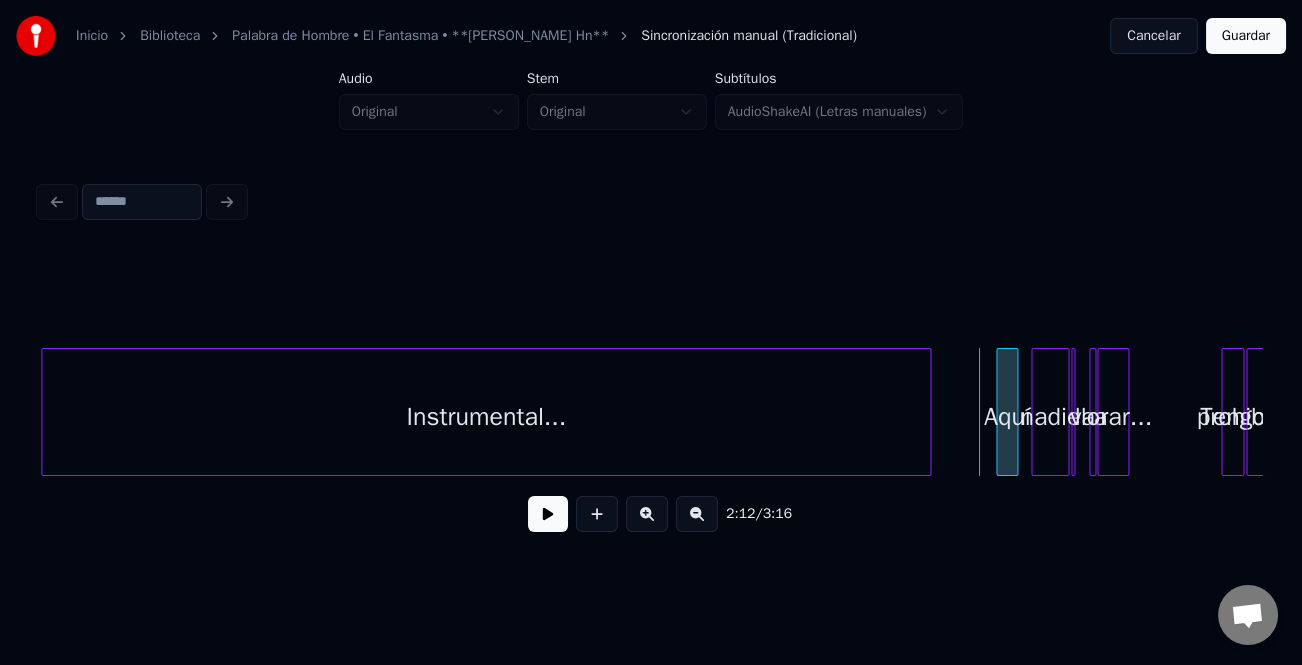 click at bounding box center [1000, 412] 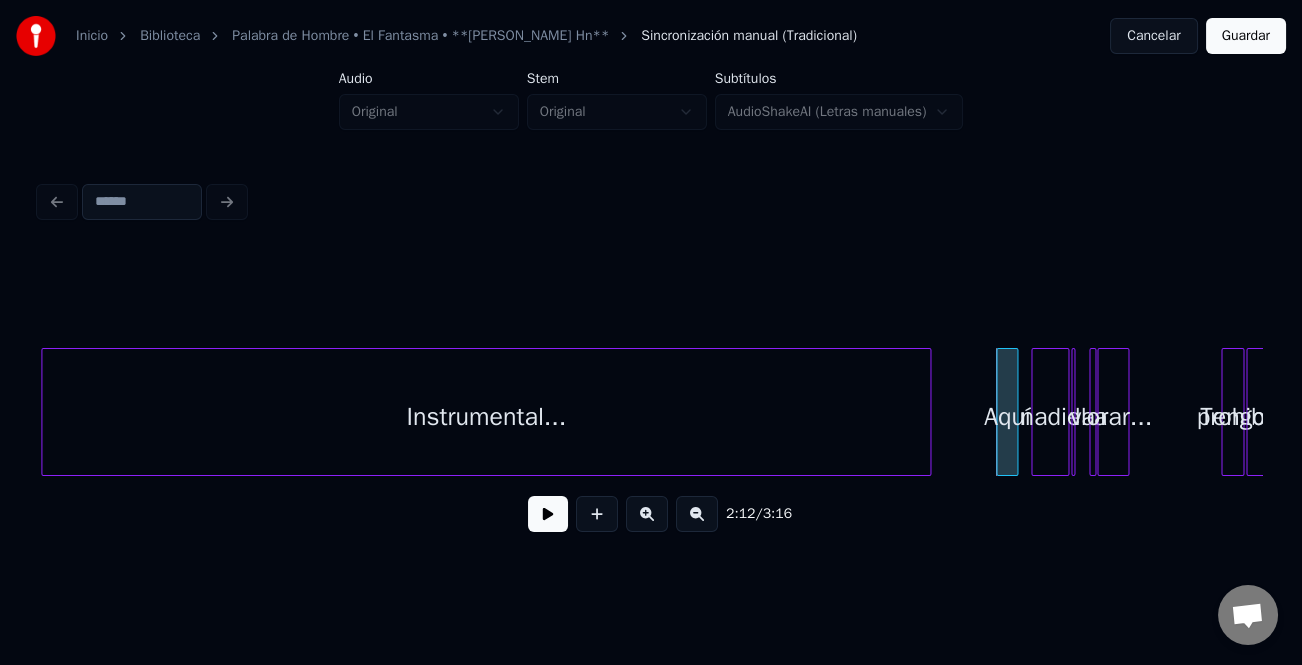 click on "Instrumental... Aquí nadie va a llorar... Tengo prohibido....." at bounding box center (-737, 412) 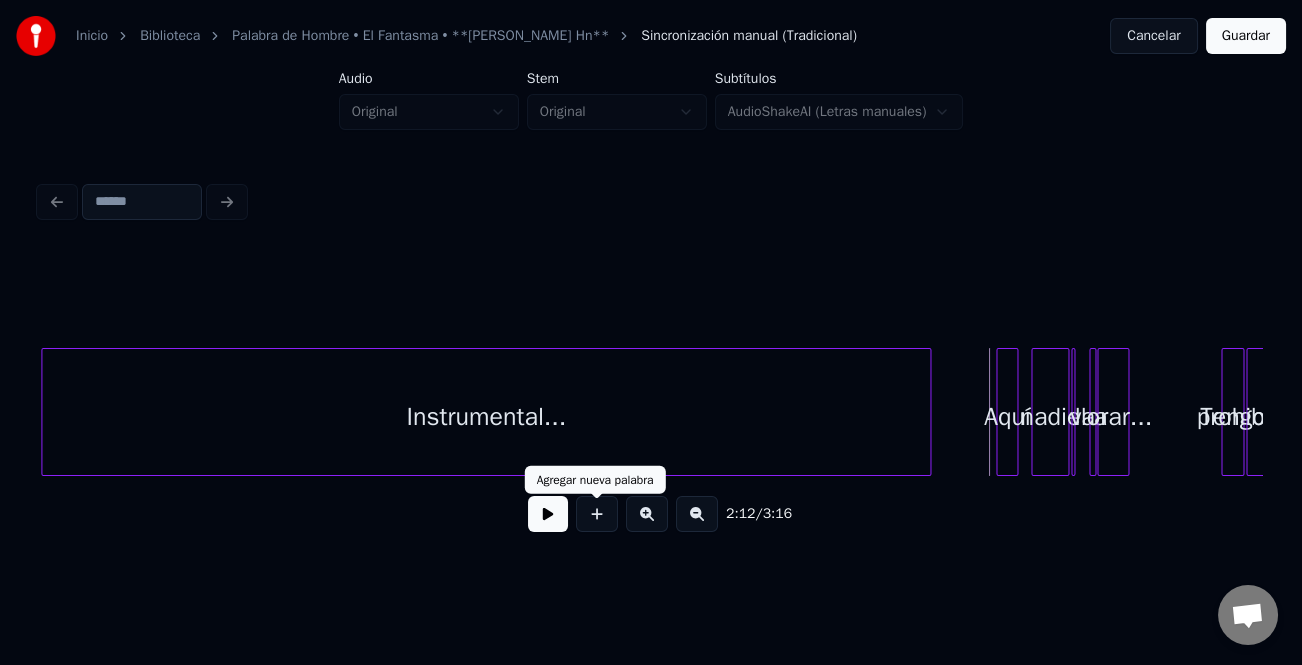 click at bounding box center [548, 514] 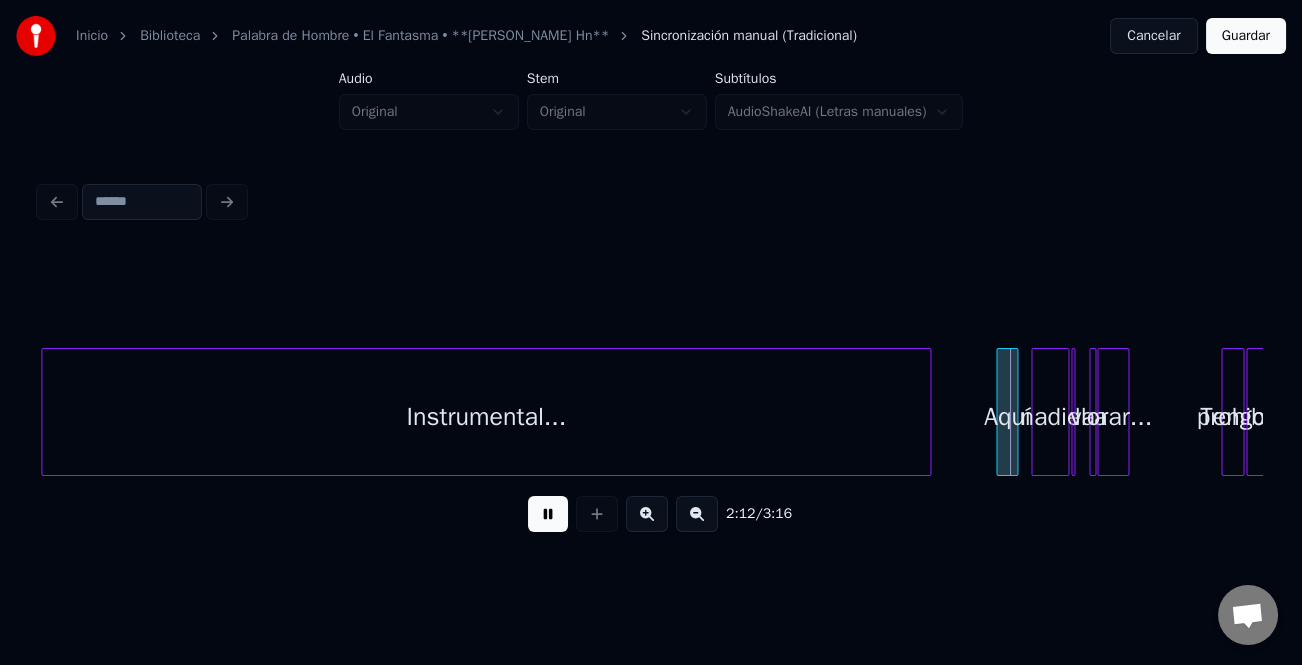 click at bounding box center [647, 514] 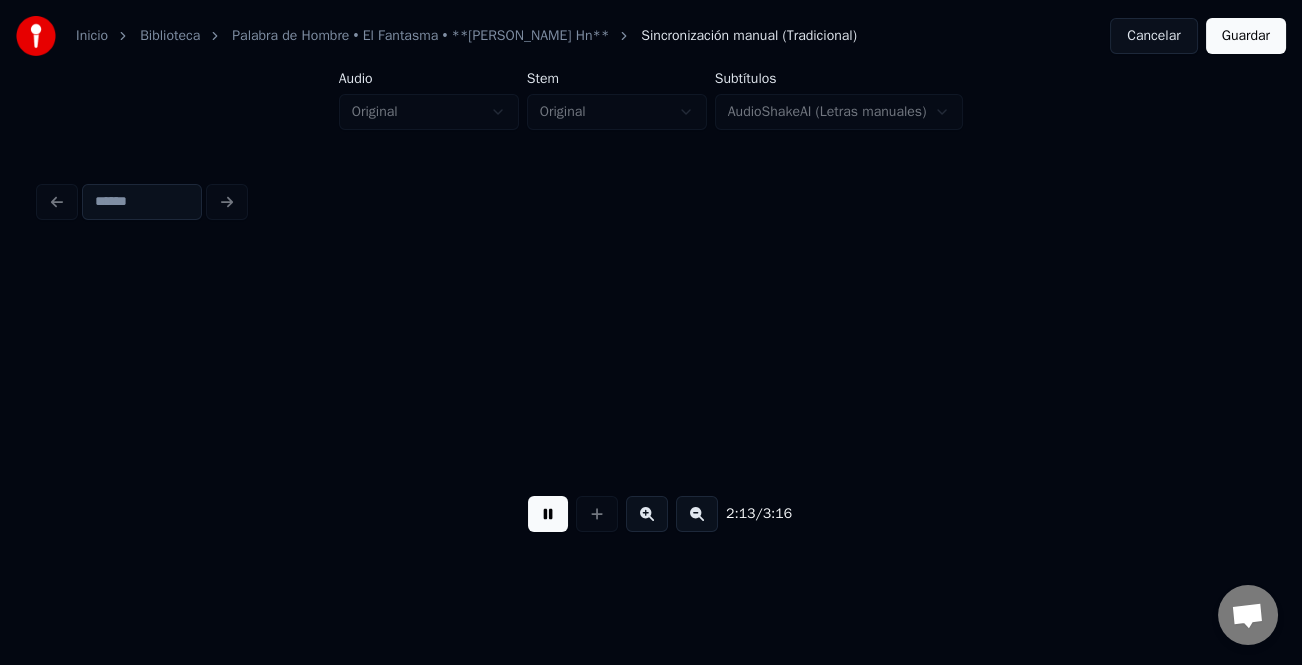 click at bounding box center [647, 514] 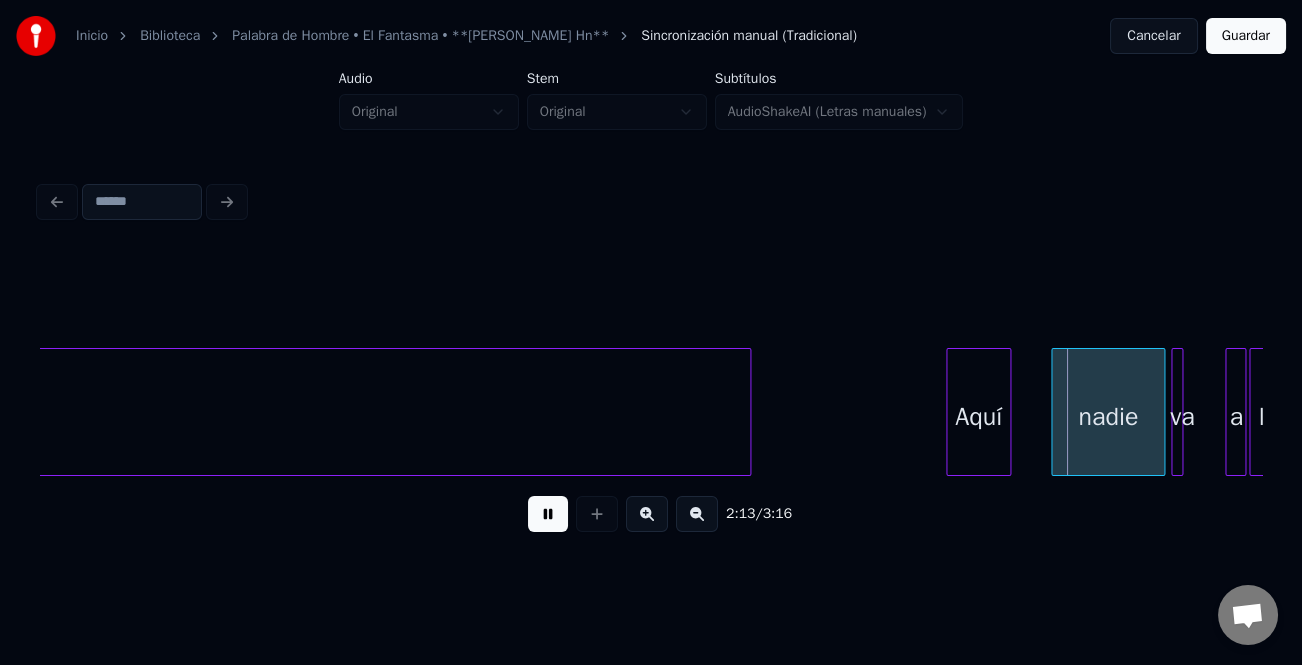 click at bounding box center (647, 514) 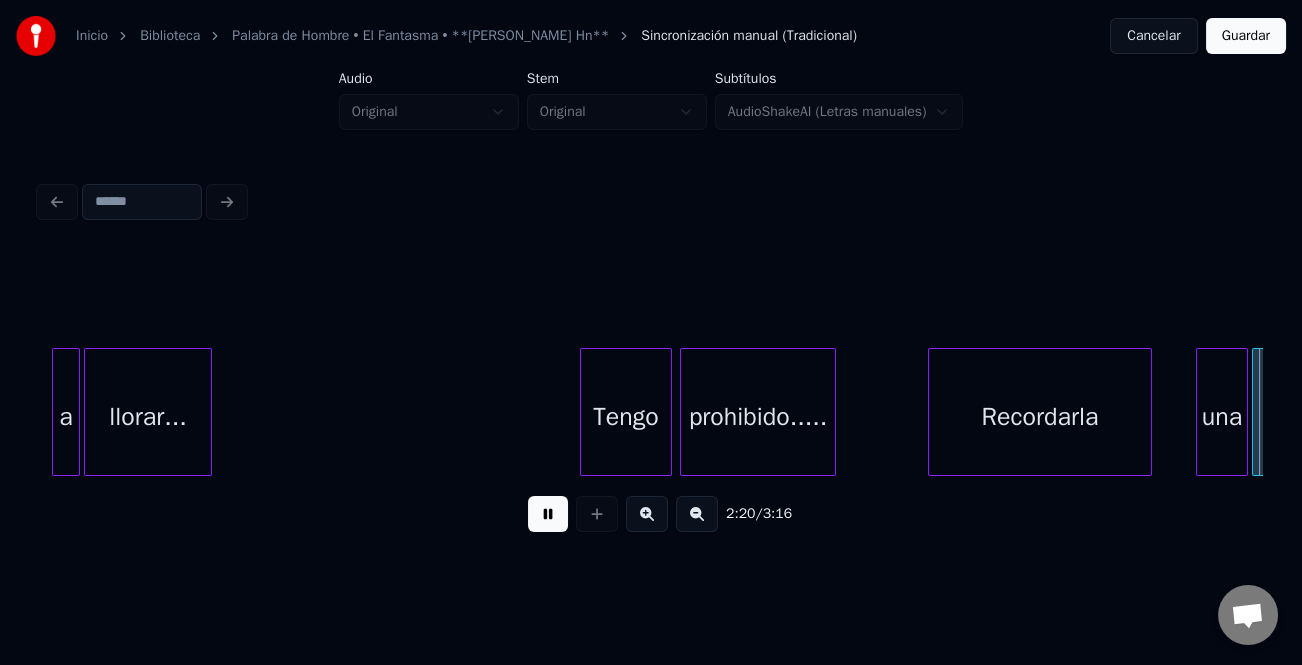 scroll, scrollTop: 0, scrollLeft: 28122, axis: horizontal 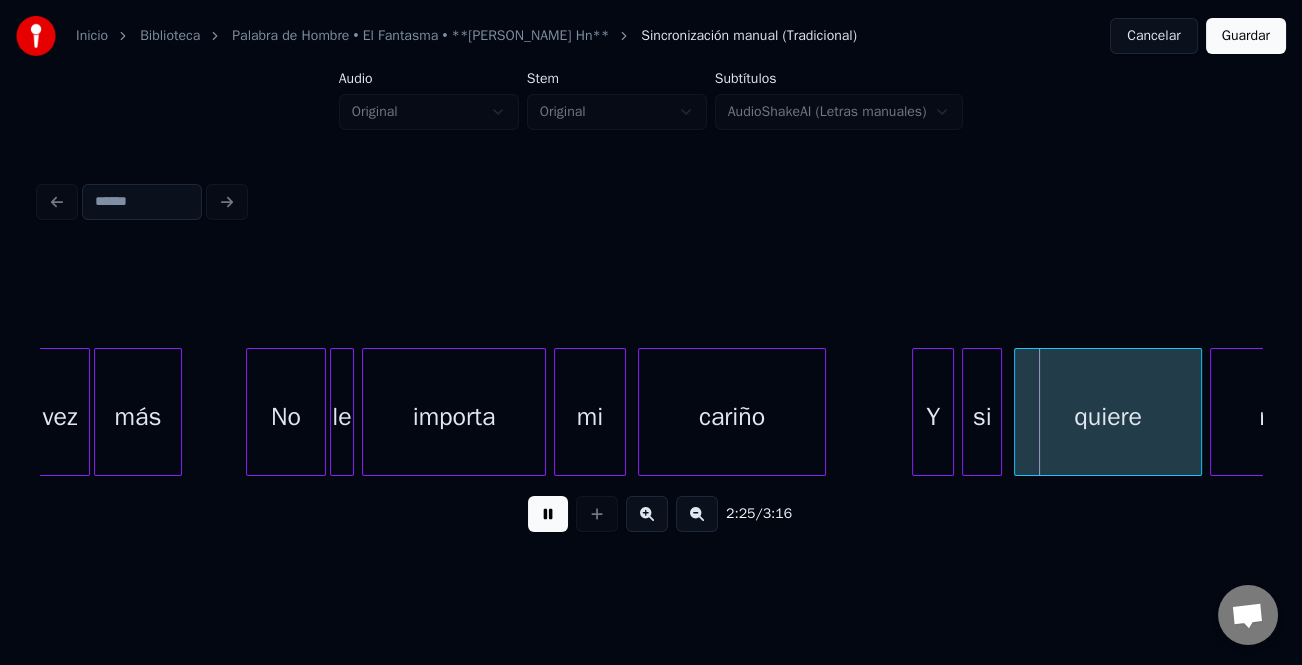 click at bounding box center [916, 412] 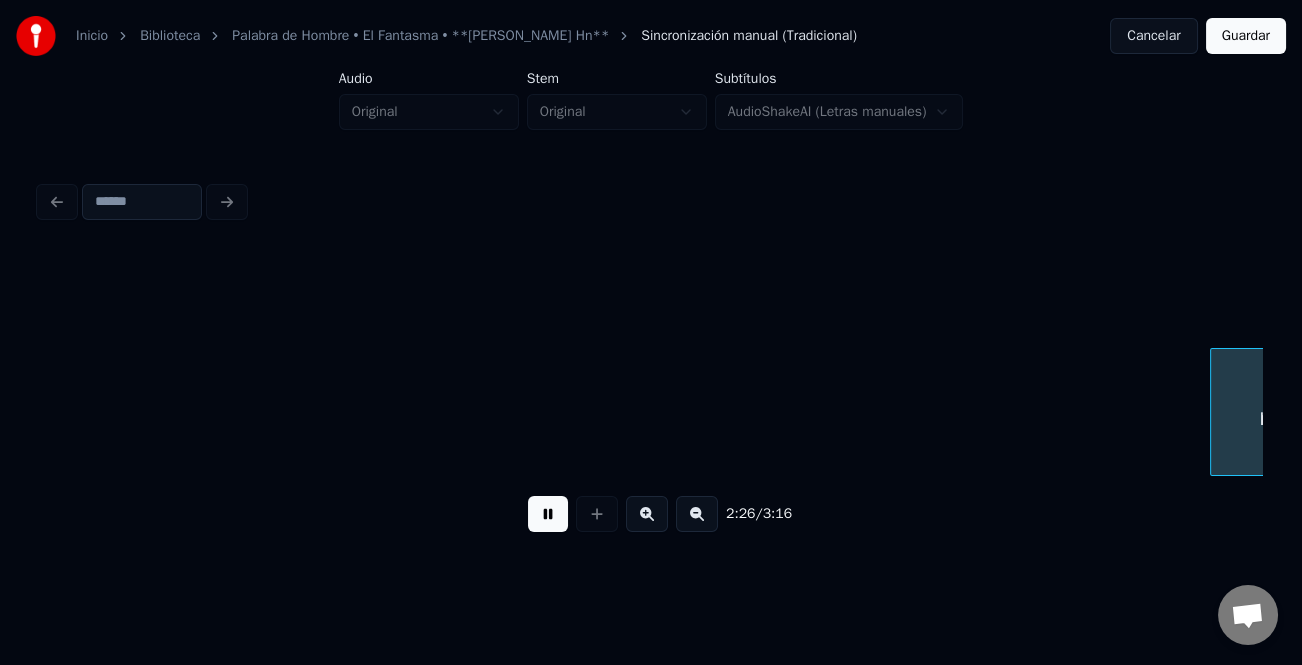 scroll, scrollTop: 0, scrollLeft: 29353, axis: horizontal 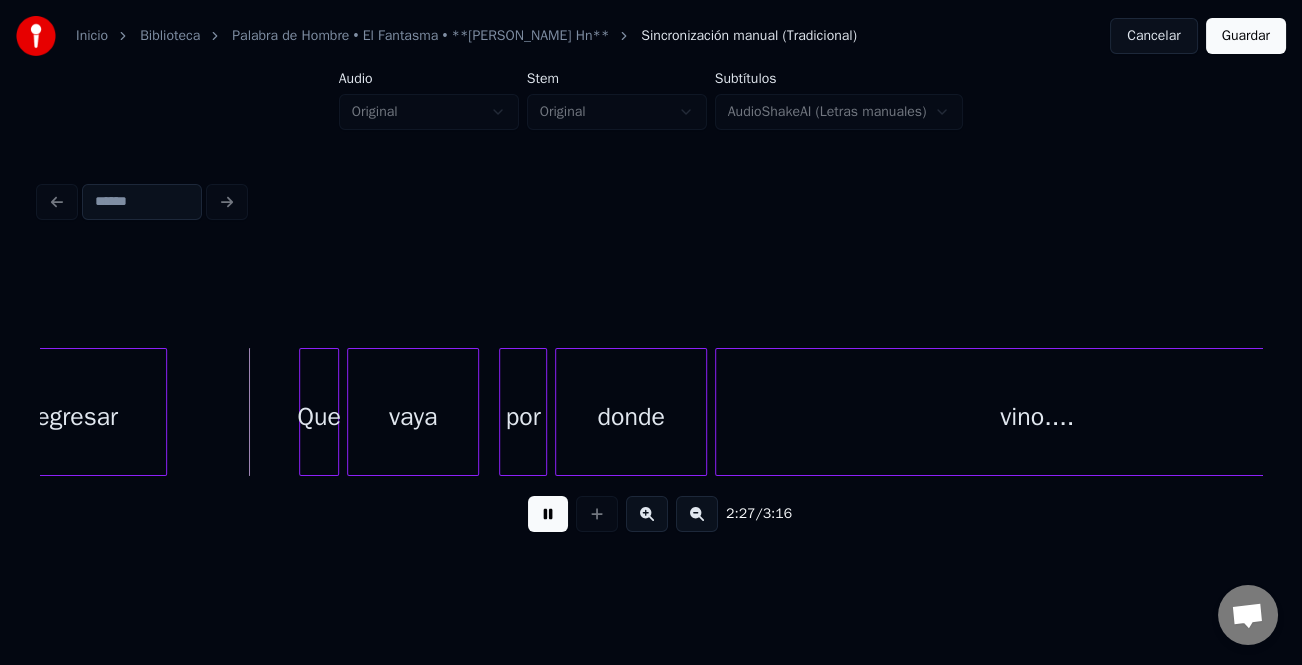 click on "Que" at bounding box center (319, 417) 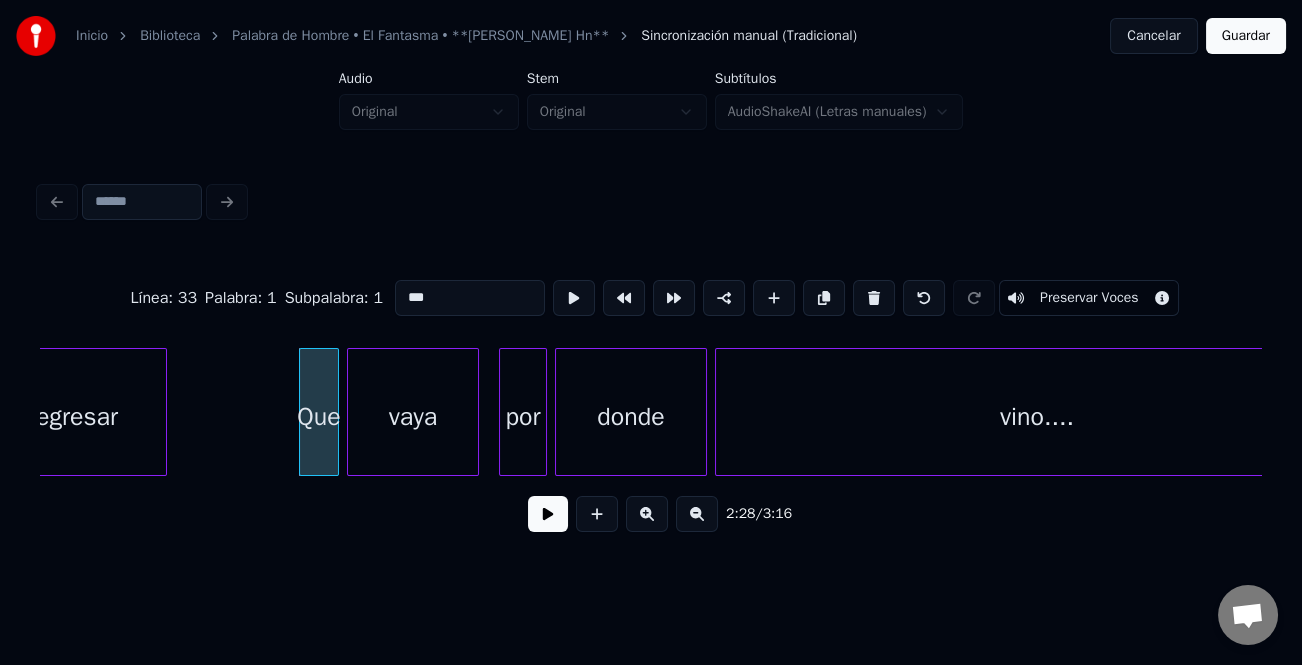 click on "regresar Que vaya por donde vino...." at bounding box center (-9703, 412) 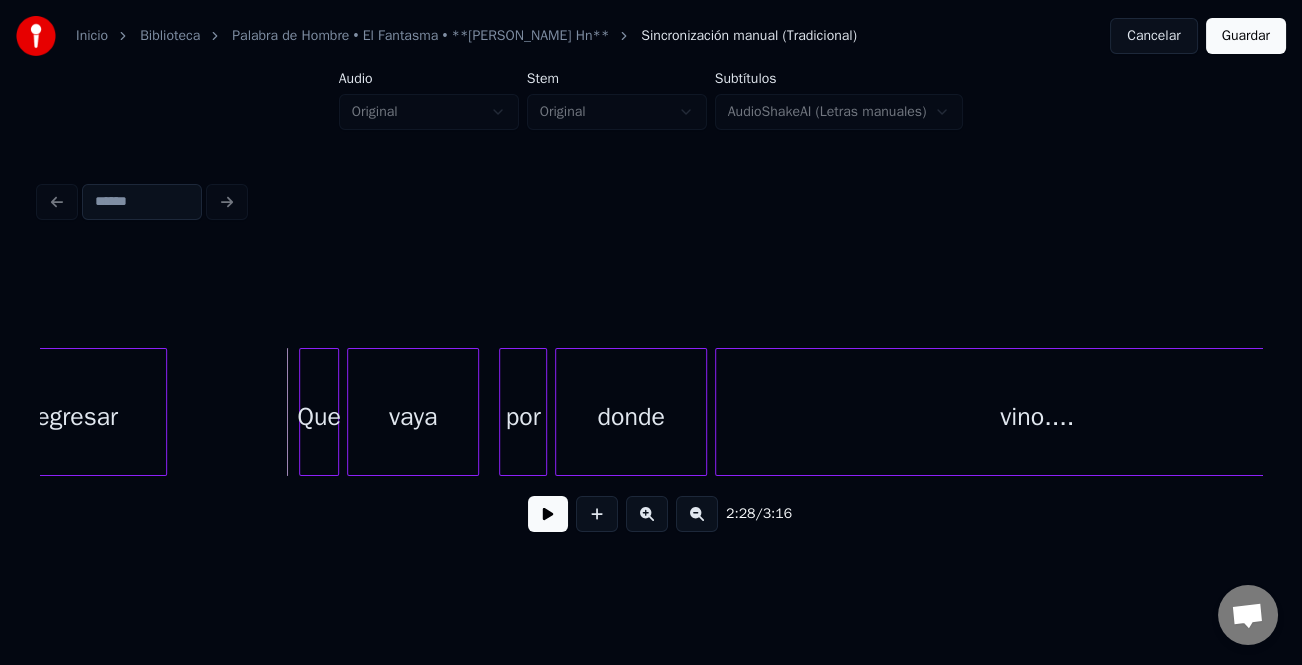 click at bounding box center [548, 514] 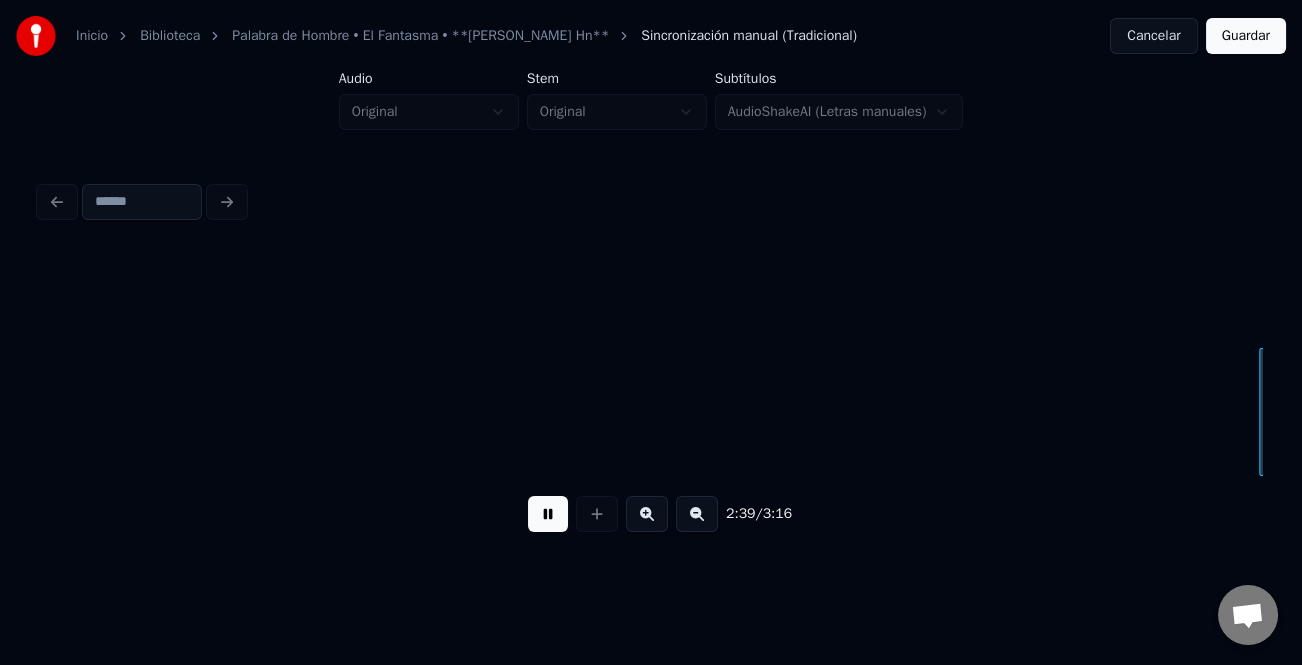 scroll, scrollTop: 0, scrollLeft: 31800, axis: horizontal 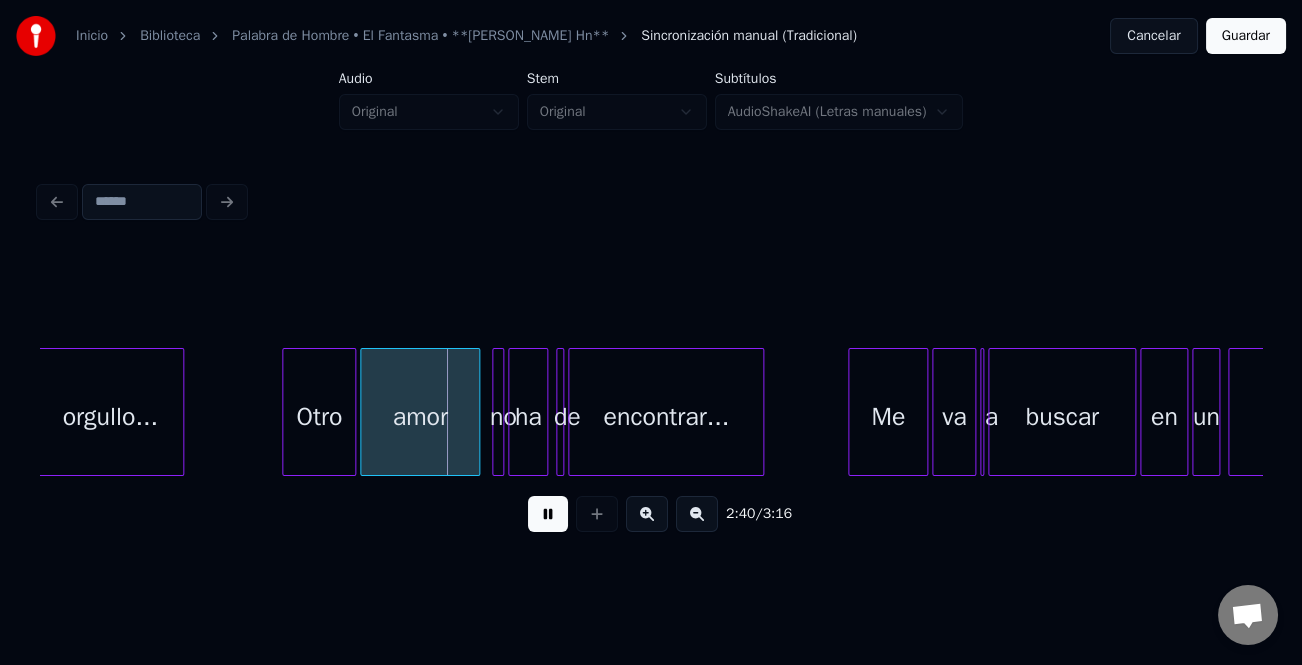 click at bounding box center (286, 412) 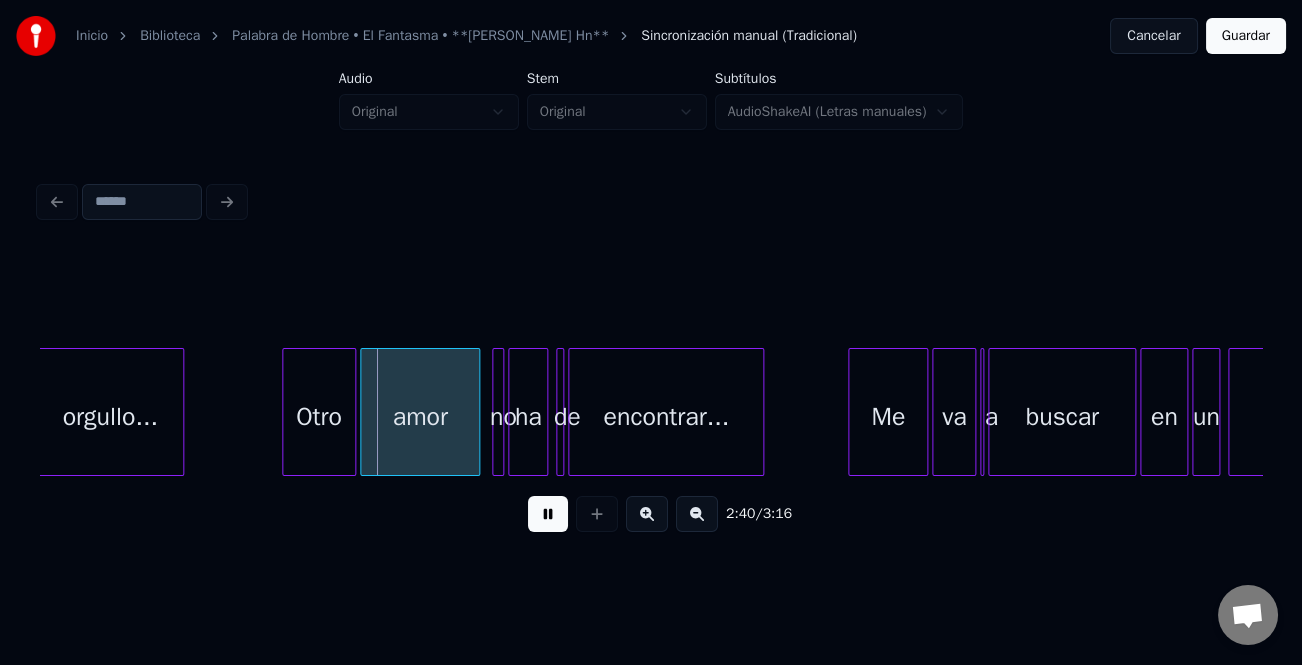 click at bounding box center [852, 412] 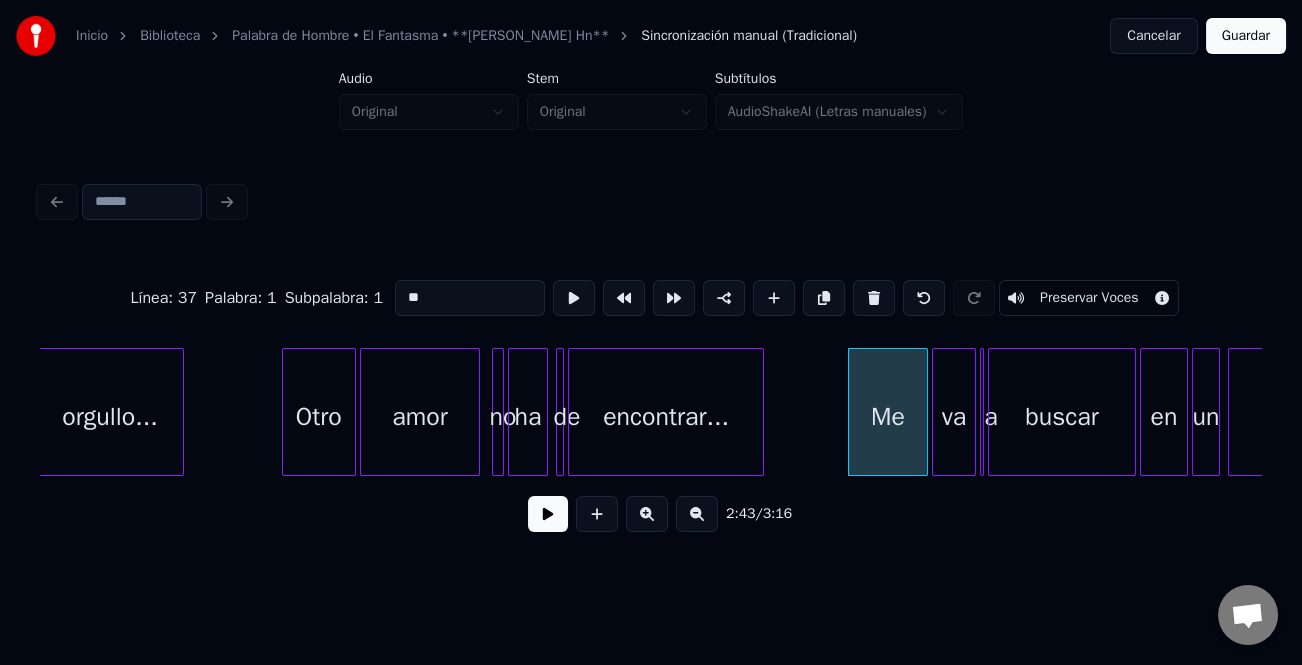 click on "orgullo... Otro amor no ha de encontrar... Me va a buscar en un futuro...." at bounding box center [-12150, 412] 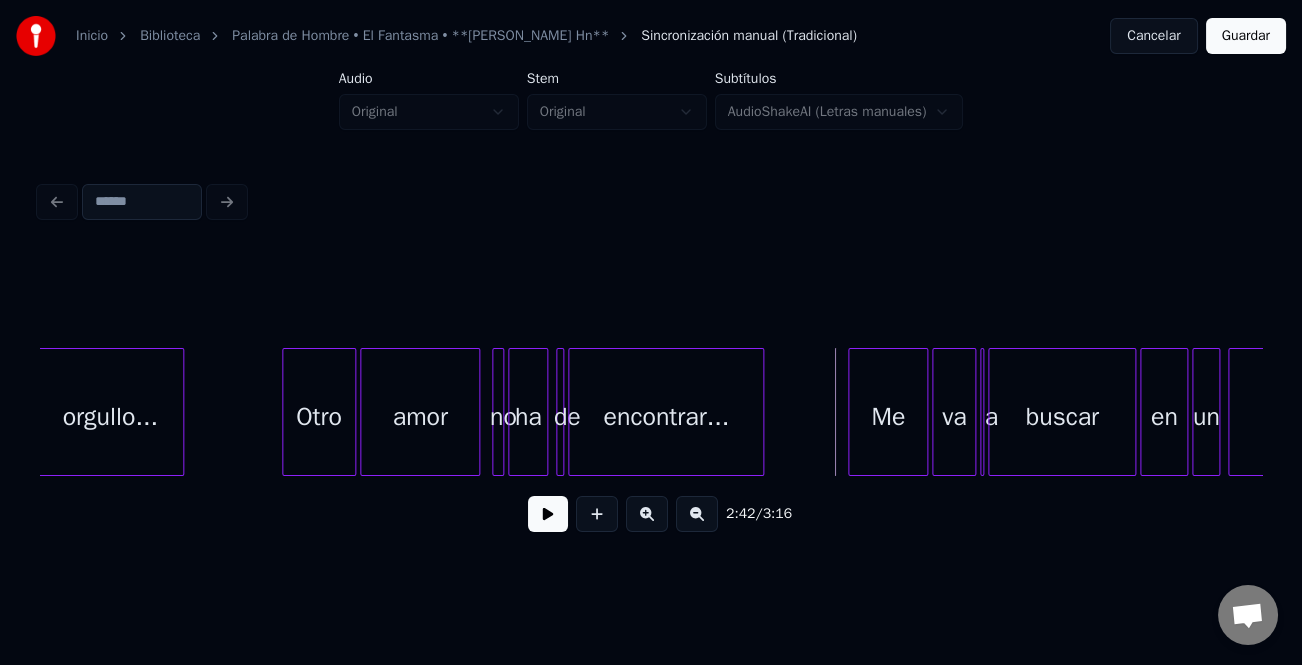 click at bounding box center (548, 514) 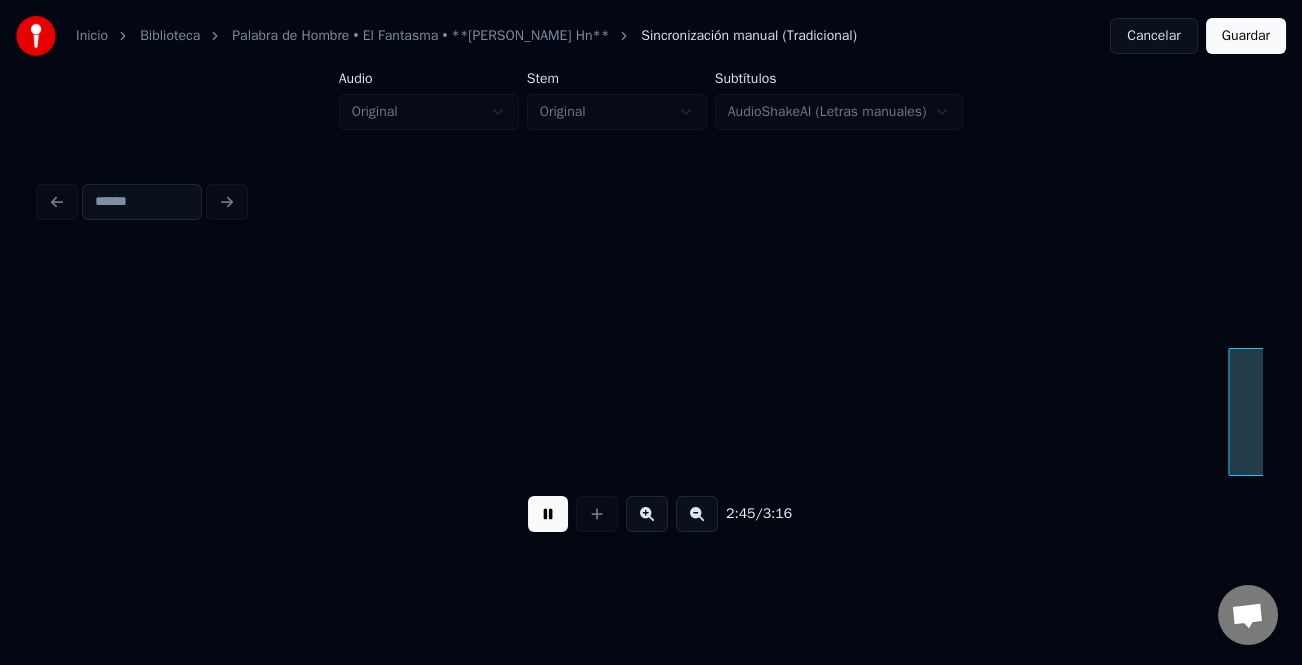 scroll, scrollTop: 0, scrollLeft: 33028, axis: horizontal 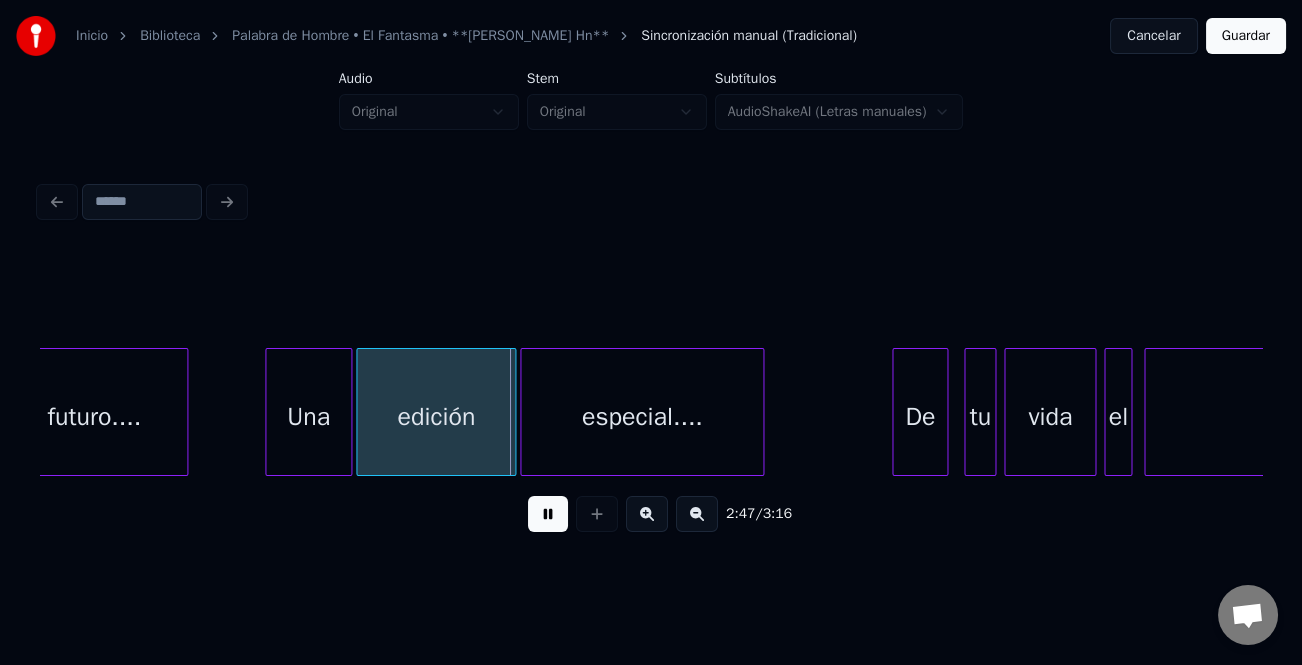 click at bounding box center [269, 412] 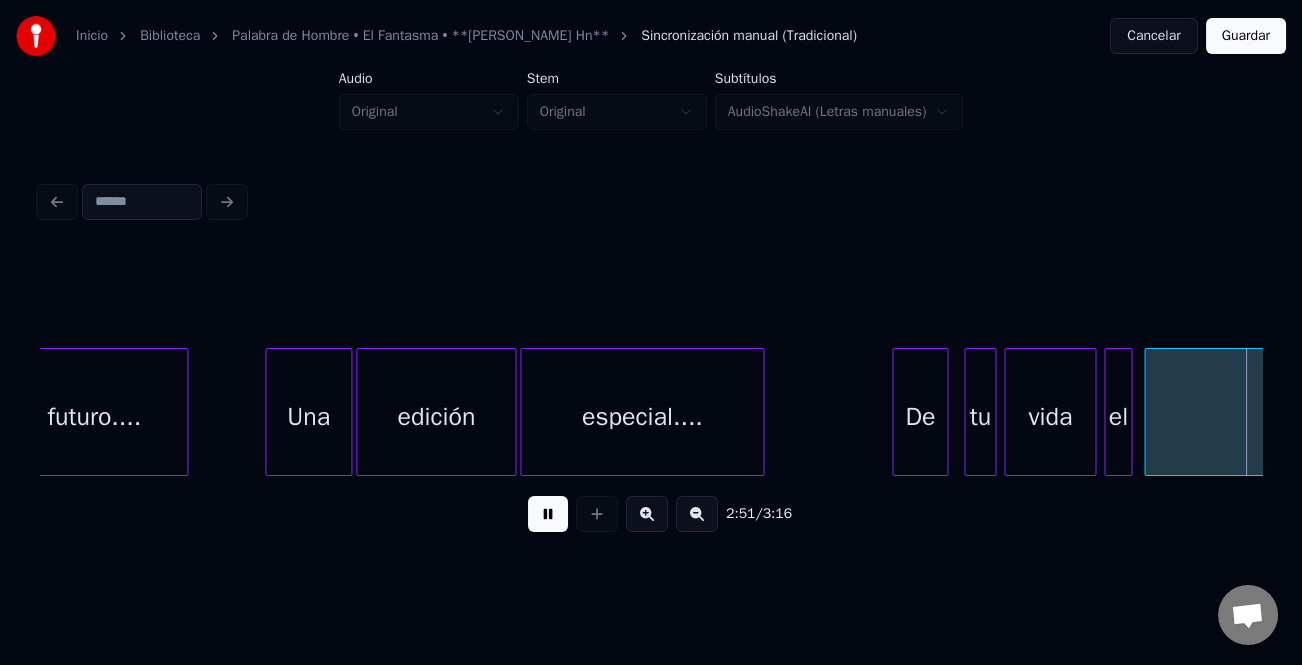 scroll, scrollTop: 0, scrollLeft: 34250, axis: horizontal 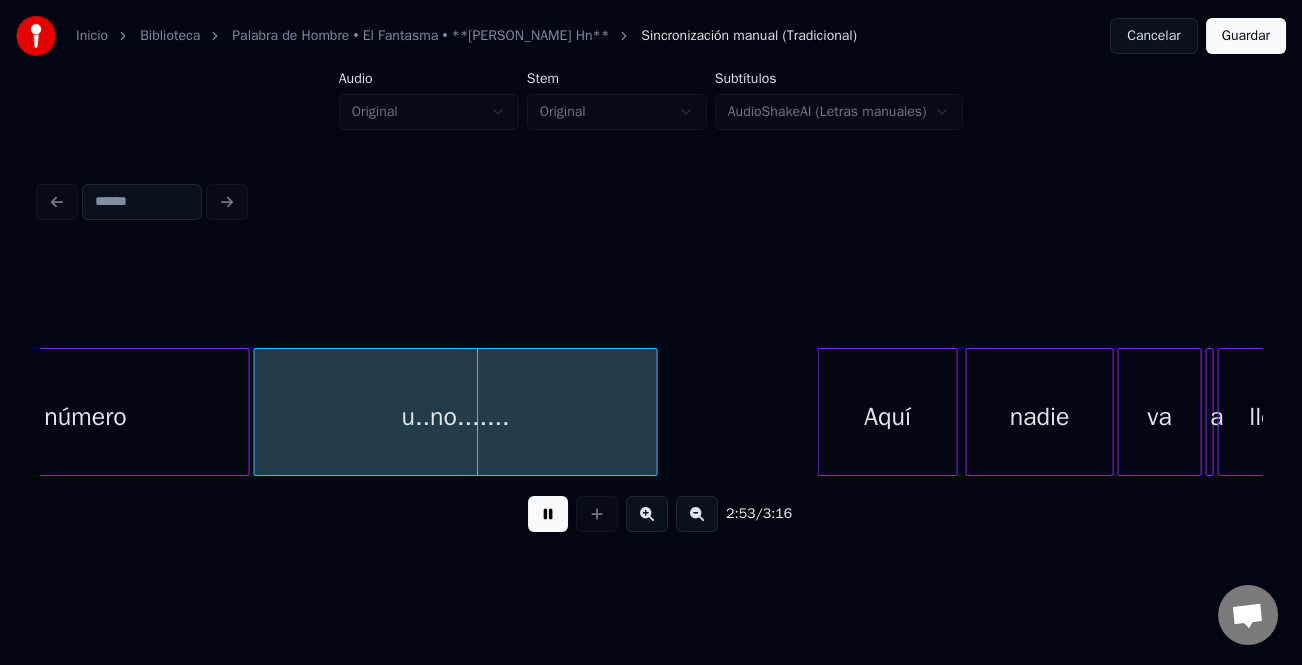 click on "número" at bounding box center [86, 417] 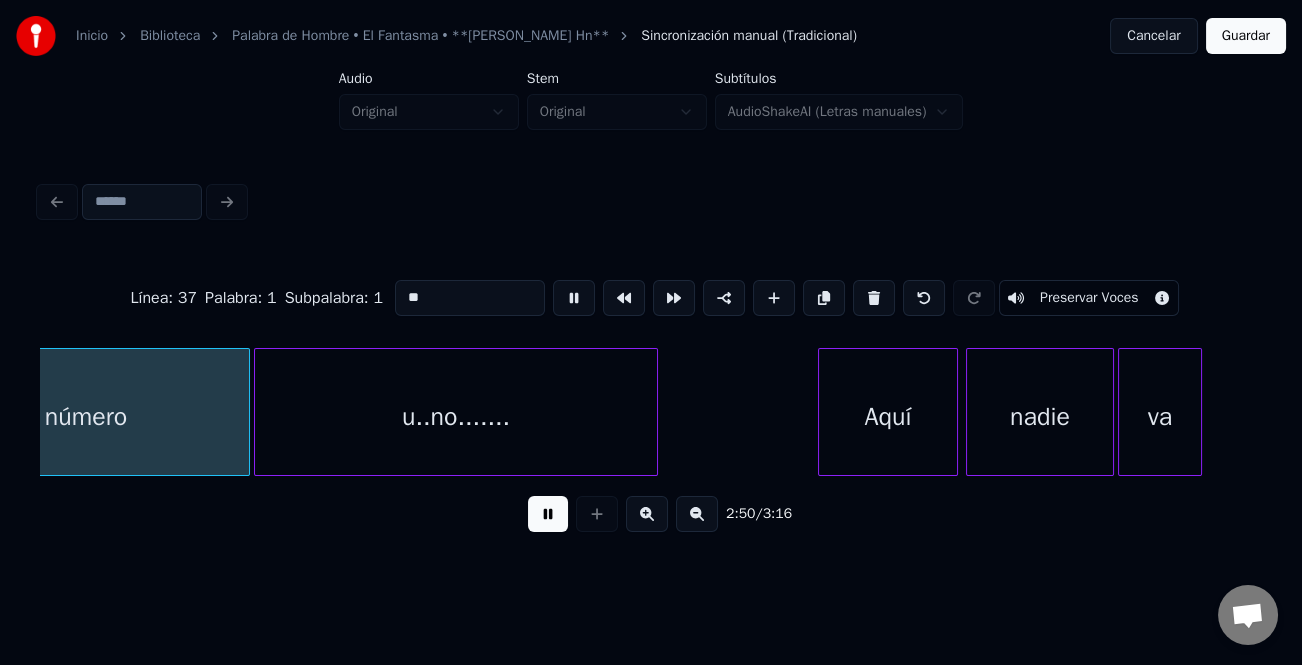 type on "******" 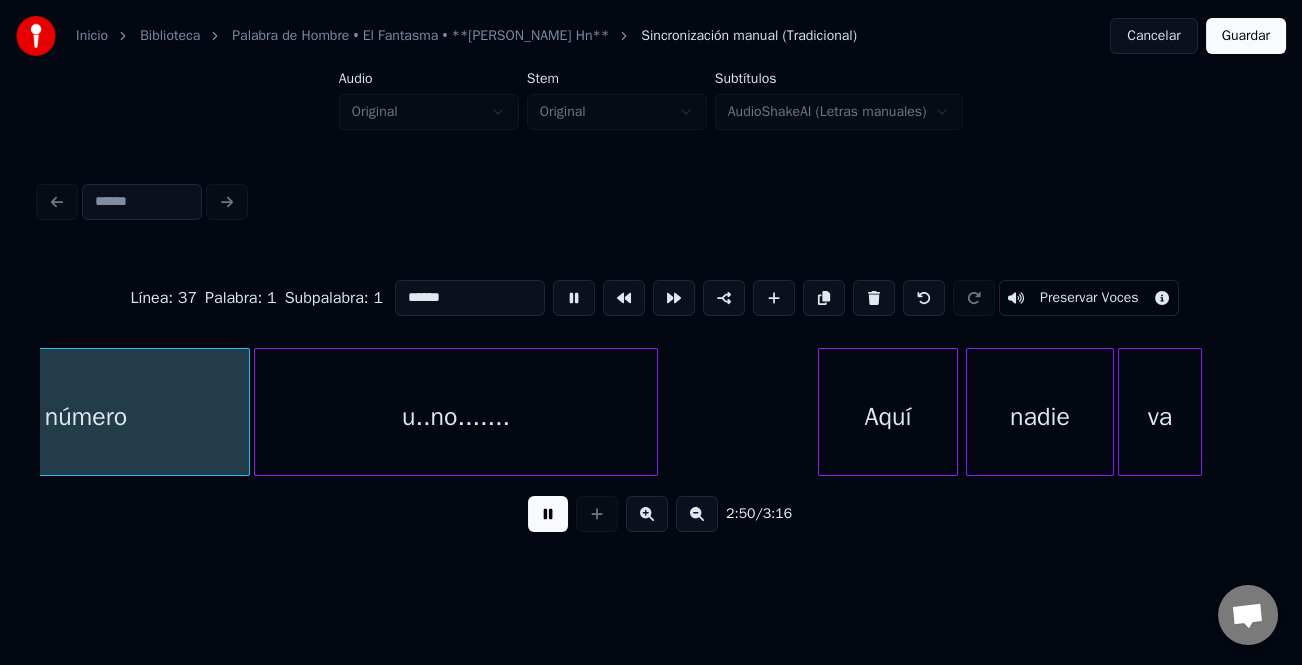 scroll, scrollTop: 0, scrollLeft: 34131, axis: horizontal 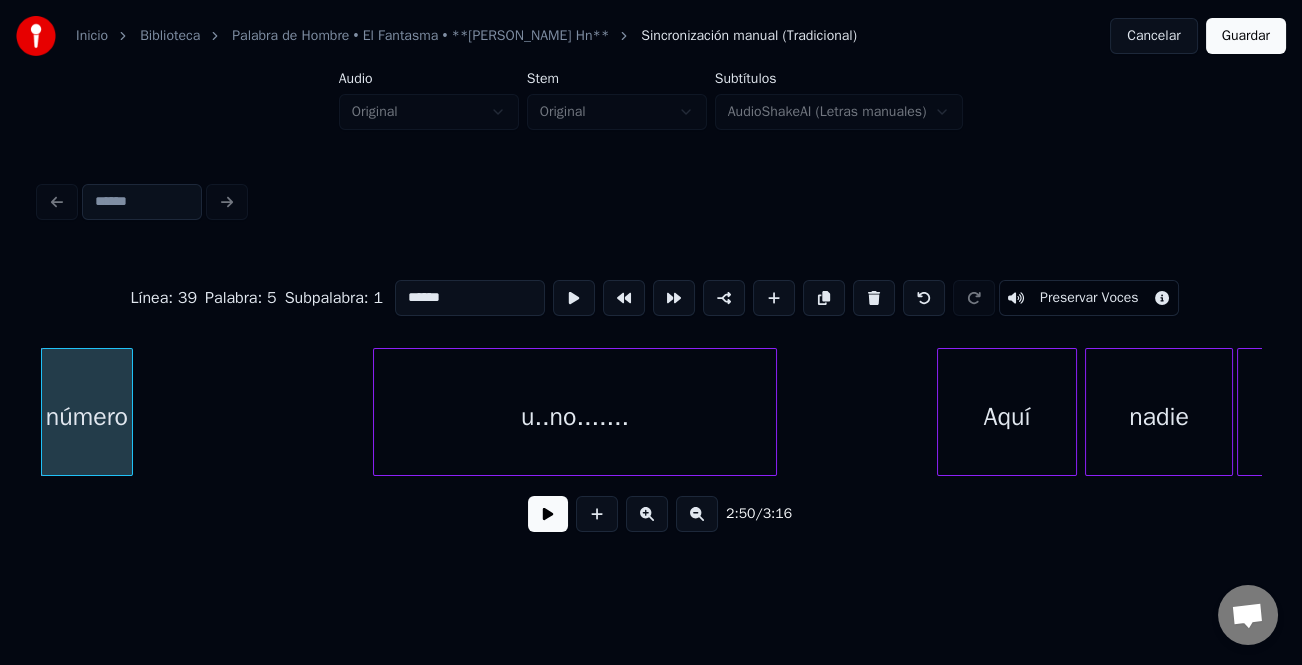 click at bounding box center [129, 412] 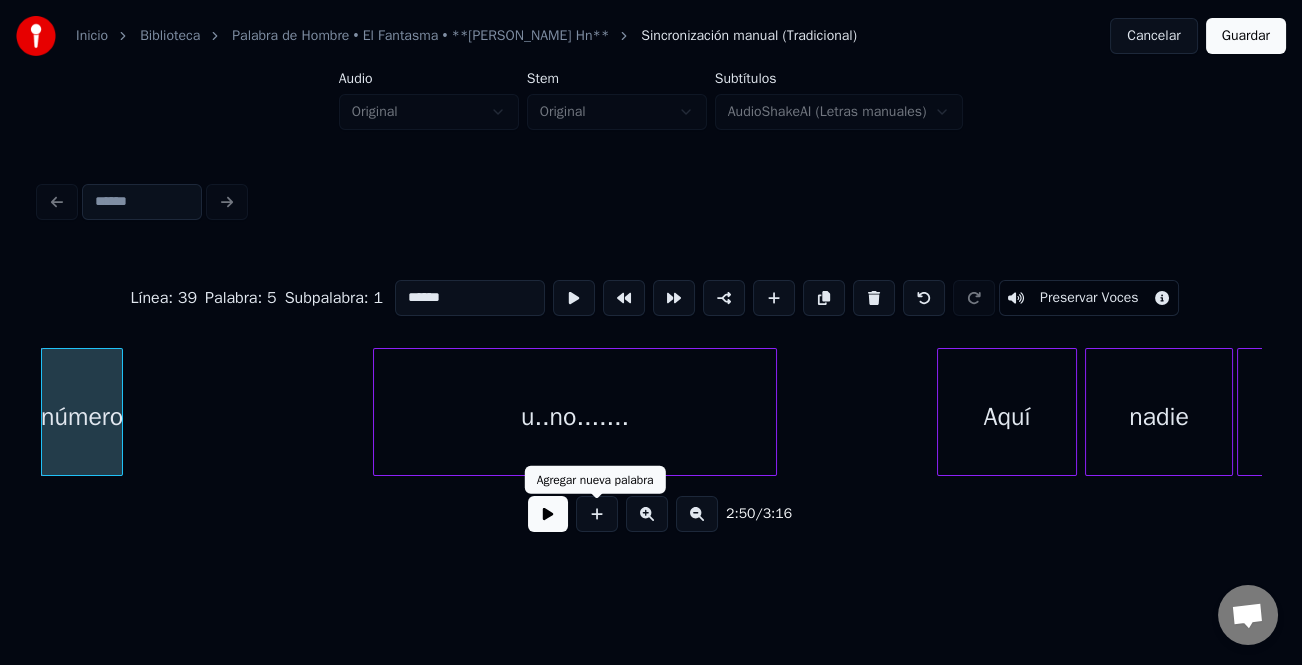 click at bounding box center (548, 514) 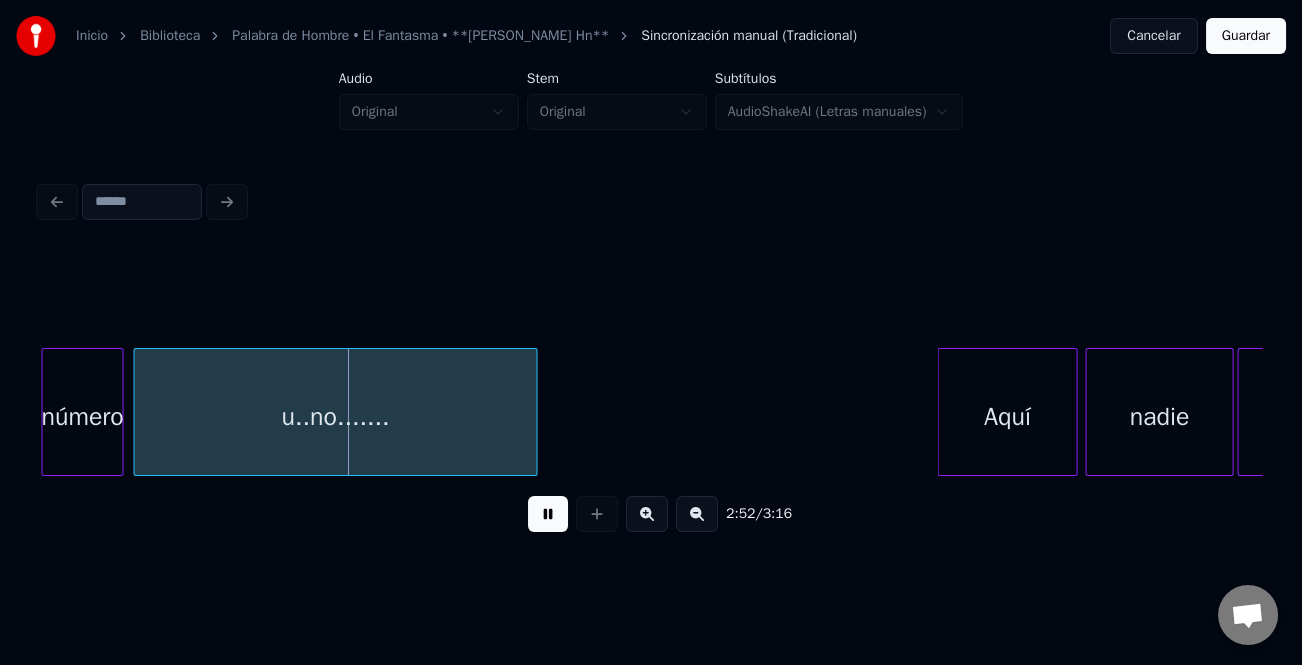click on "u..no......." at bounding box center [335, 417] 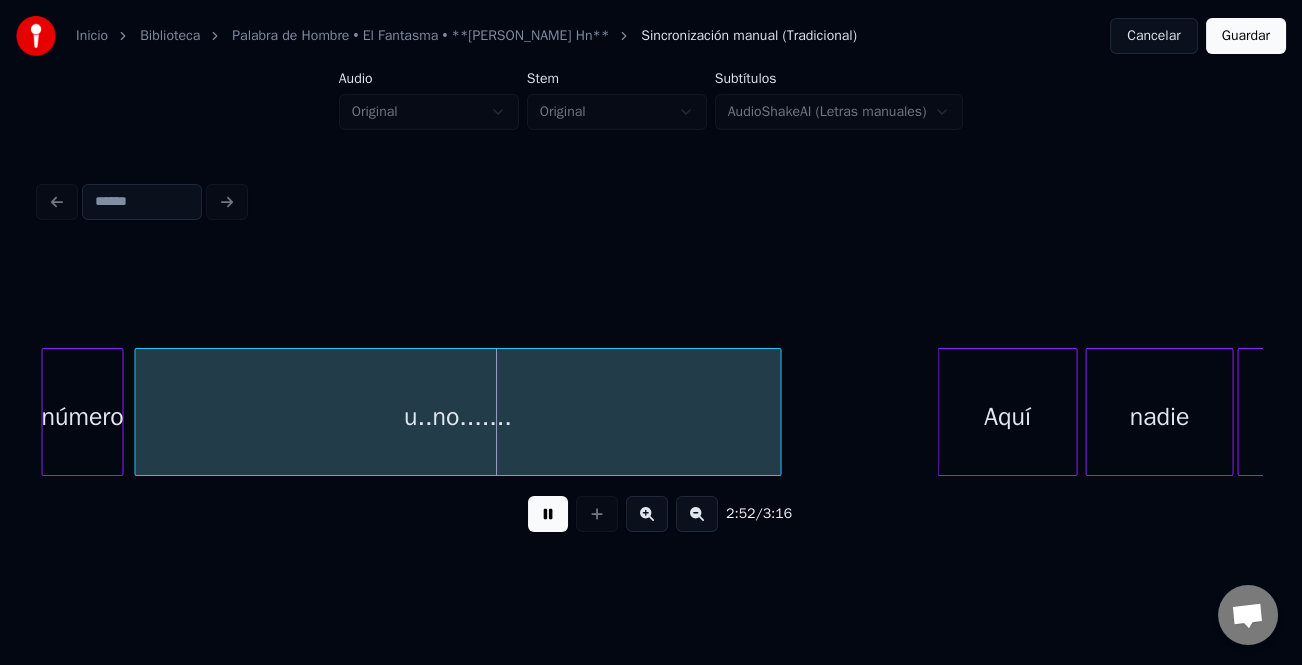 click at bounding box center [777, 412] 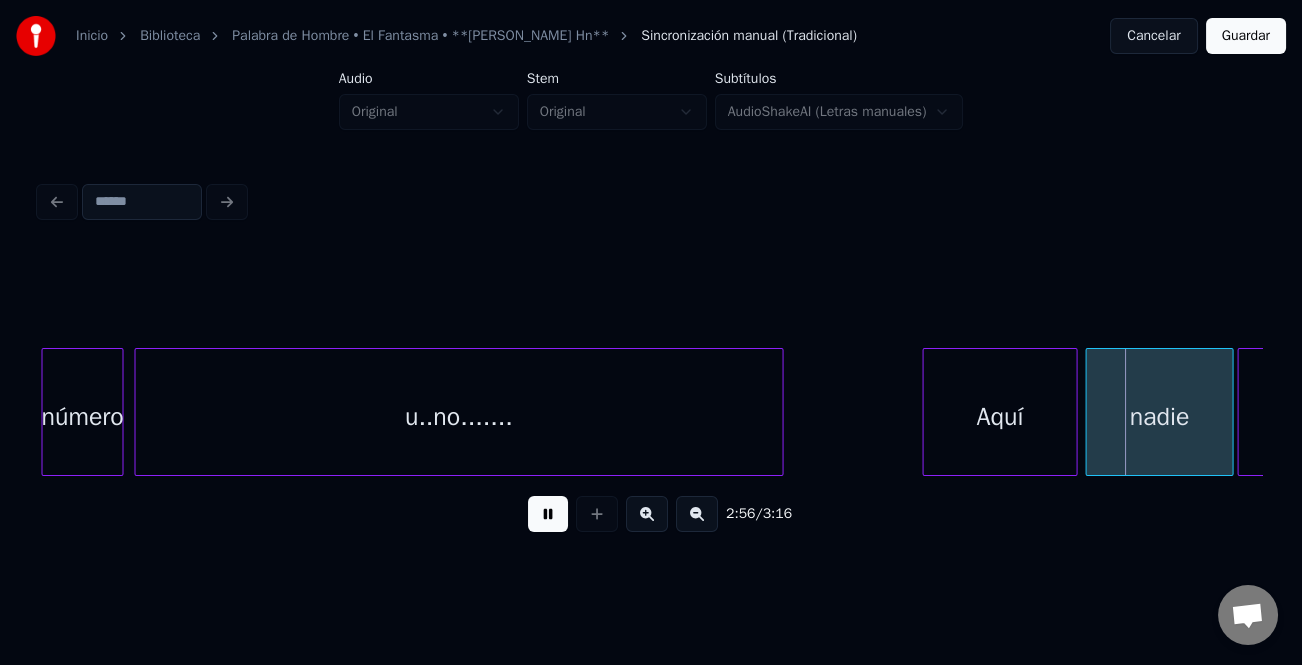 click at bounding box center [926, 412] 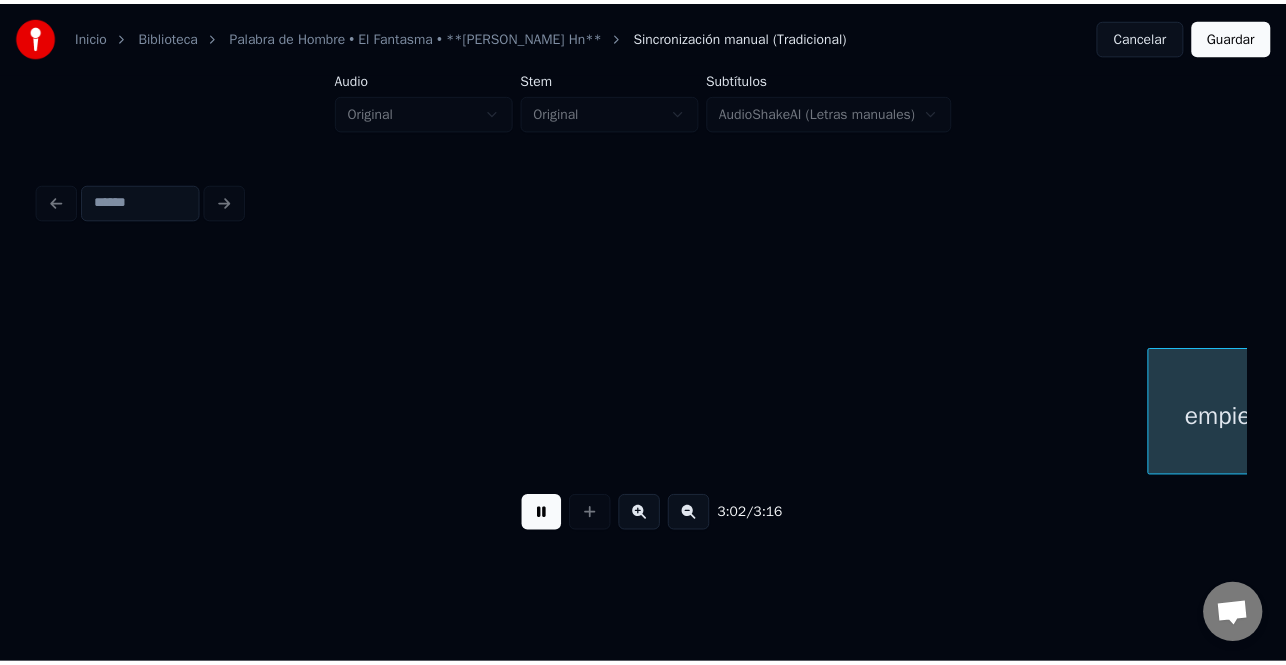 scroll, scrollTop: 0, scrollLeft: 36576, axis: horizontal 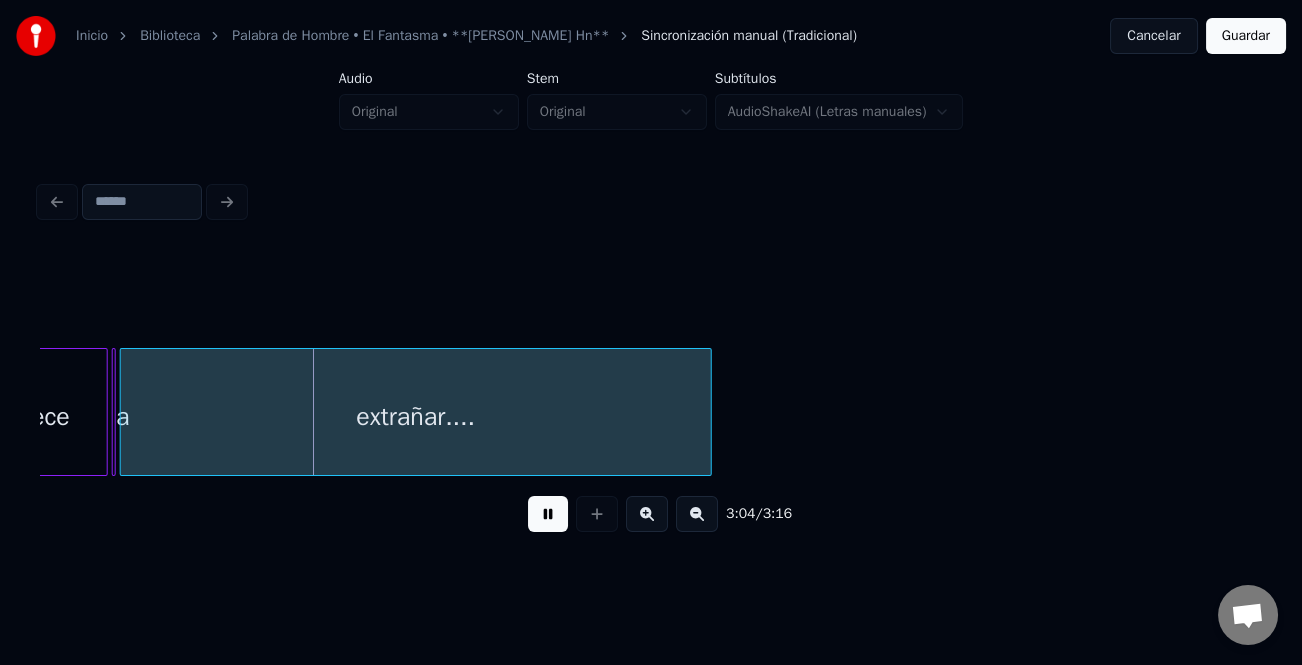 click on "Guardar" at bounding box center [1246, 36] 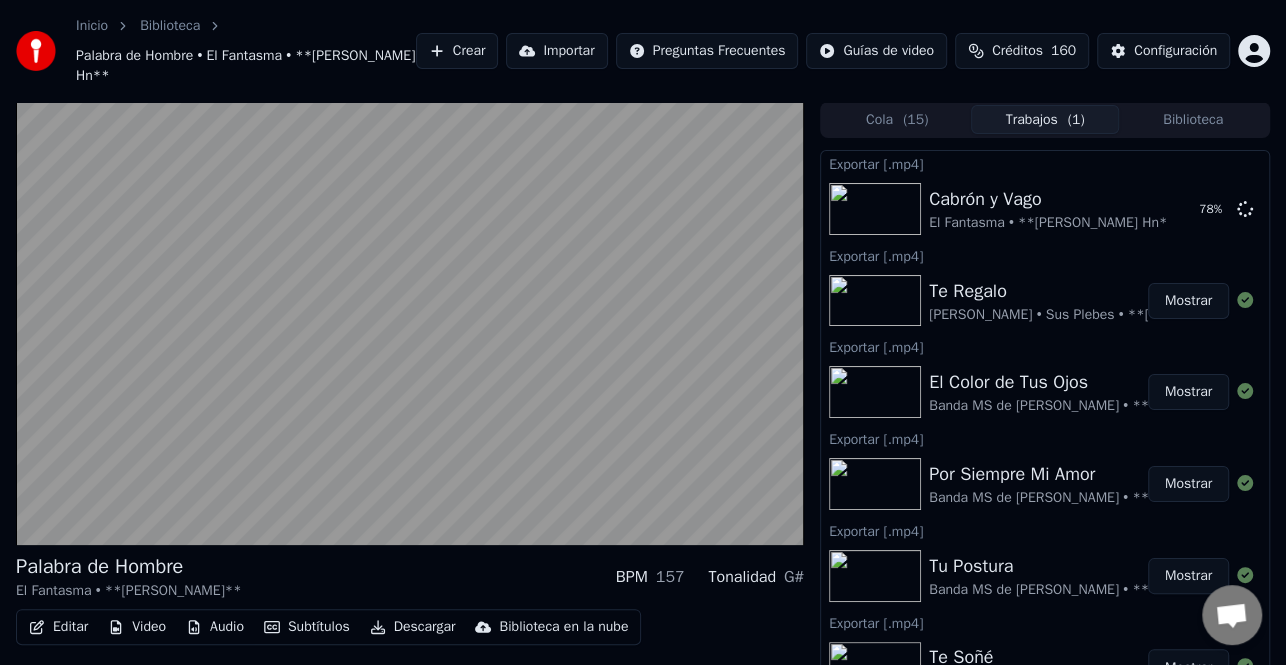 click on "Descargar" at bounding box center (413, 627) 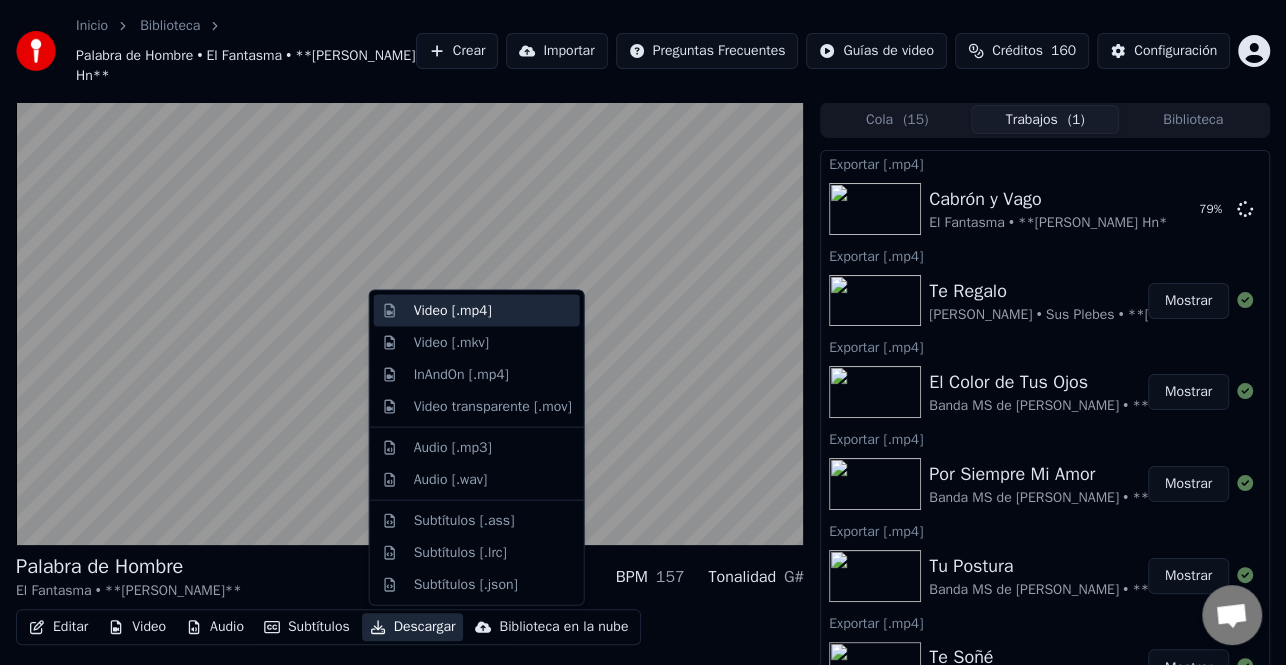 click on "Video [.mp4]" at bounding box center (493, 311) 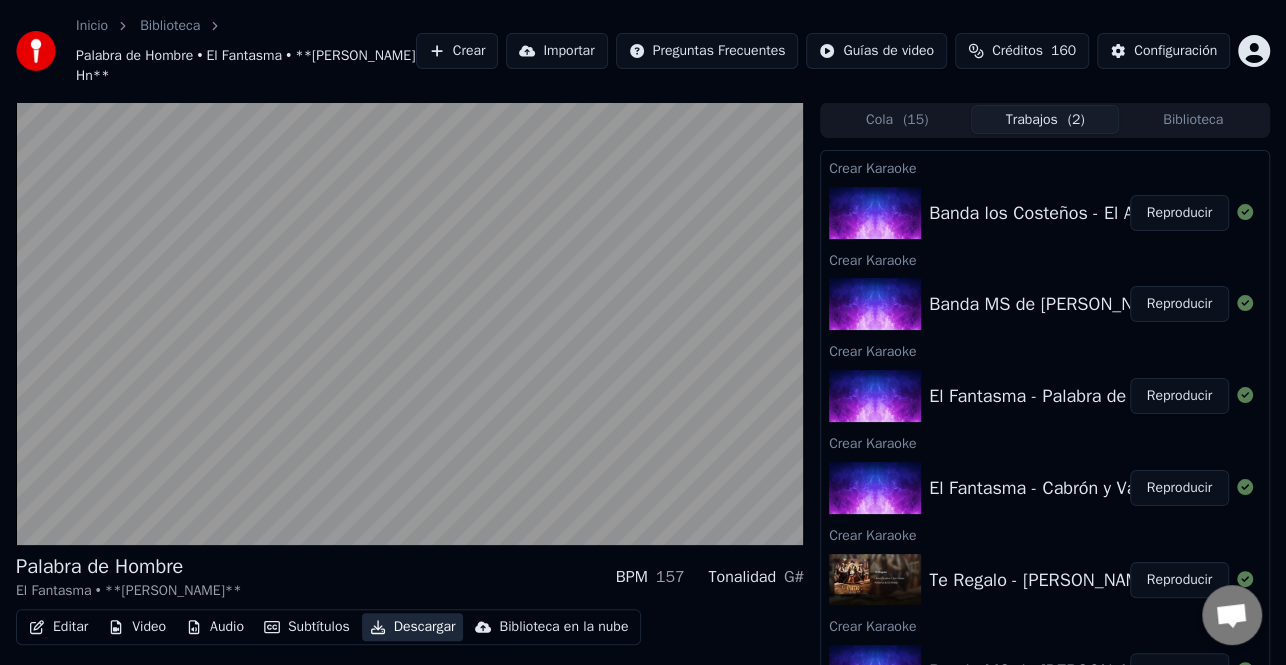 scroll, scrollTop: 1100, scrollLeft: 0, axis: vertical 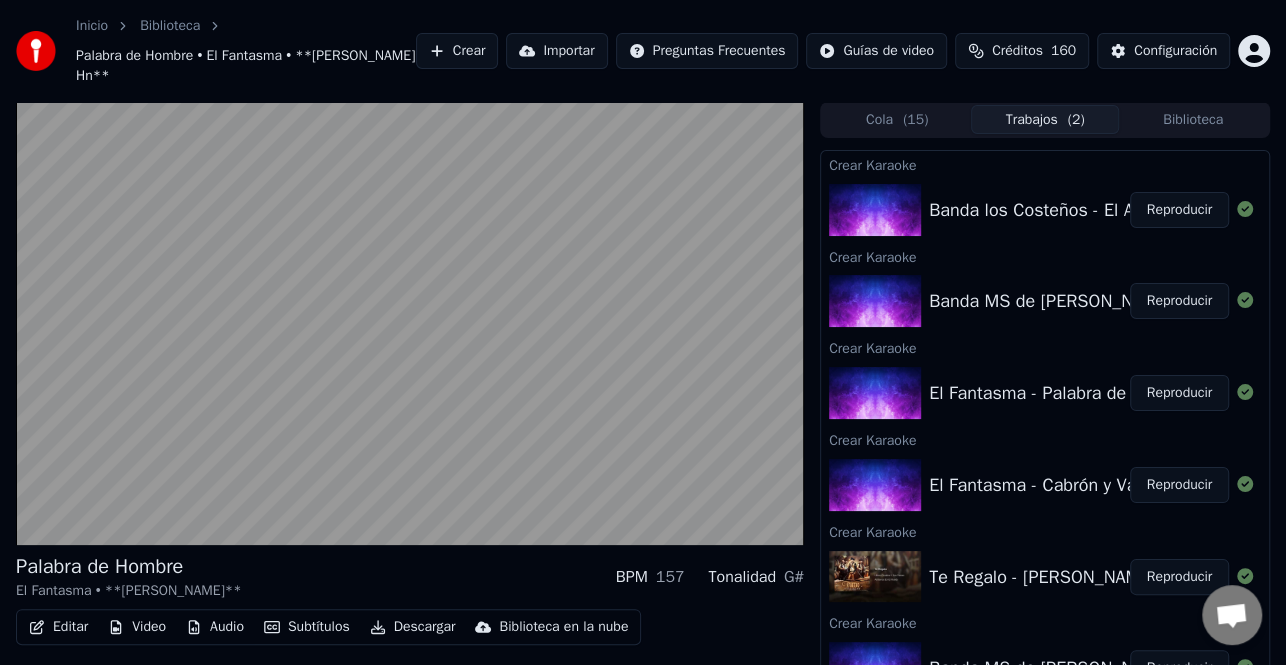 click on "Reproducir" at bounding box center (1179, 301) 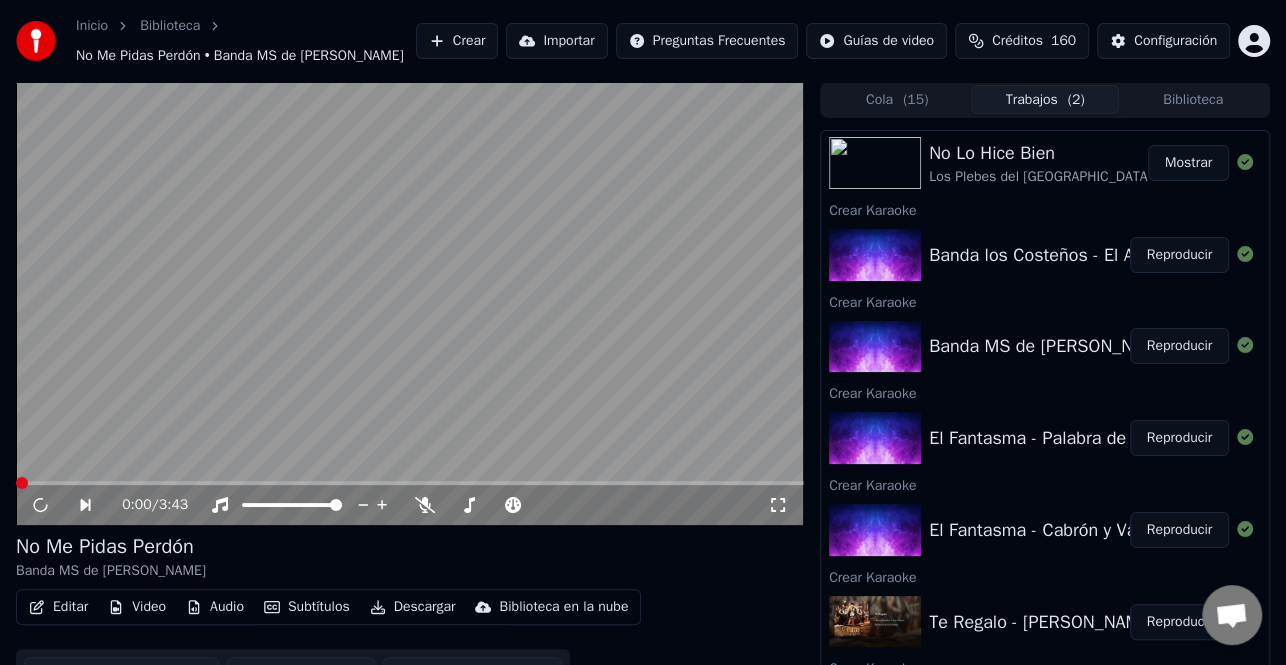 scroll, scrollTop: 1000, scrollLeft: 0, axis: vertical 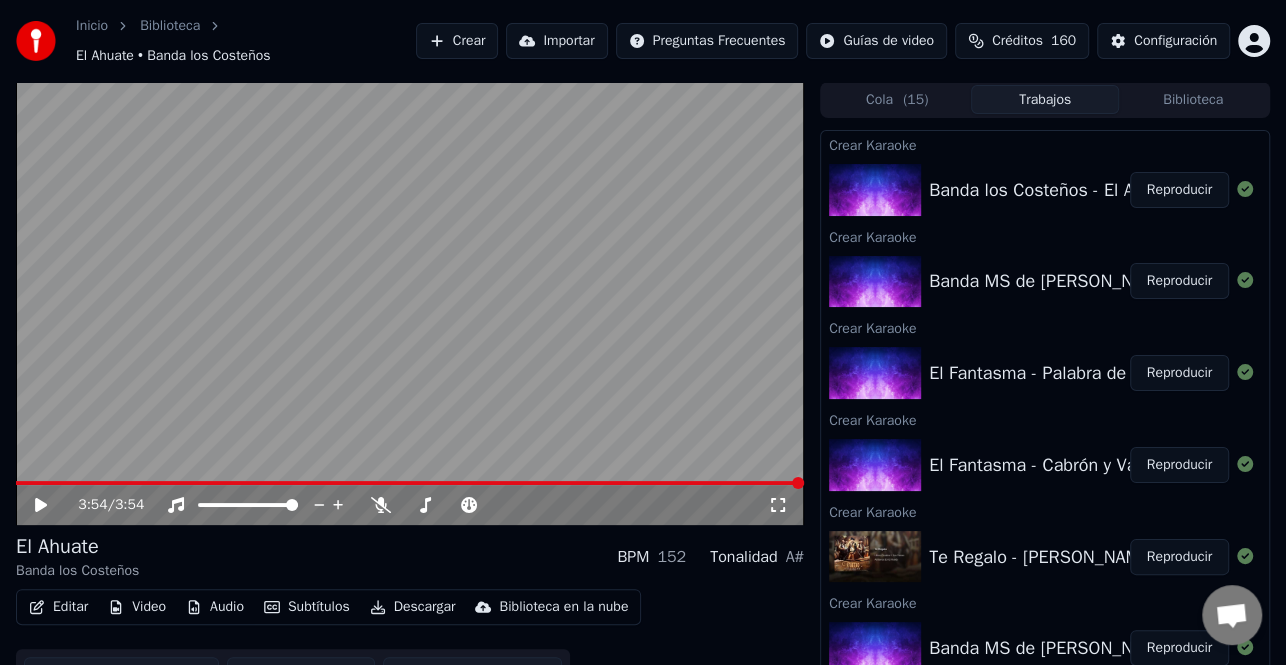 click on "Reproducir" at bounding box center [1179, 281] 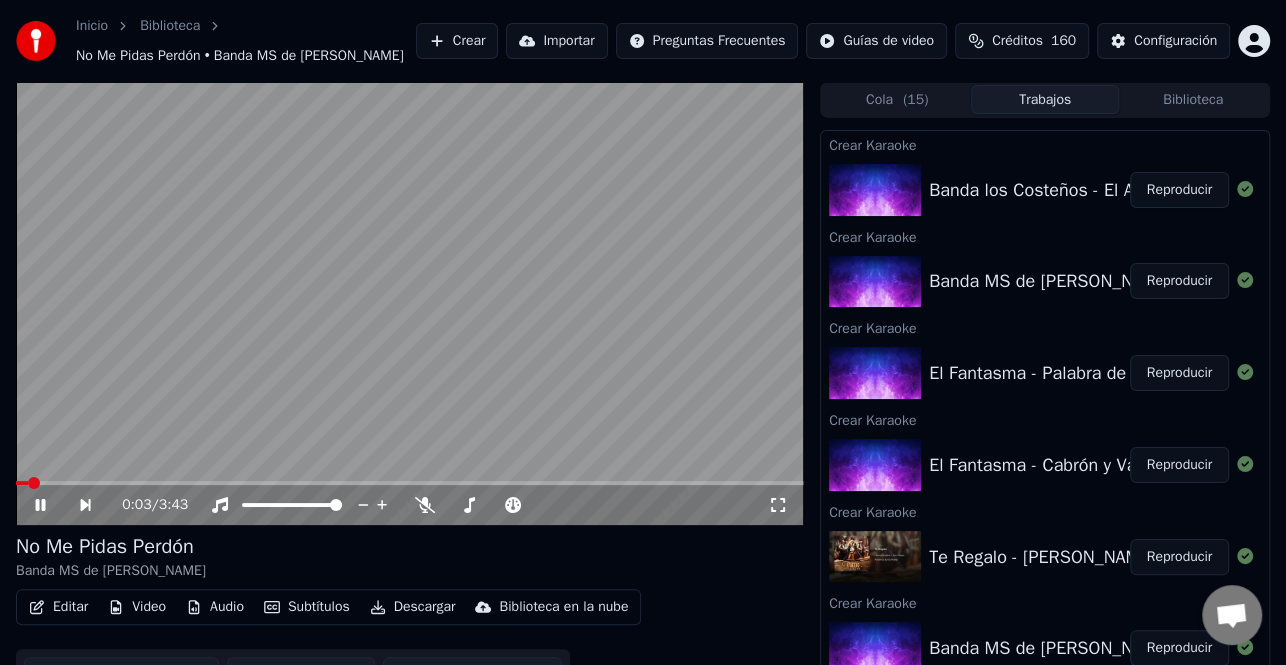 click on "Reproducir" at bounding box center (1179, 373) 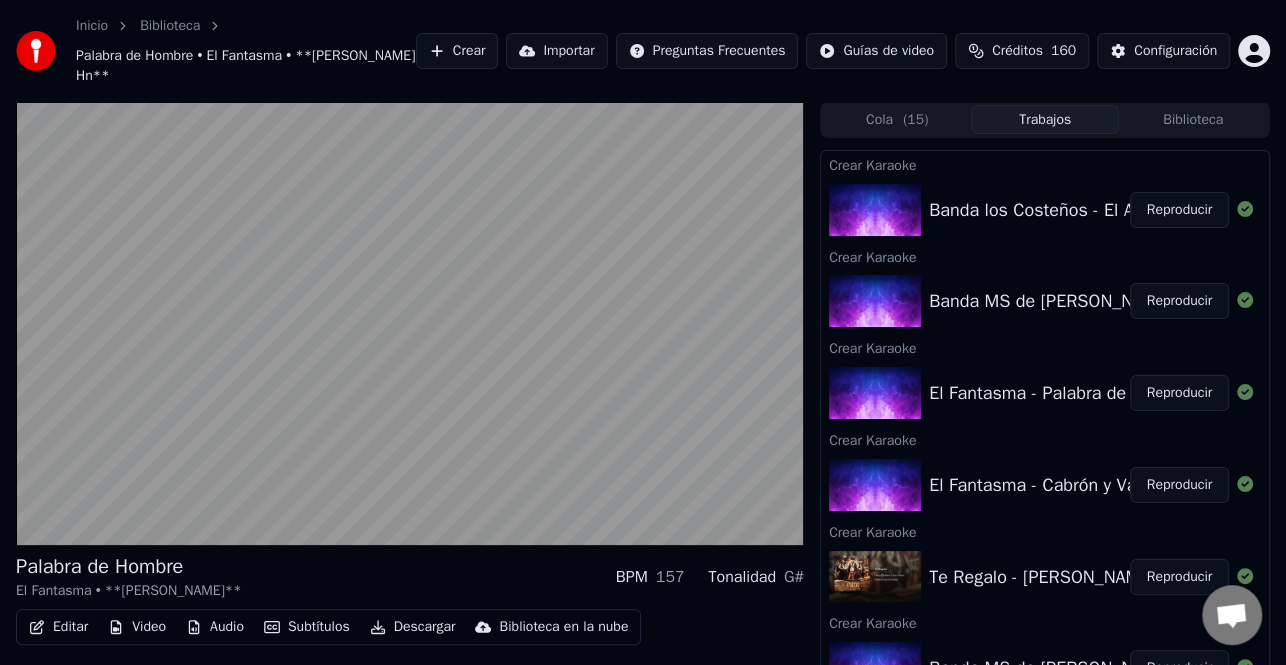 click on "Reproducir" at bounding box center (1179, 301) 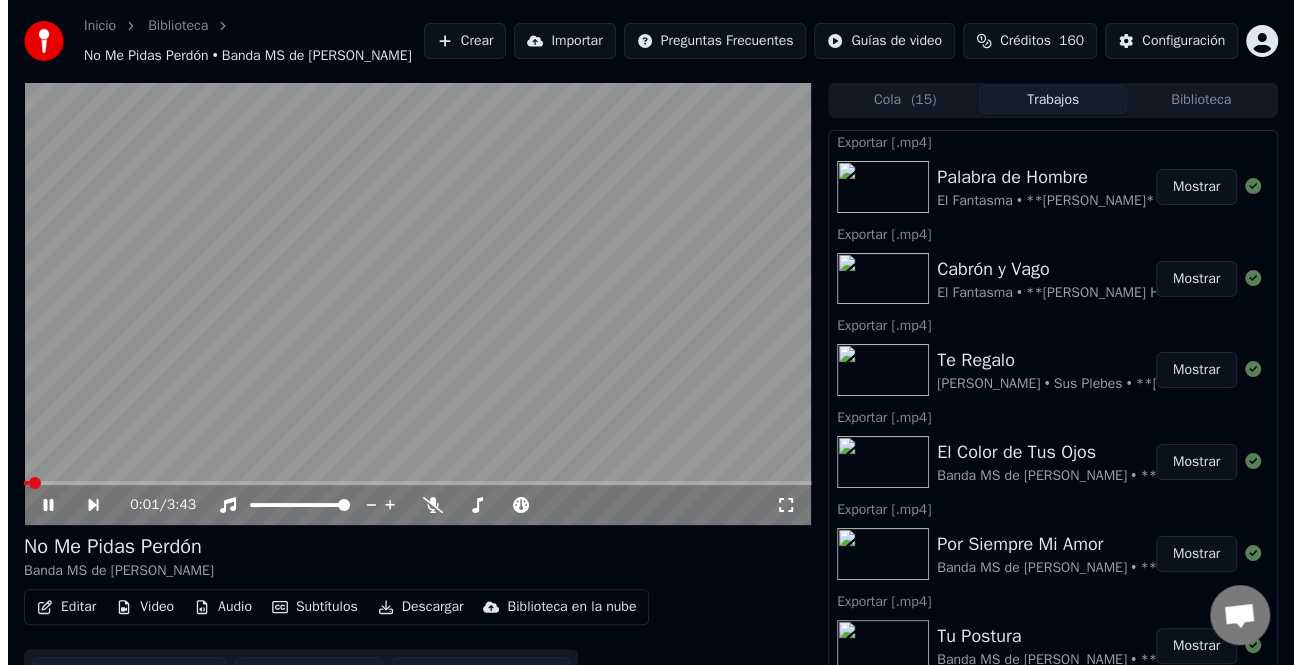scroll, scrollTop: 0, scrollLeft: 0, axis: both 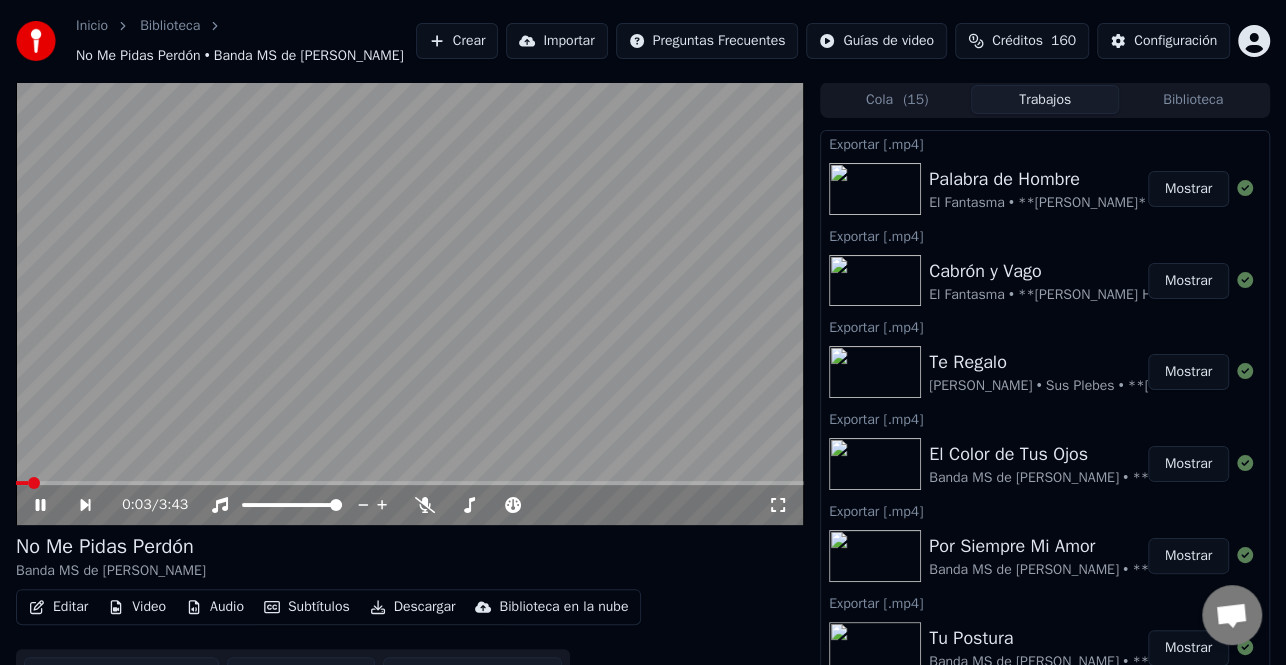 click on "Editar" at bounding box center (58, 607) 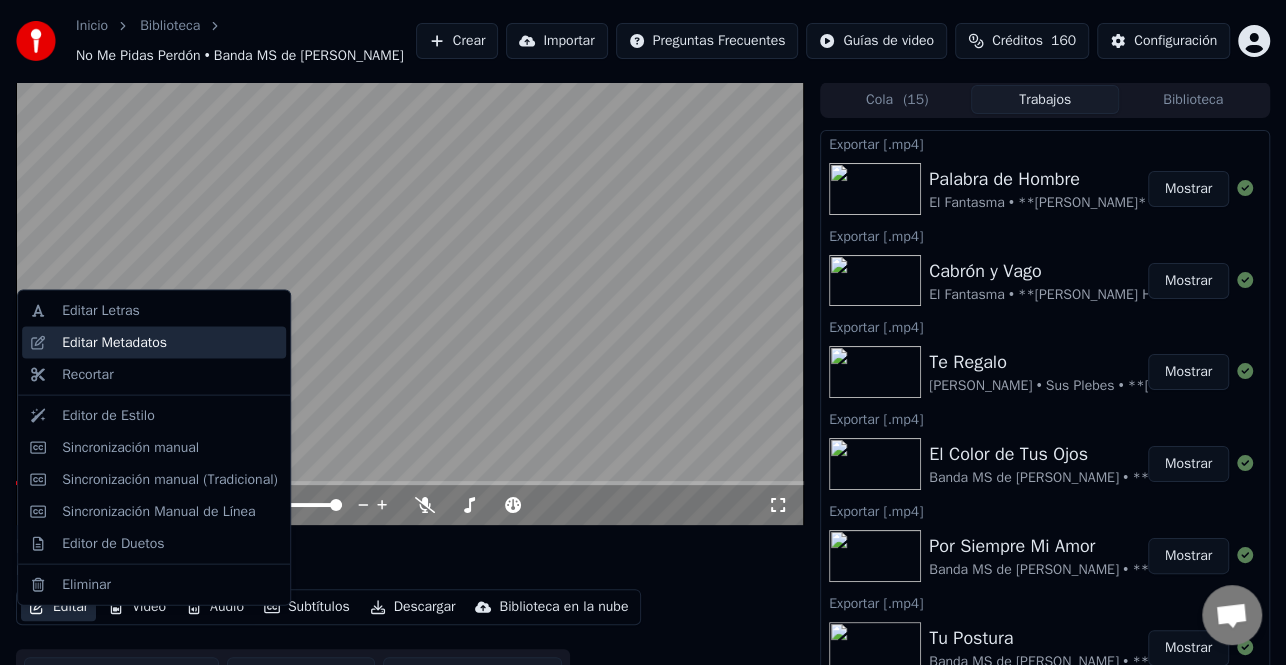 click on "Editar Metadatos" at bounding box center (170, 343) 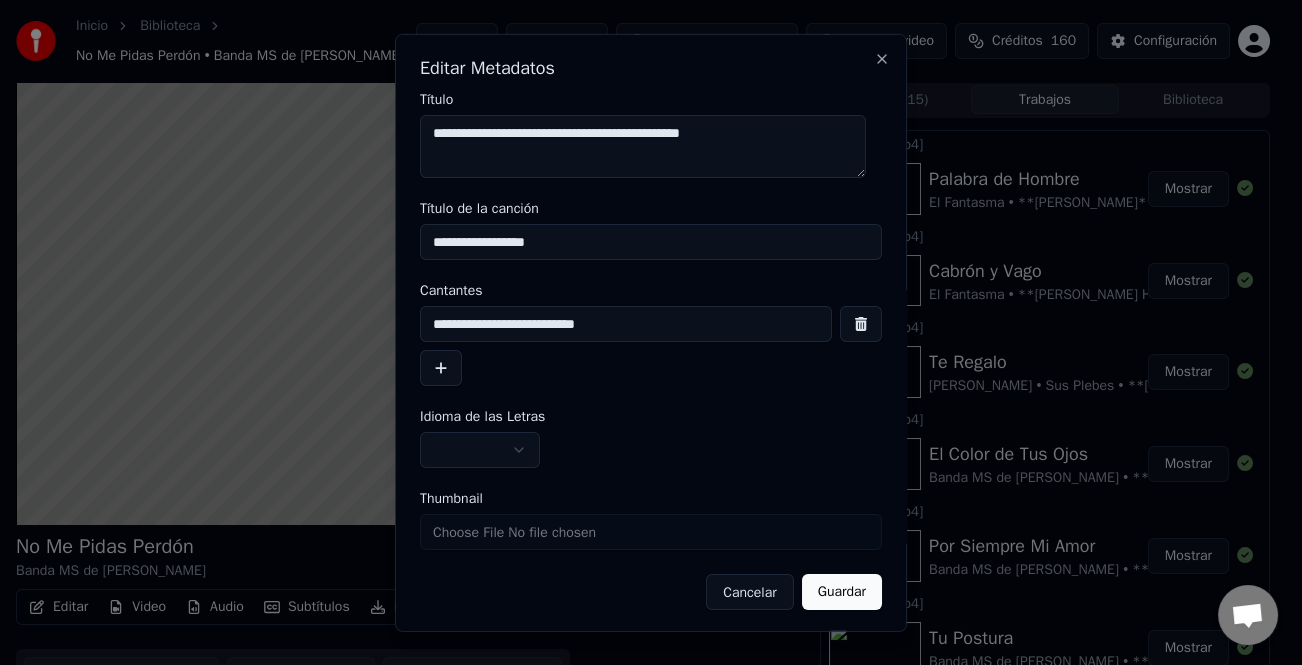click at bounding box center (441, 368) 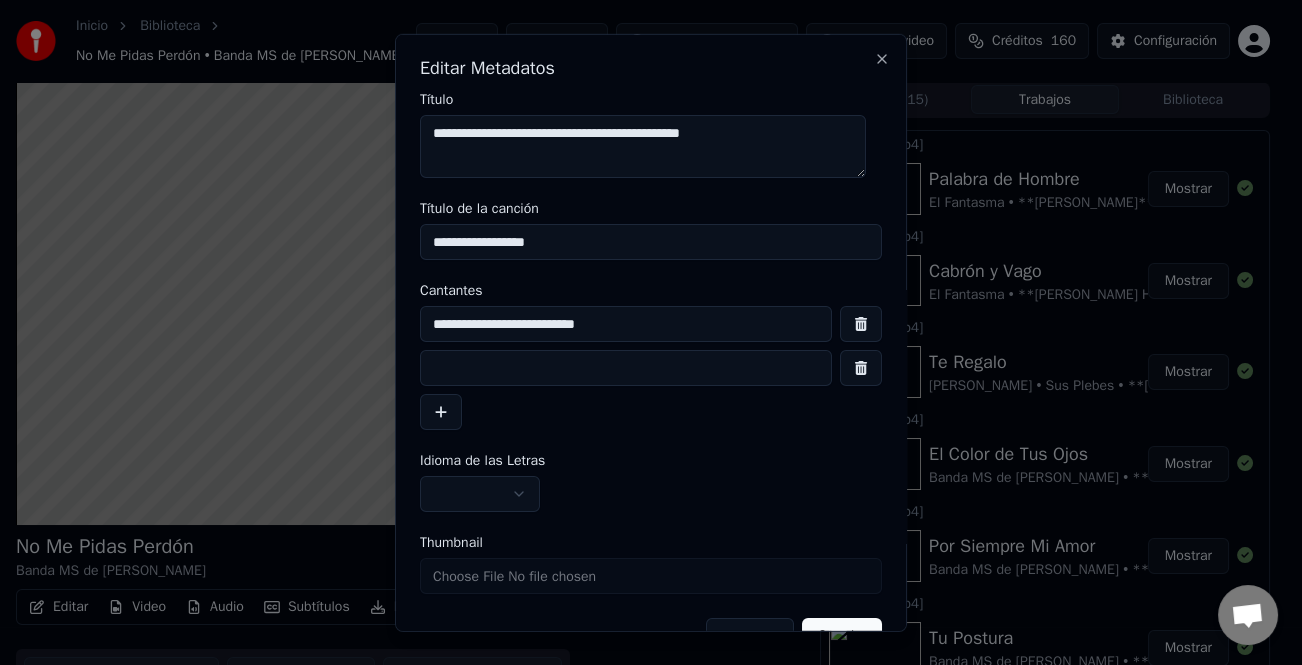 click at bounding box center [626, 368] 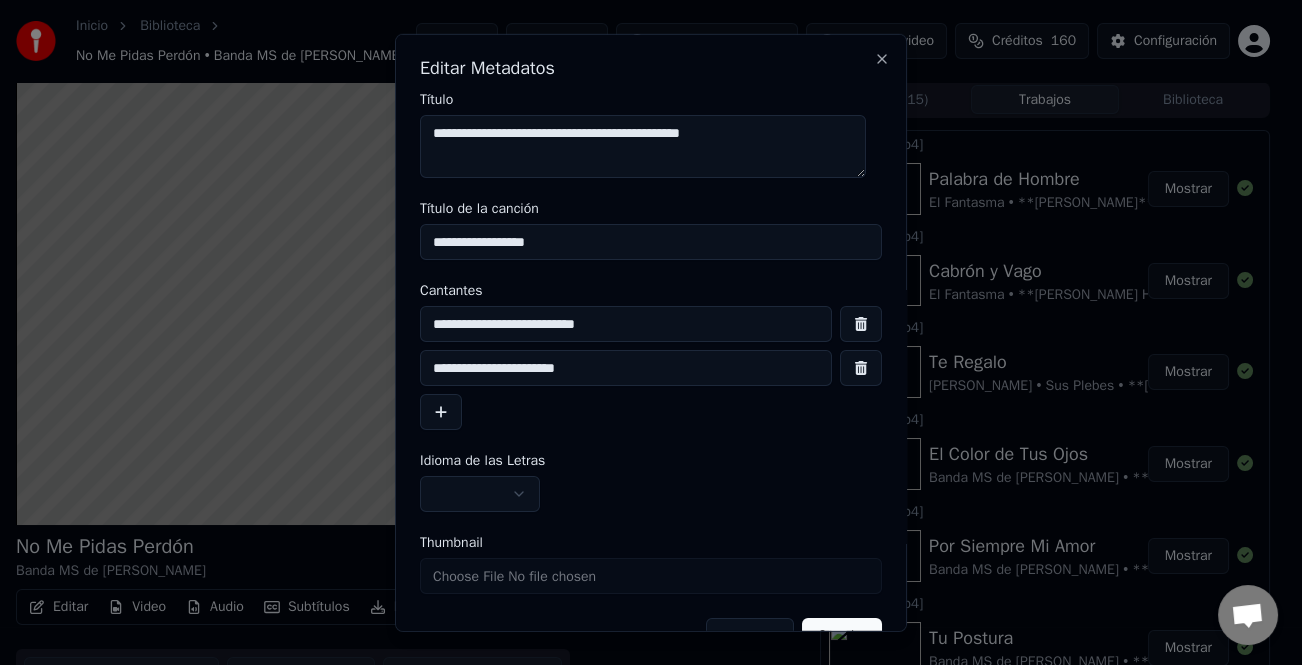 scroll, scrollTop: 47, scrollLeft: 0, axis: vertical 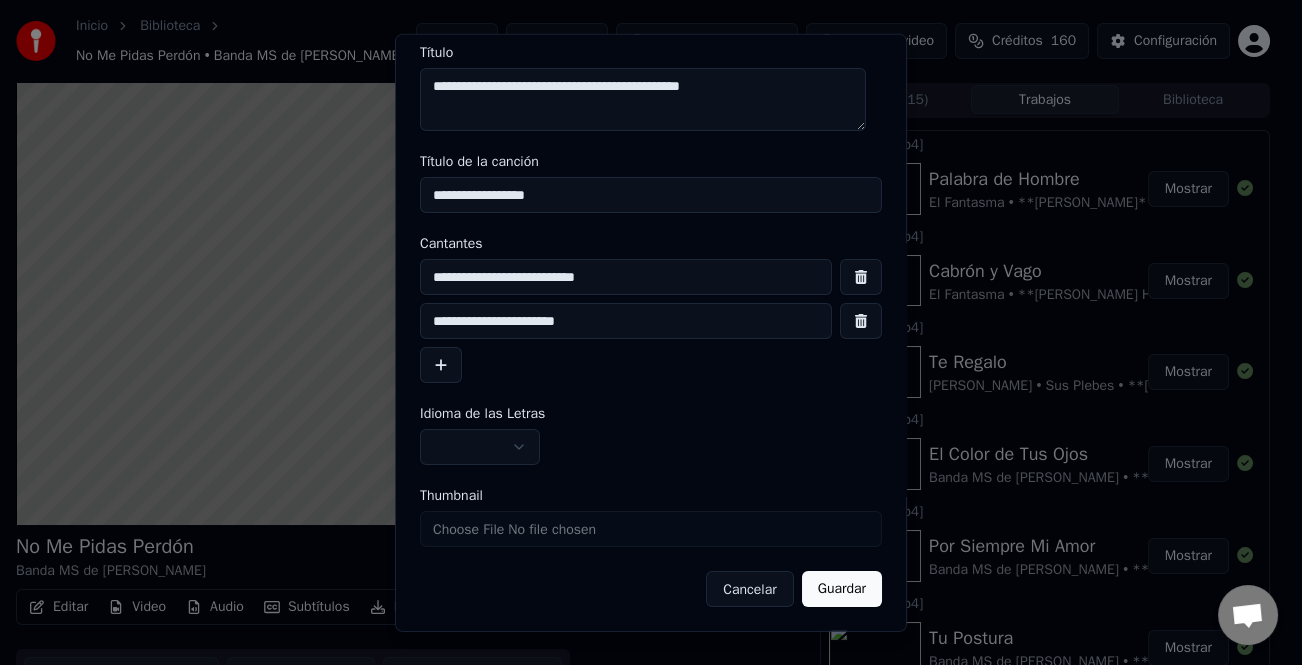type on "**********" 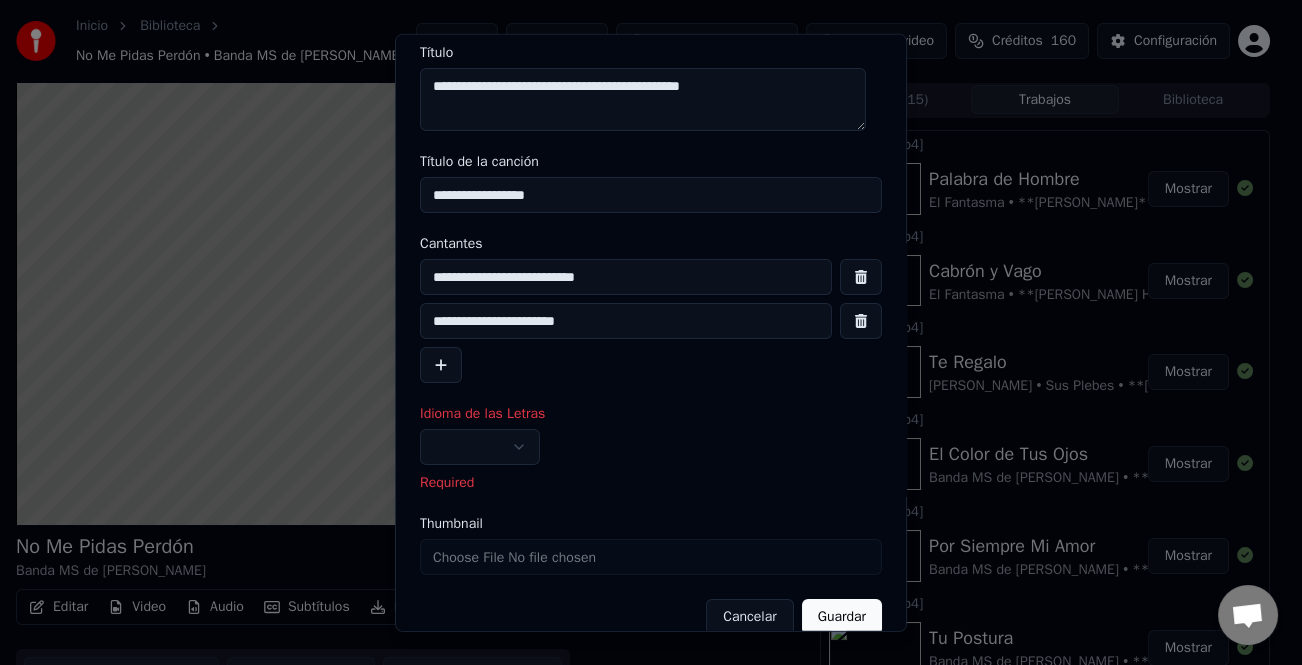 click at bounding box center [480, 447] 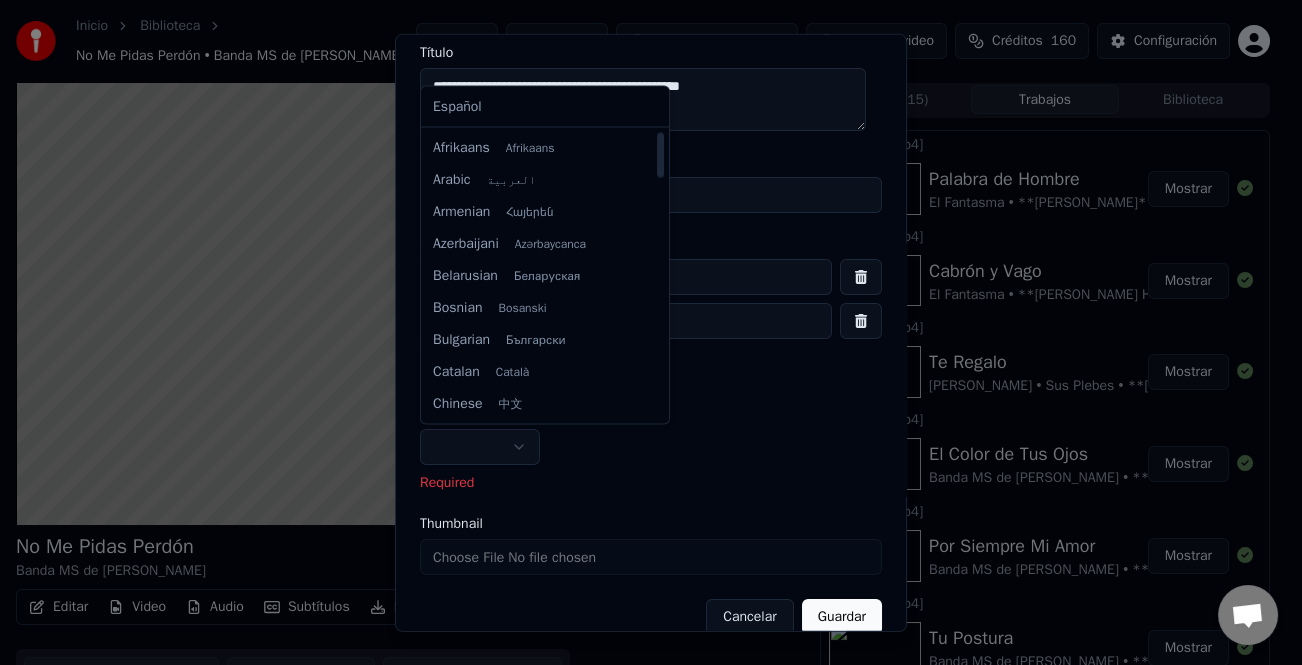 select on "**" 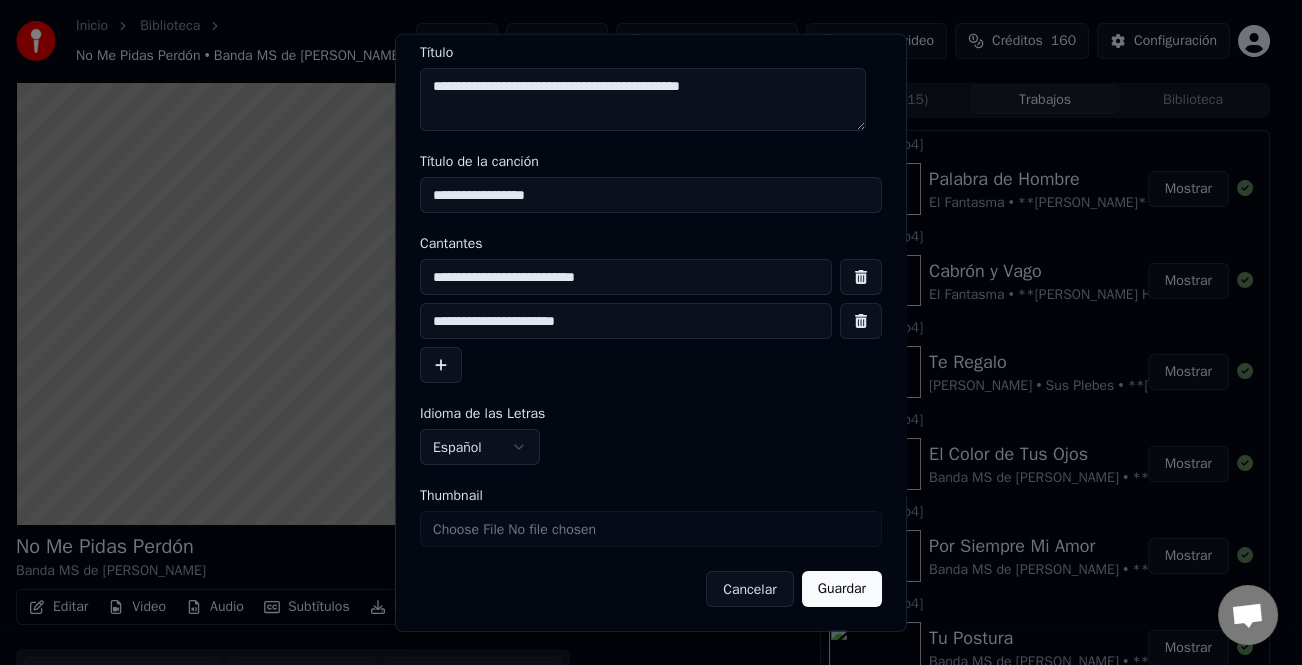 click on "Guardar" at bounding box center [842, 589] 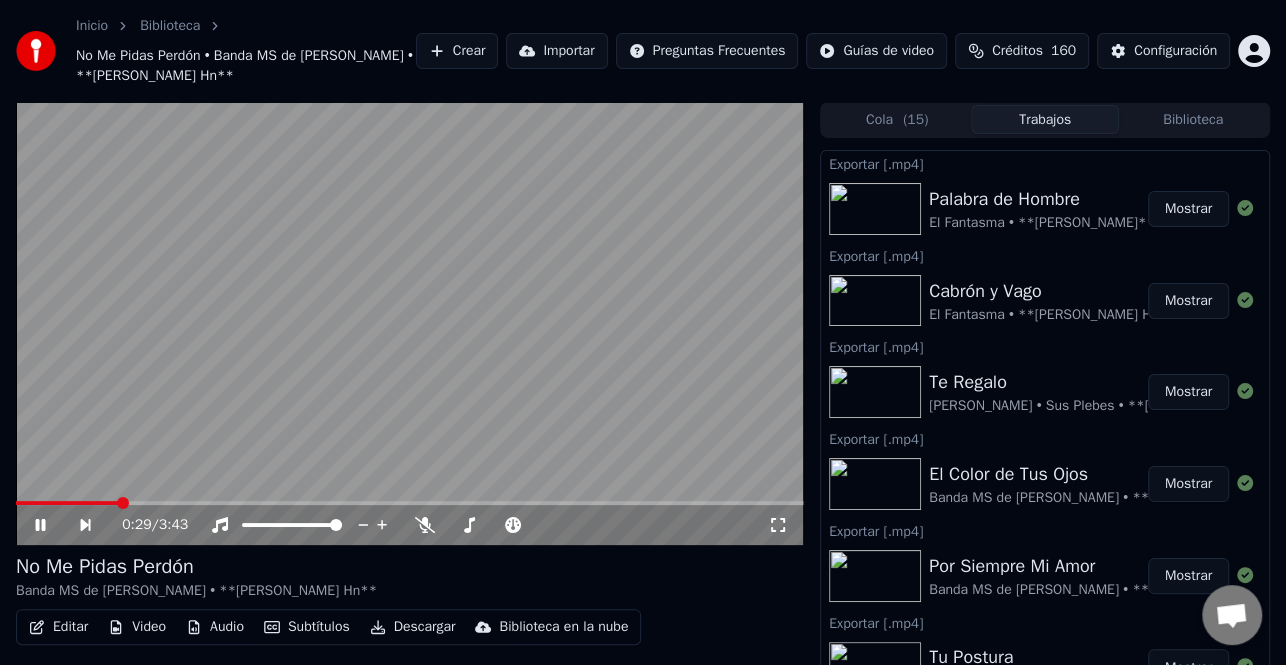 click 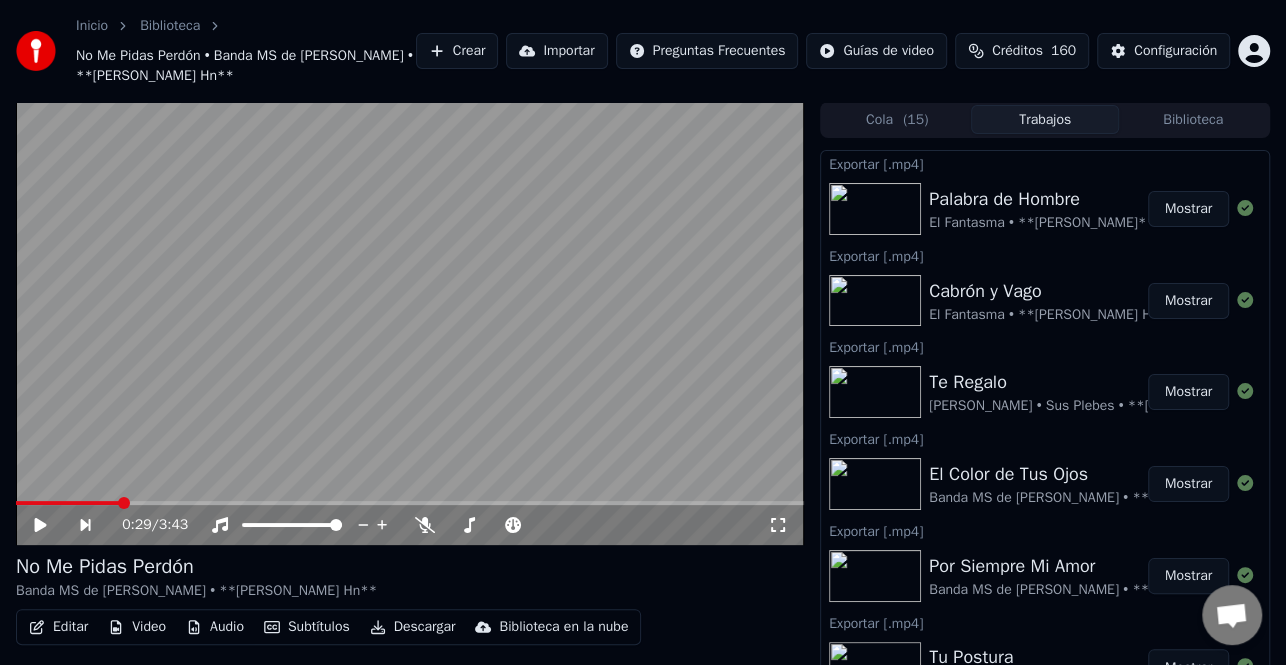 click on "Editar" at bounding box center (58, 627) 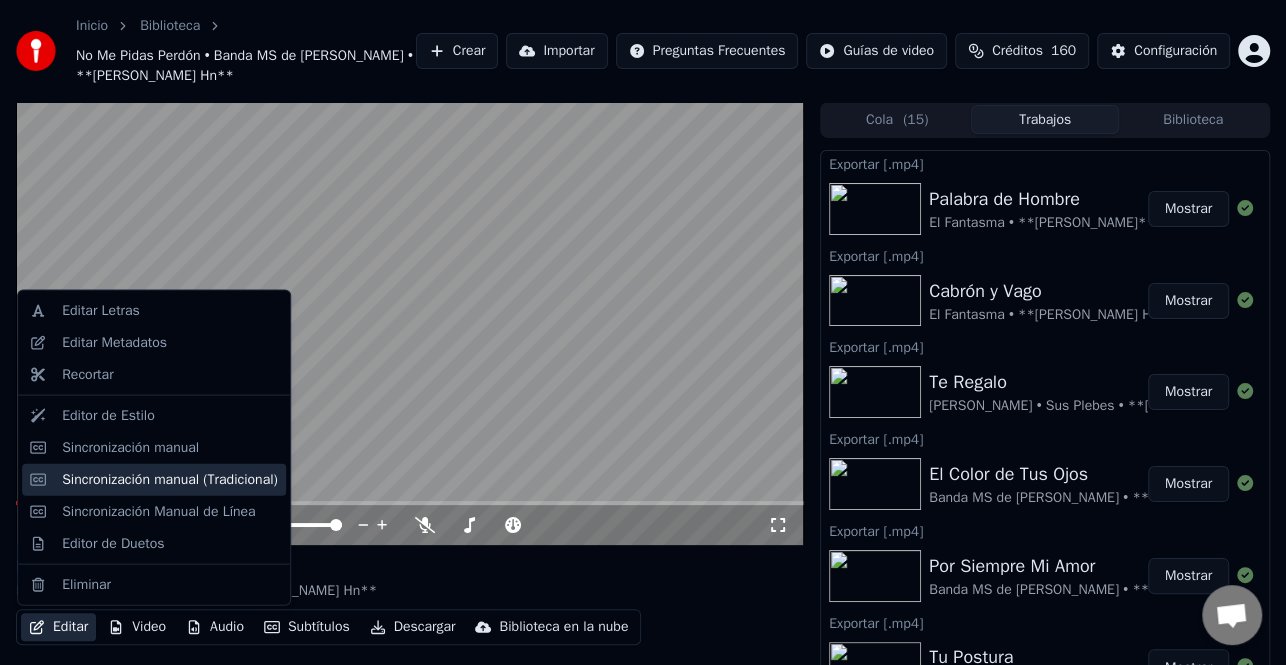 click on "Sincronización manual (Tradicional)" at bounding box center [170, 479] 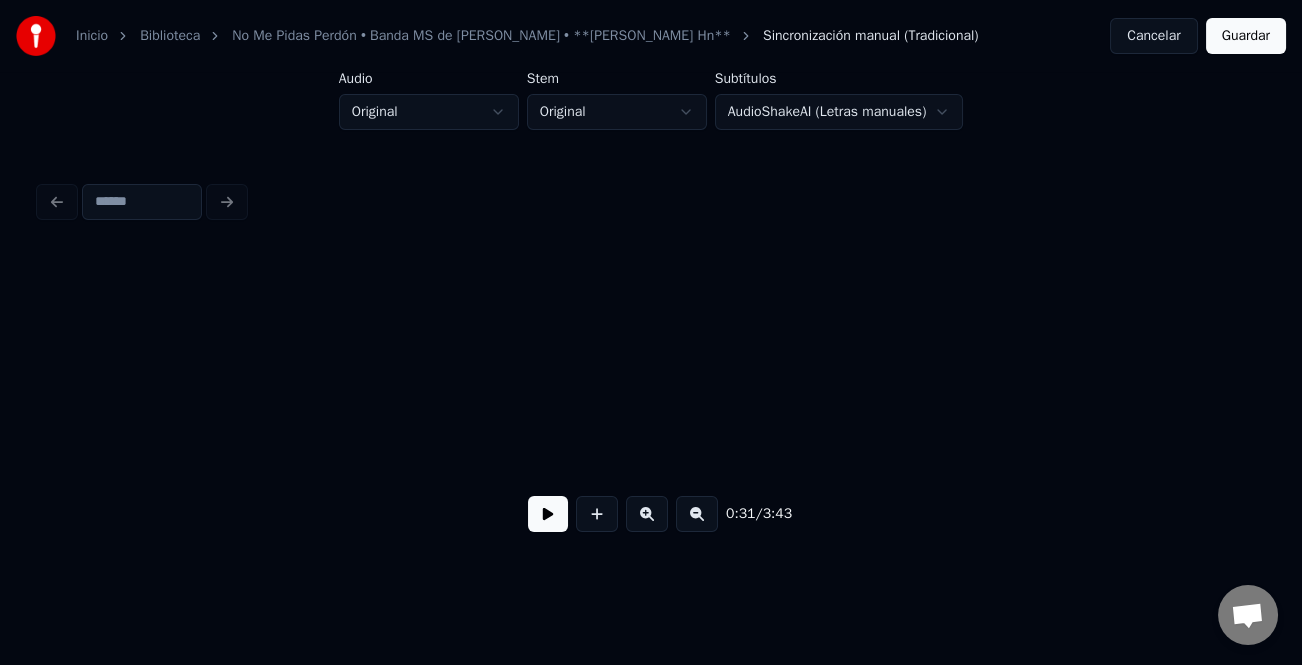 scroll, scrollTop: 0, scrollLeft: 6363, axis: horizontal 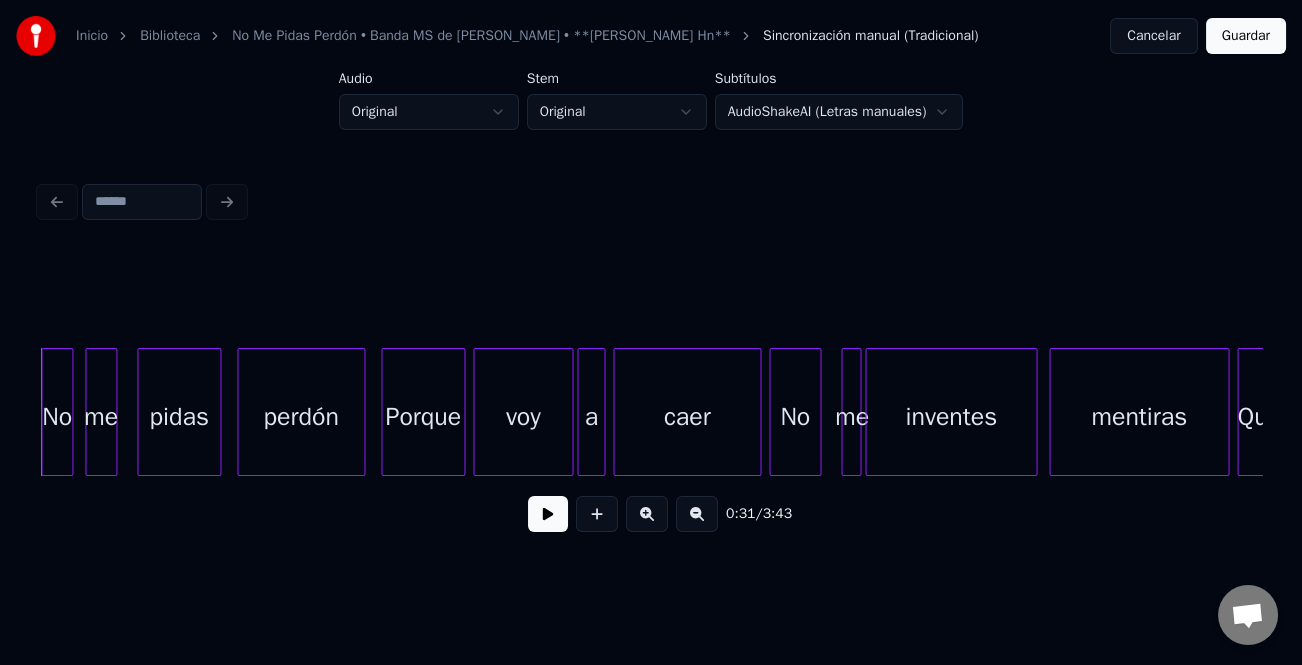 click at bounding box center (548, 514) 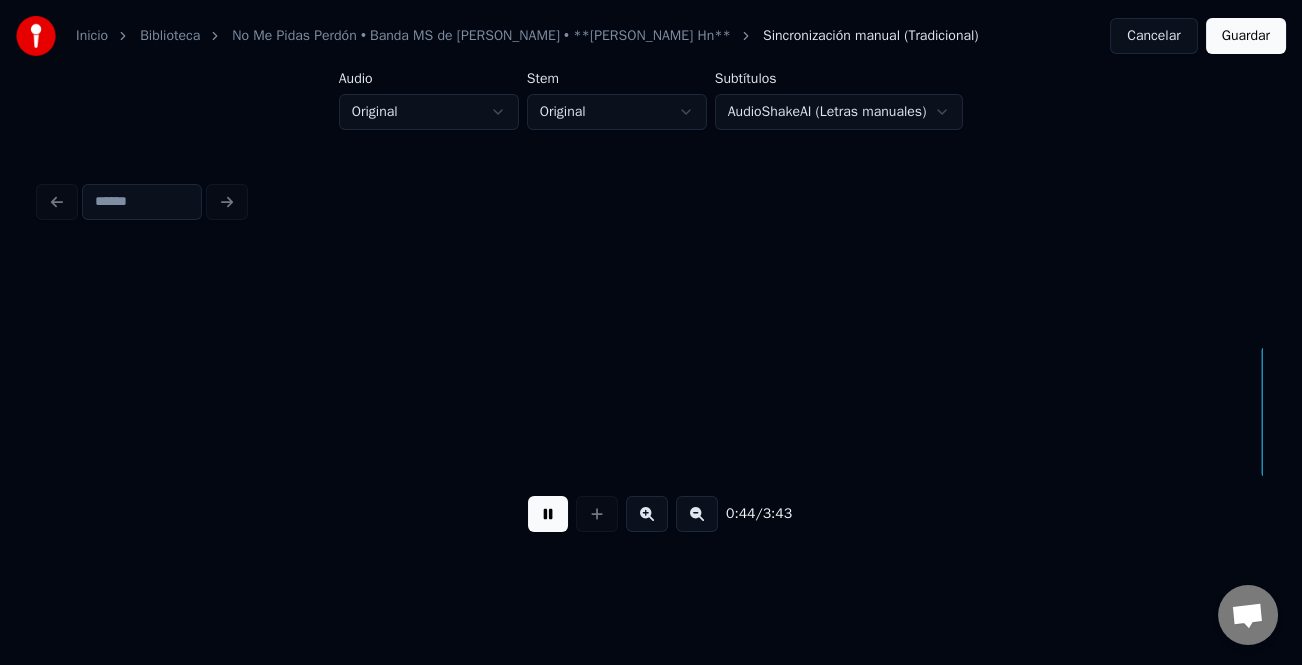 scroll, scrollTop: 0, scrollLeft: 8810, axis: horizontal 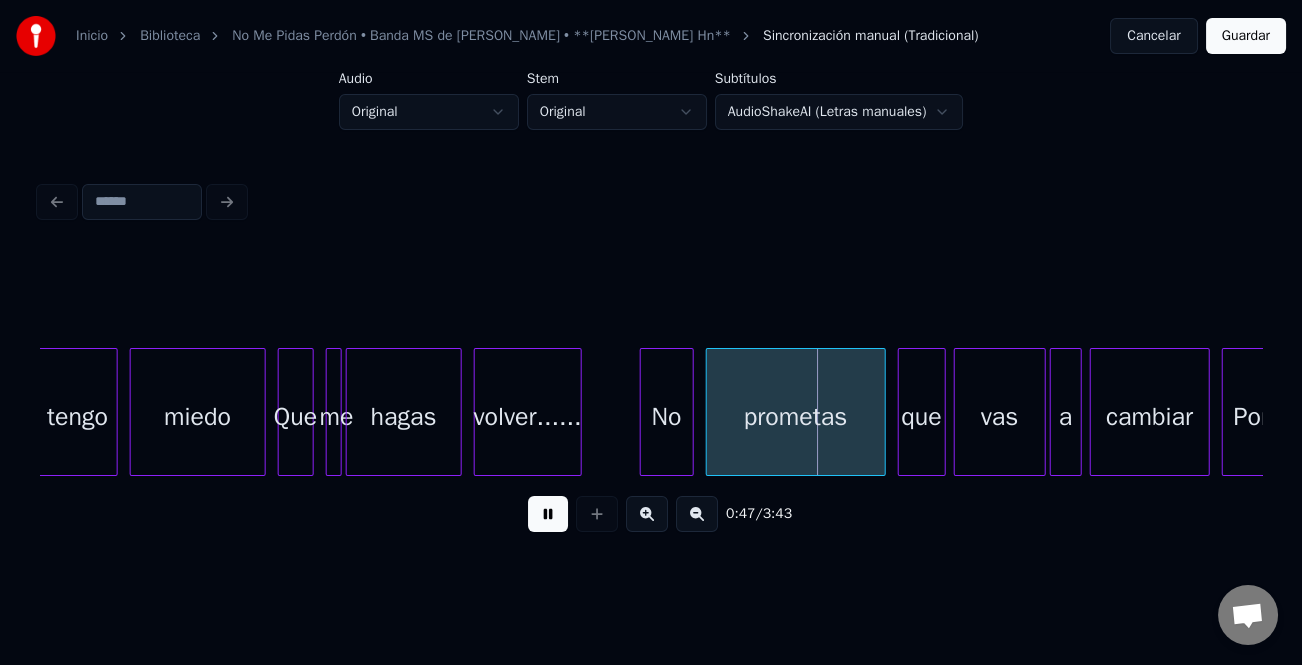 click at bounding box center [644, 412] 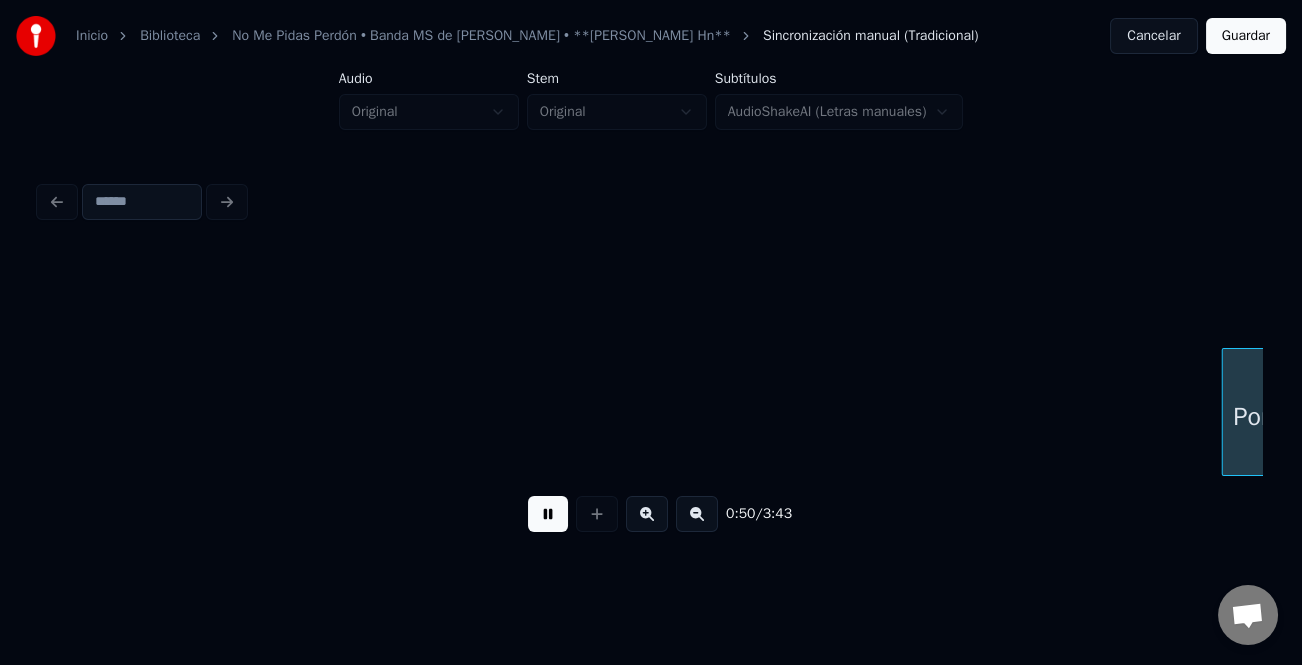 scroll, scrollTop: 0, scrollLeft: 10034, axis: horizontal 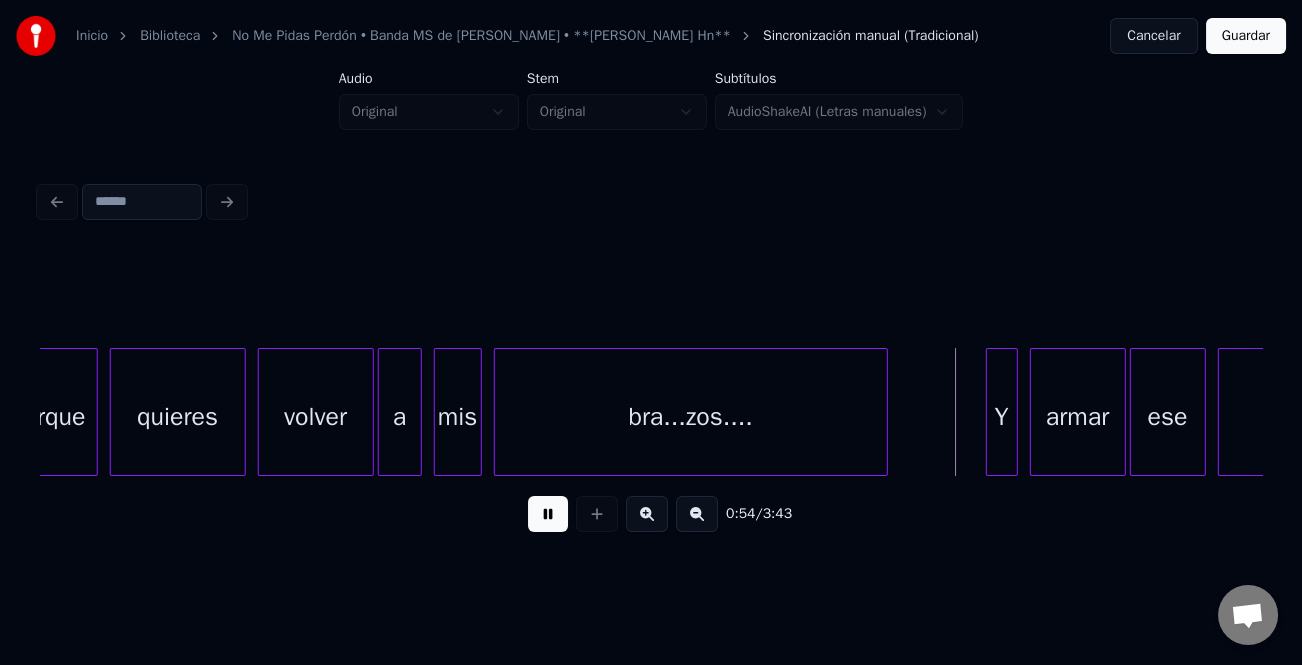 click at bounding box center (884, 412) 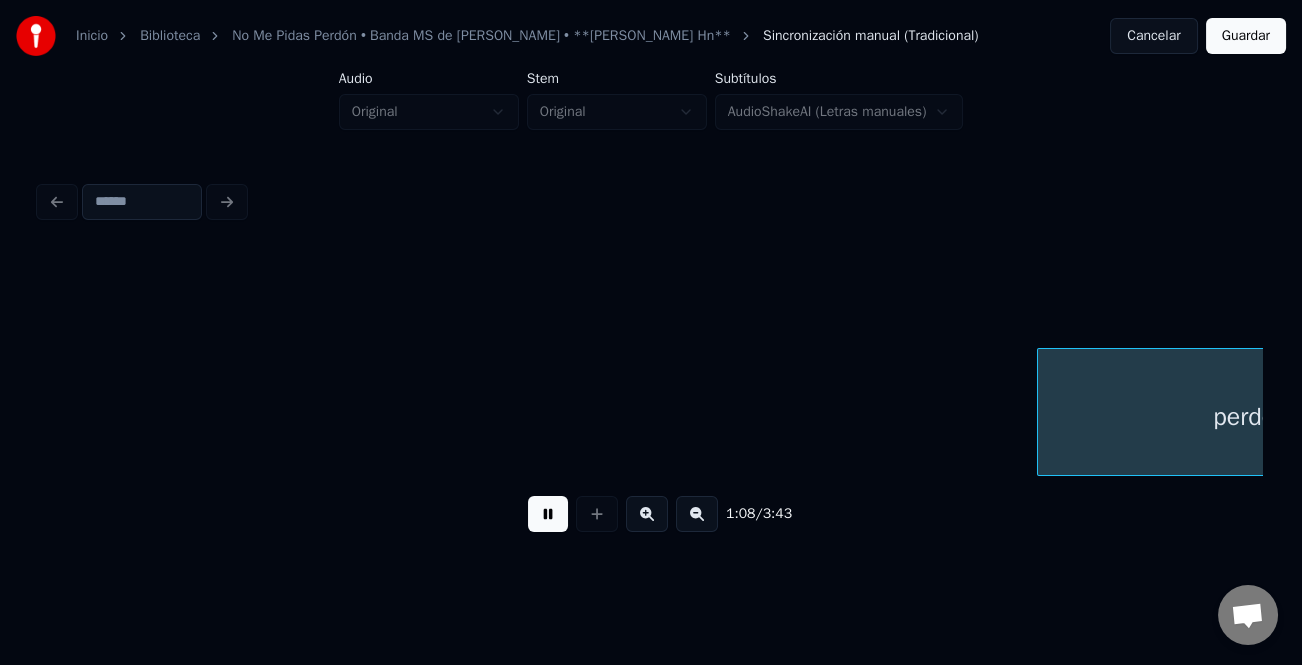 scroll, scrollTop: 0, scrollLeft: 13700, axis: horizontal 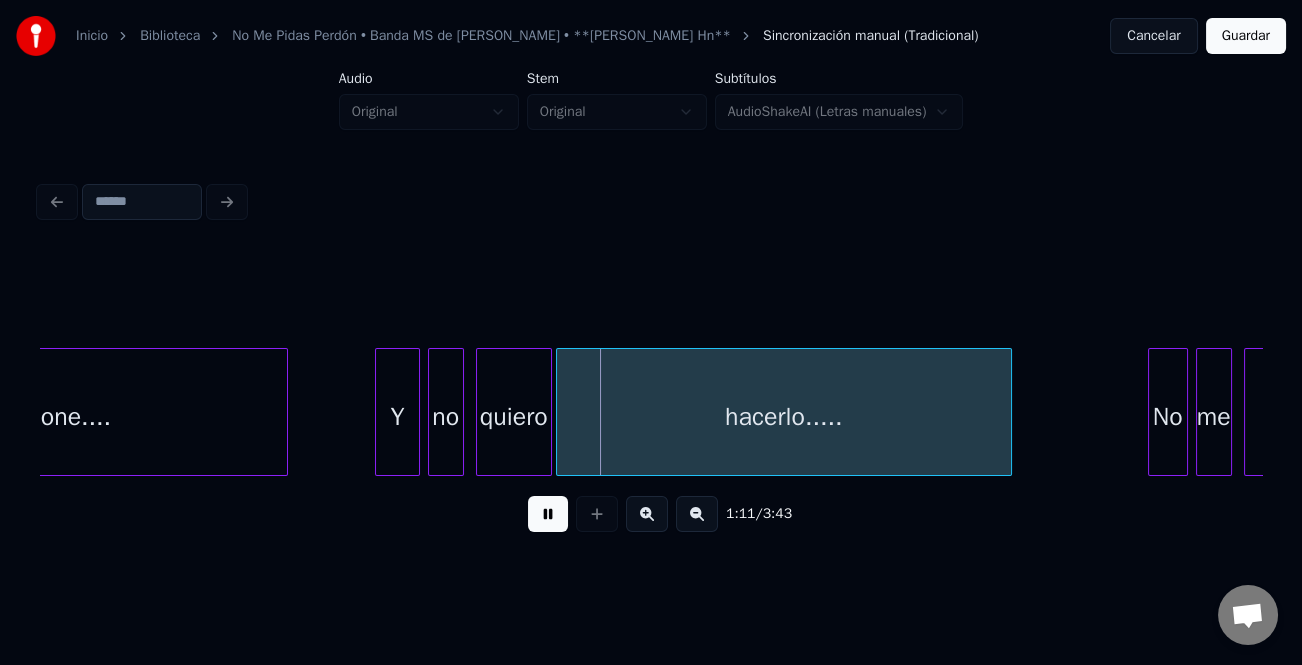 click at bounding box center [379, 412] 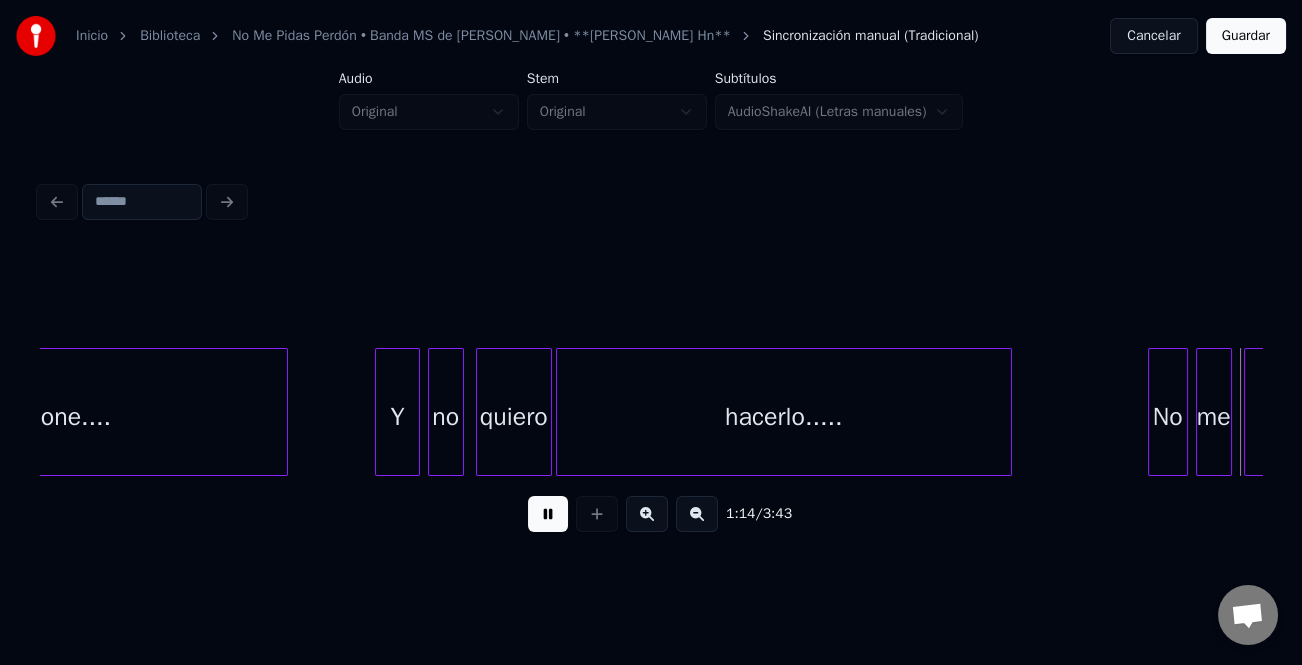 scroll, scrollTop: 0, scrollLeft: 14926, axis: horizontal 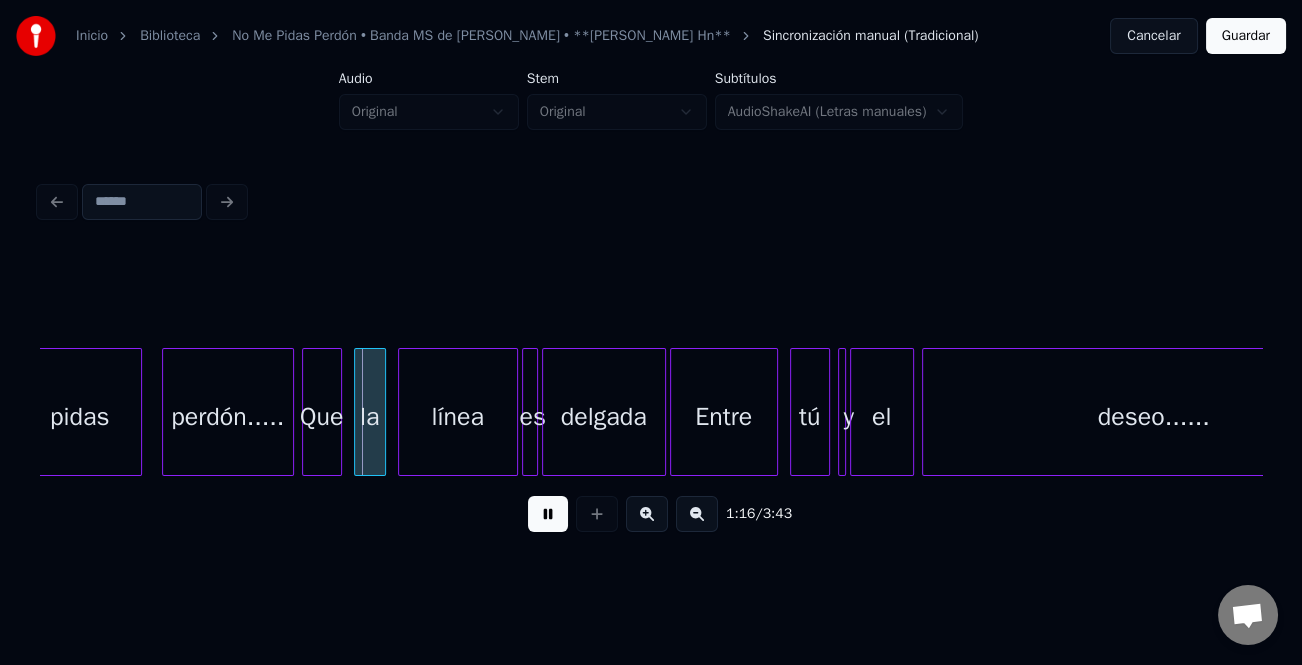 click at bounding box center [647, 514] 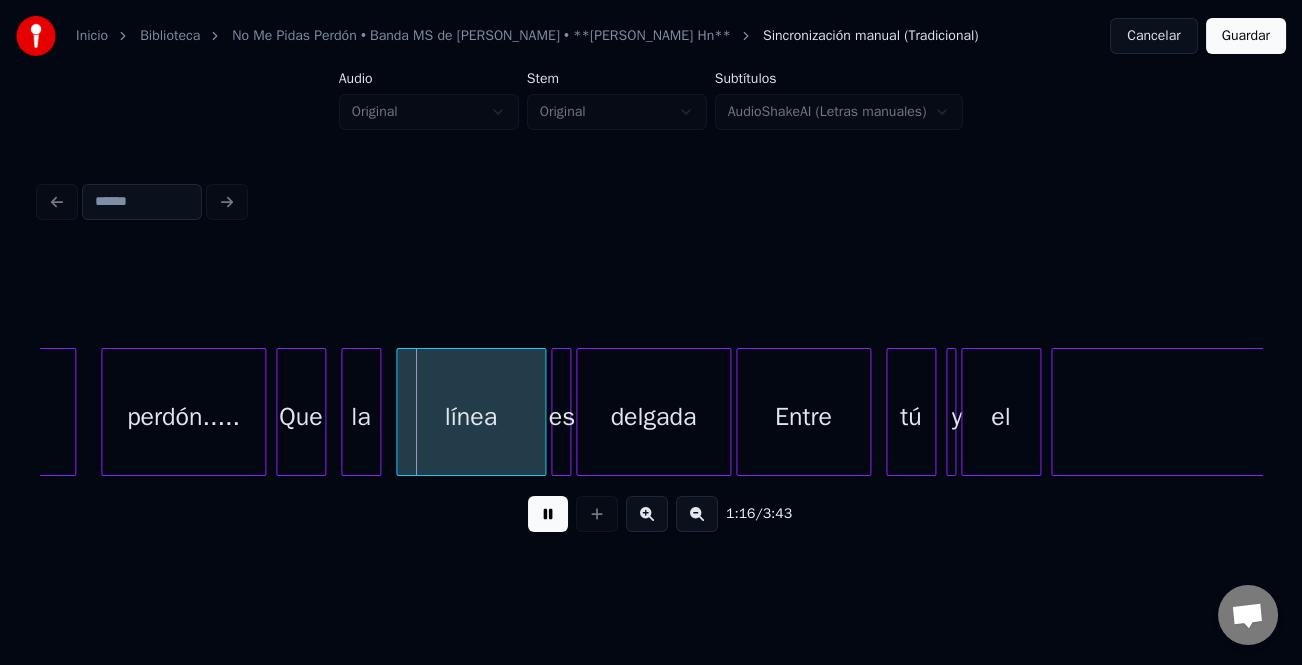 click at bounding box center [647, 514] 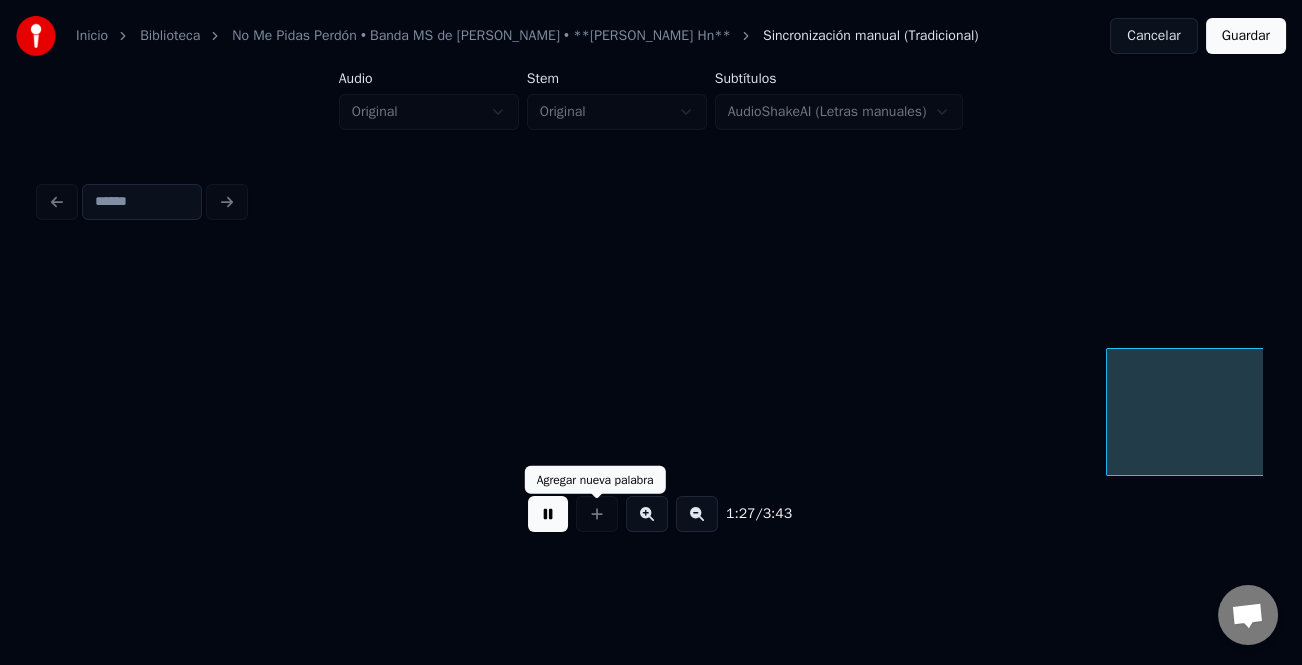 scroll, scrollTop: 0, scrollLeft: 26256, axis: horizontal 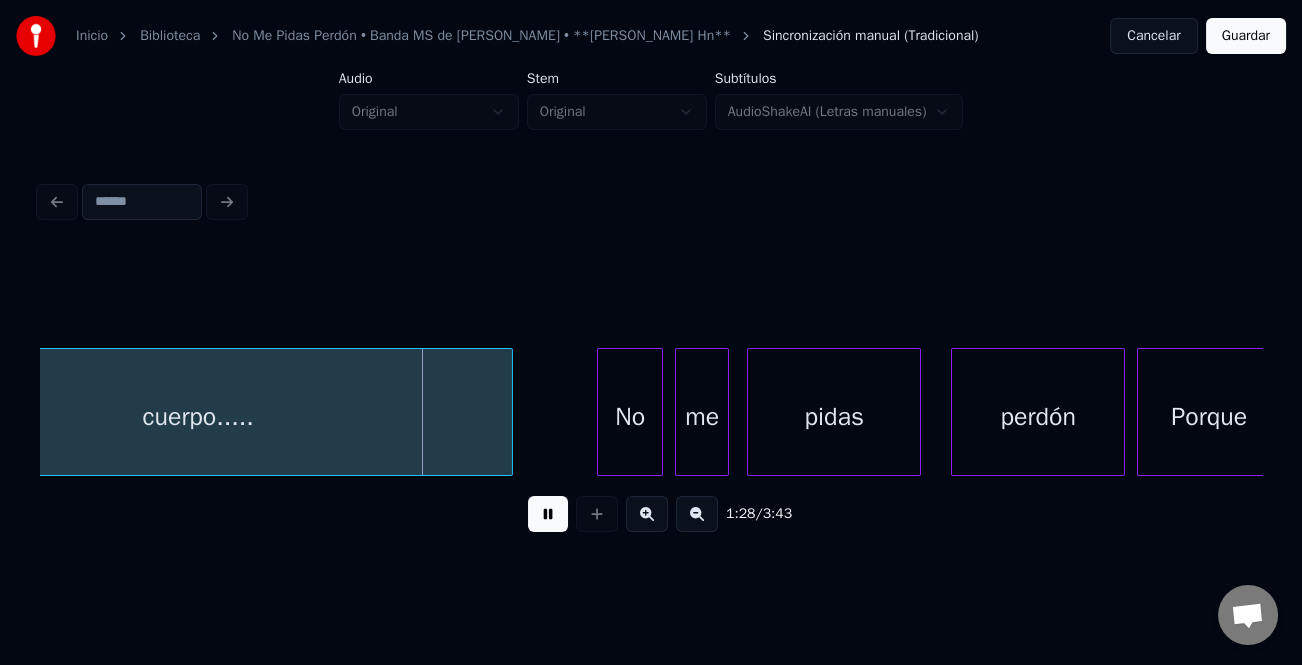 click at bounding box center (548, 514) 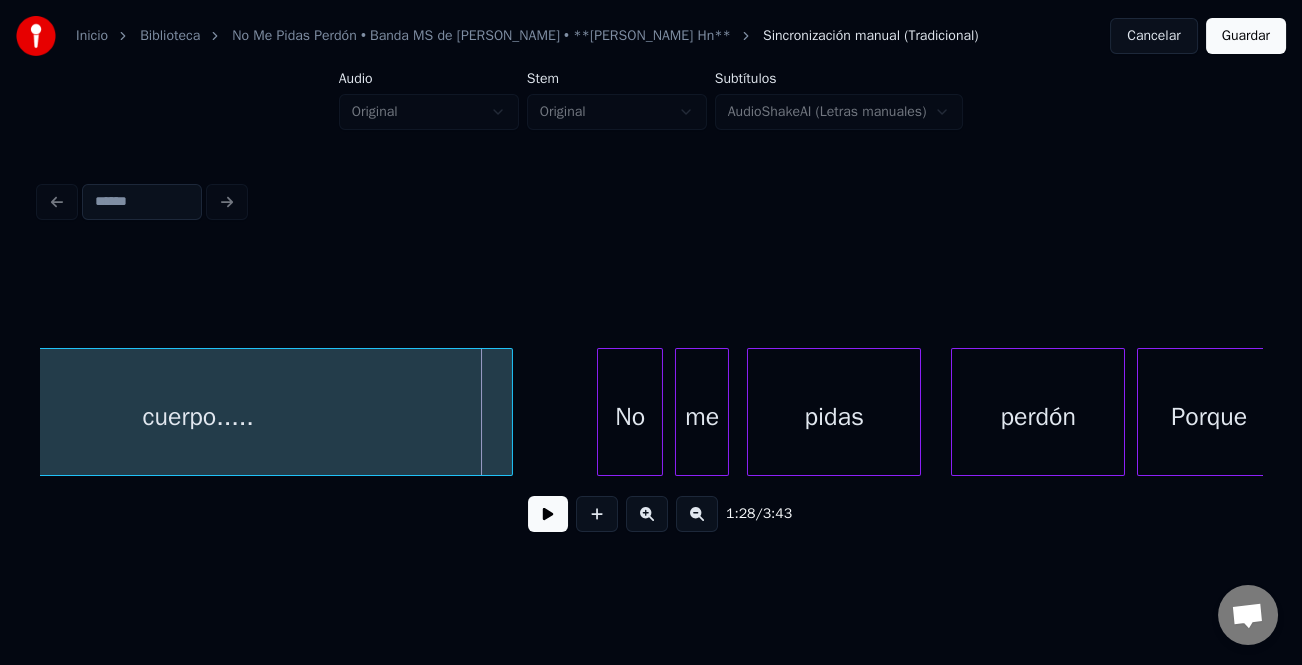 click at bounding box center [548, 514] 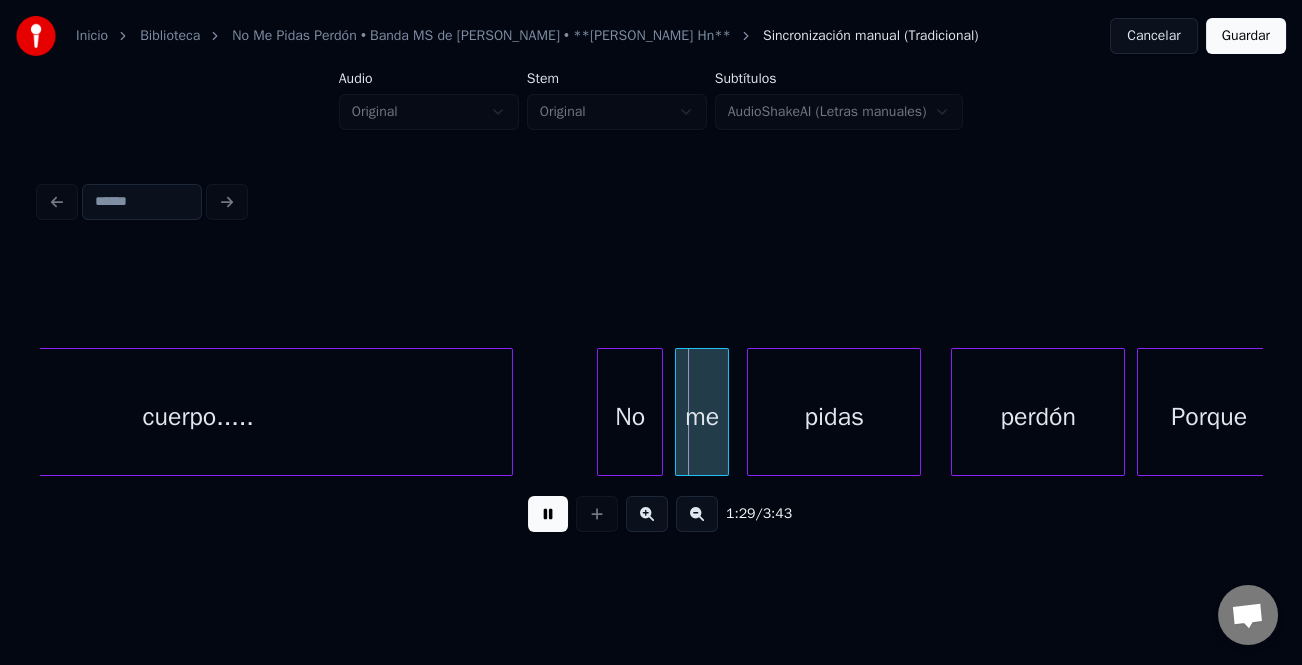 click at bounding box center (548, 514) 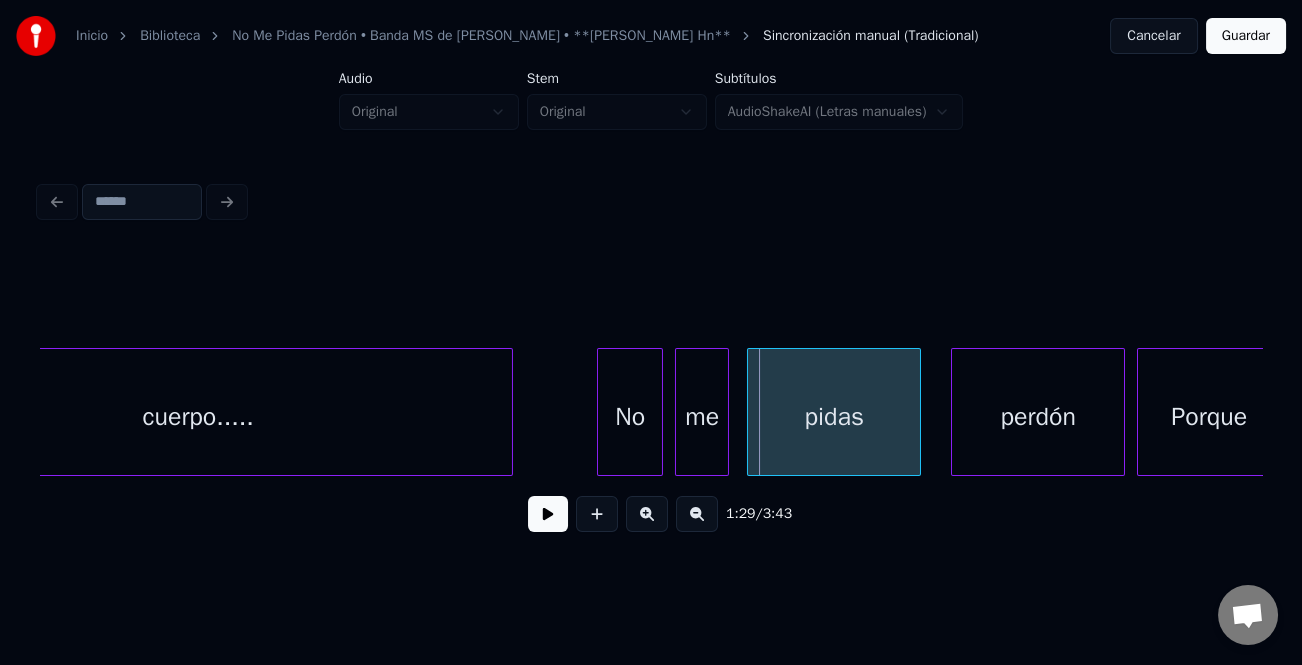 click at bounding box center (548, 514) 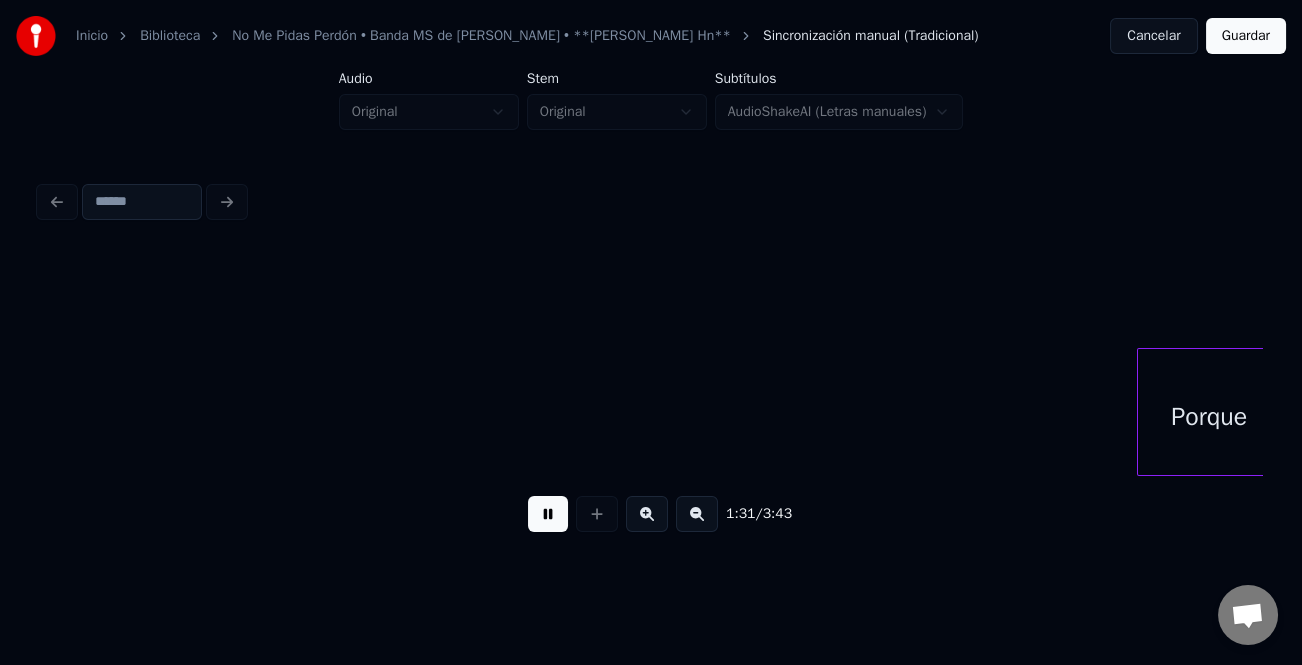 scroll, scrollTop: 0, scrollLeft: 27480, axis: horizontal 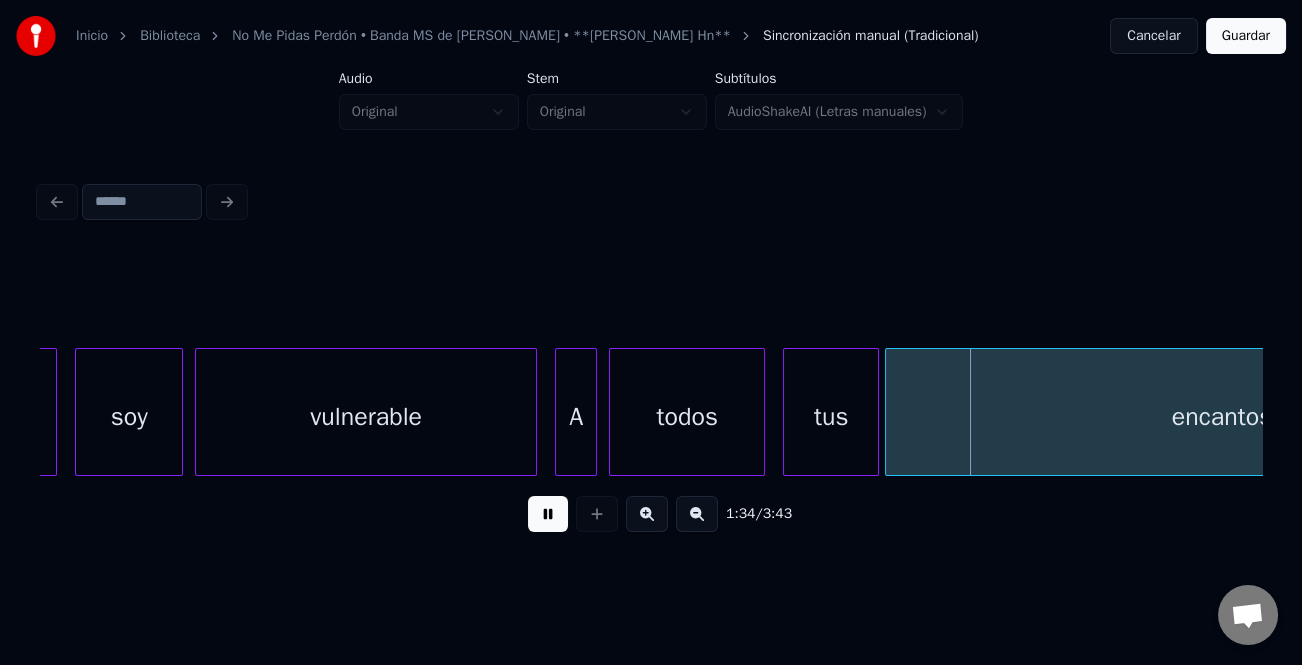 click at bounding box center (548, 514) 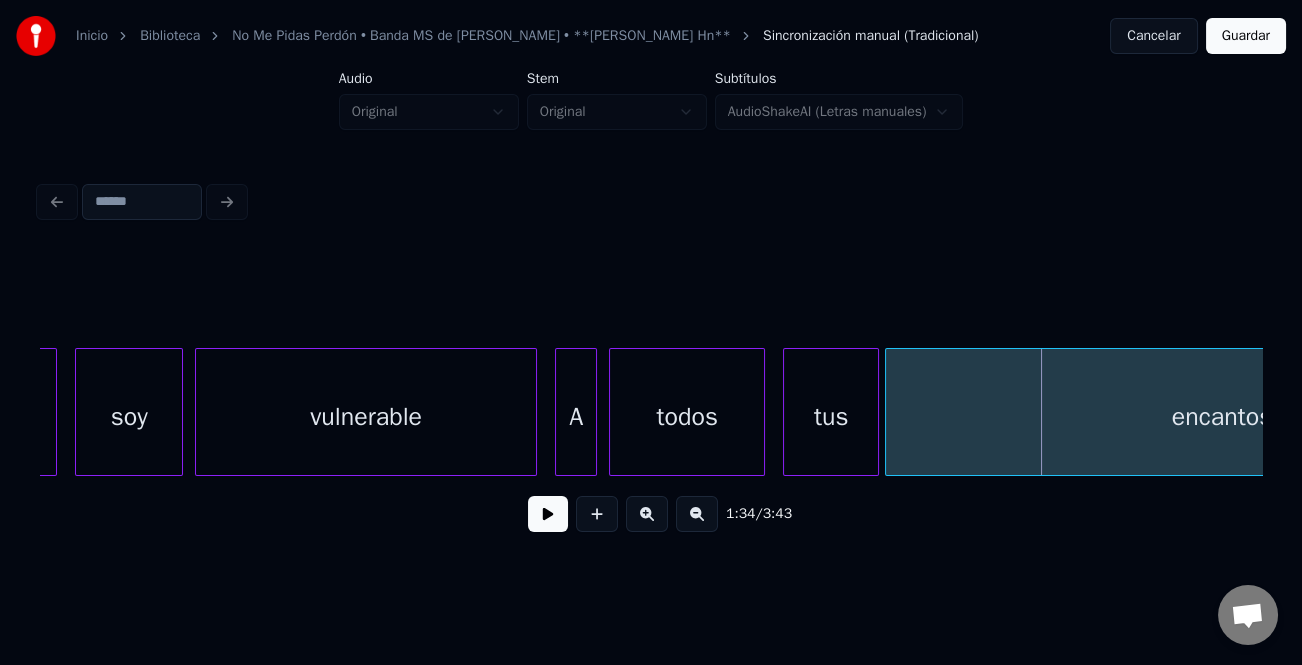 click at bounding box center (548, 514) 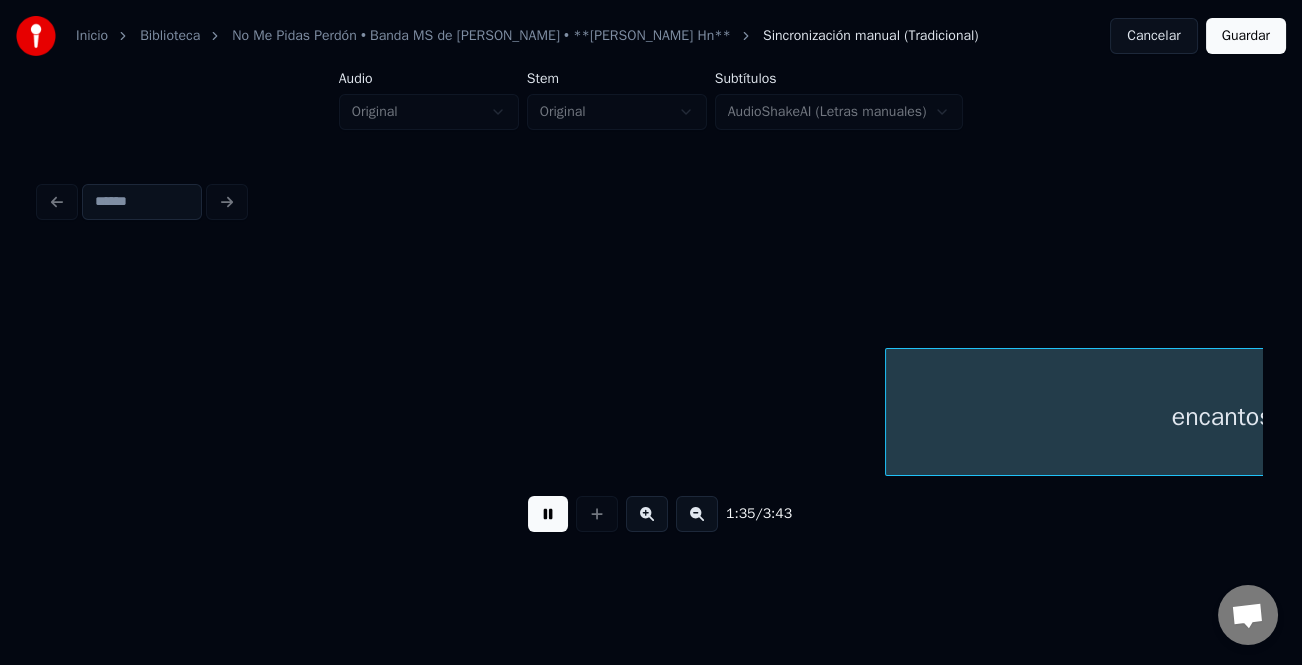 scroll, scrollTop: 0, scrollLeft: 28708, axis: horizontal 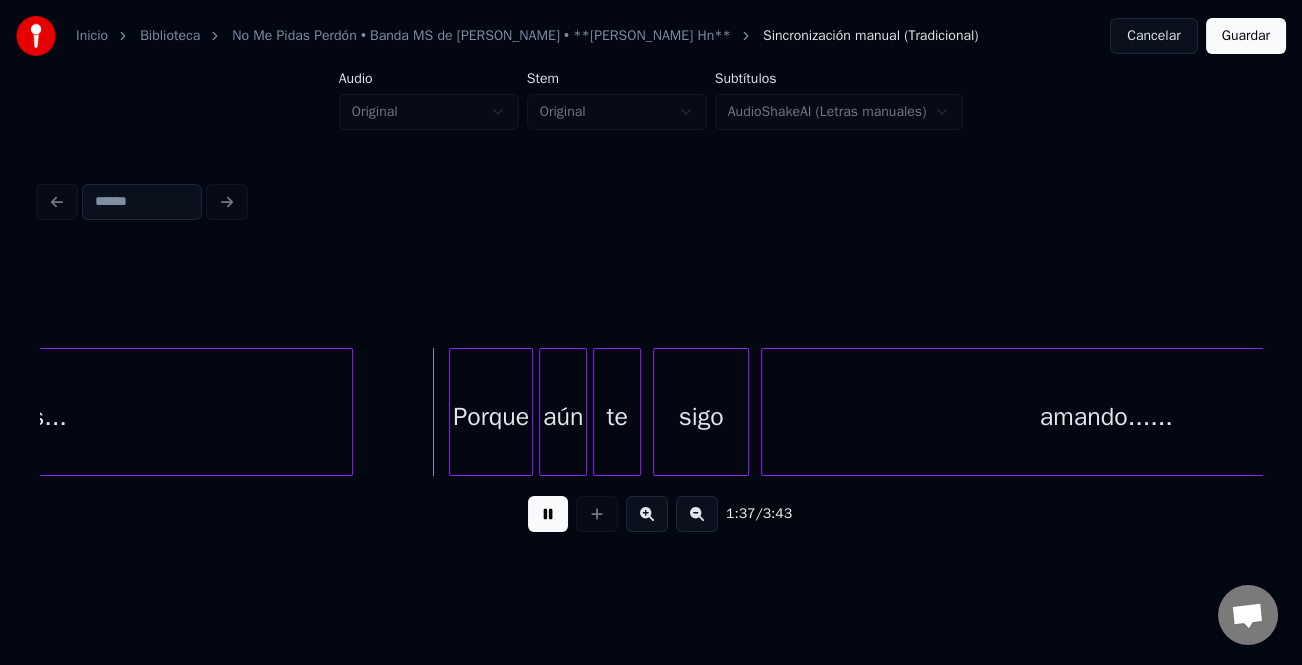 click at bounding box center [548, 514] 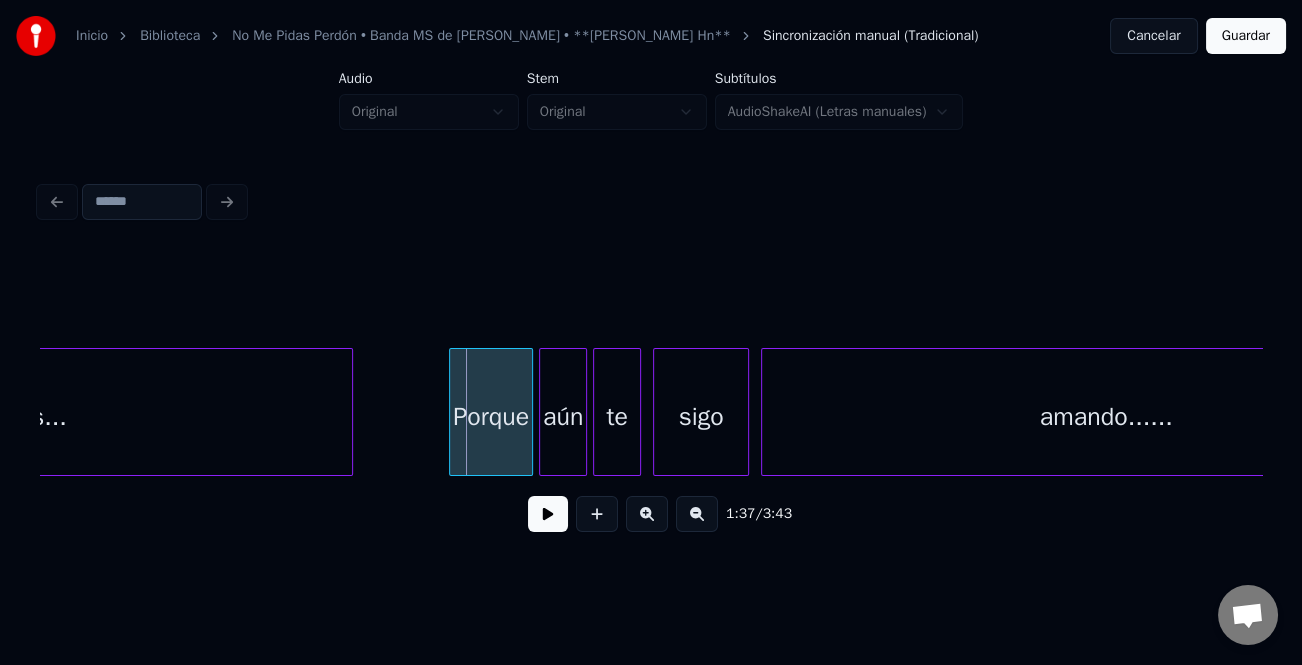 click at bounding box center [548, 514] 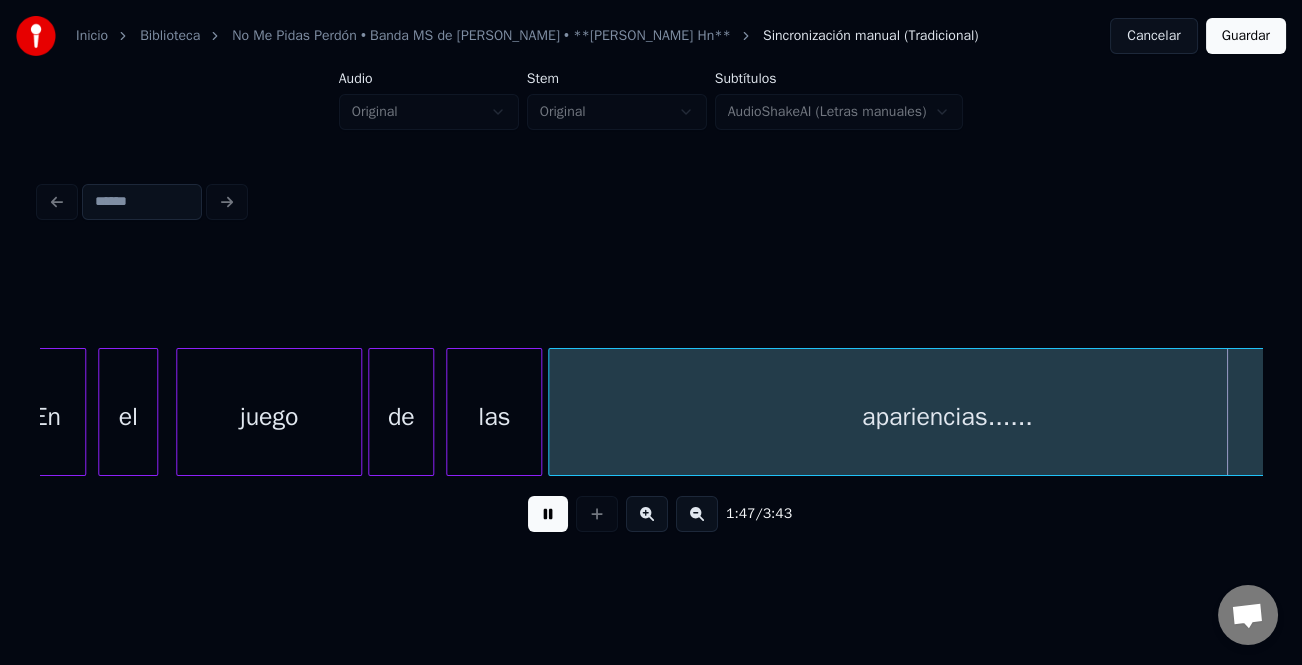 scroll, scrollTop: 0, scrollLeft: 32379, axis: horizontal 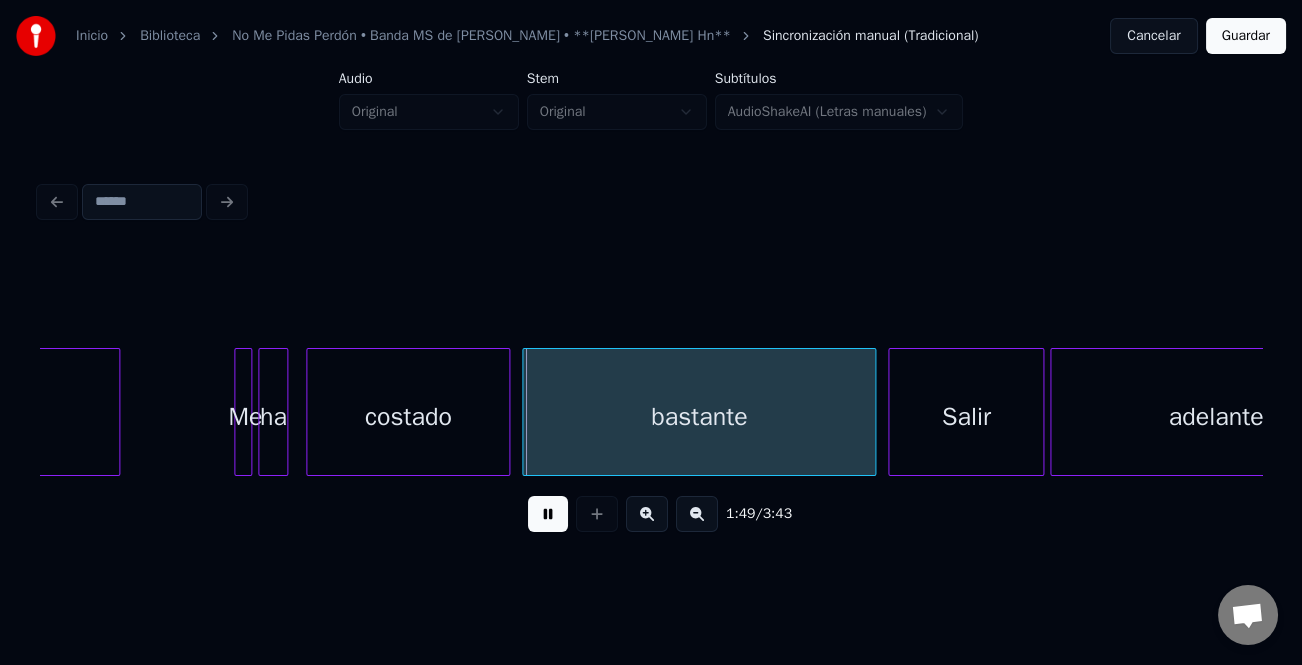 click on "apariencias...... Me ha costado bastante Salir adelante..." at bounding box center (1179, 412) 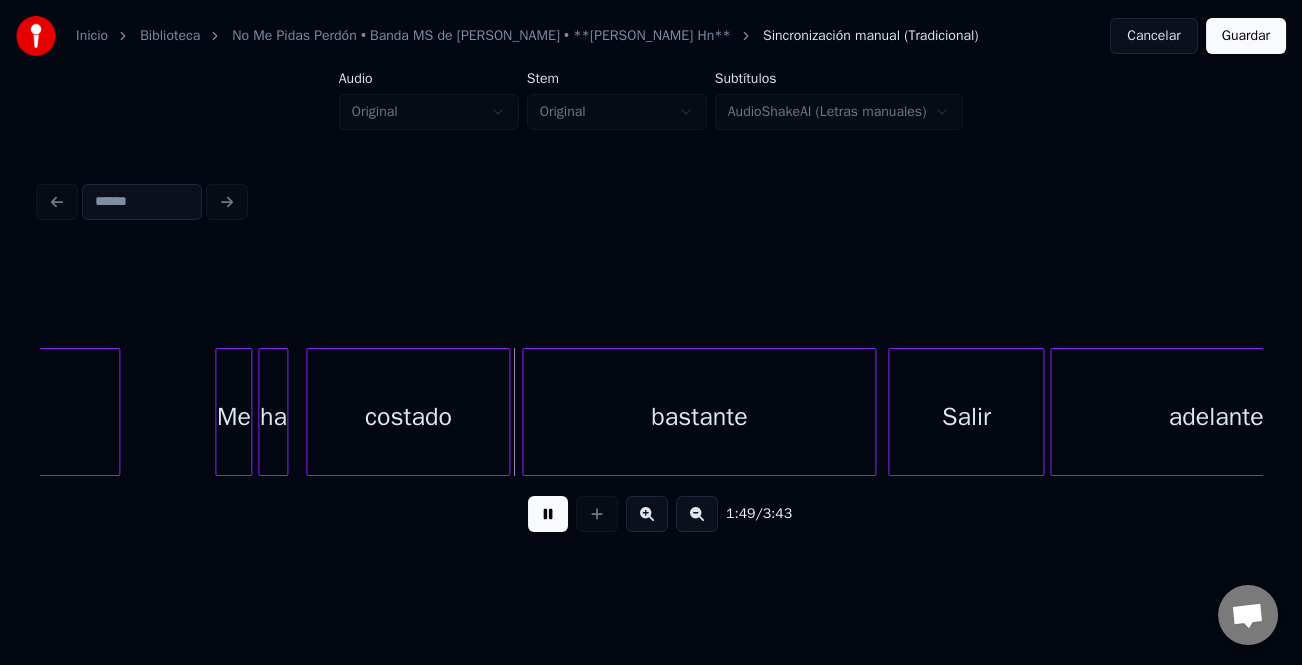click at bounding box center [219, 412] 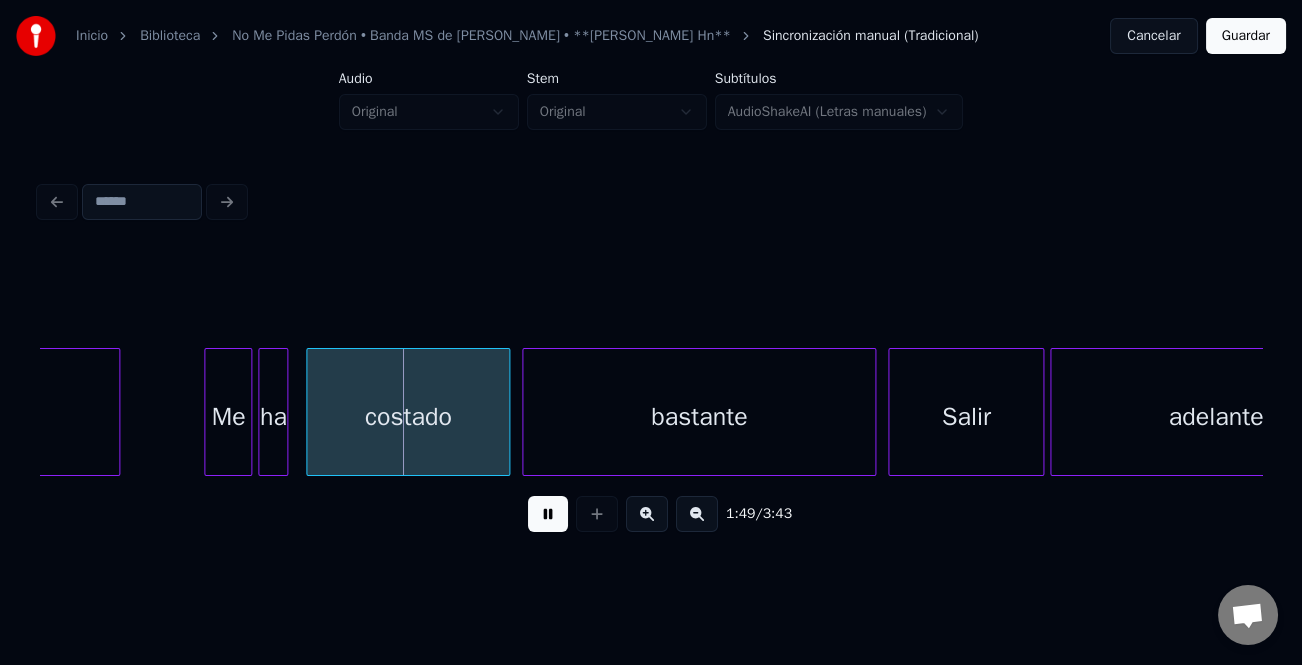 click at bounding box center [208, 412] 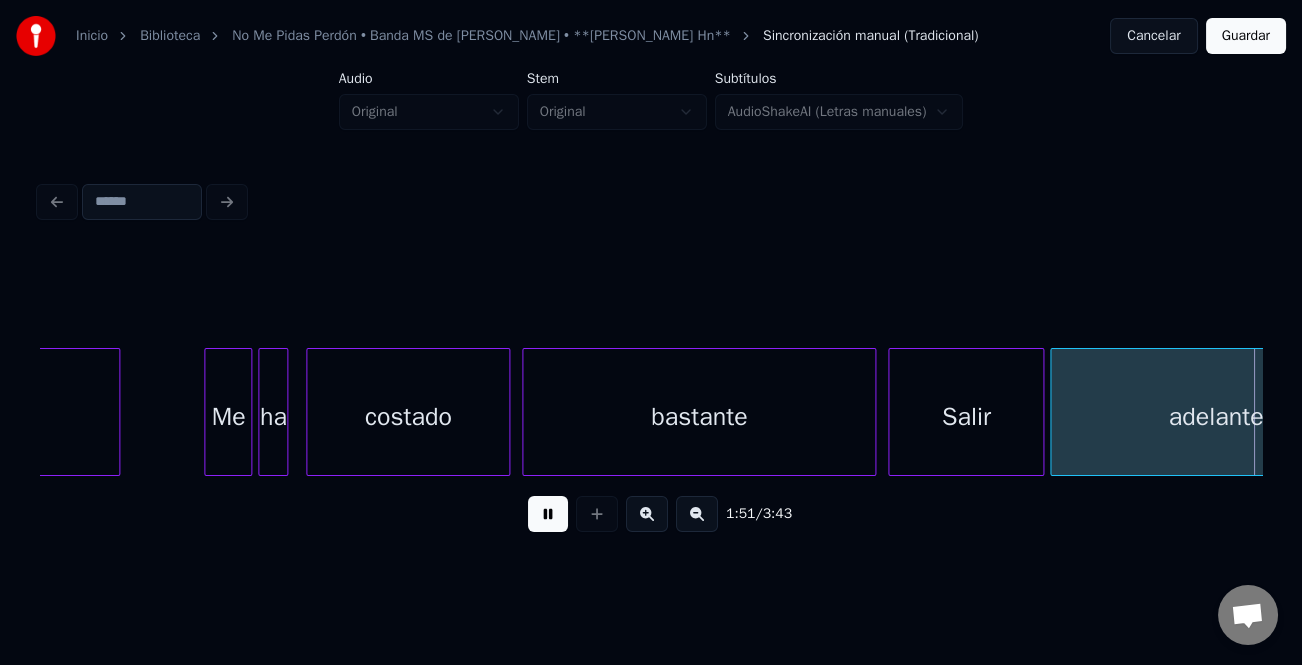 scroll, scrollTop: 0, scrollLeft: 33600, axis: horizontal 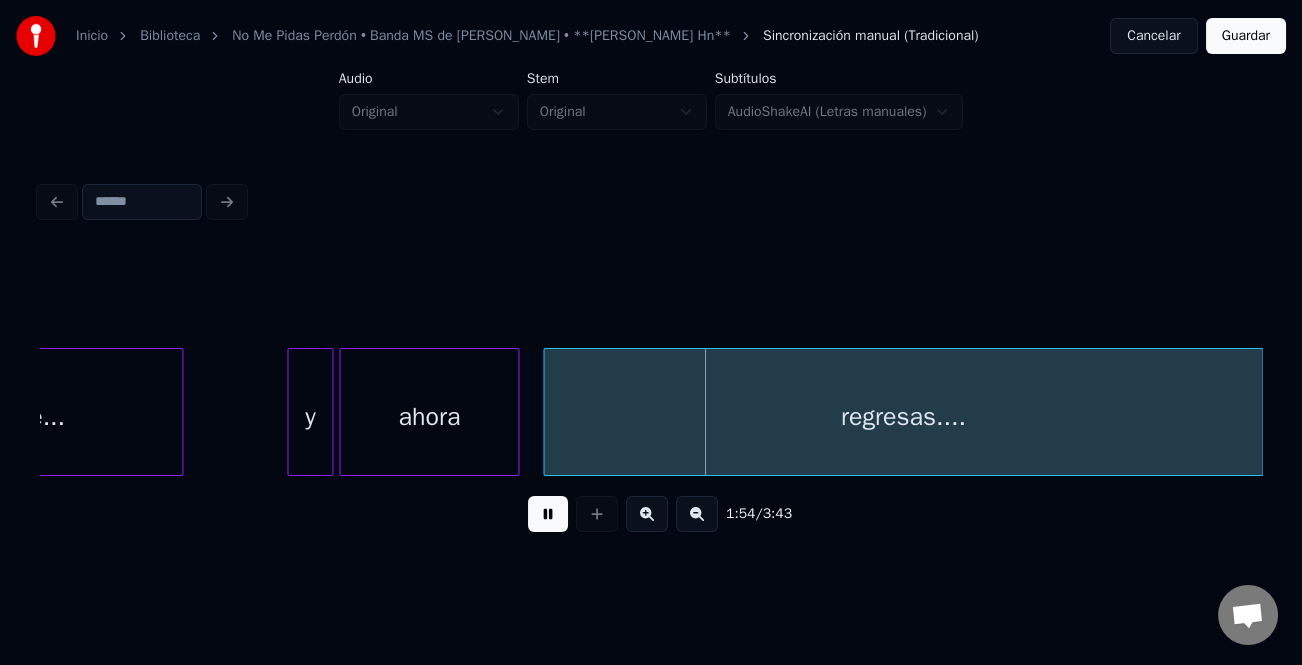click at bounding box center [291, 412] 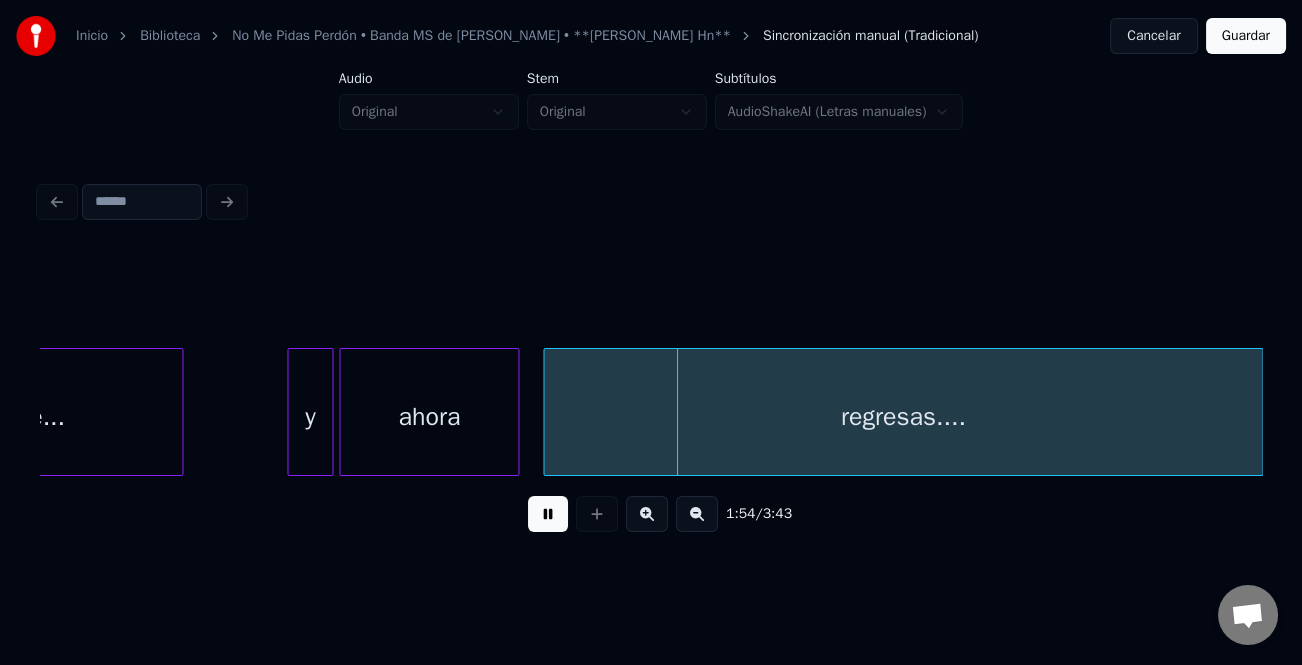 drag, startPoint x: 548, startPoint y: 523, endPoint x: 310, endPoint y: 429, distance: 255.8906 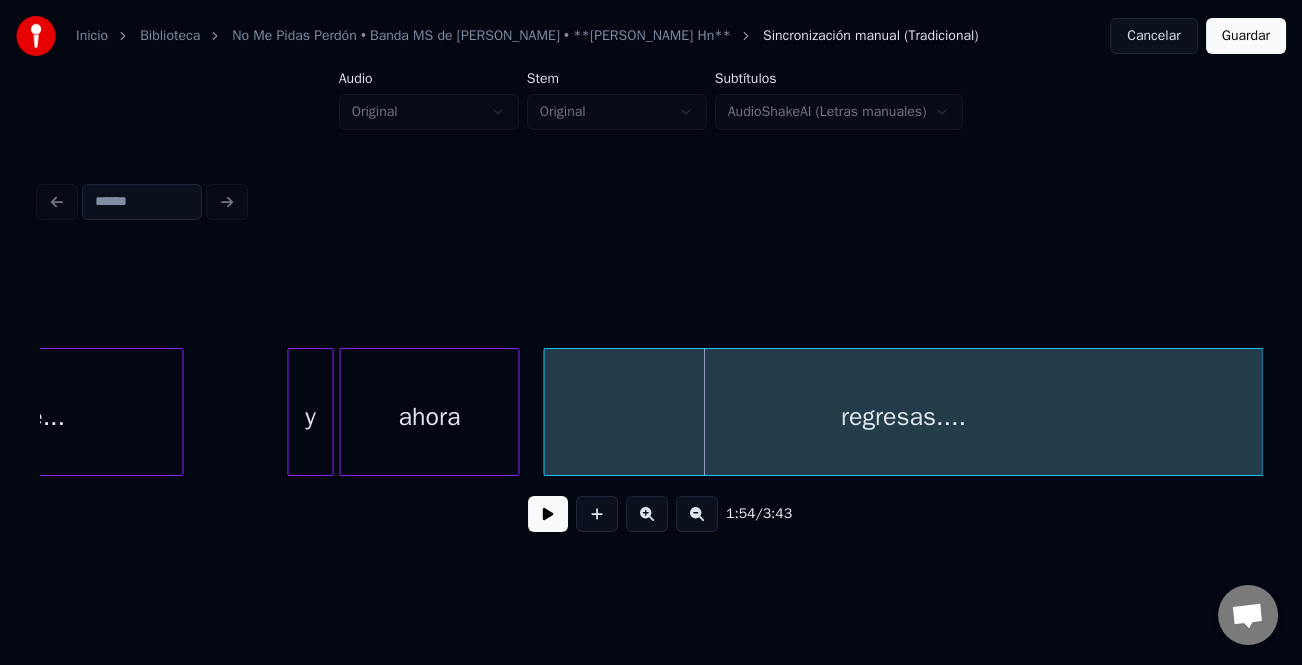 click on "y" at bounding box center (310, 417) 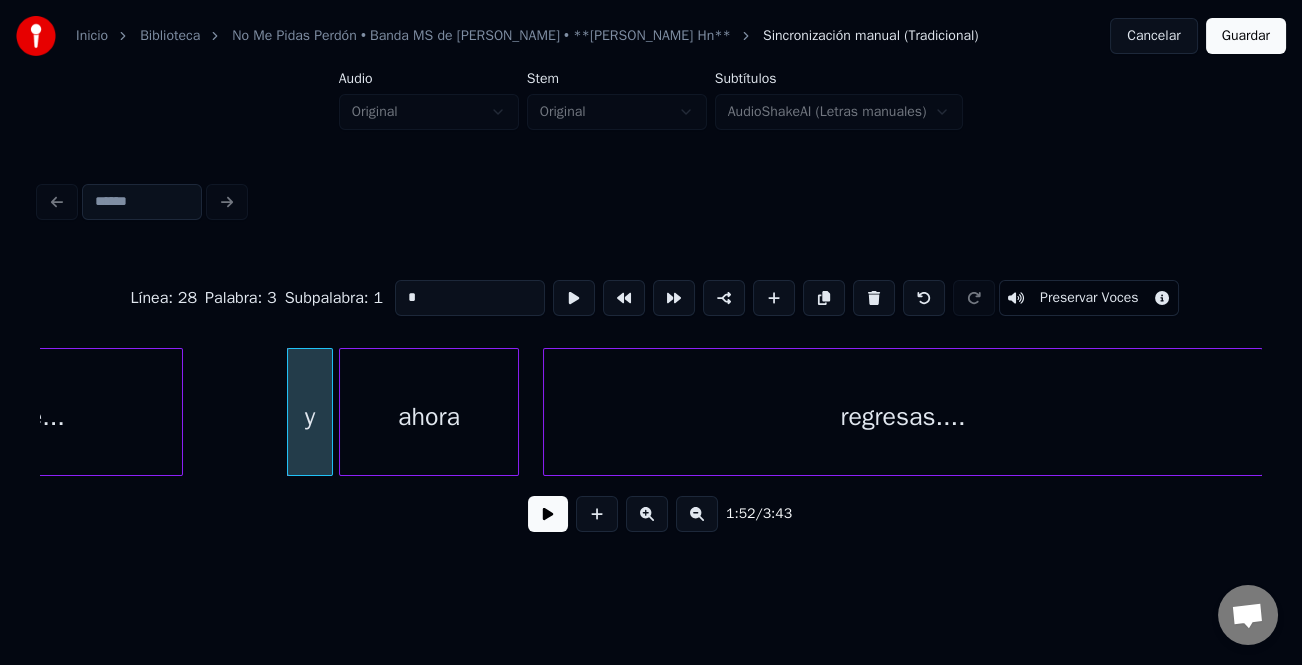 click on "*" at bounding box center [470, 298] 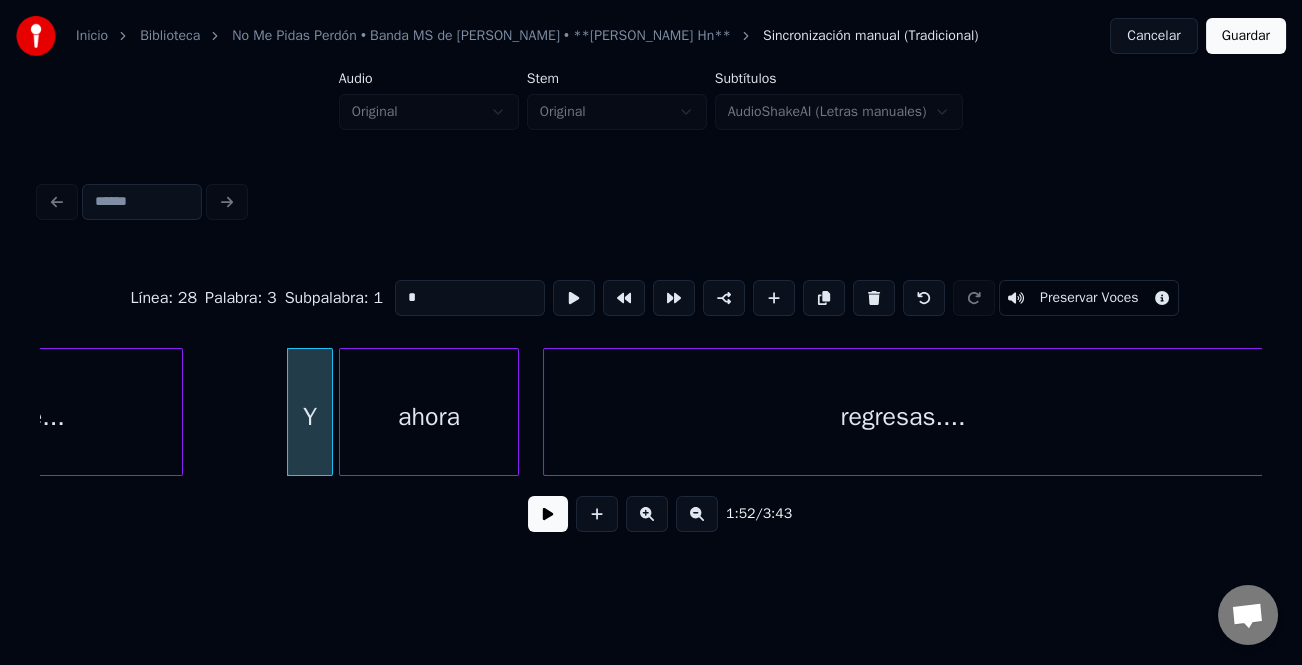 type on "*" 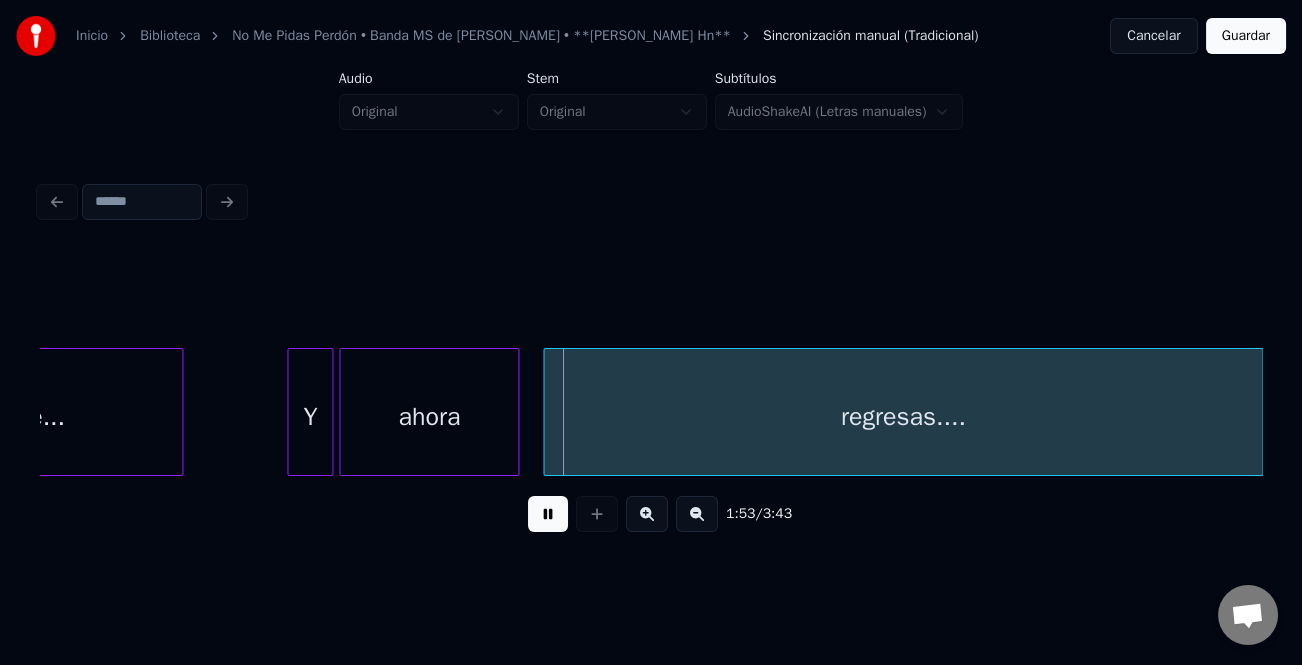 click at bounding box center [548, 514] 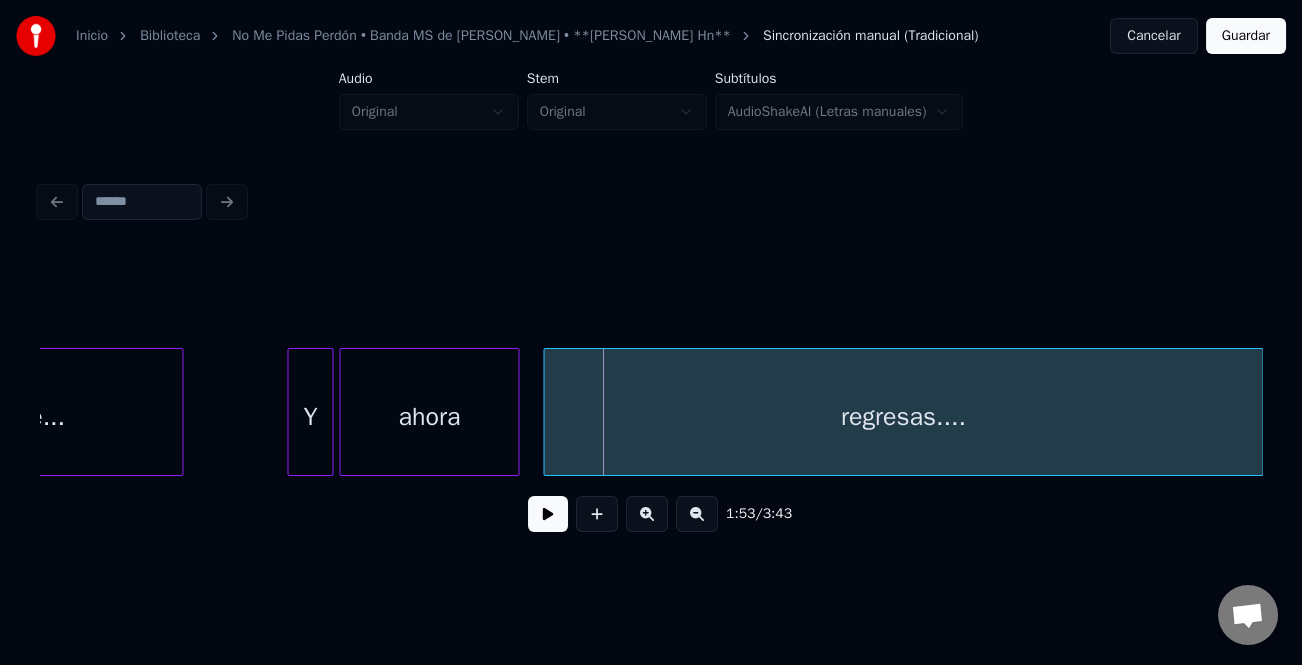 click on "1:53  /  3:43" at bounding box center (651, 514) 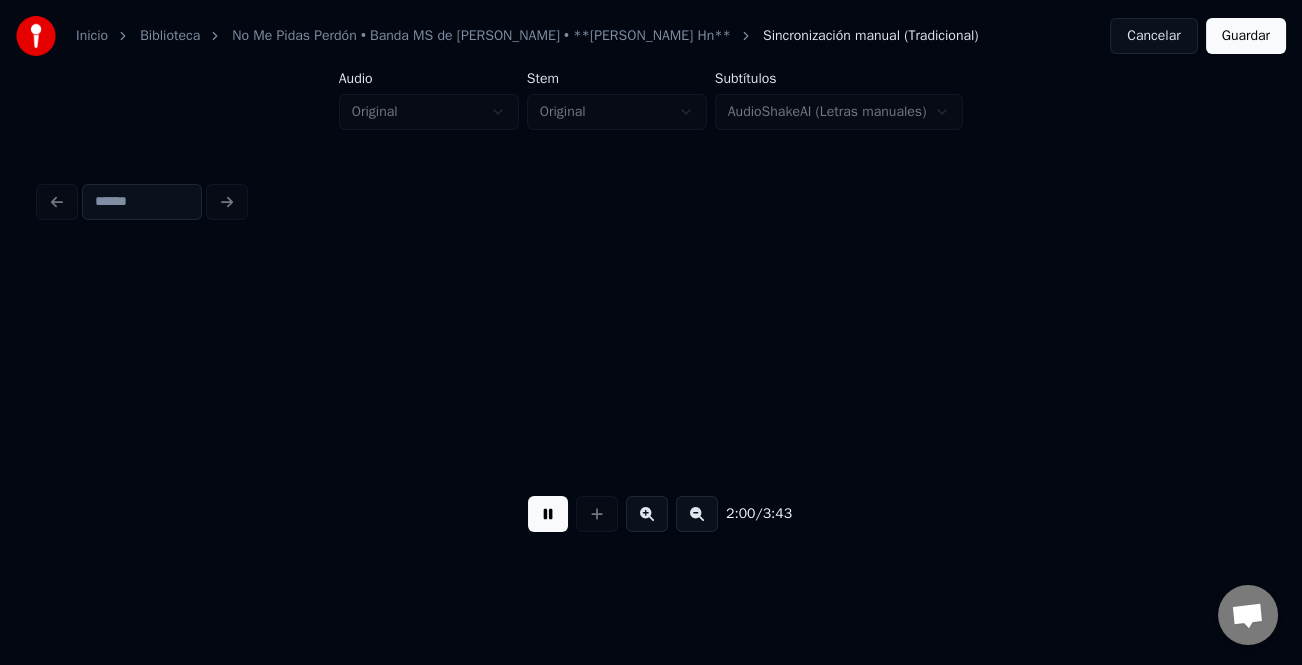 scroll, scrollTop: 0, scrollLeft: 36048, axis: horizontal 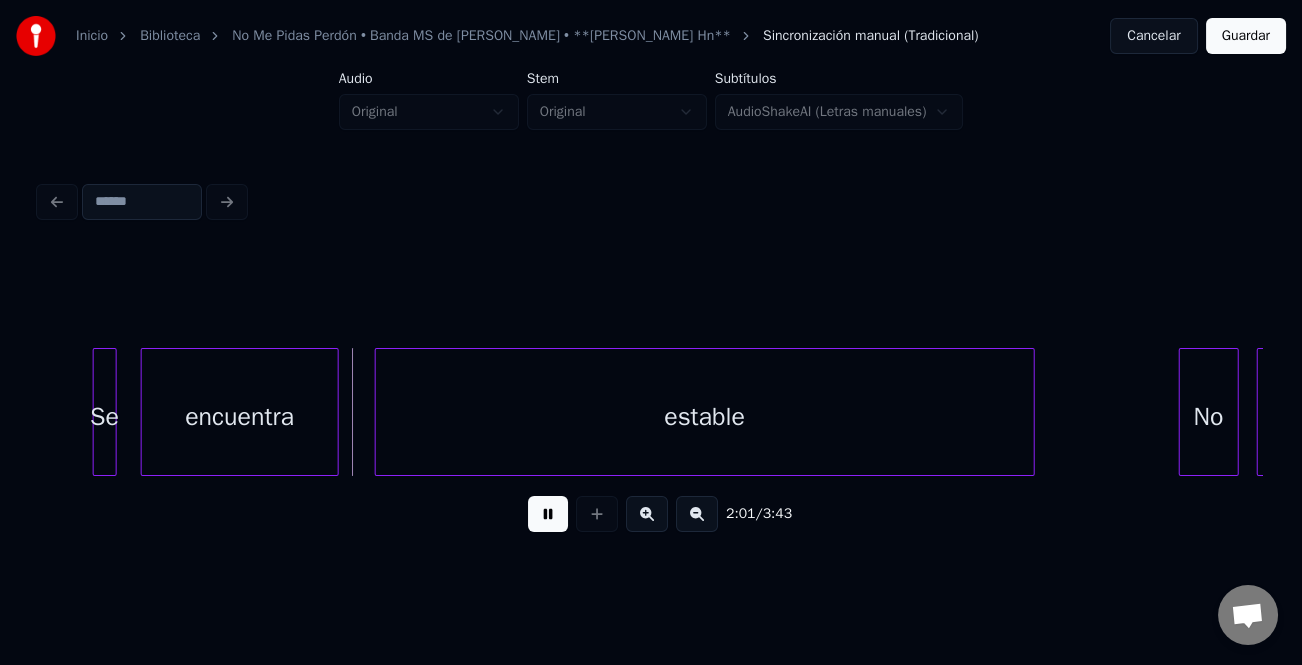 click at bounding box center [548, 514] 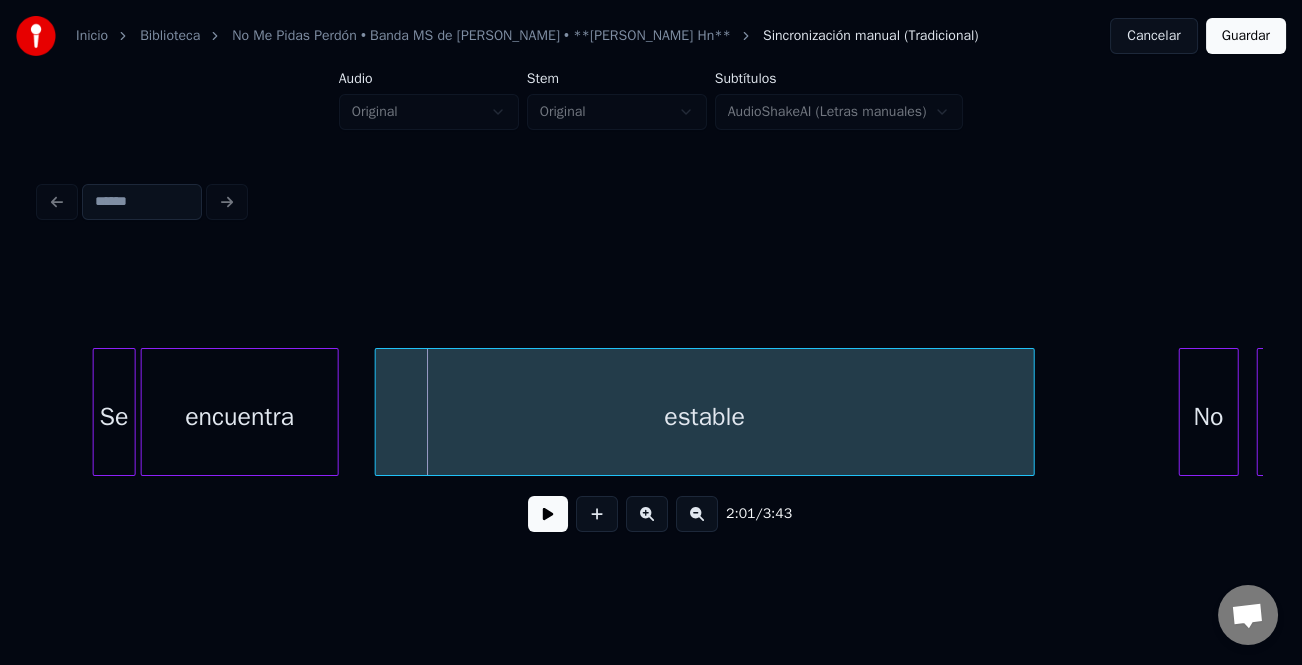 click at bounding box center (132, 412) 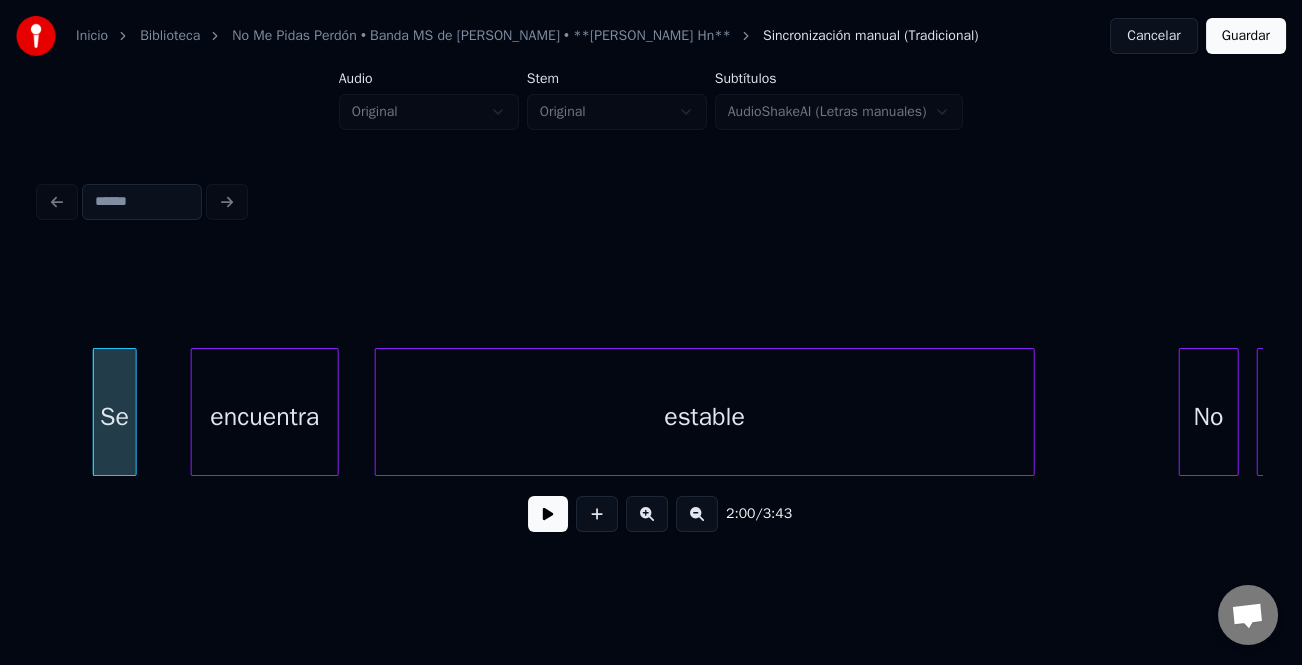 click at bounding box center [195, 412] 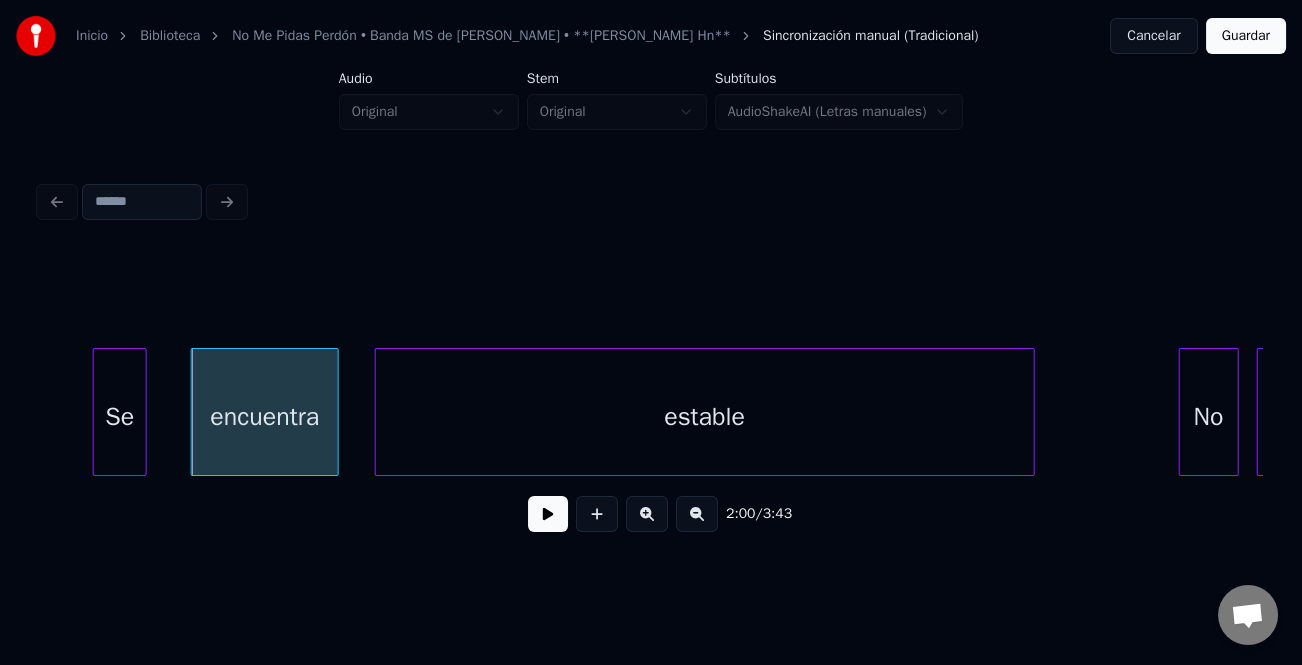 click at bounding box center [143, 412] 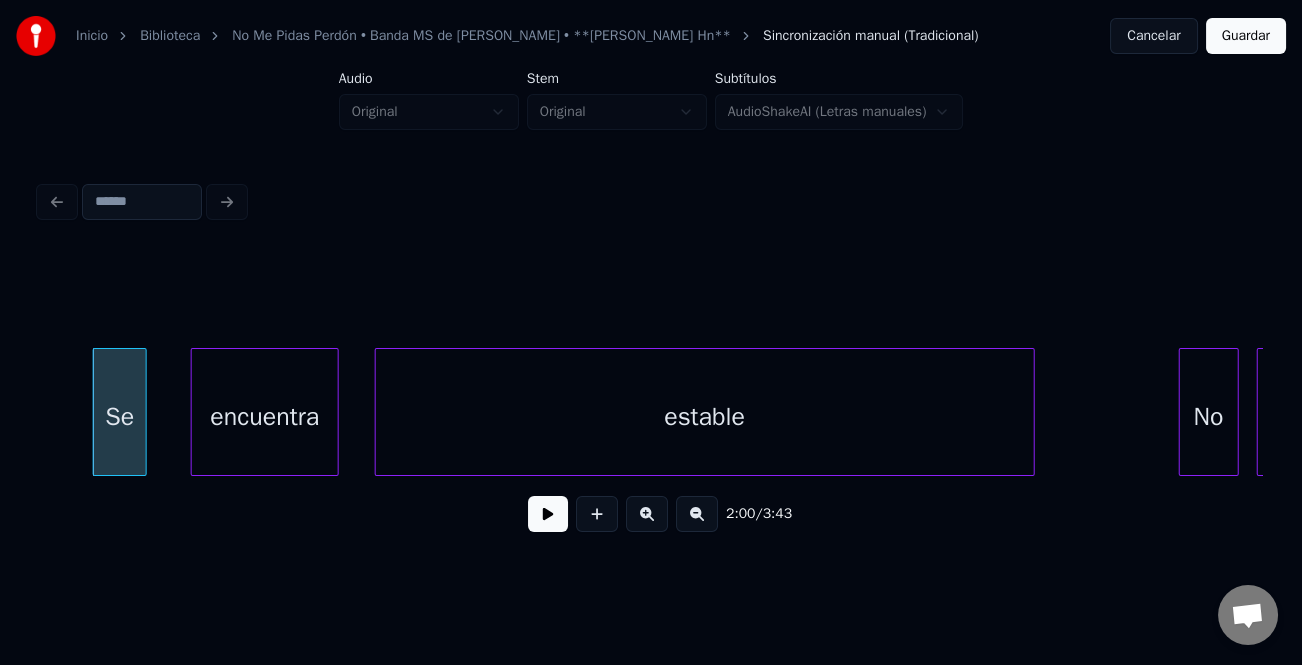 click at bounding box center (548, 514) 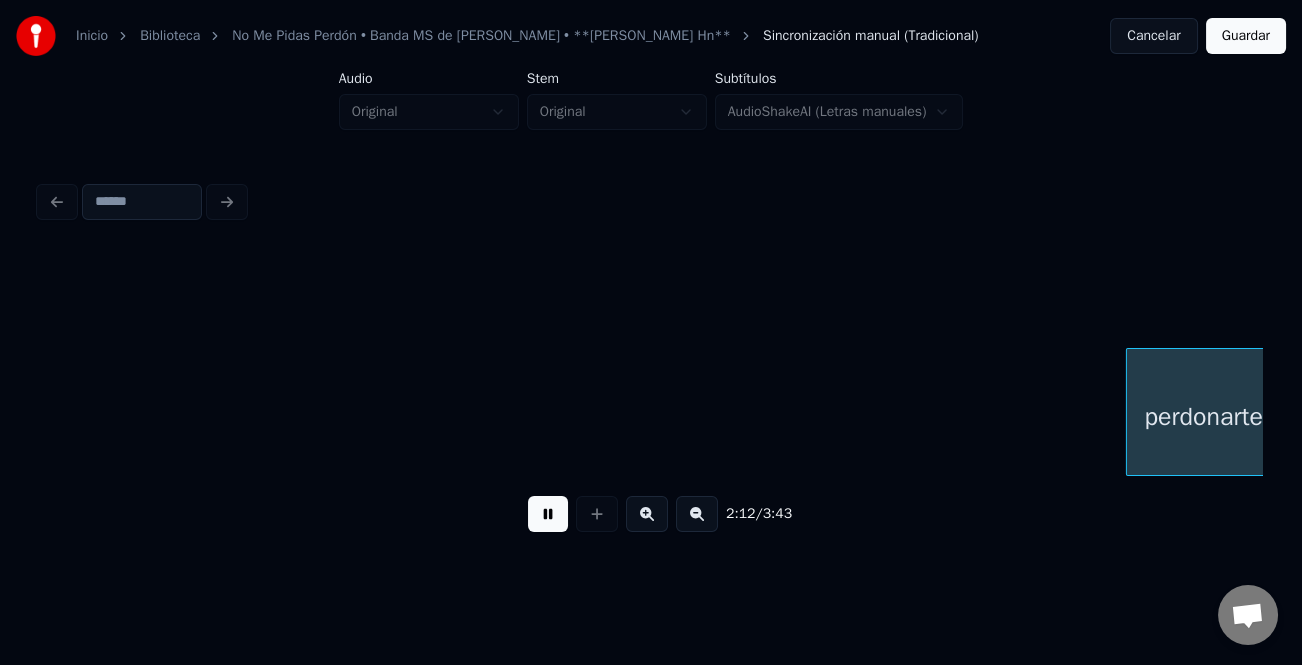 scroll, scrollTop: 0, scrollLeft: 39718, axis: horizontal 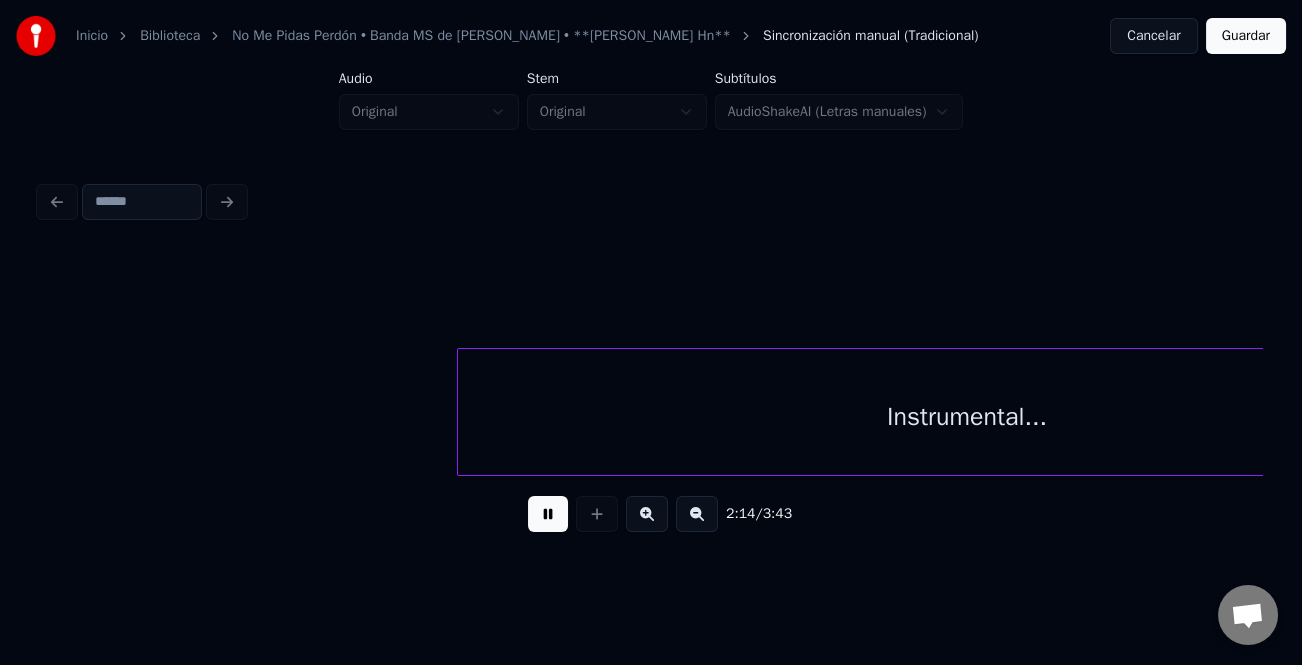 click on "Instrumental..." at bounding box center (967, 417) 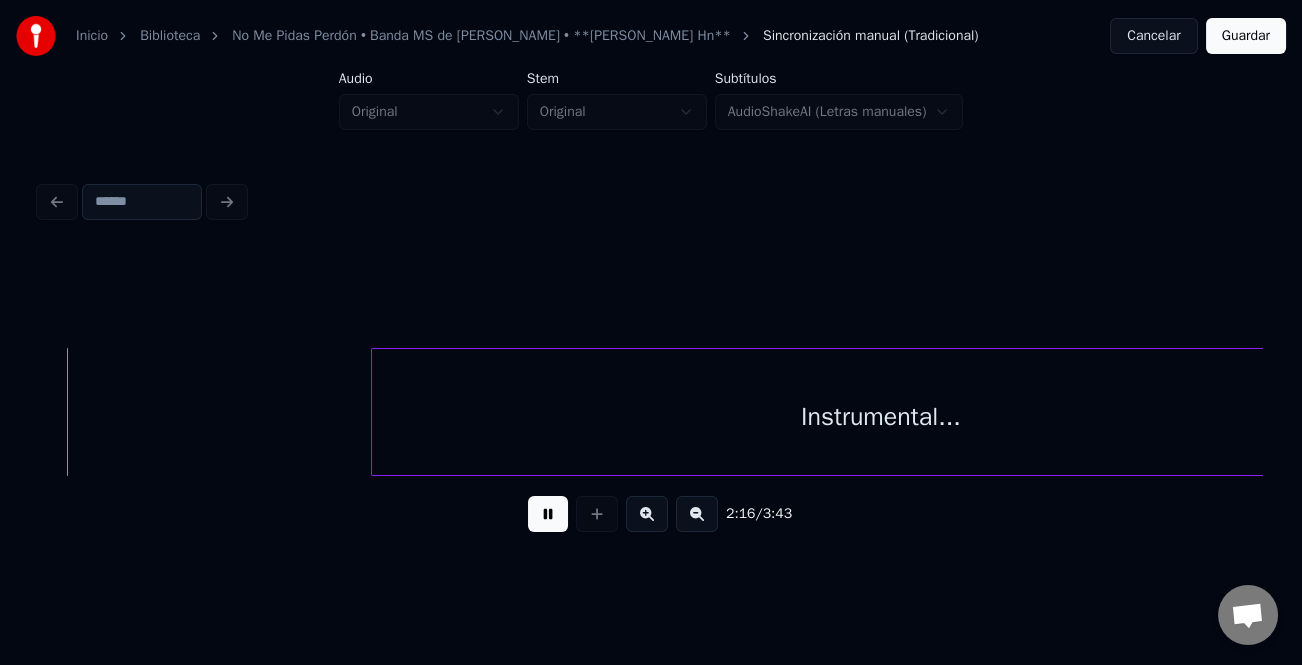 scroll, scrollTop: 0, scrollLeft: 40968, axis: horizontal 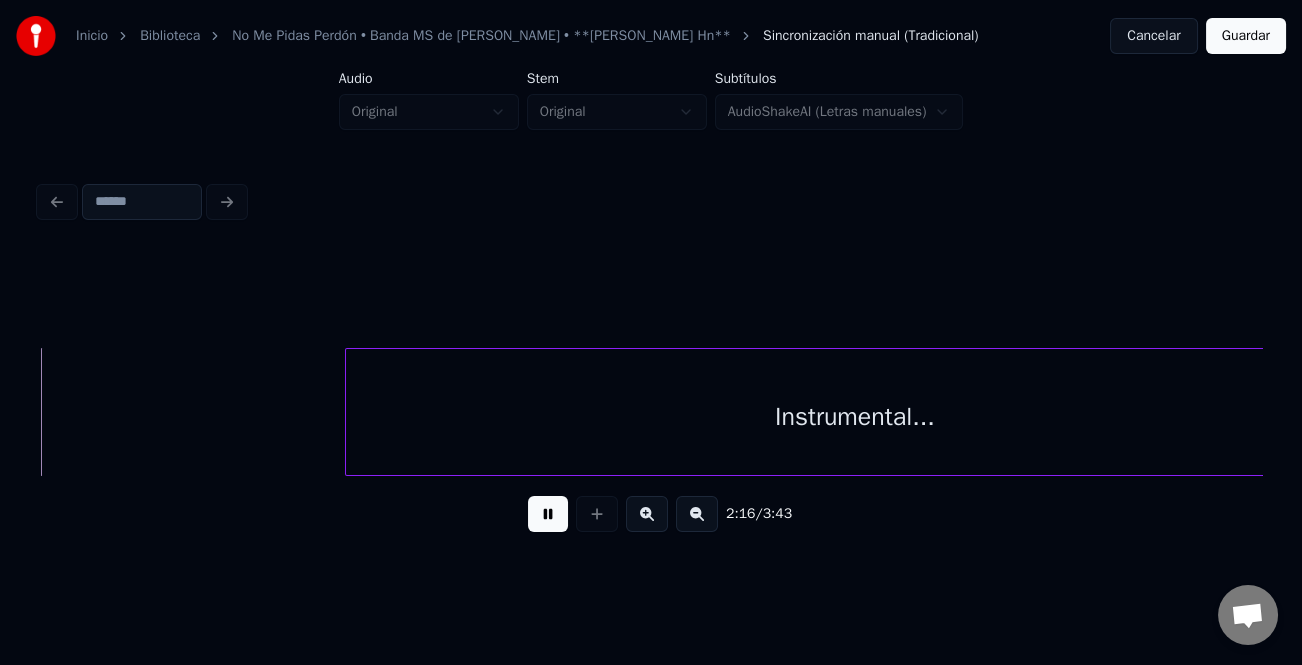 click on "Instrumental..." at bounding box center (855, 417) 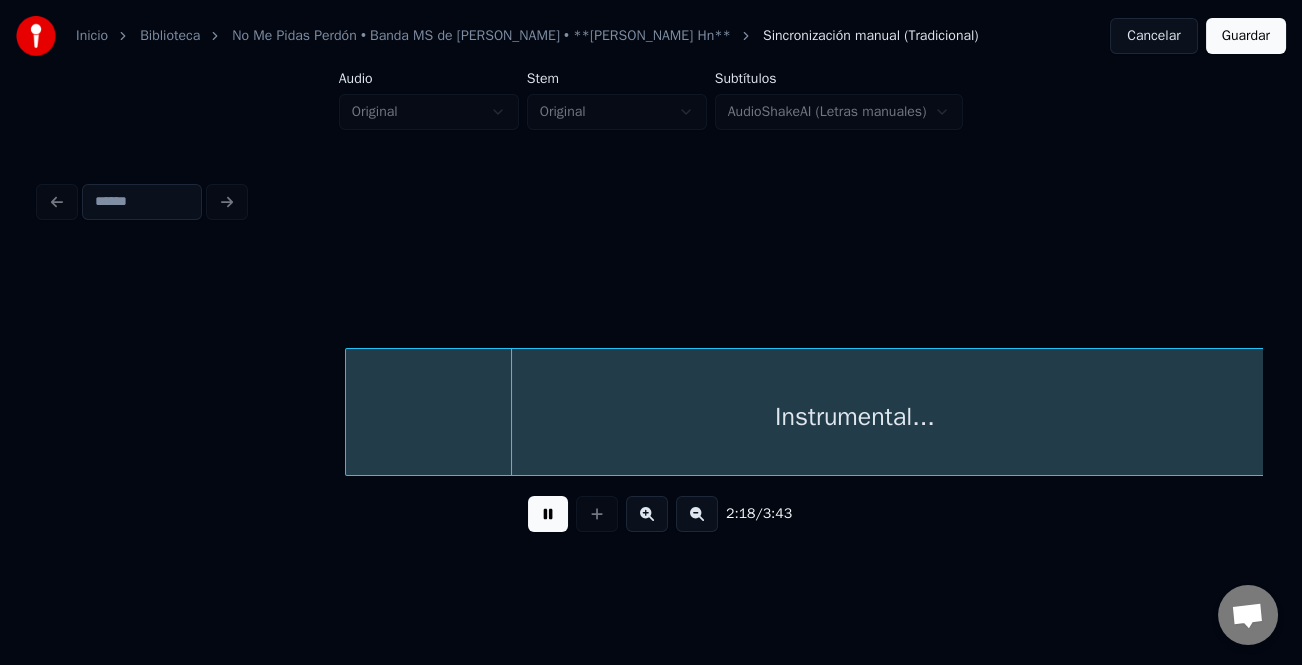 click at bounding box center (548, 514) 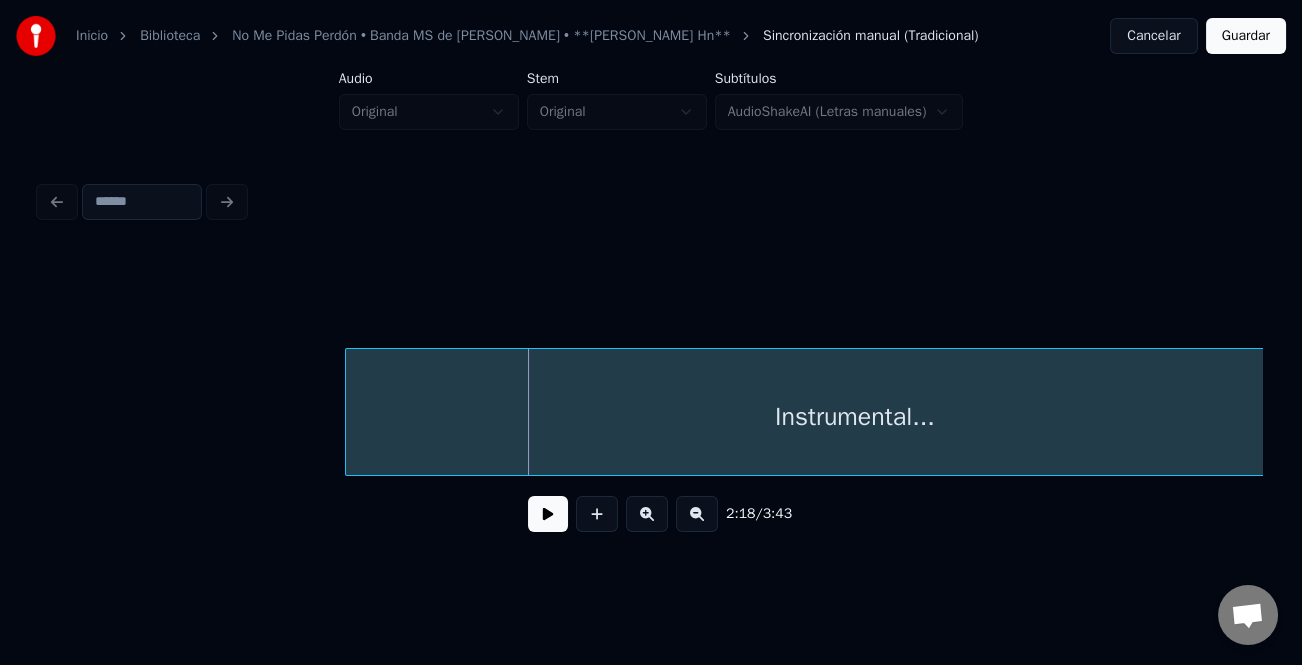 click at bounding box center (697, 514) 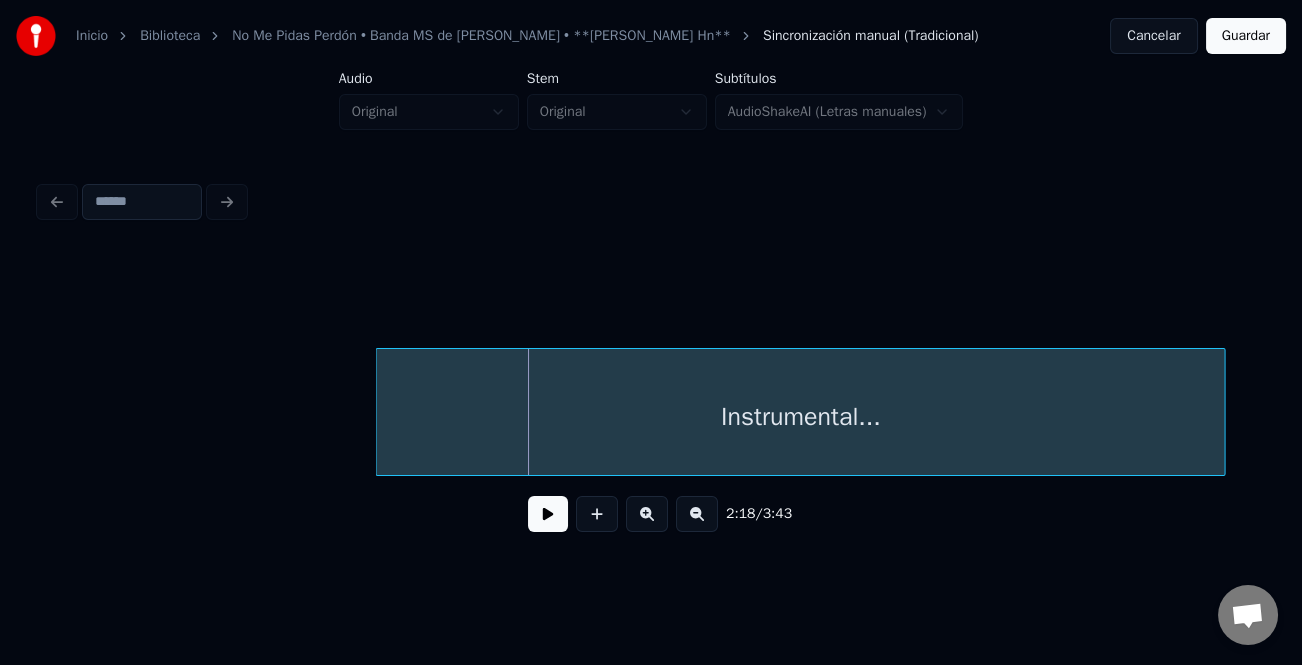 click at bounding box center (697, 514) 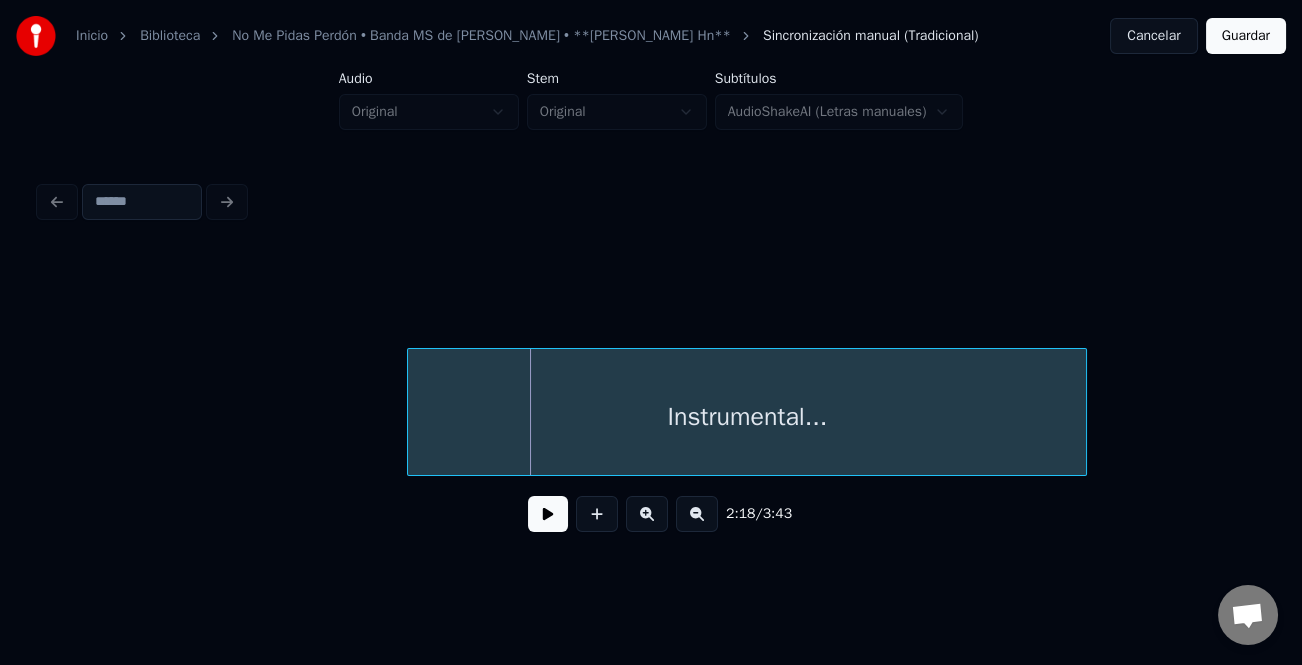 click at bounding box center [697, 514] 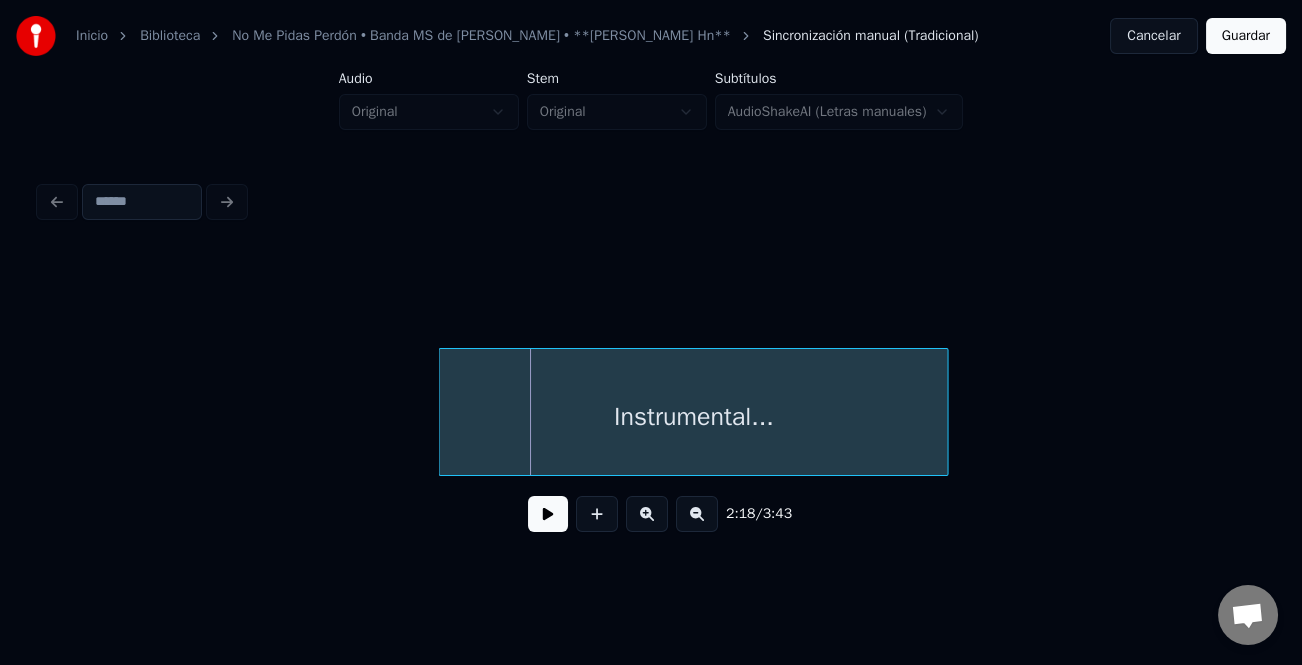 click at bounding box center (697, 514) 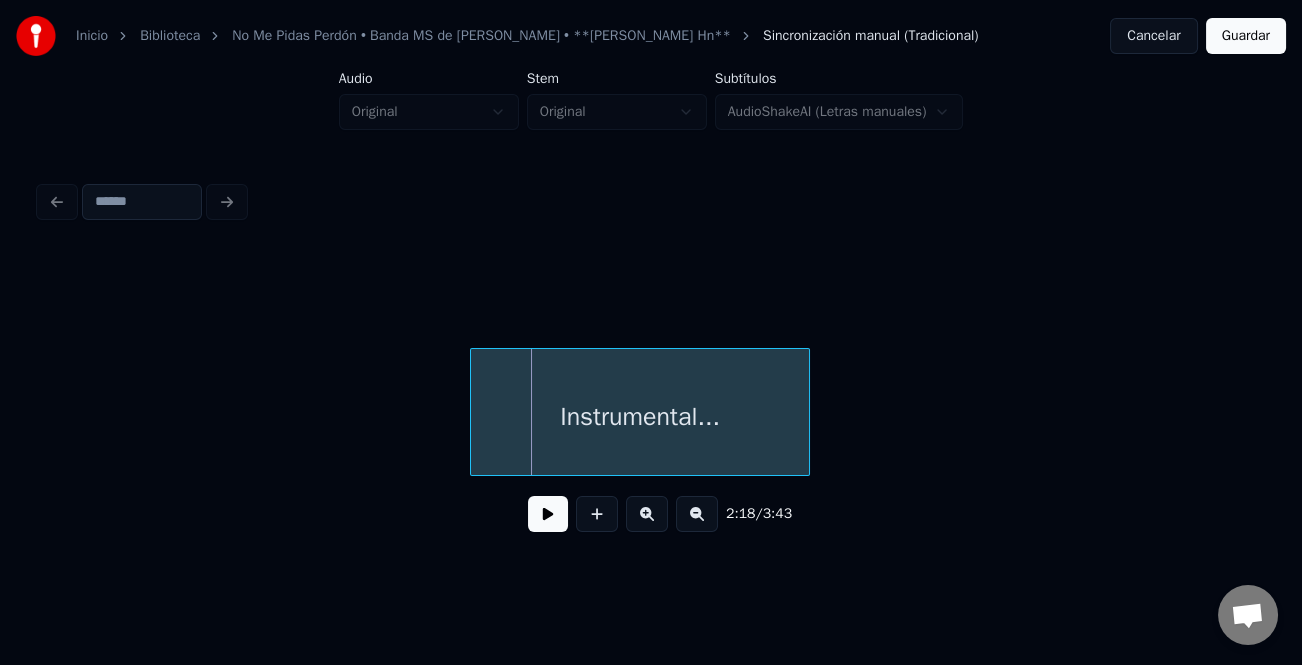 click at bounding box center [697, 514] 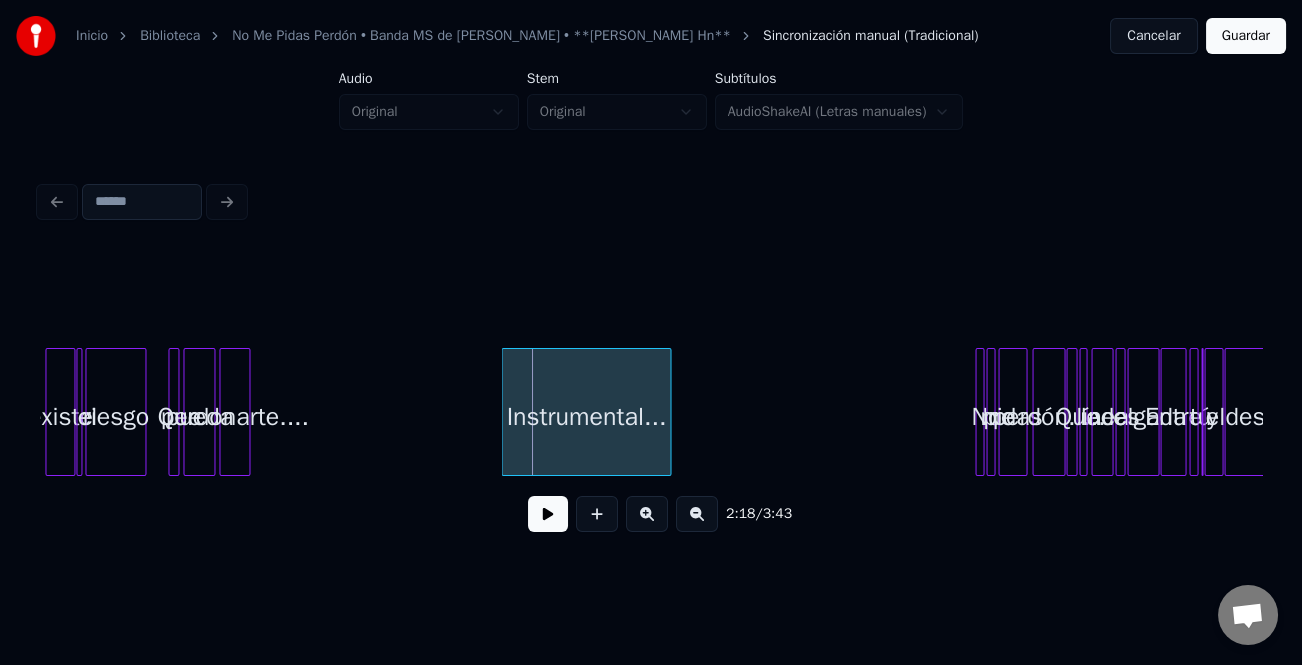 click at bounding box center [697, 514] 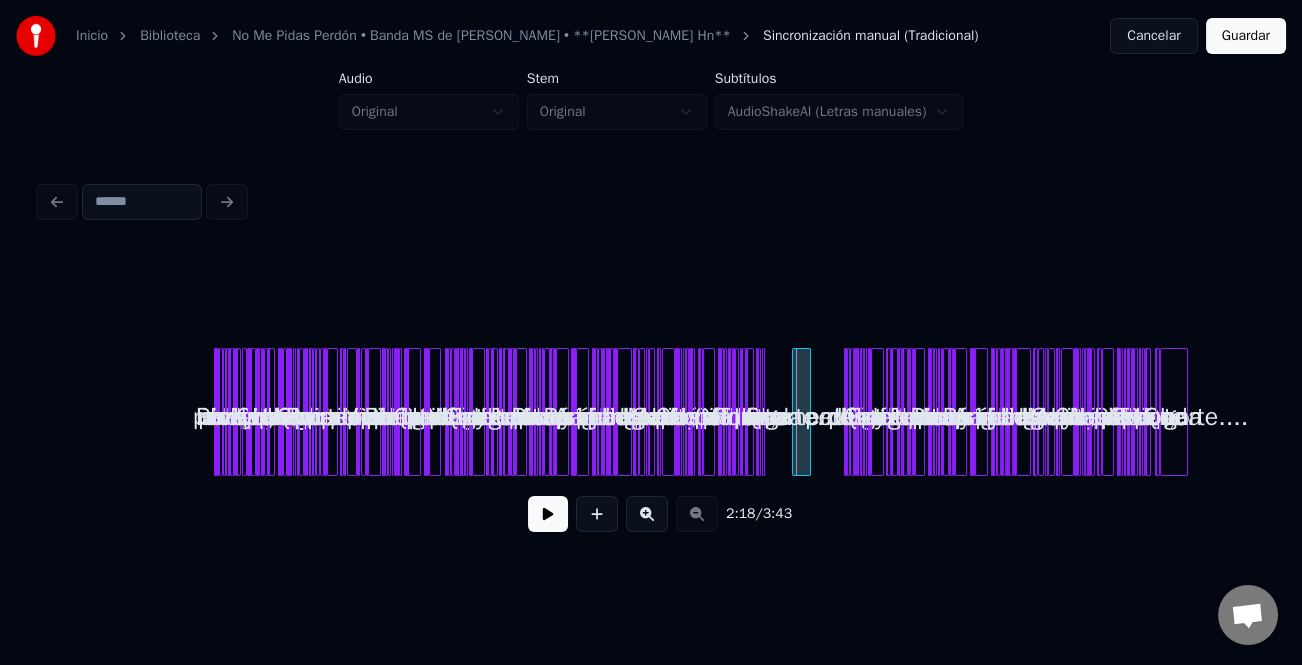 click at bounding box center (647, 514) 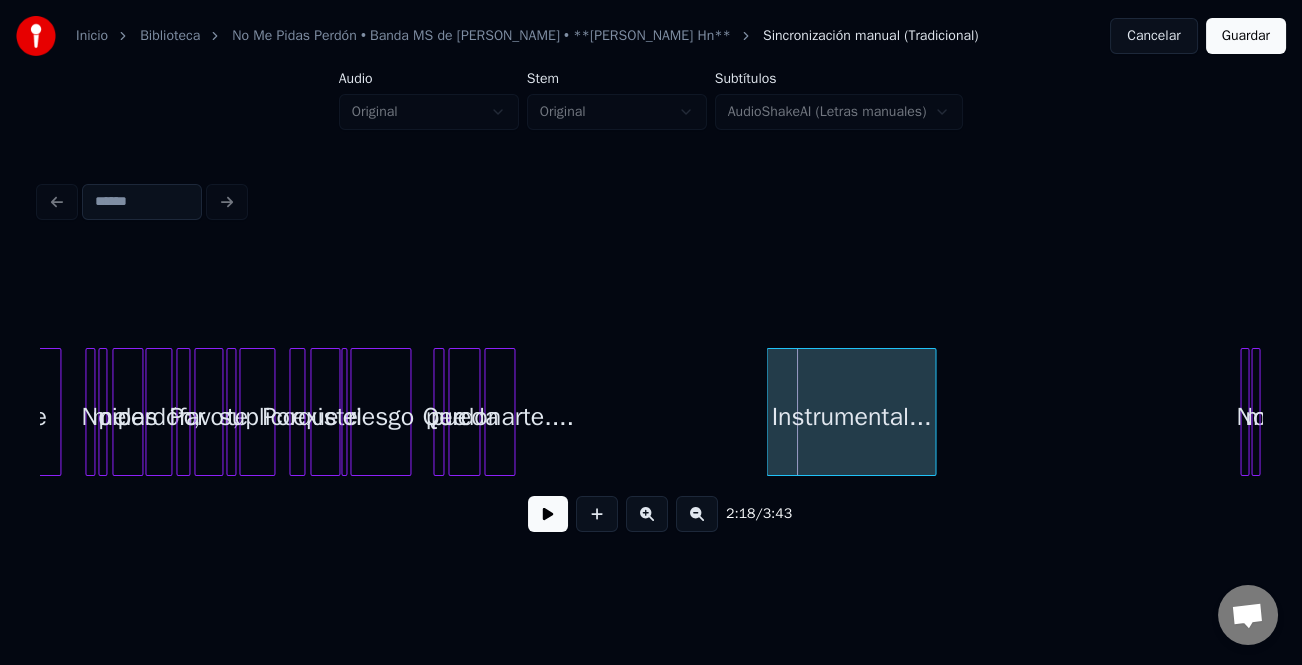 click at bounding box center (647, 514) 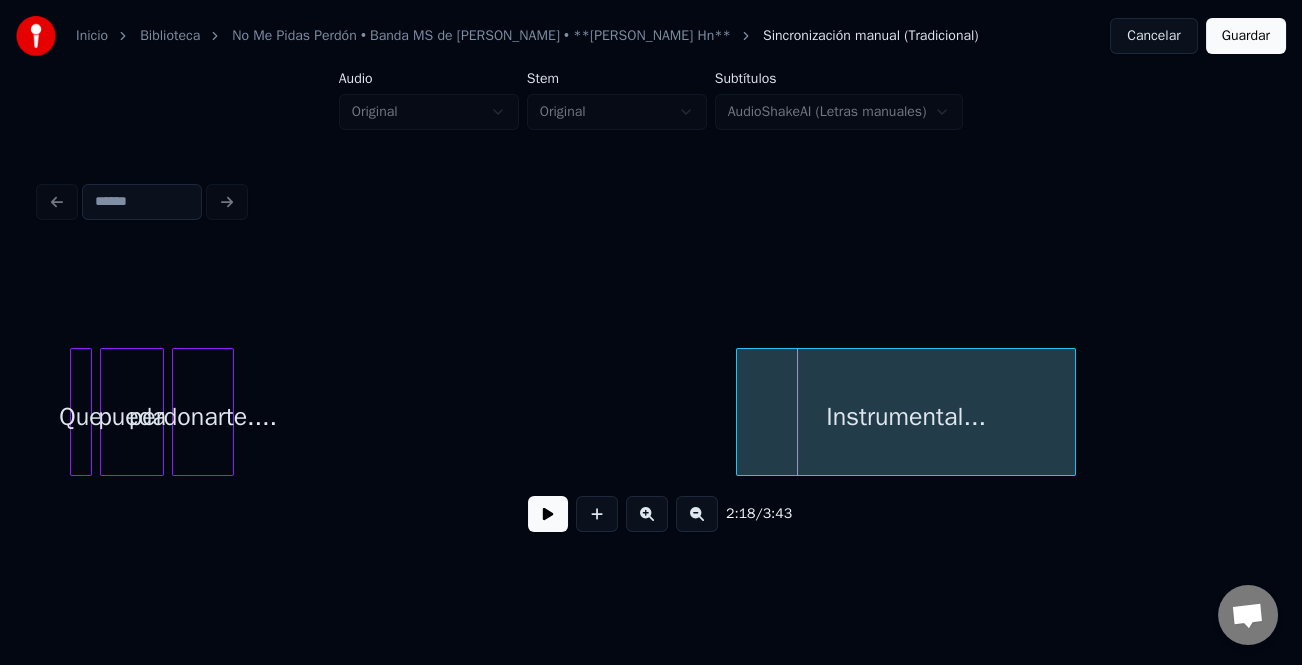 click at bounding box center (647, 514) 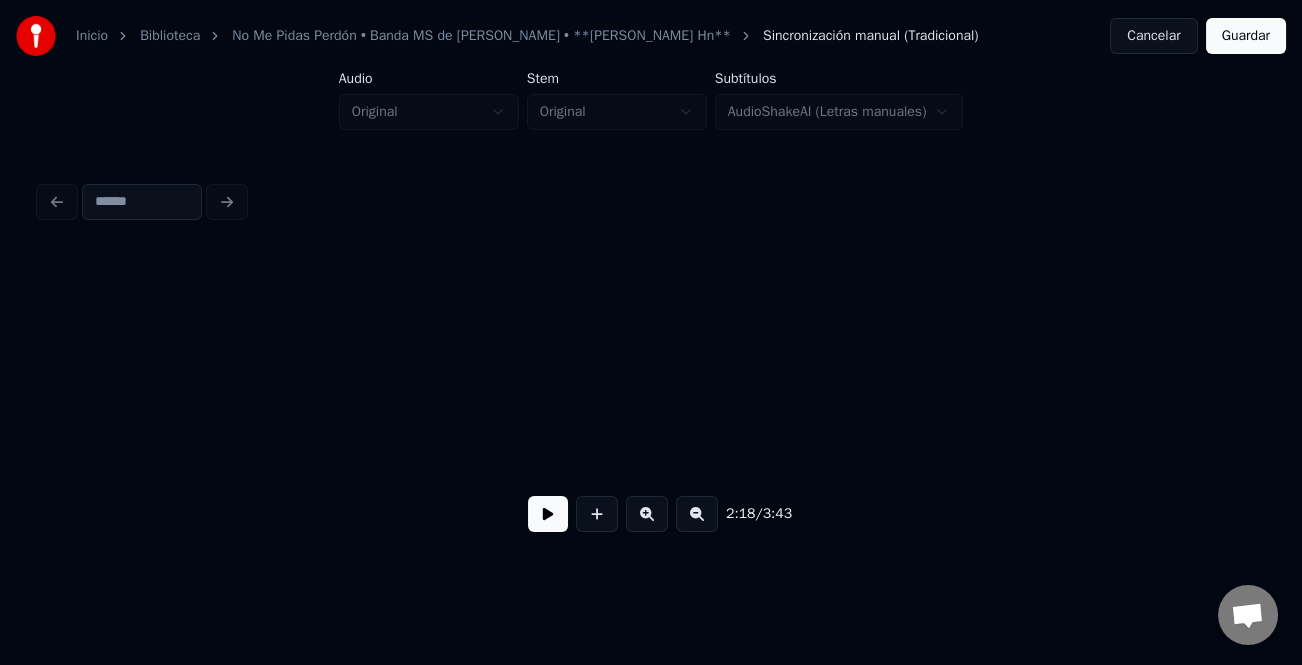 scroll, scrollTop: 0, scrollLeft: 19971, axis: horizontal 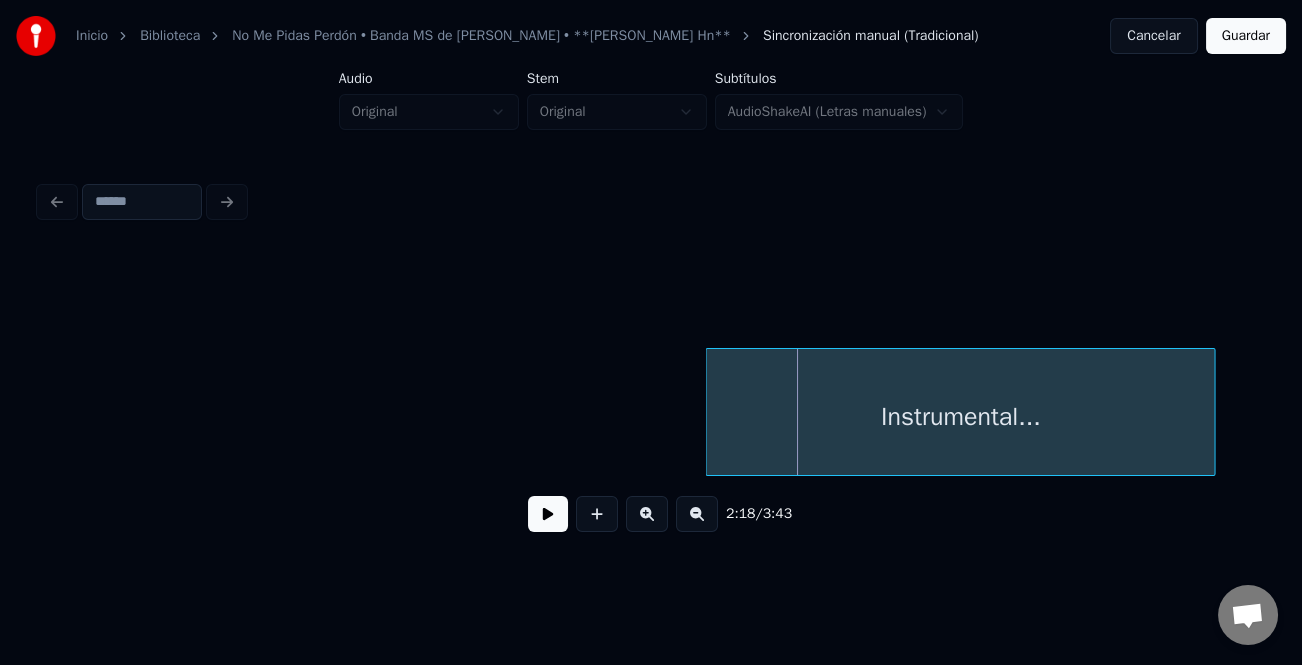 drag, startPoint x: 784, startPoint y: 482, endPoint x: 772, endPoint y: 486, distance: 12.649111 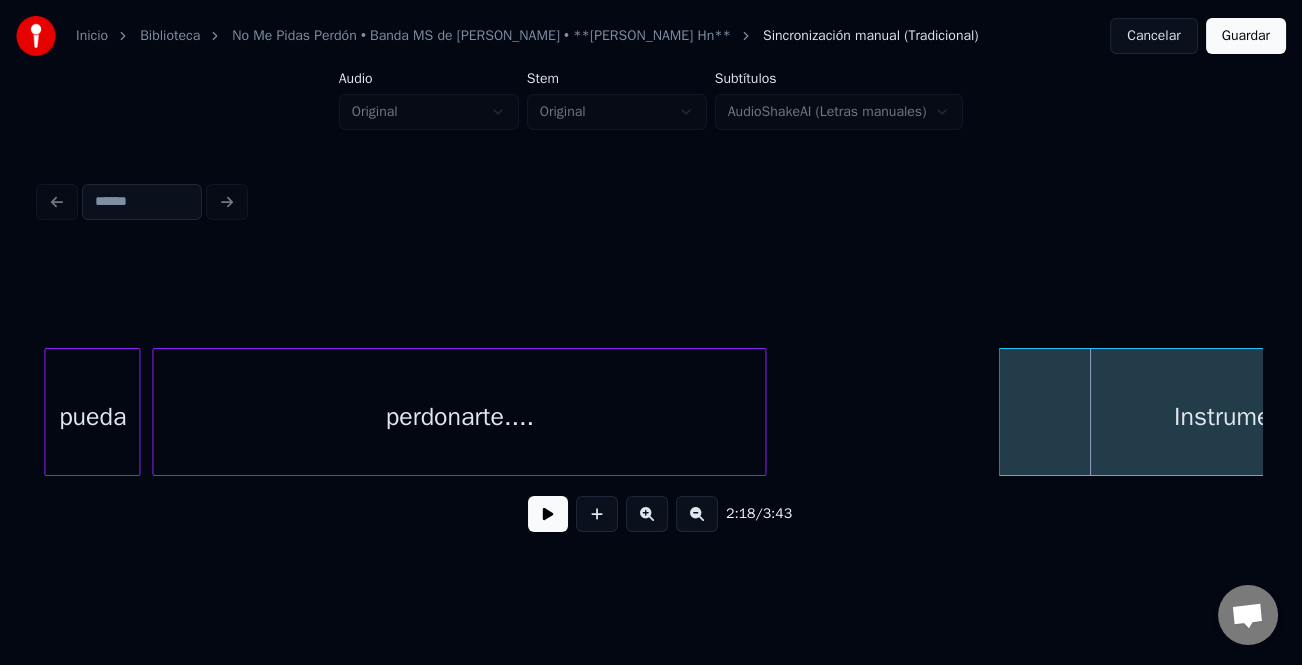 click at bounding box center (762, 412) 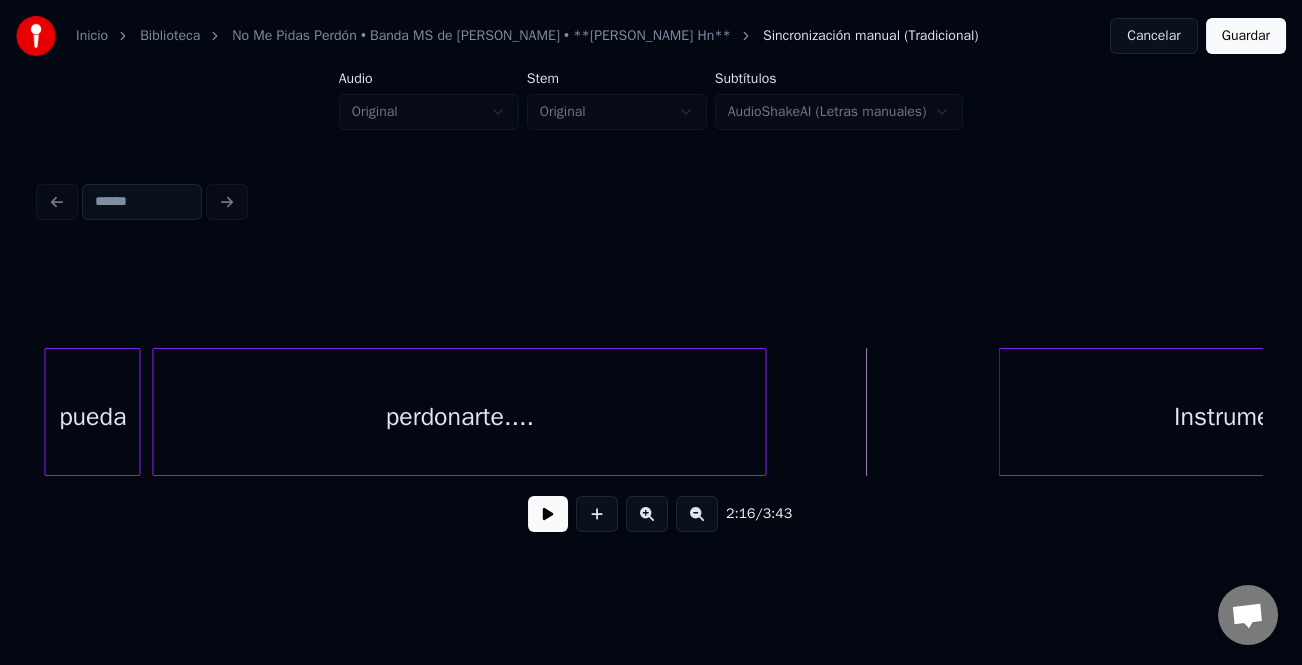 click at bounding box center [548, 514] 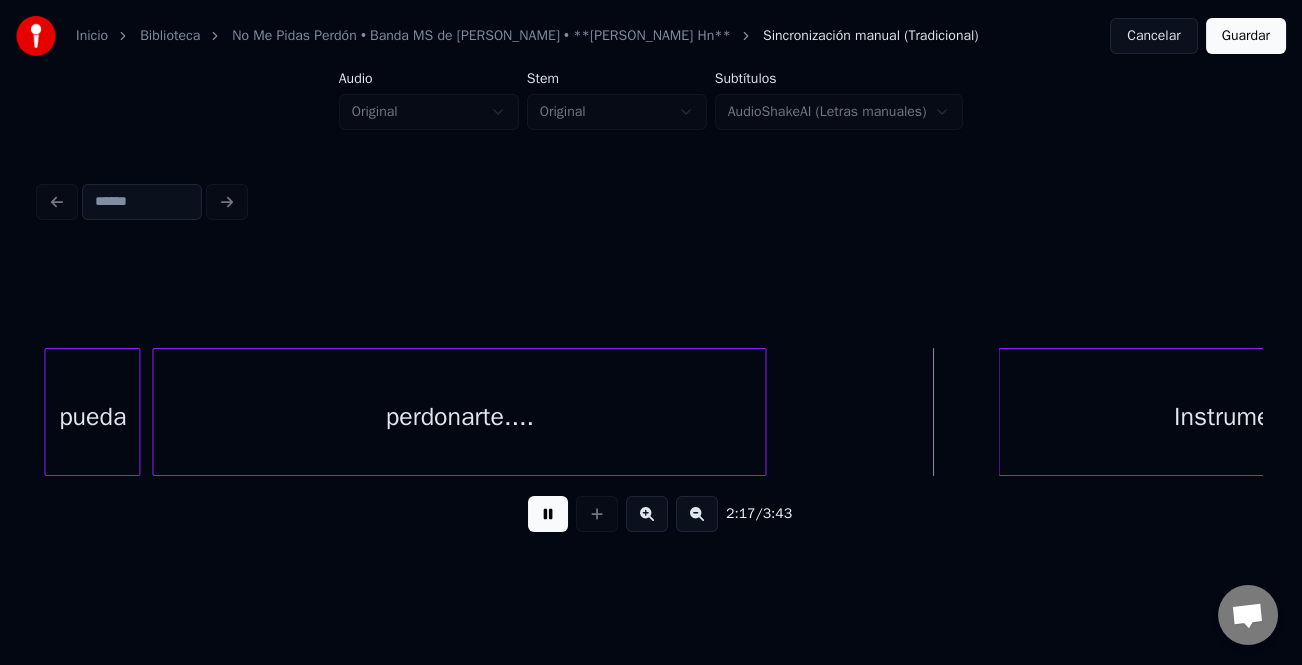 click at bounding box center (548, 514) 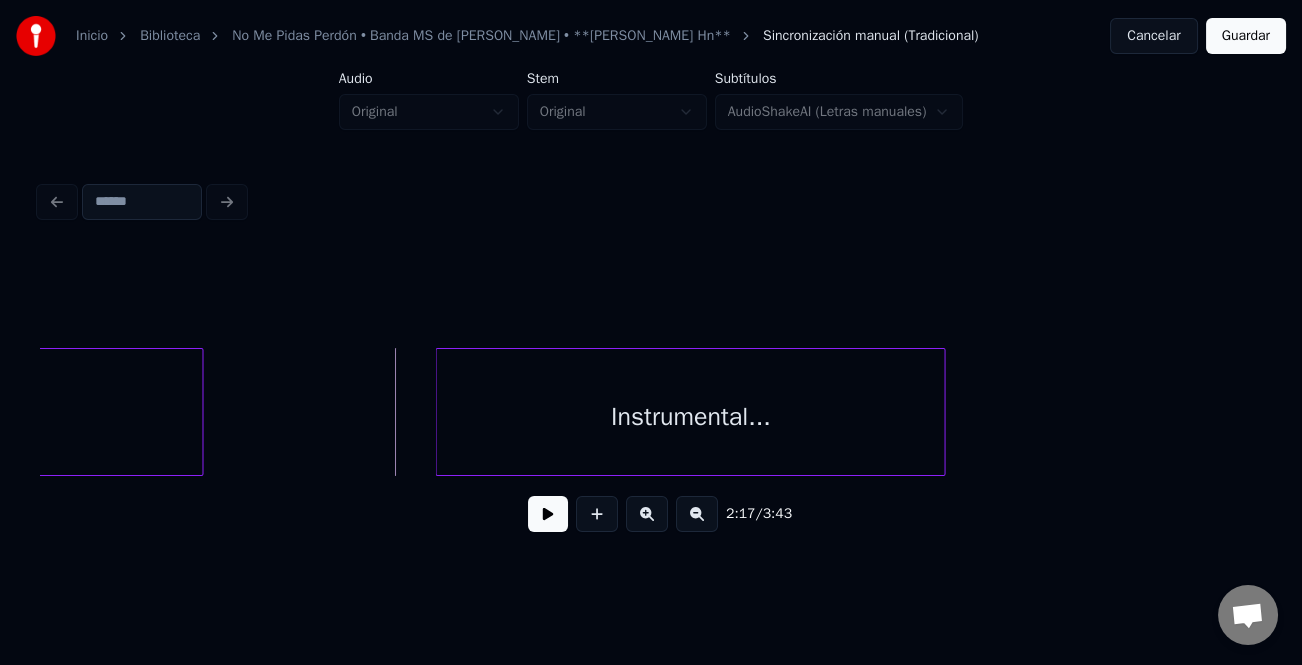 scroll, scrollTop: 0, scrollLeft: 20967, axis: horizontal 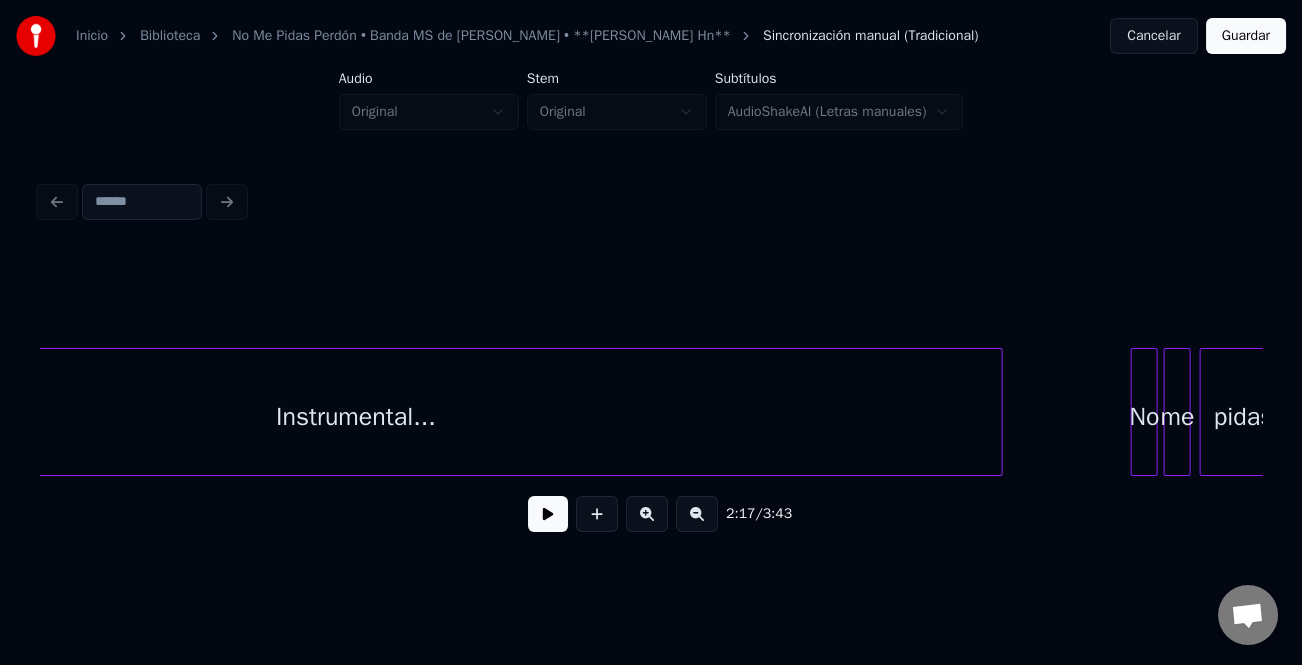 click at bounding box center [999, 412] 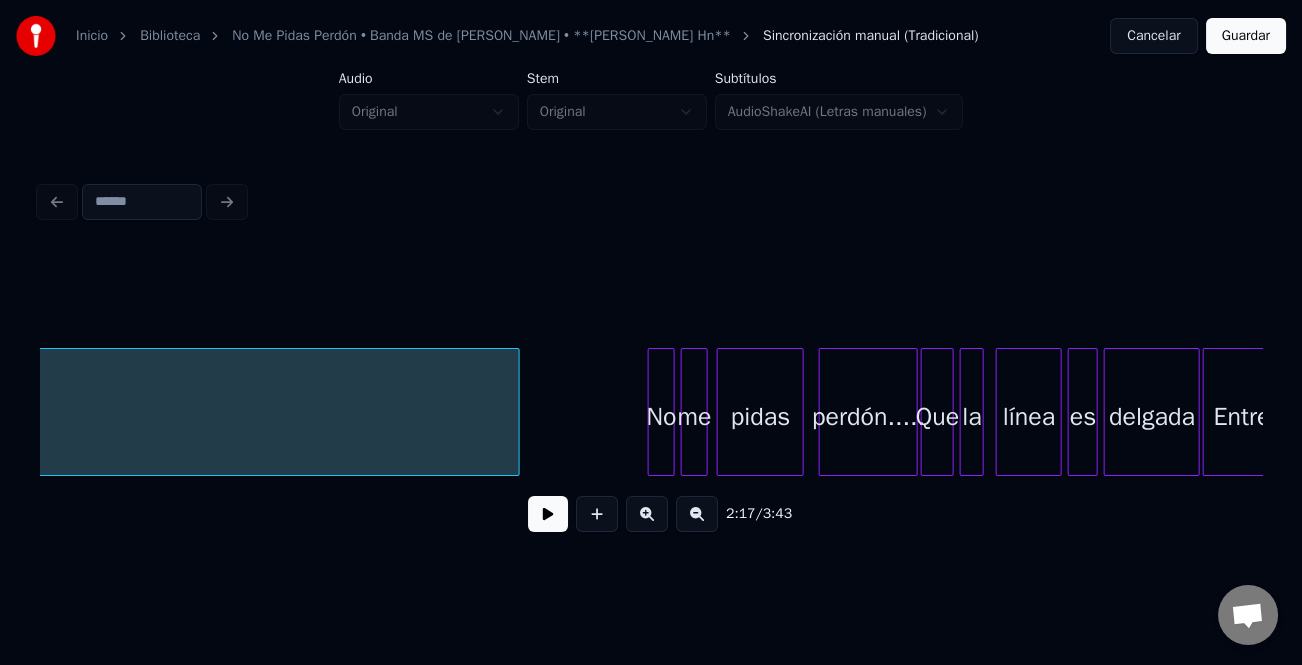 scroll, scrollTop: 0, scrollLeft: 21342, axis: horizontal 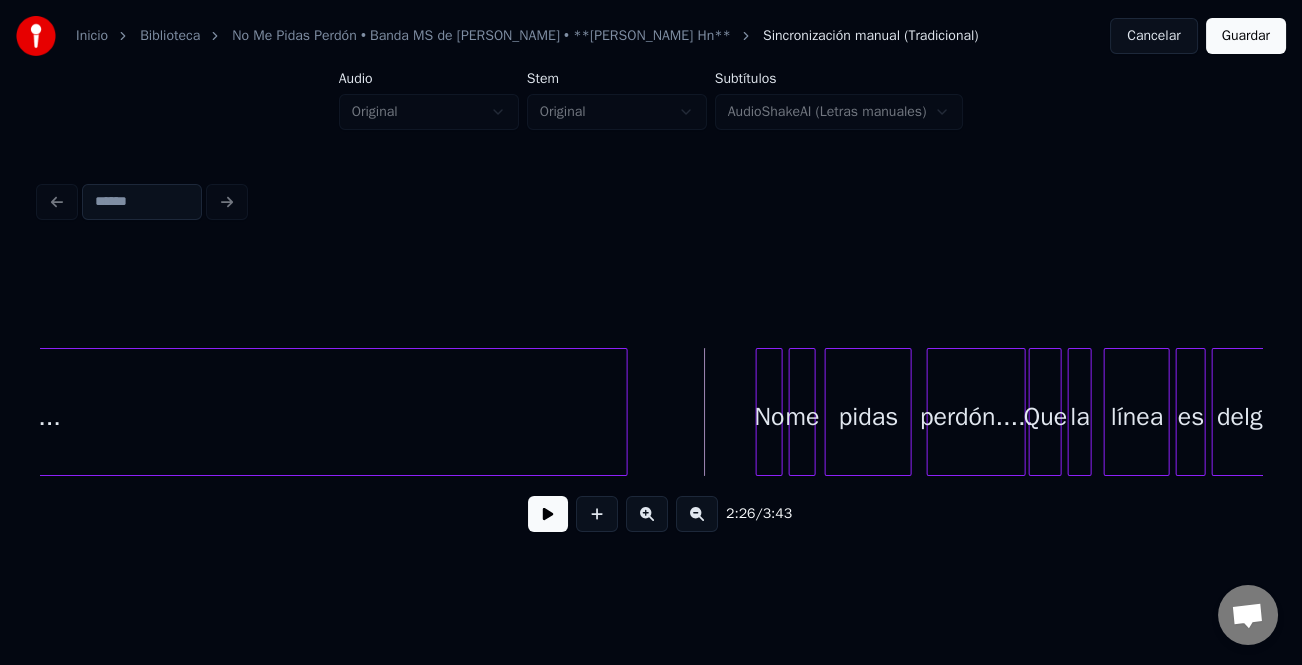 click at bounding box center [548, 514] 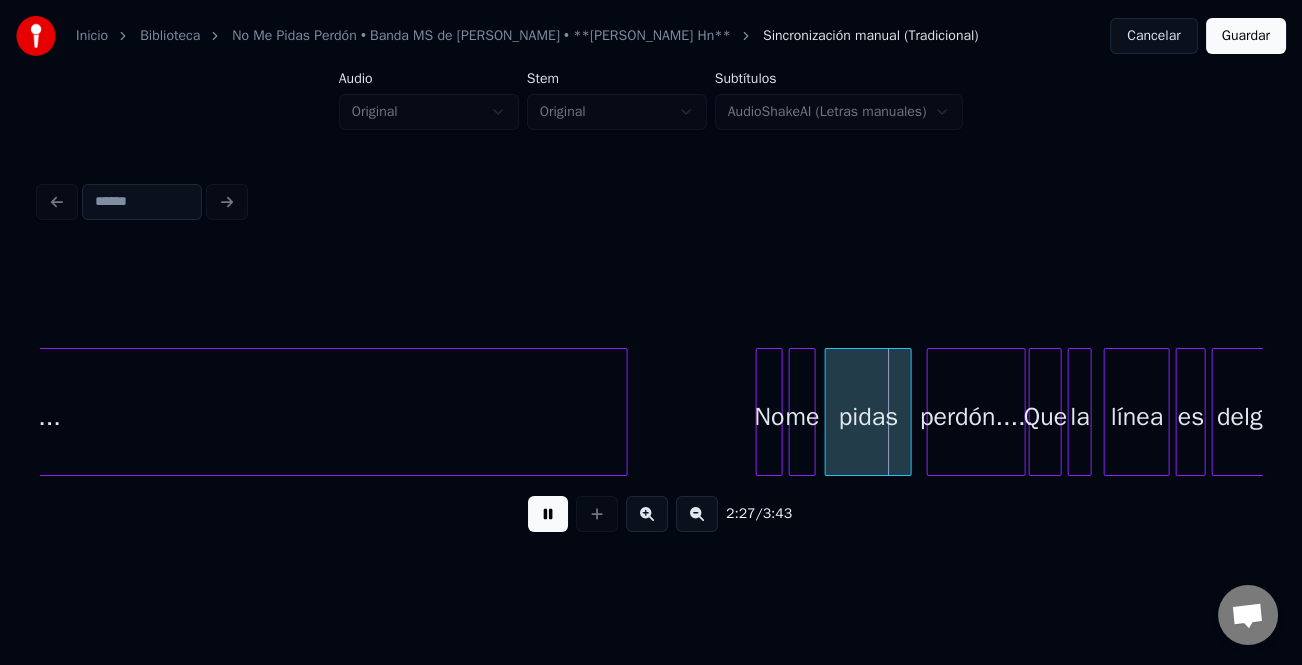 click at bounding box center [548, 514] 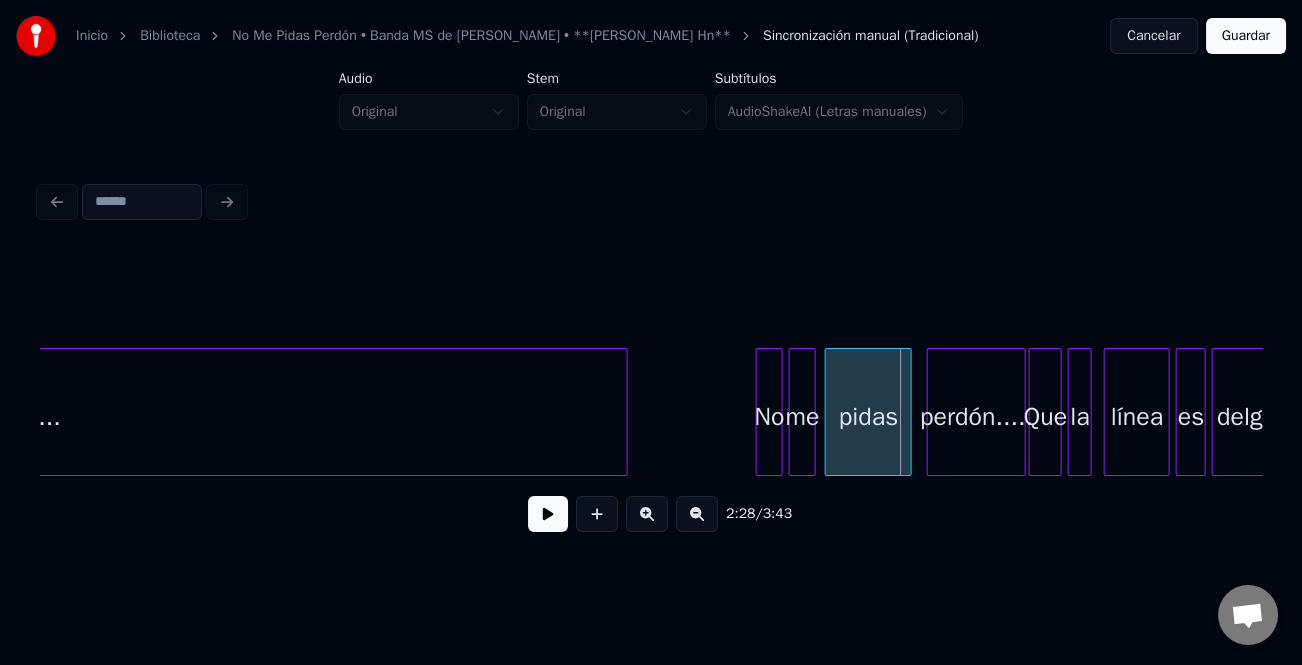 click at bounding box center (647, 514) 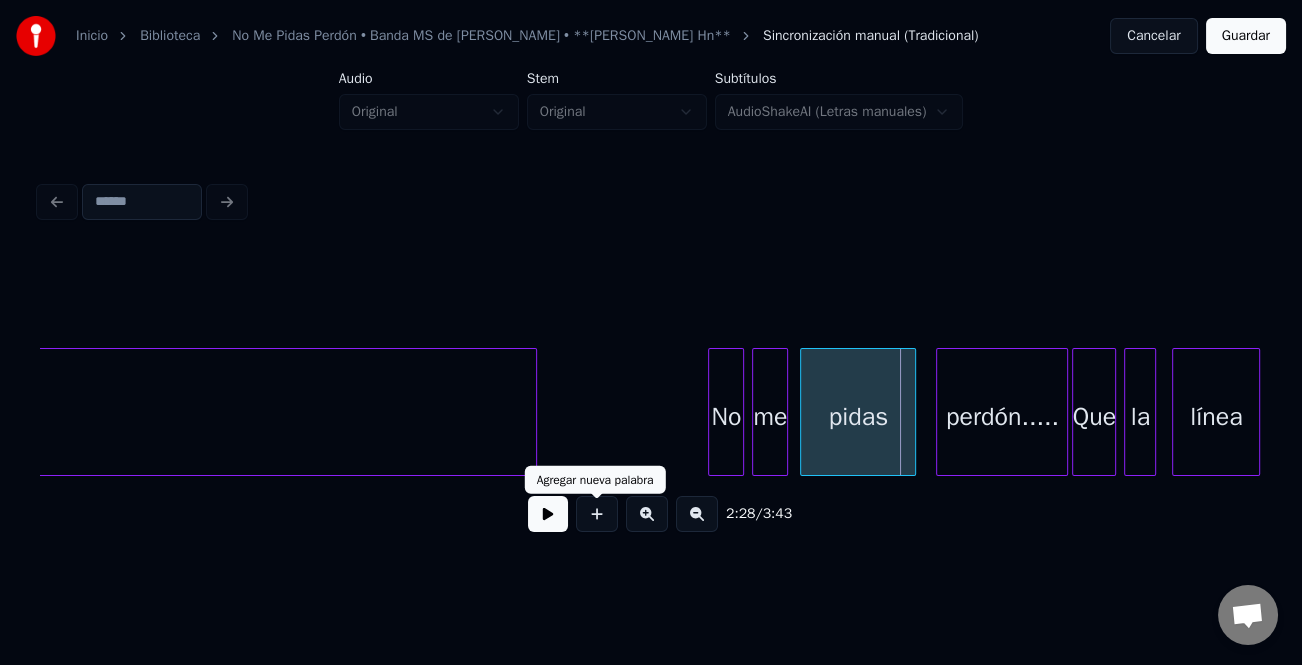 click at bounding box center (548, 514) 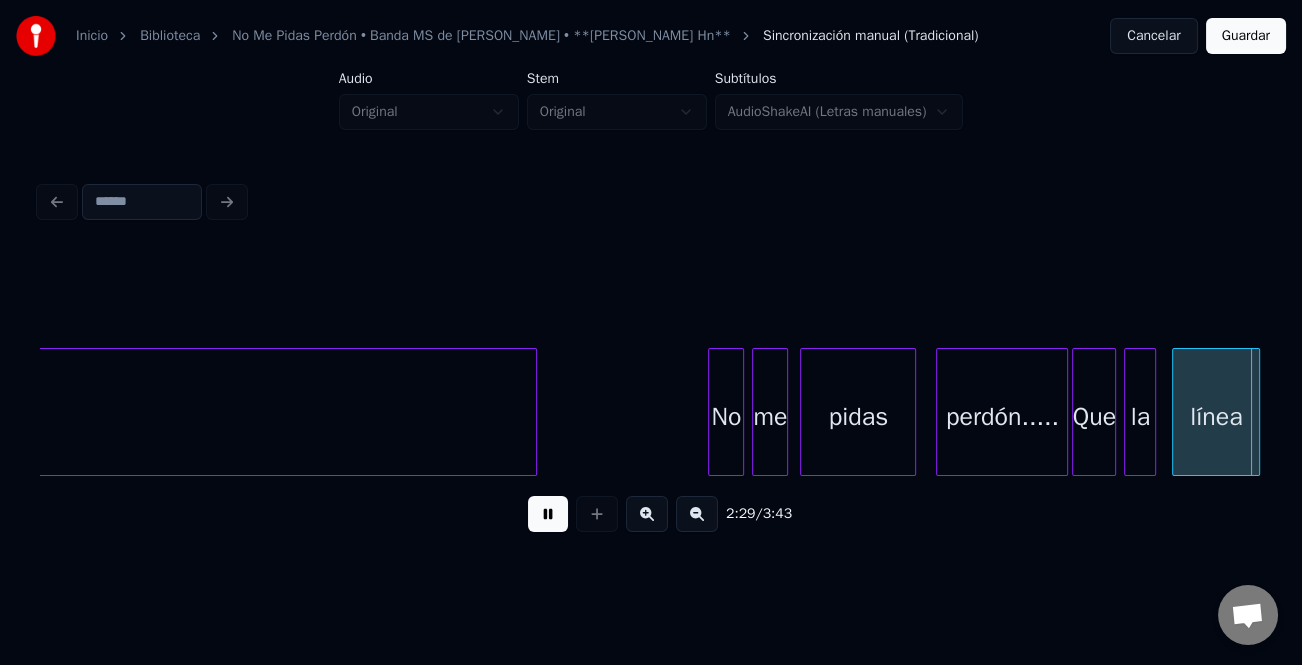 scroll, scrollTop: 0, scrollLeft: 29966, axis: horizontal 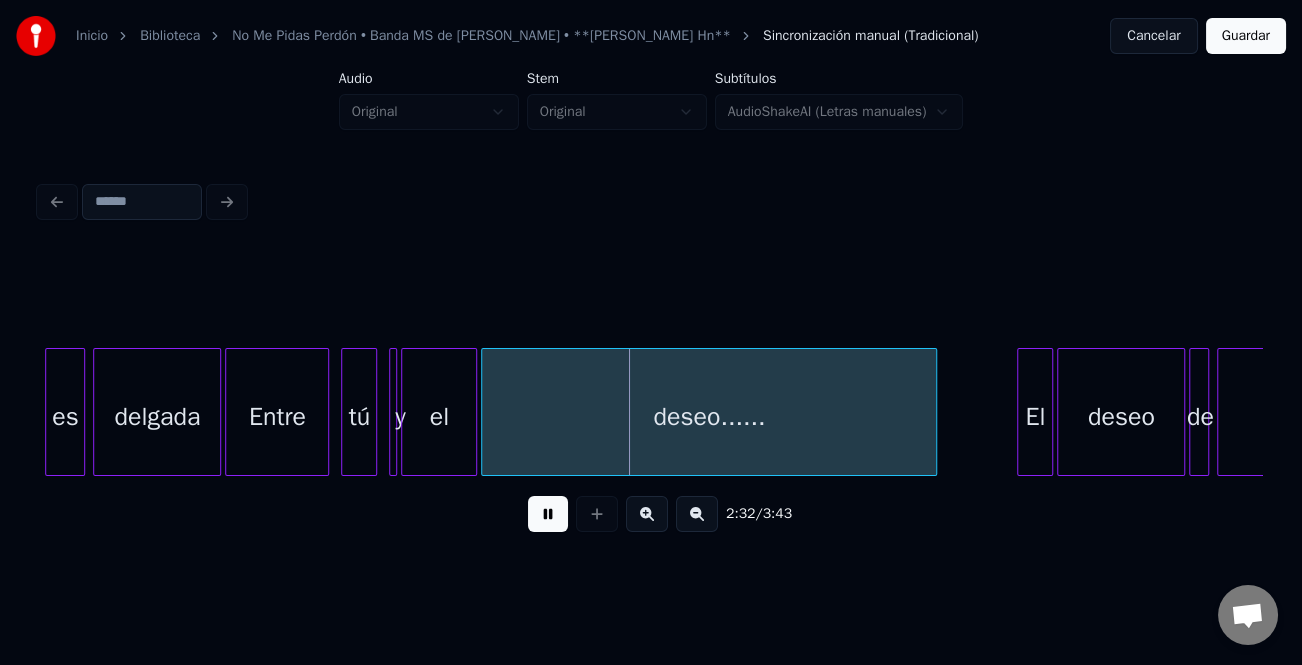 click at bounding box center (548, 514) 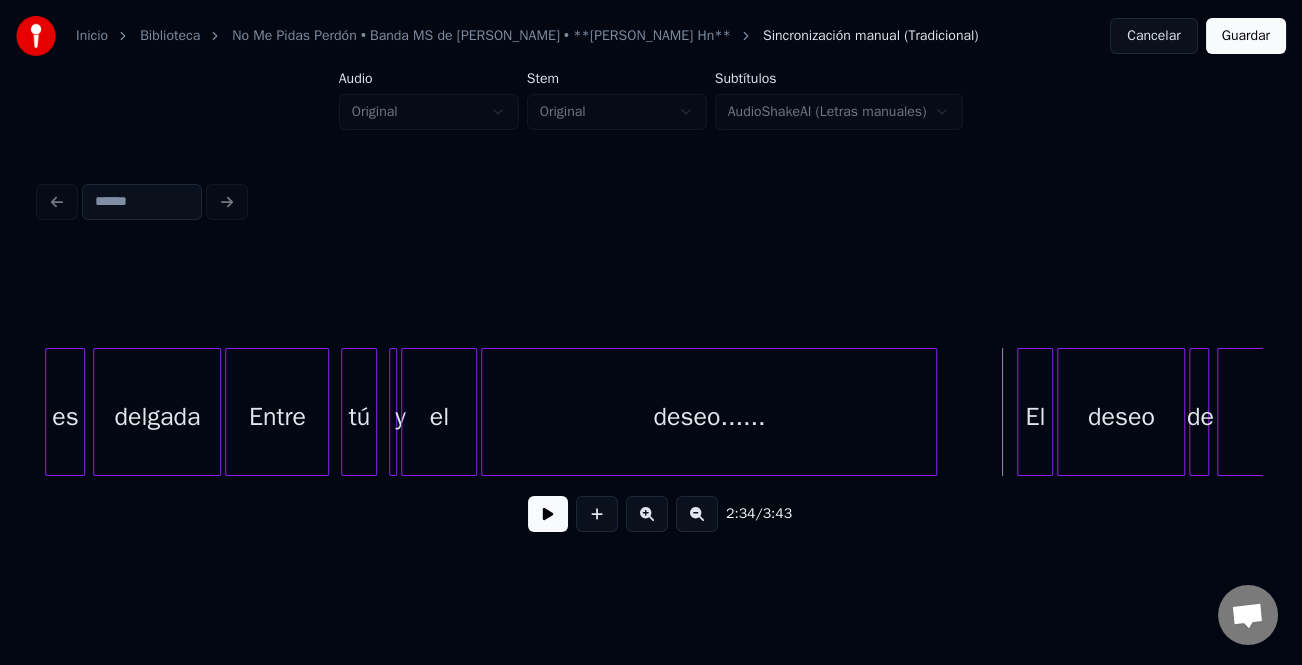 click at bounding box center (548, 514) 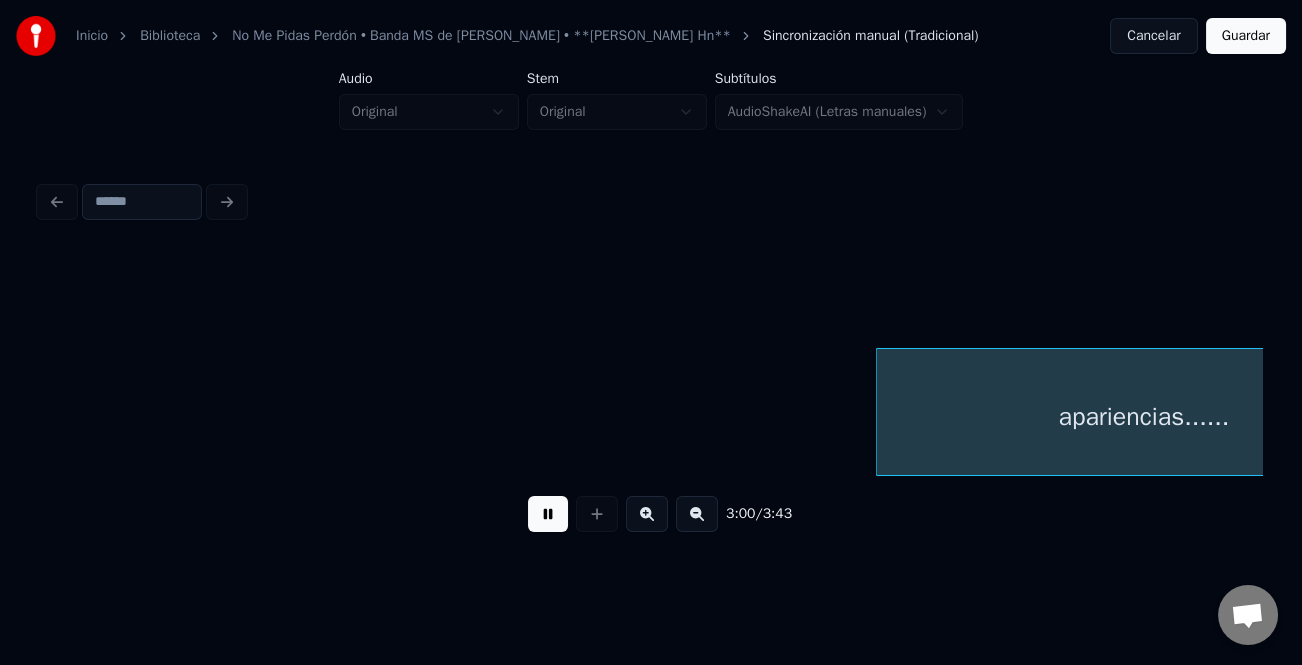 scroll, scrollTop: 0, scrollLeft: 36087, axis: horizontal 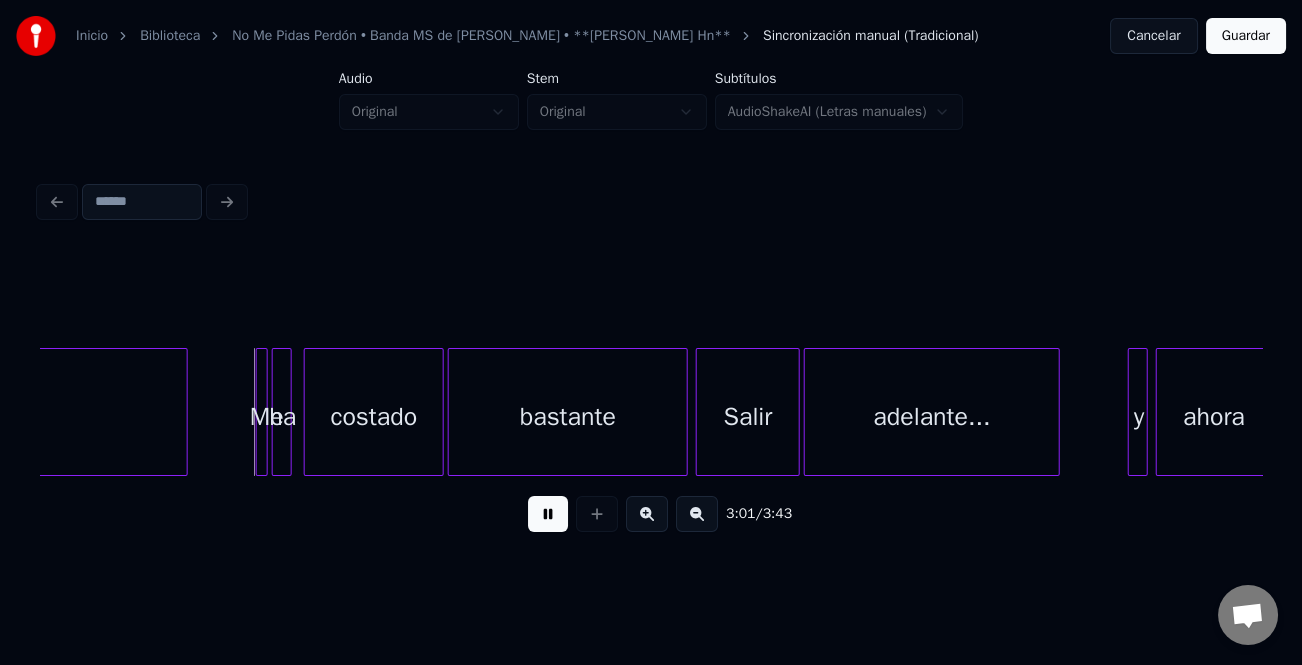 click on "apariencias...... Me ha costado bastante Salir adelante... y ahora" at bounding box center (-13702, 412) 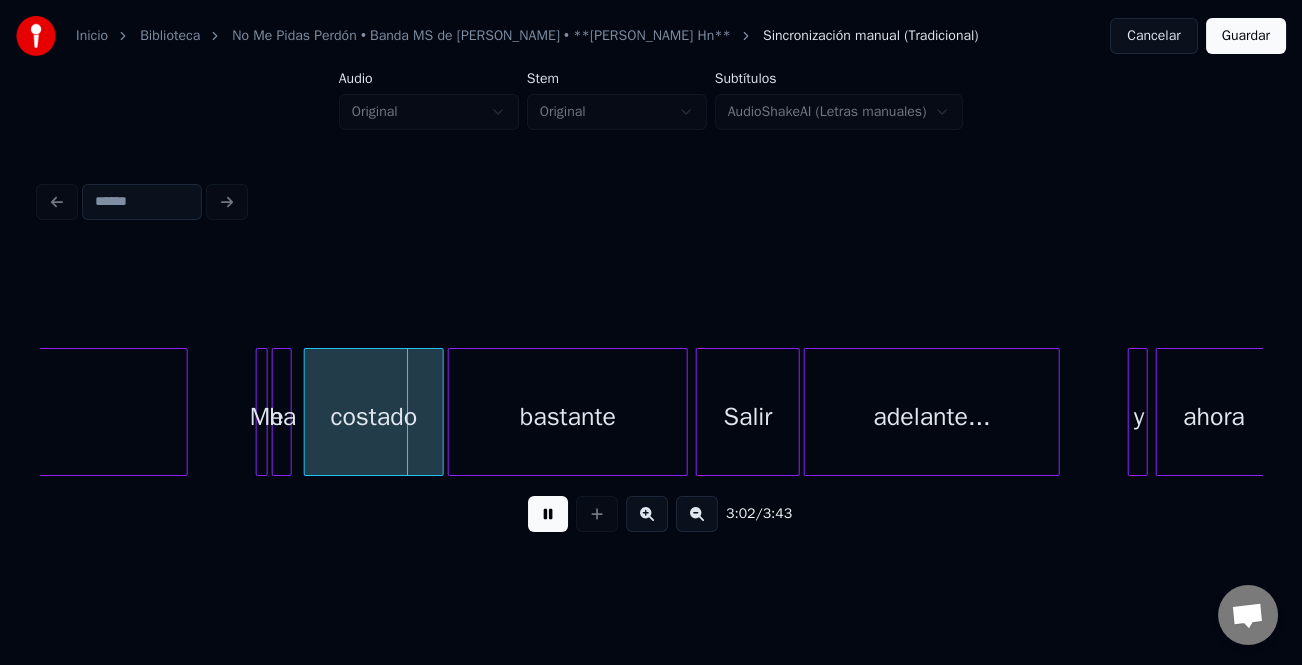 click at bounding box center [647, 514] 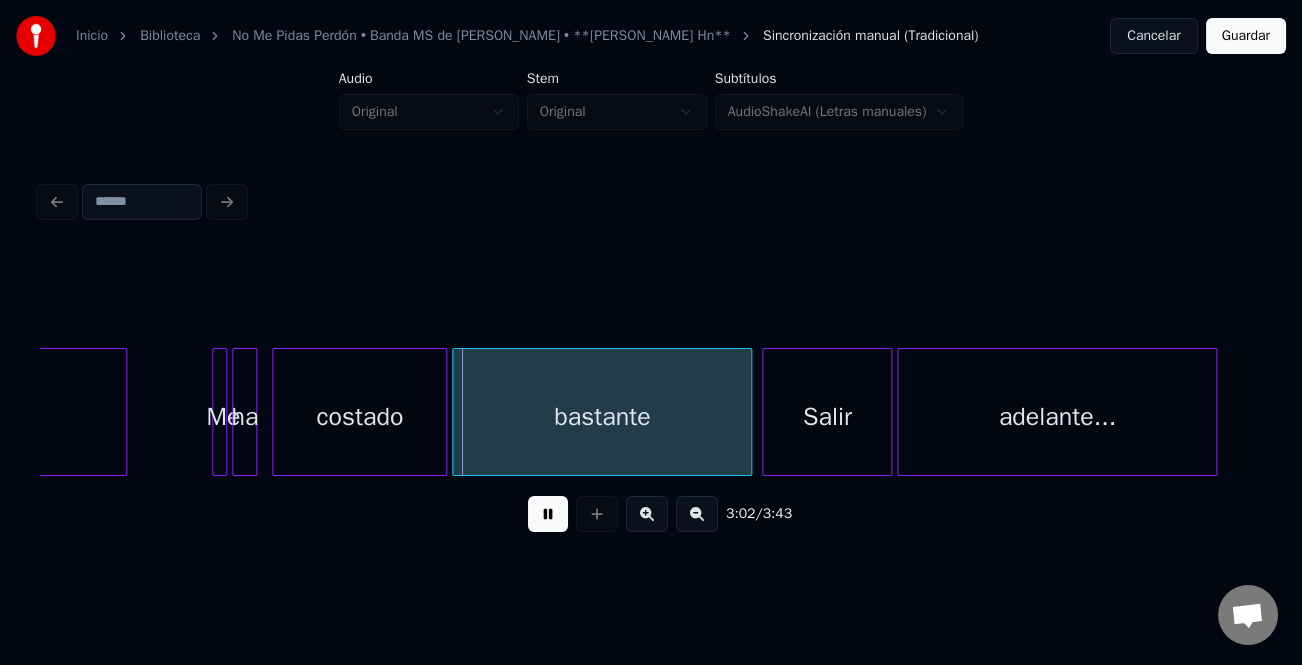 click at bounding box center (647, 514) 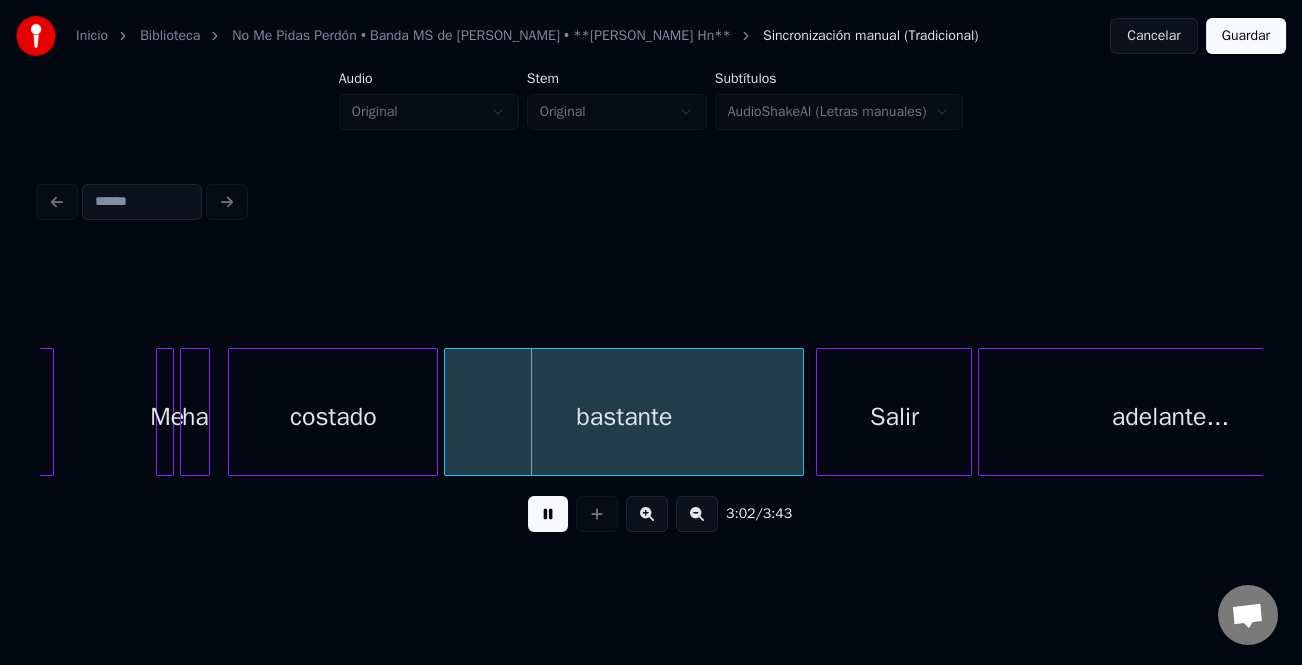 click at bounding box center (647, 514) 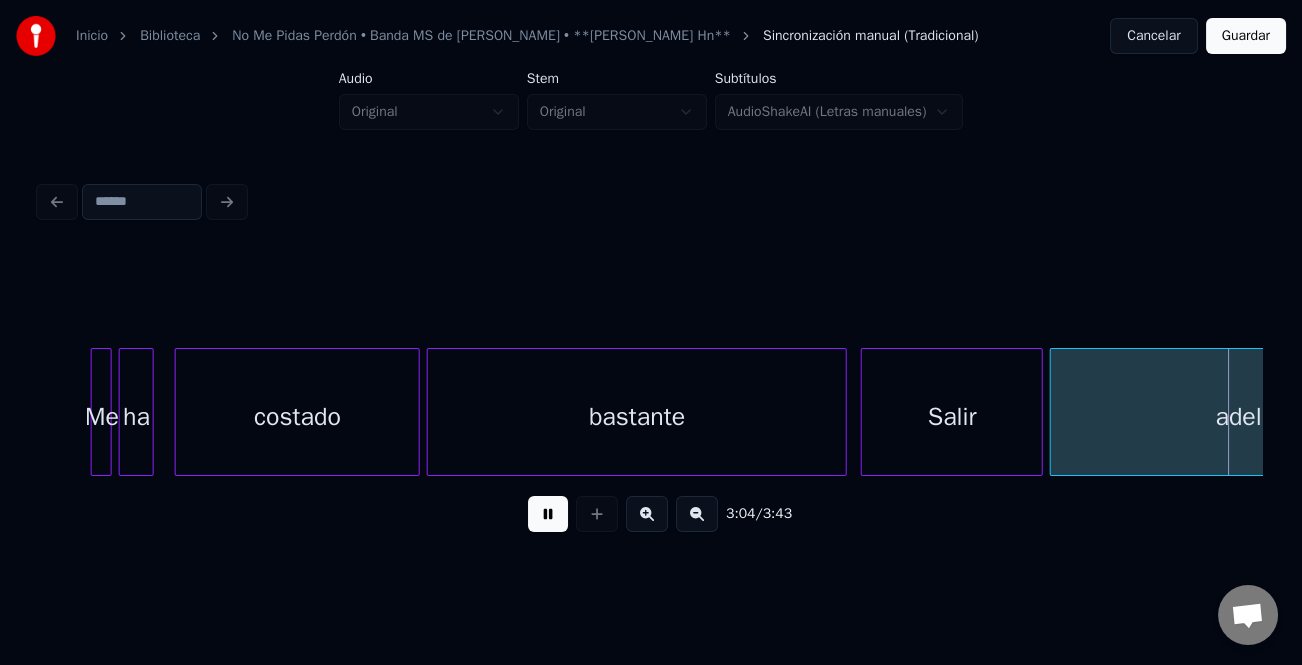 scroll, scrollTop: 0, scrollLeft: 64700, axis: horizontal 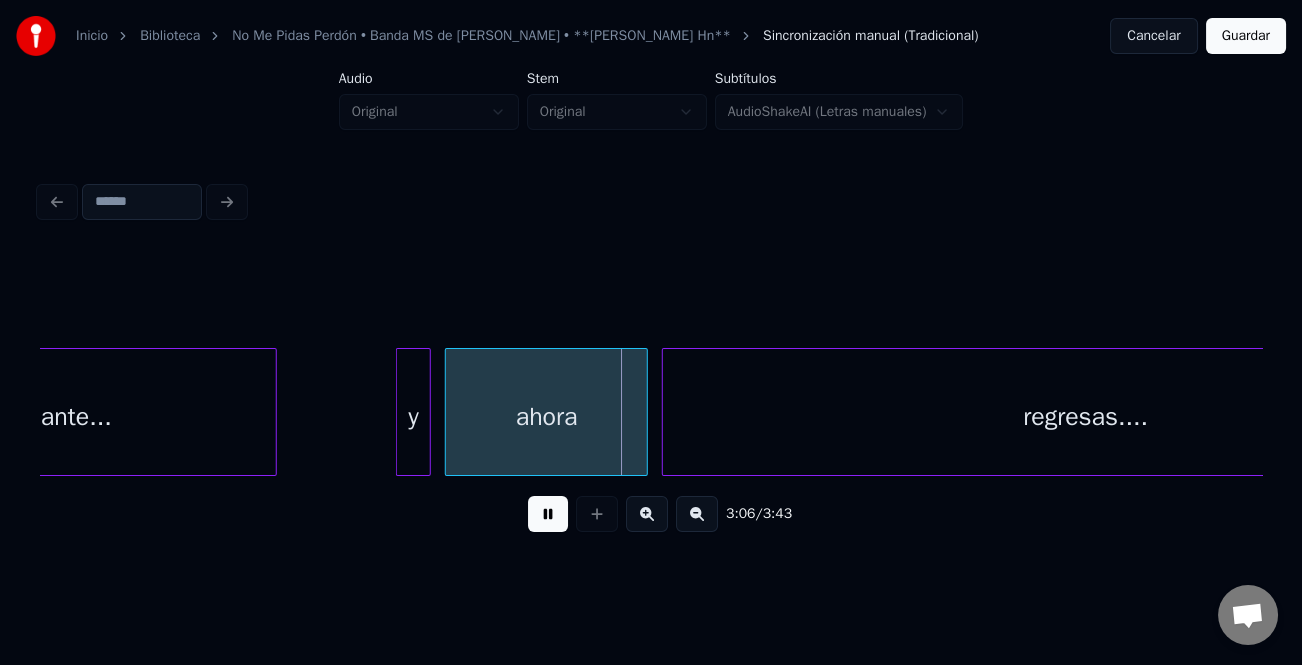 click at bounding box center (548, 514) 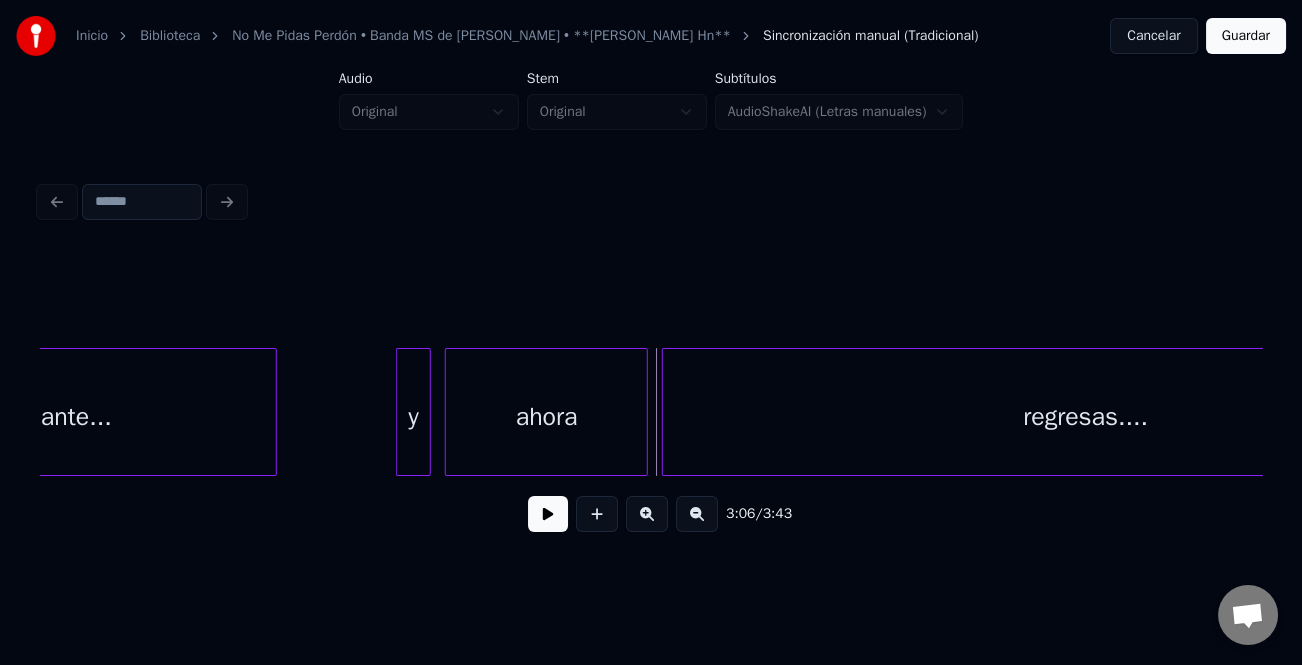 click on "y" at bounding box center (413, 417) 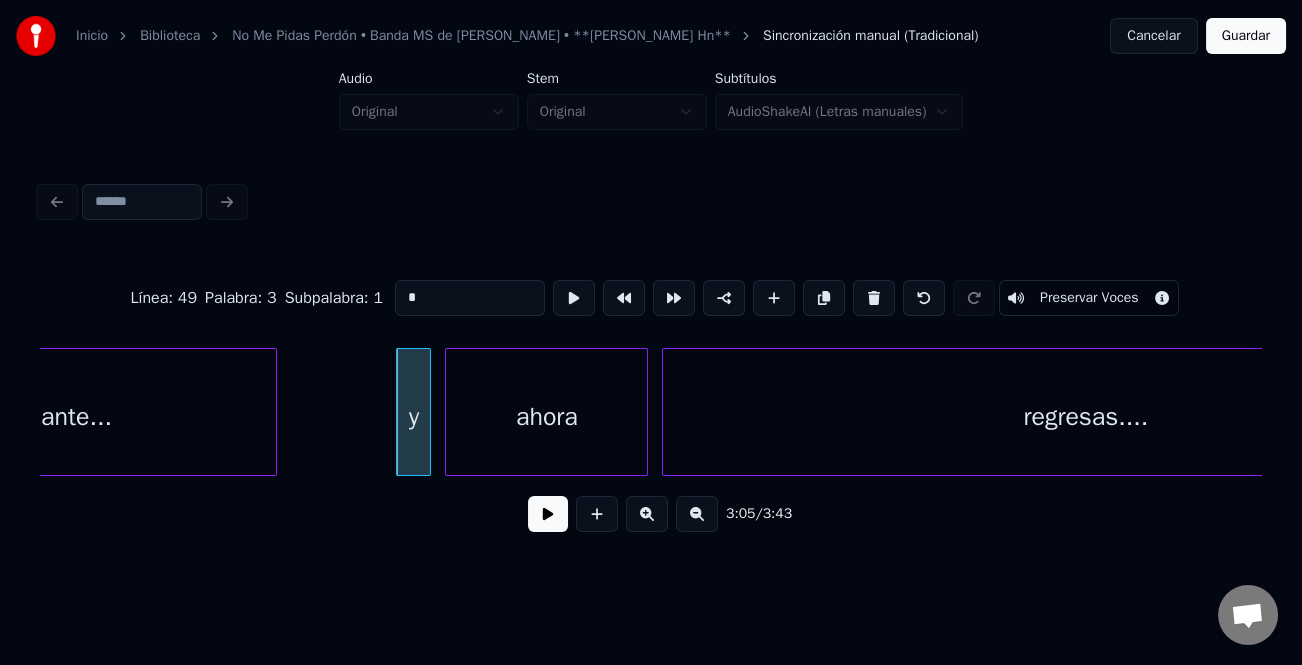 click on "*" at bounding box center (470, 298) 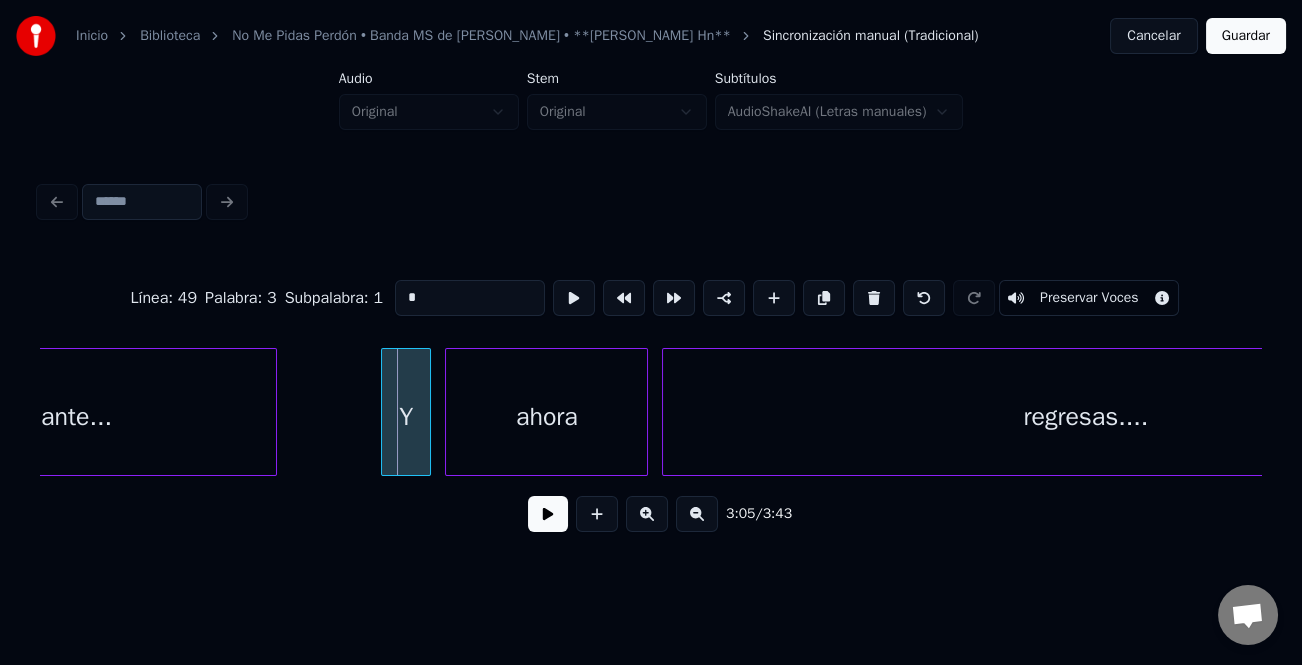 click at bounding box center (385, 412) 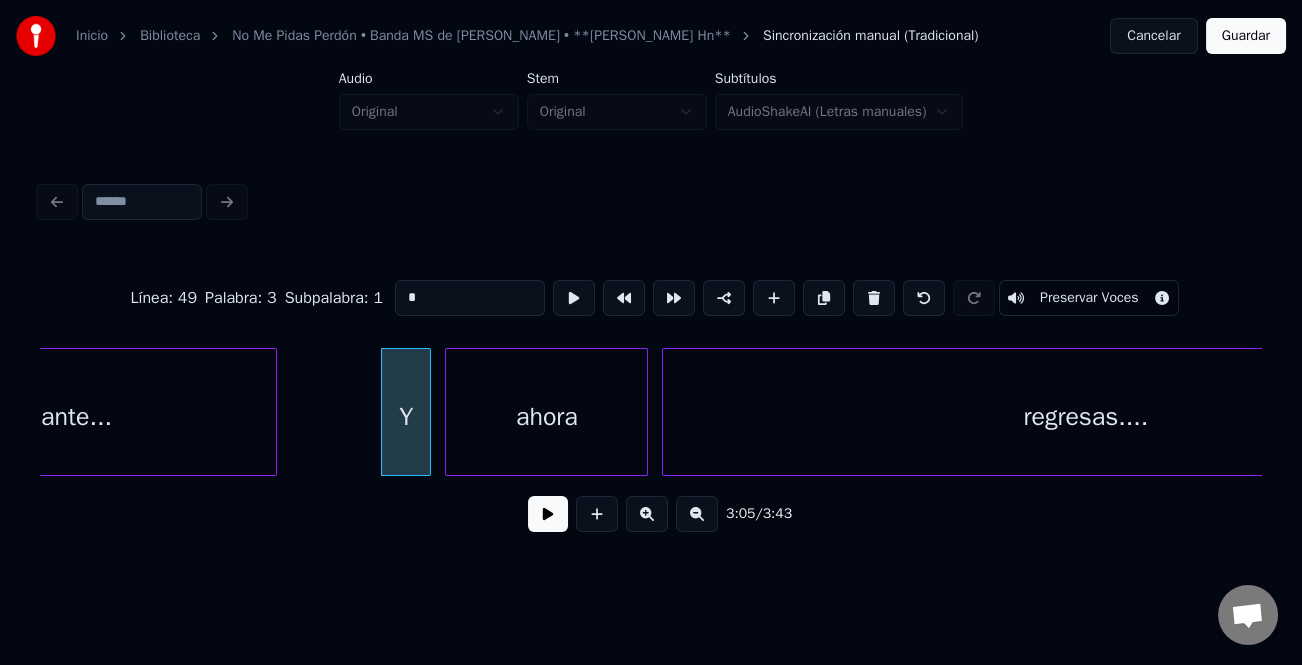 type on "*" 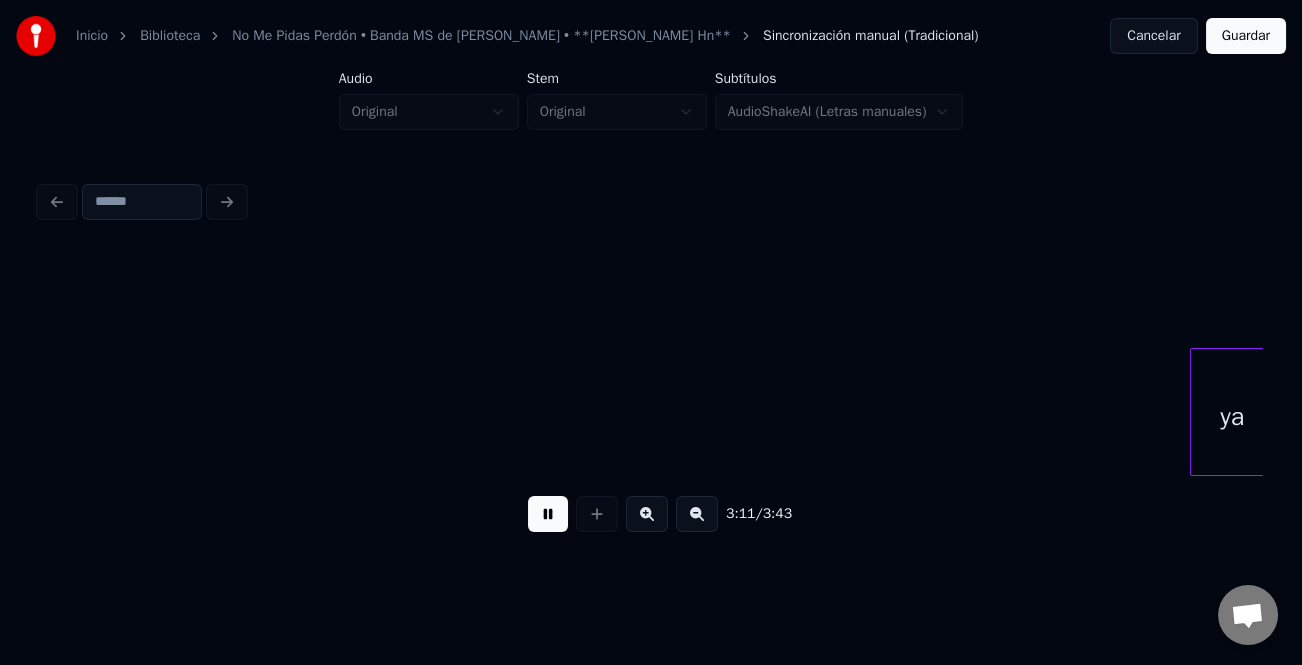 scroll, scrollTop: 0, scrollLeft: 67150, axis: horizontal 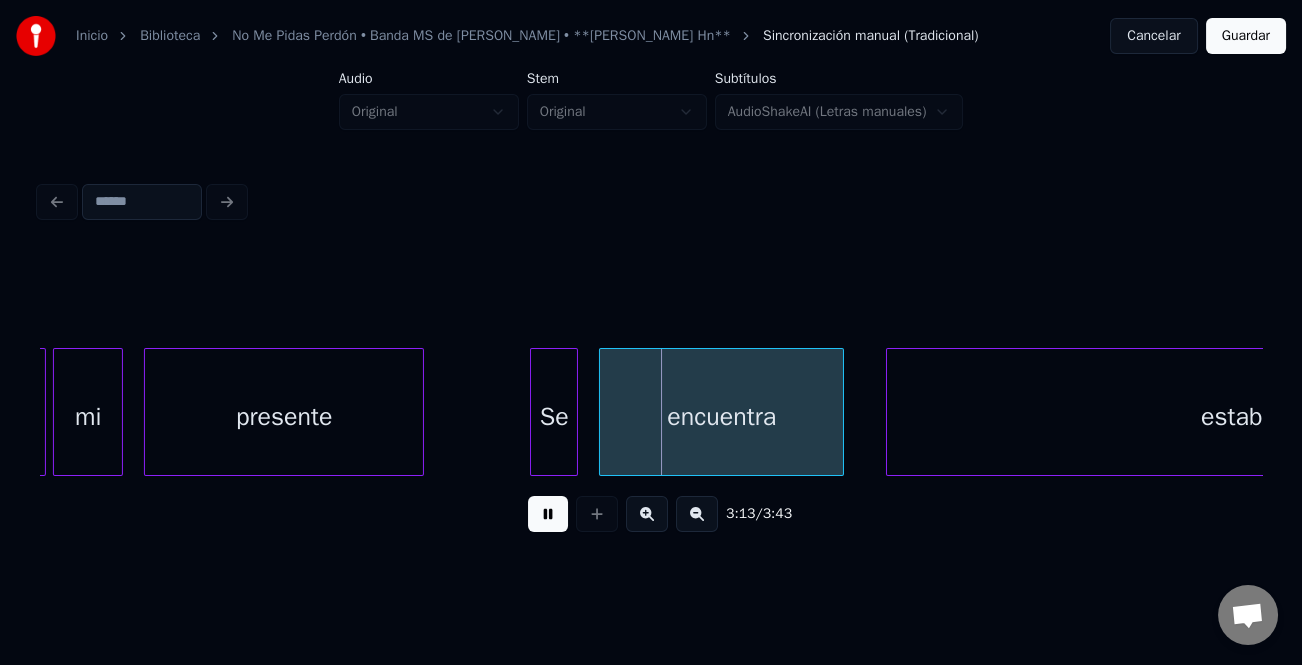 click at bounding box center (534, 412) 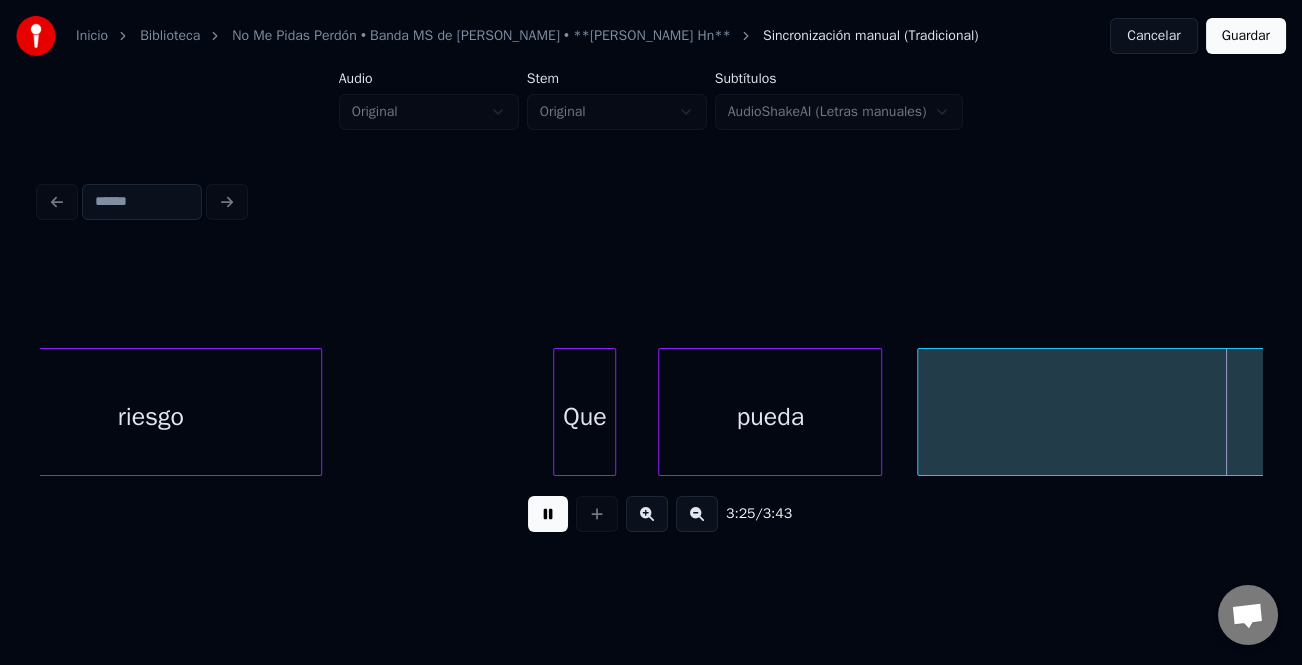 scroll, scrollTop: 0, scrollLeft: 72051, axis: horizontal 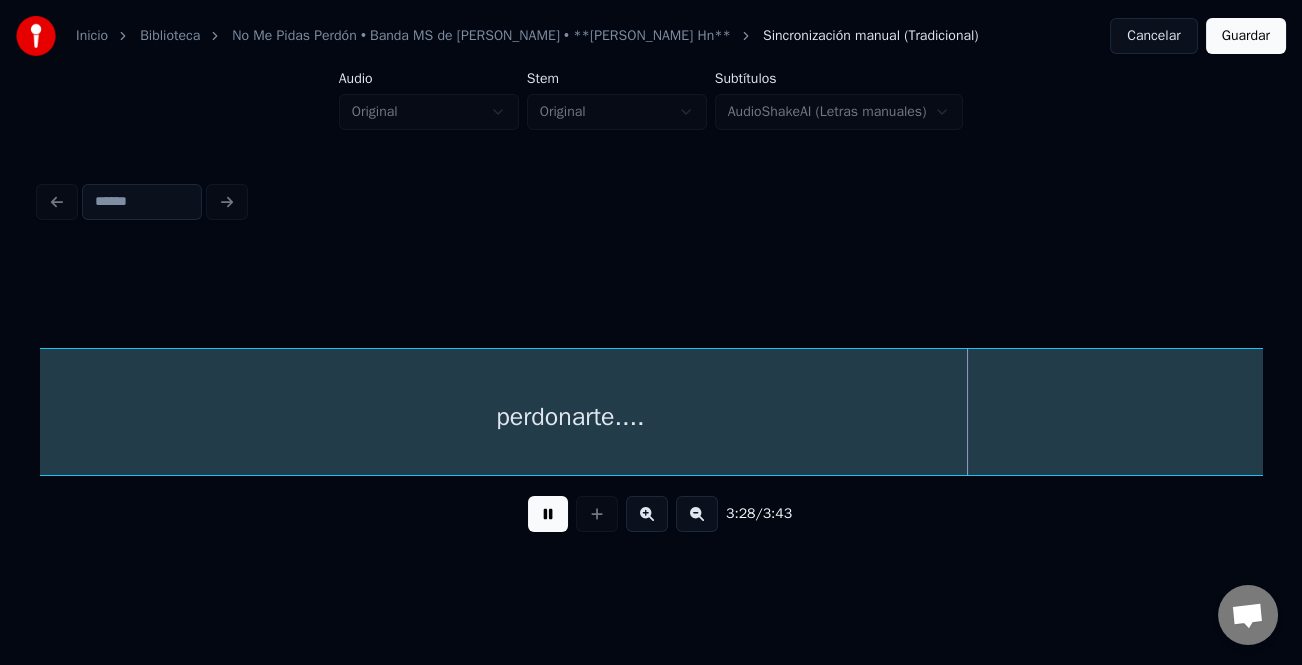 click at bounding box center [697, 514] 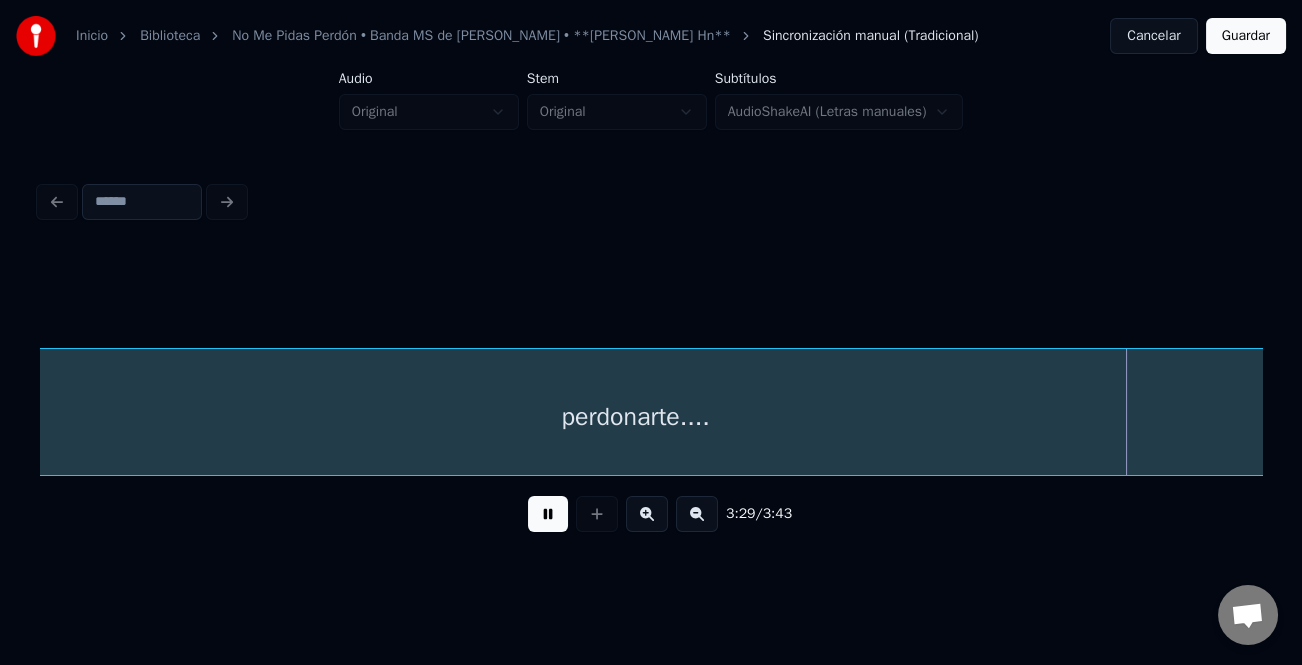 click at bounding box center (697, 514) 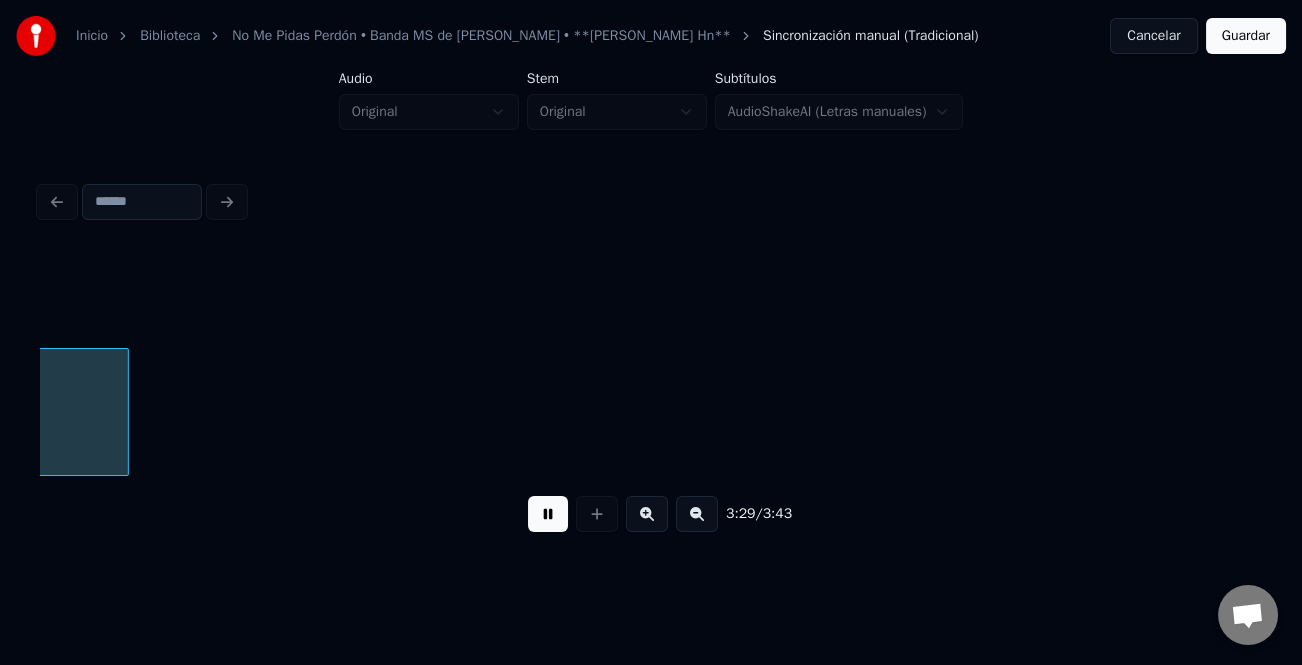 click at bounding box center (697, 514) 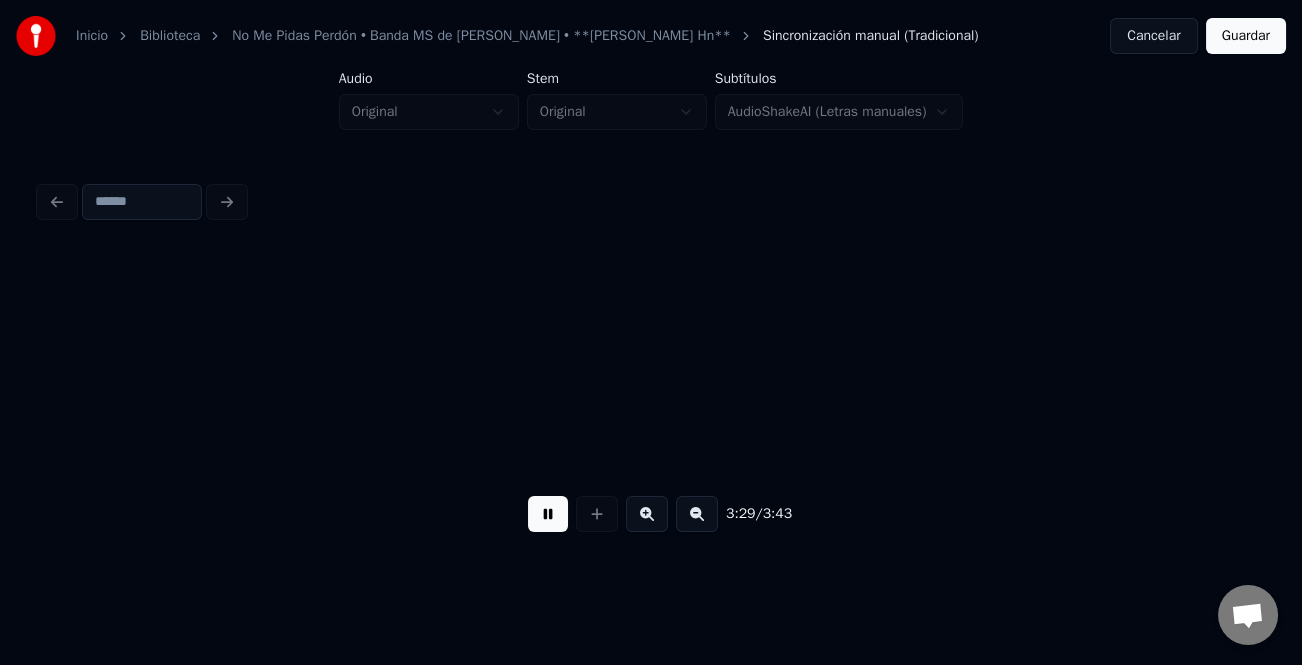 scroll, scrollTop: 0, scrollLeft: 41891, axis: horizontal 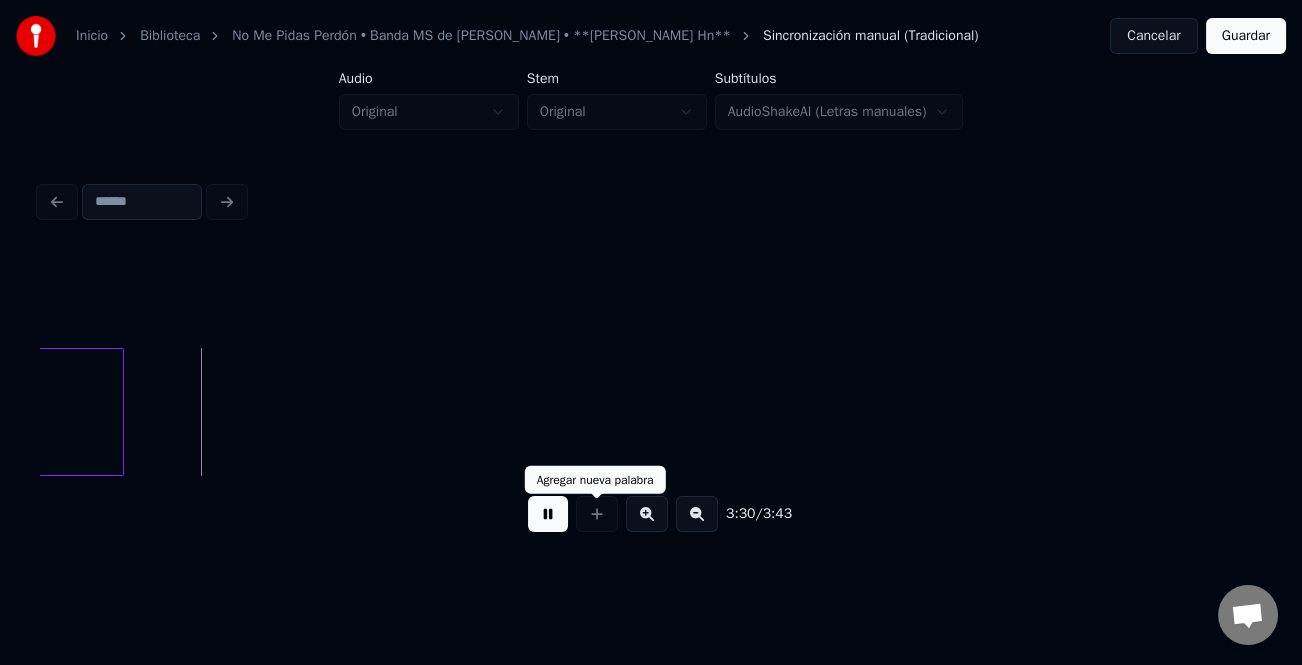 click at bounding box center (548, 514) 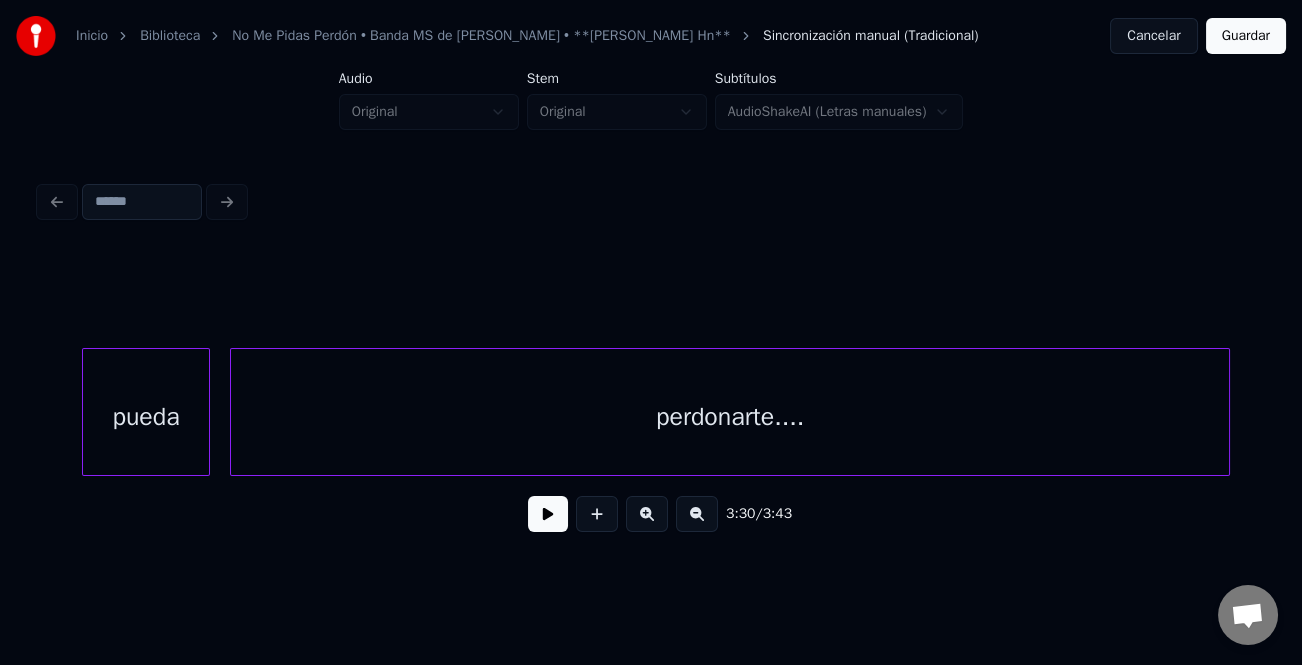 scroll, scrollTop: 0, scrollLeft: 41036, axis: horizontal 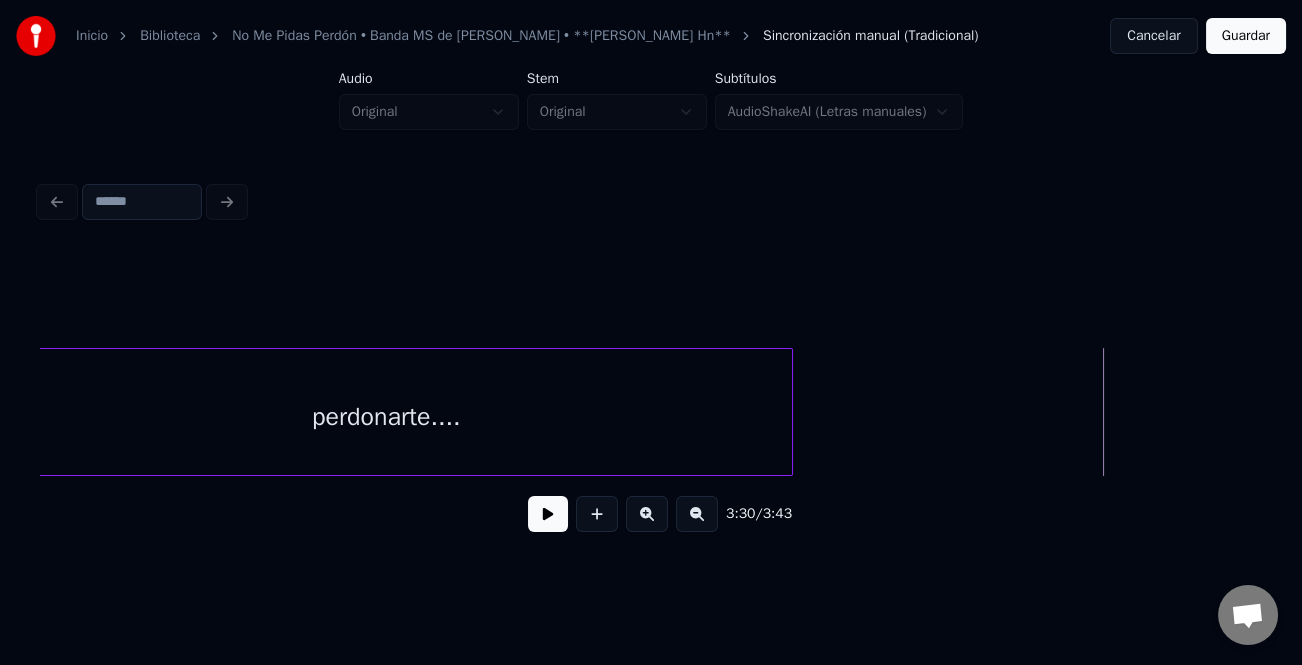 click on "3:30  /  3:43" at bounding box center [651, 400] 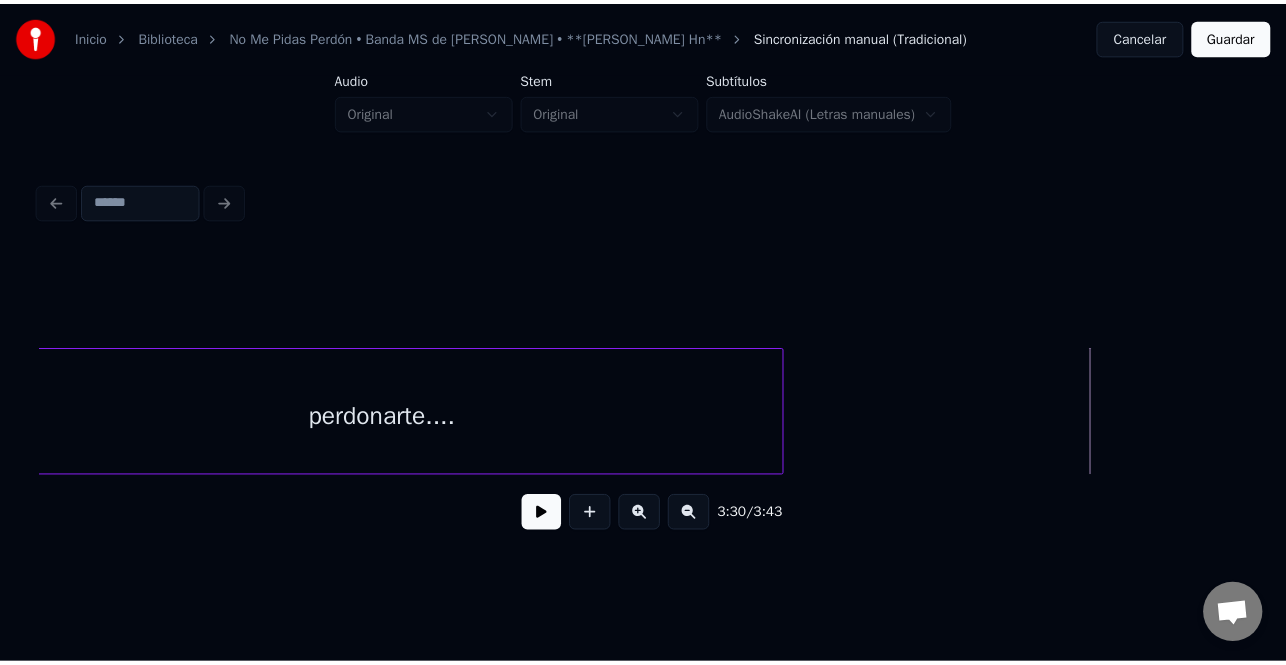 scroll, scrollTop: 0, scrollLeft: 40975, axis: horizontal 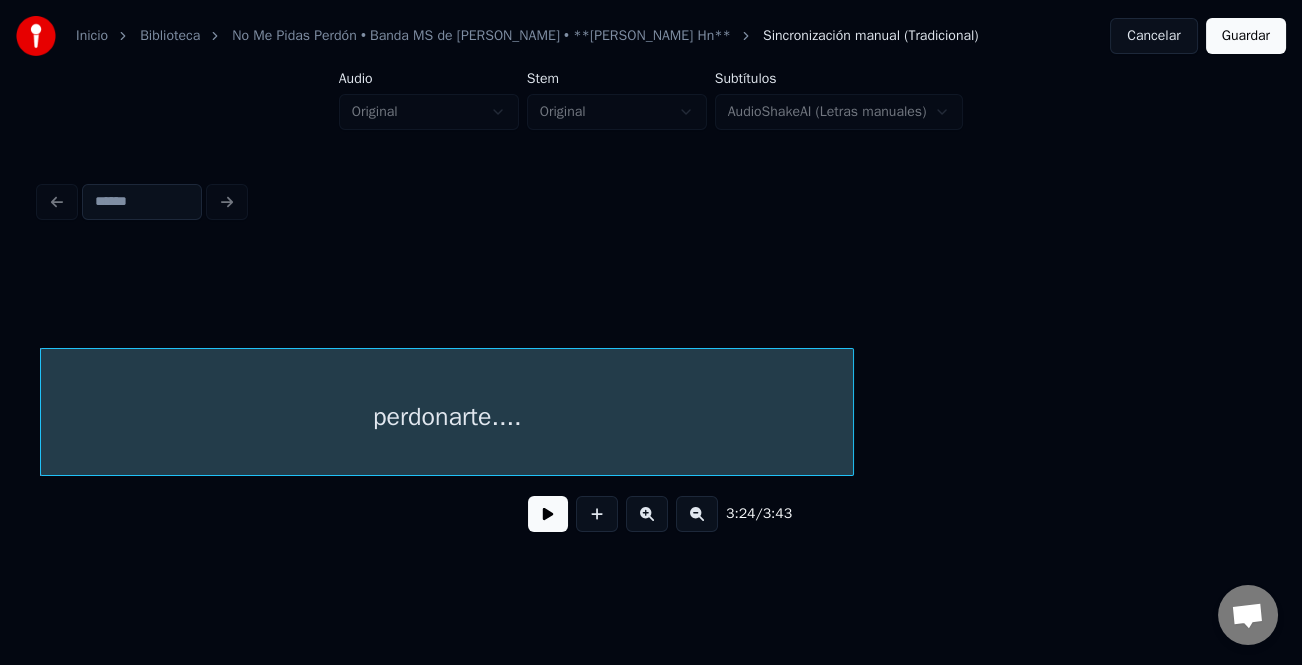 click on "Guardar" at bounding box center (1246, 36) 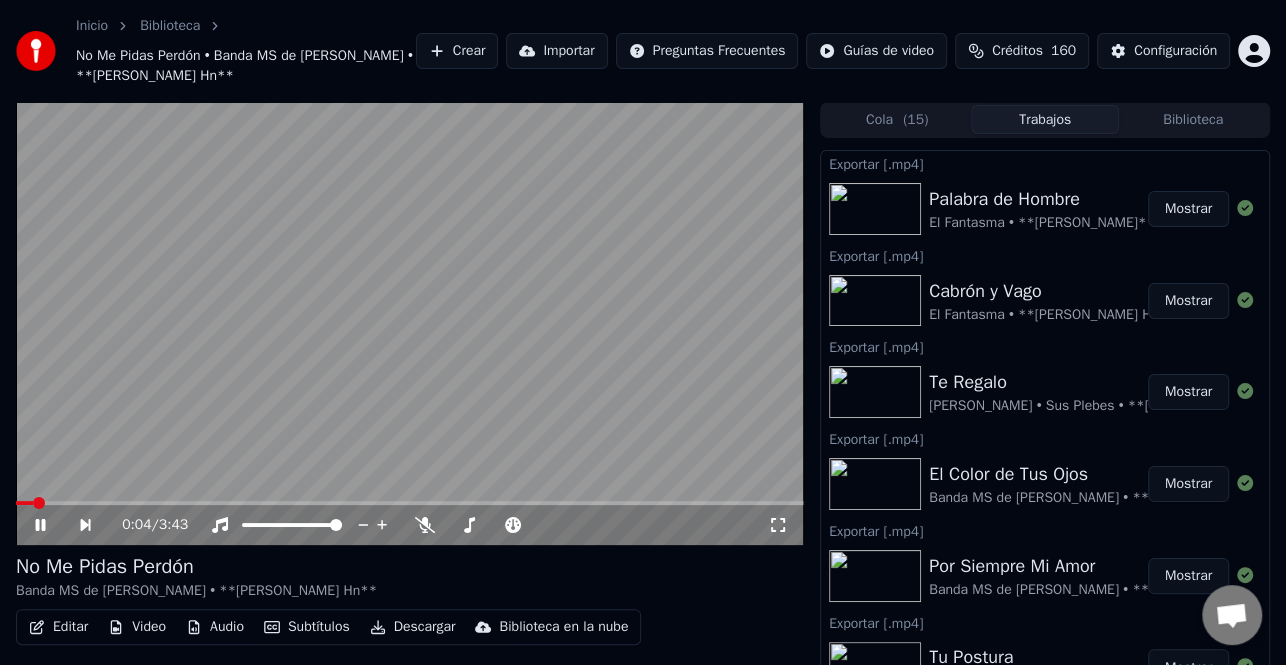 click 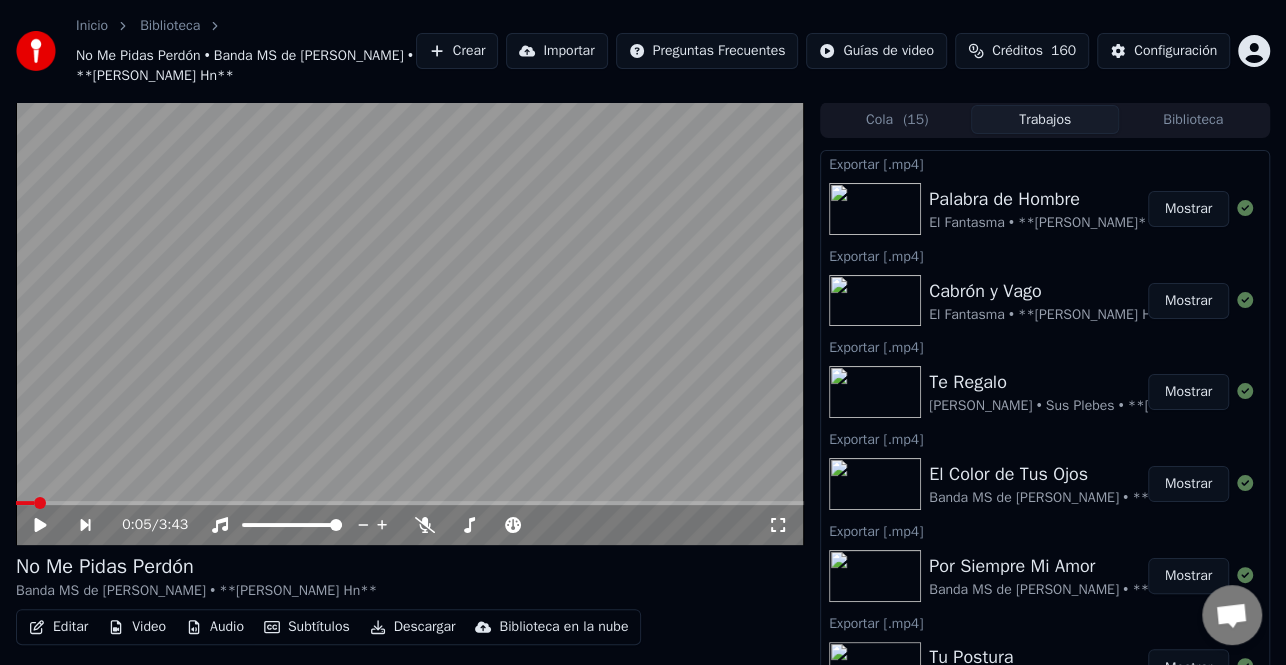 click on "Descargar" at bounding box center [413, 627] 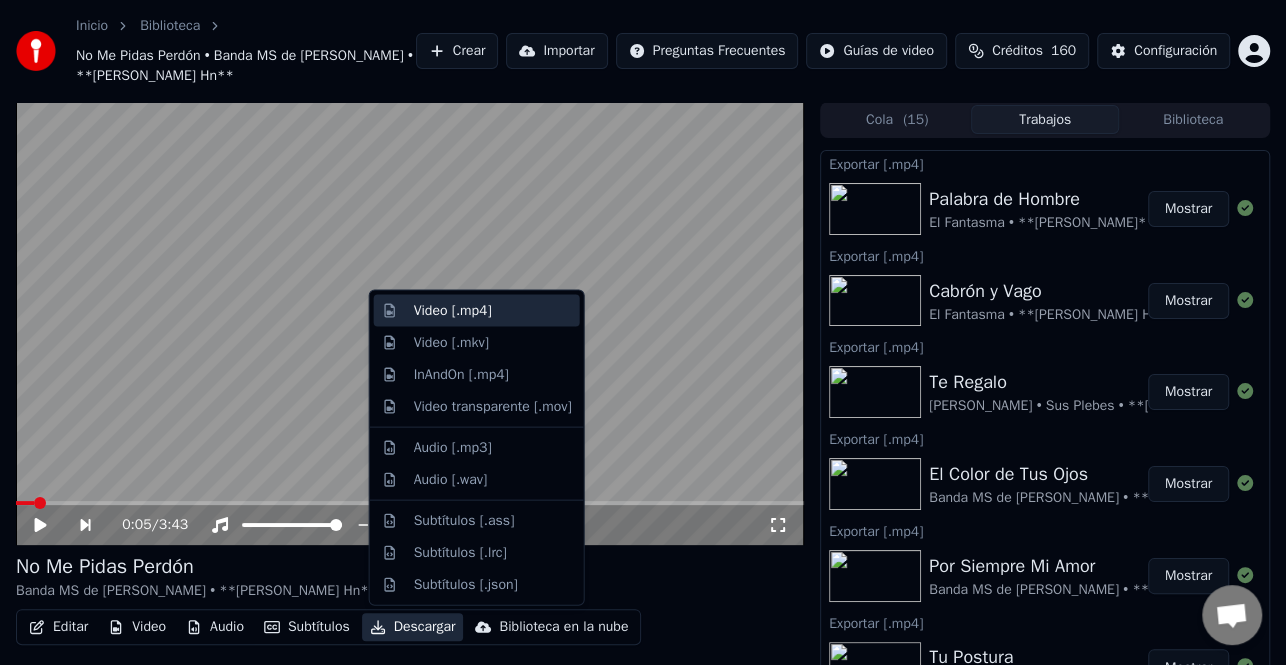 click on "Video [.mp4]" at bounding box center (453, 311) 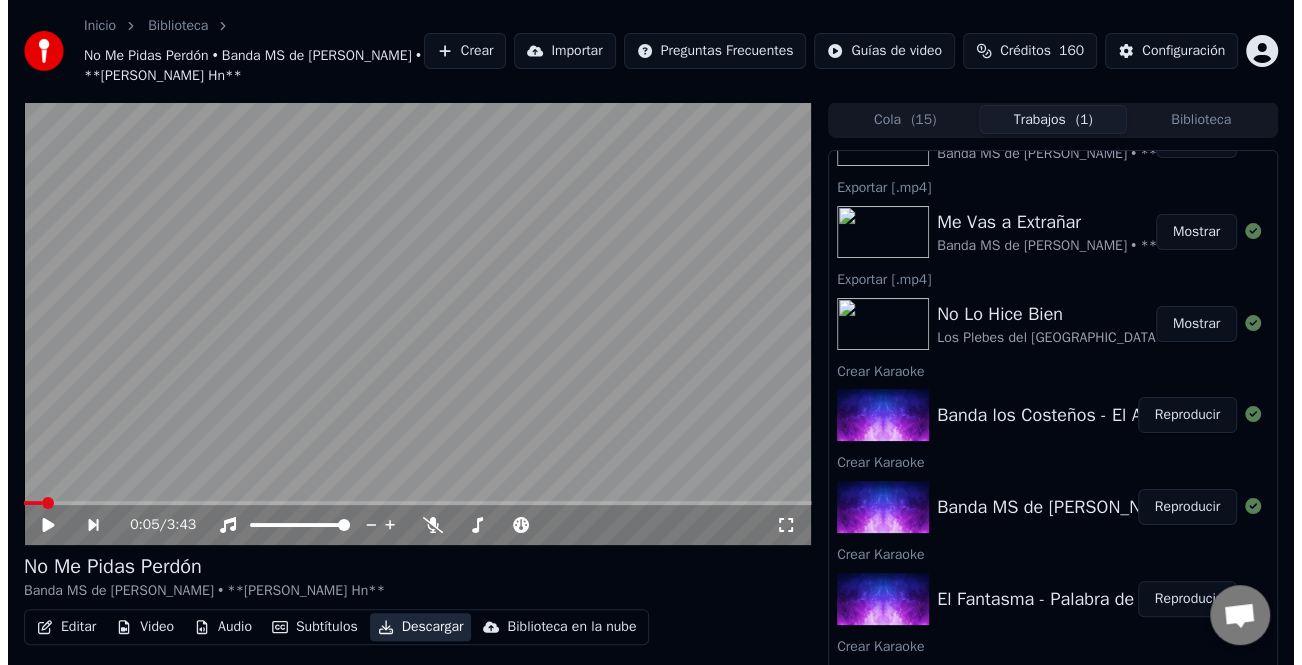 scroll, scrollTop: 1000, scrollLeft: 0, axis: vertical 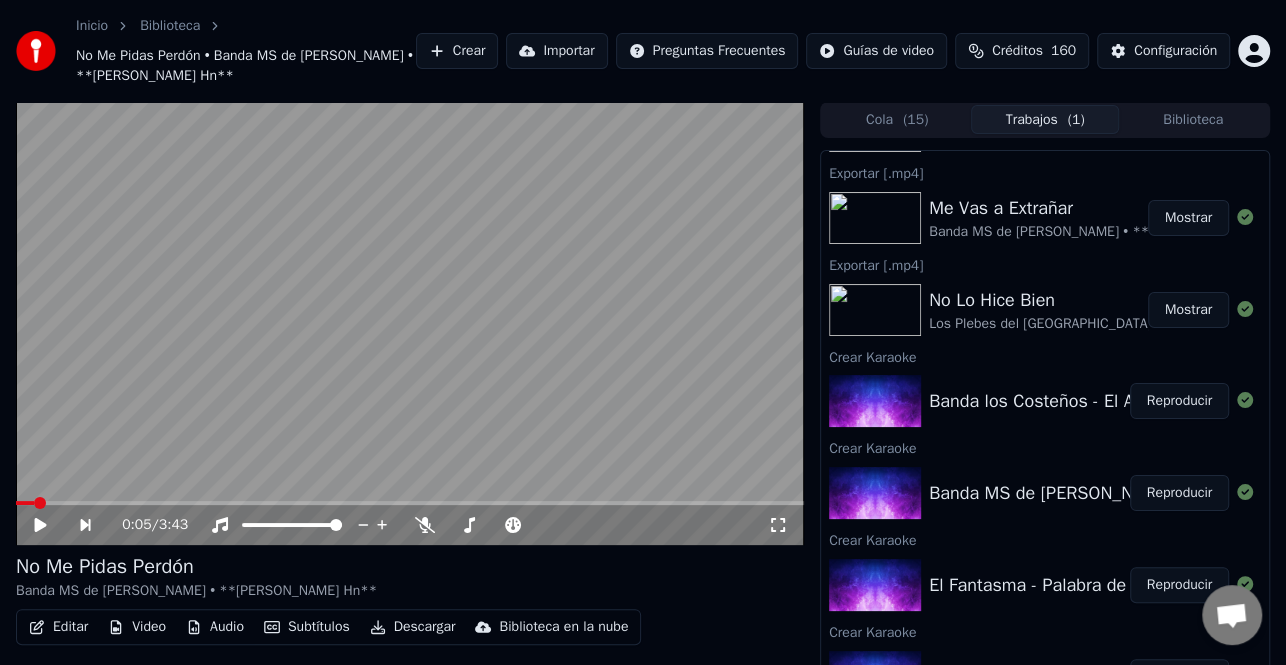 click on "Reproducir" at bounding box center [1179, 401] 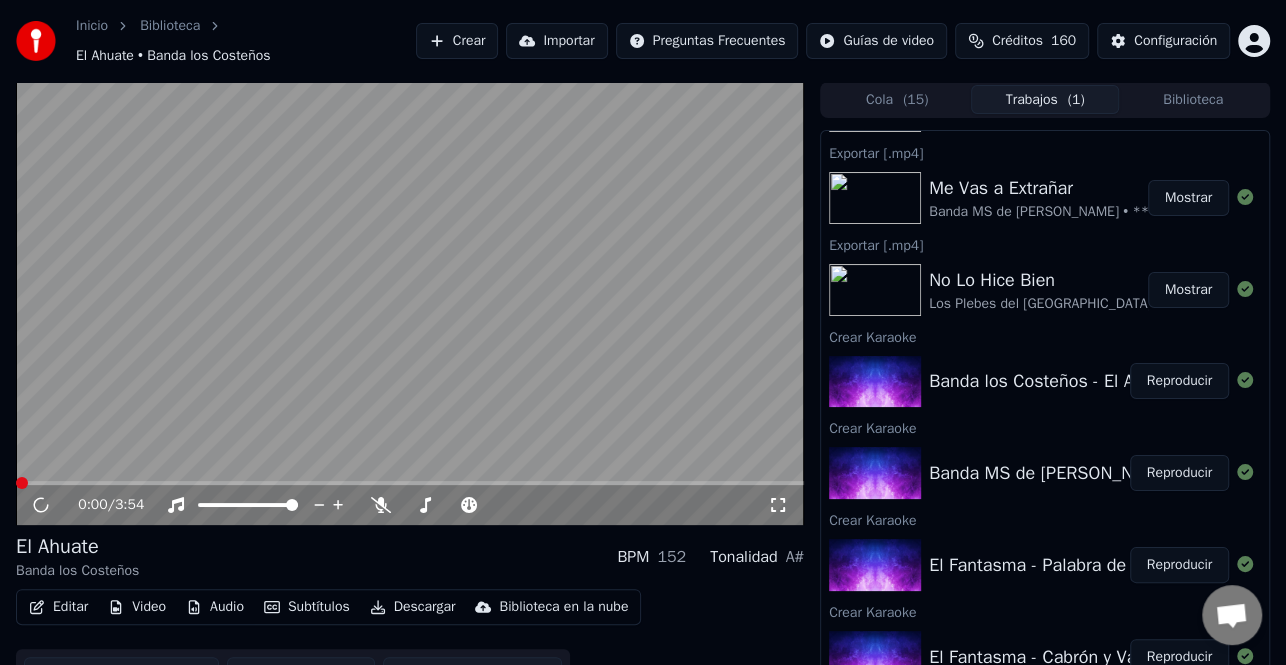 click on "Reproducir" at bounding box center (1179, 473) 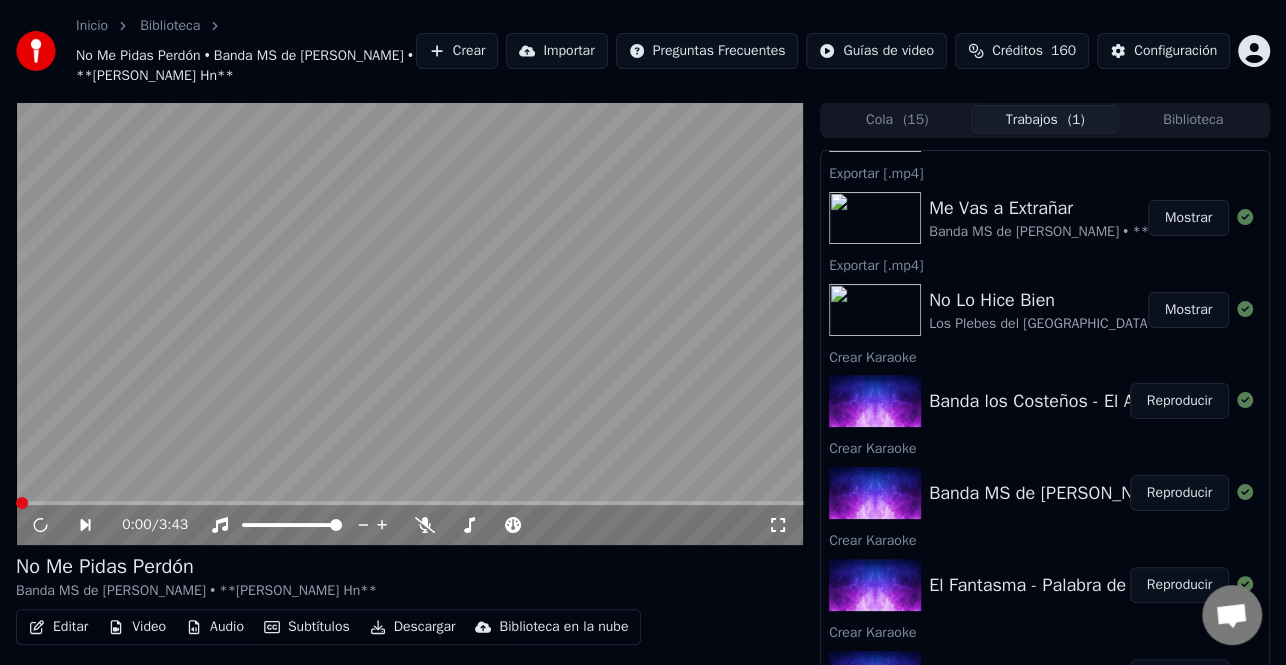 click on "Reproducir" at bounding box center [1179, 401] 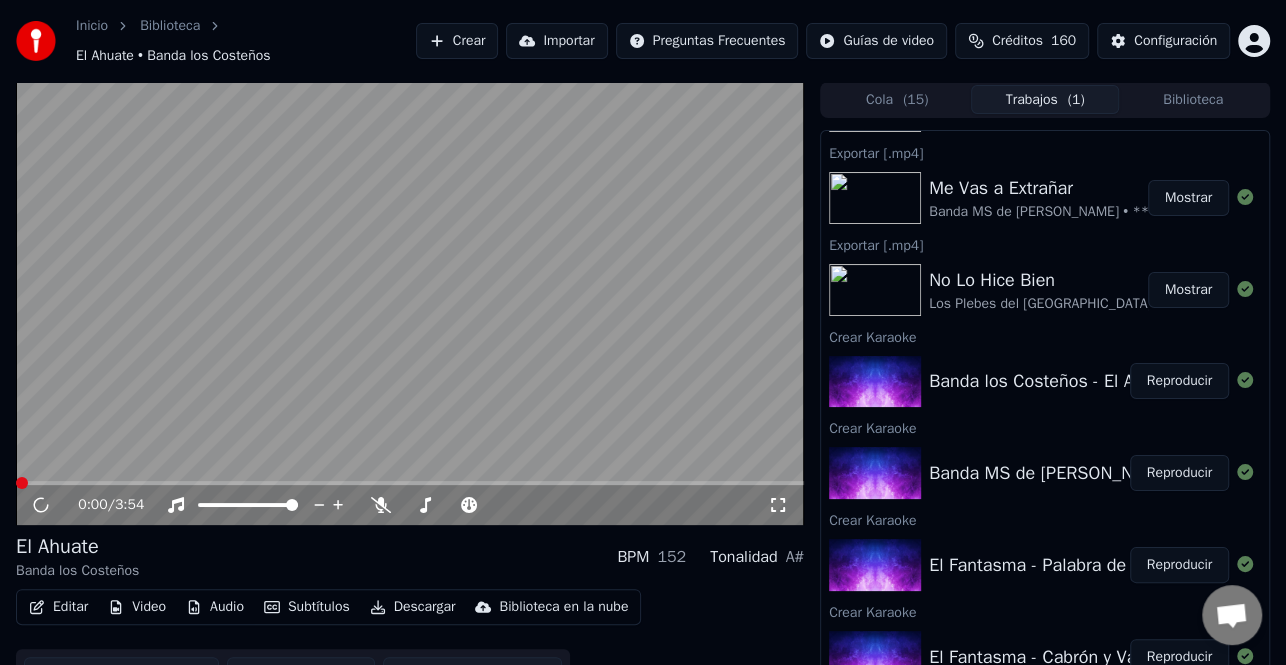 click on "Editar" at bounding box center (58, 607) 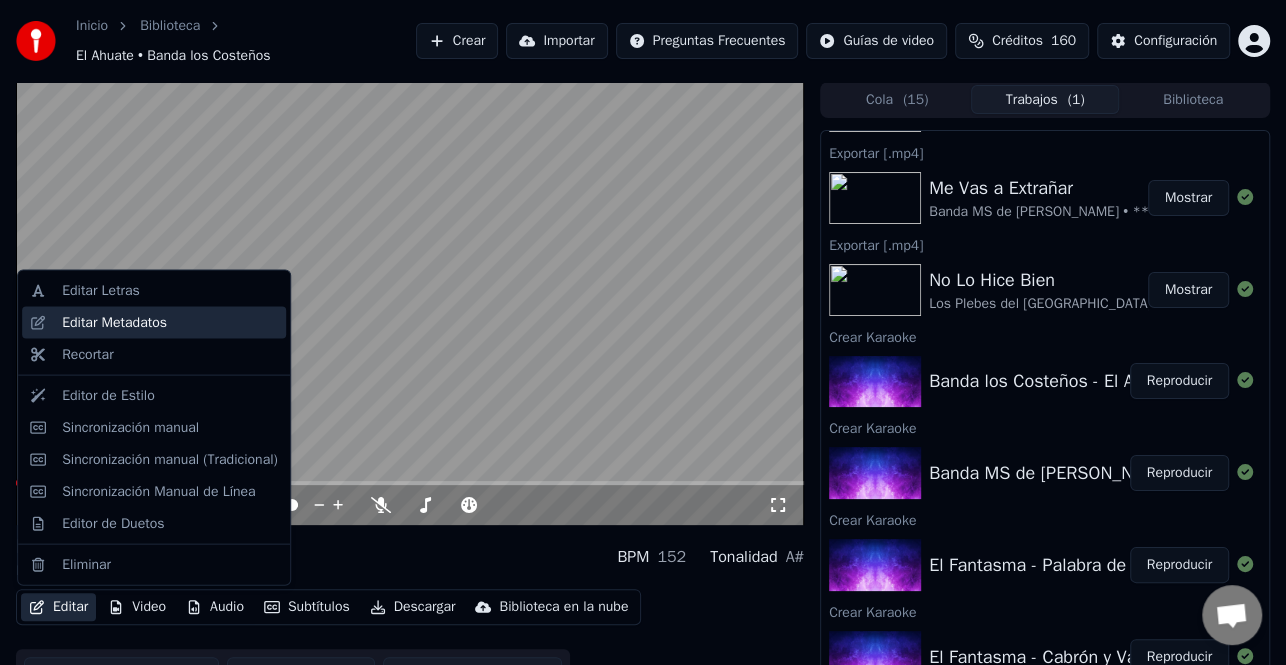 click on "Editar Metadatos" at bounding box center [114, 323] 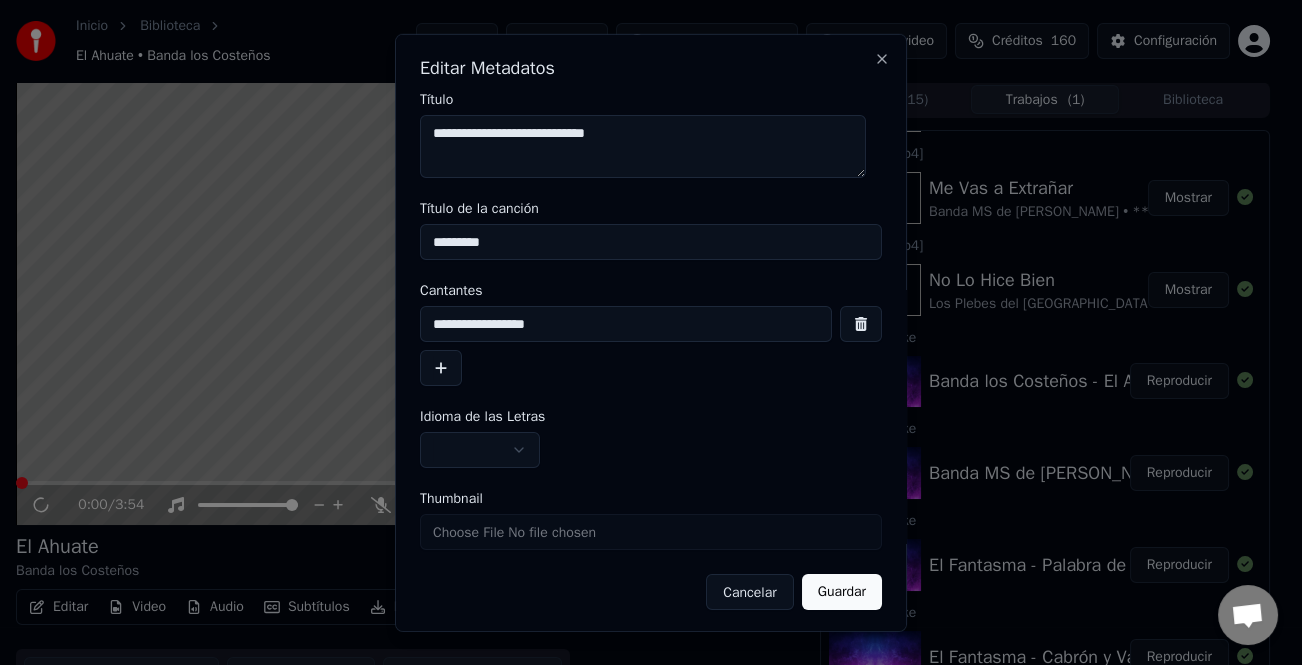 click at bounding box center (441, 368) 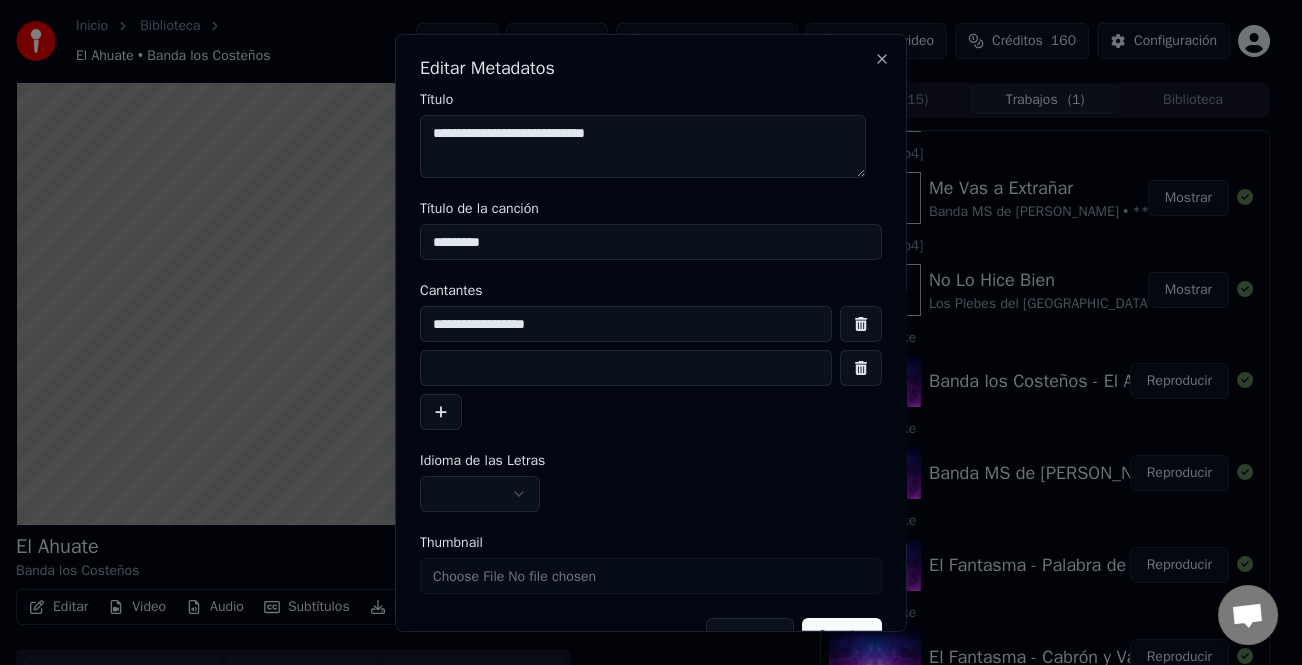 click at bounding box center (626, 368) 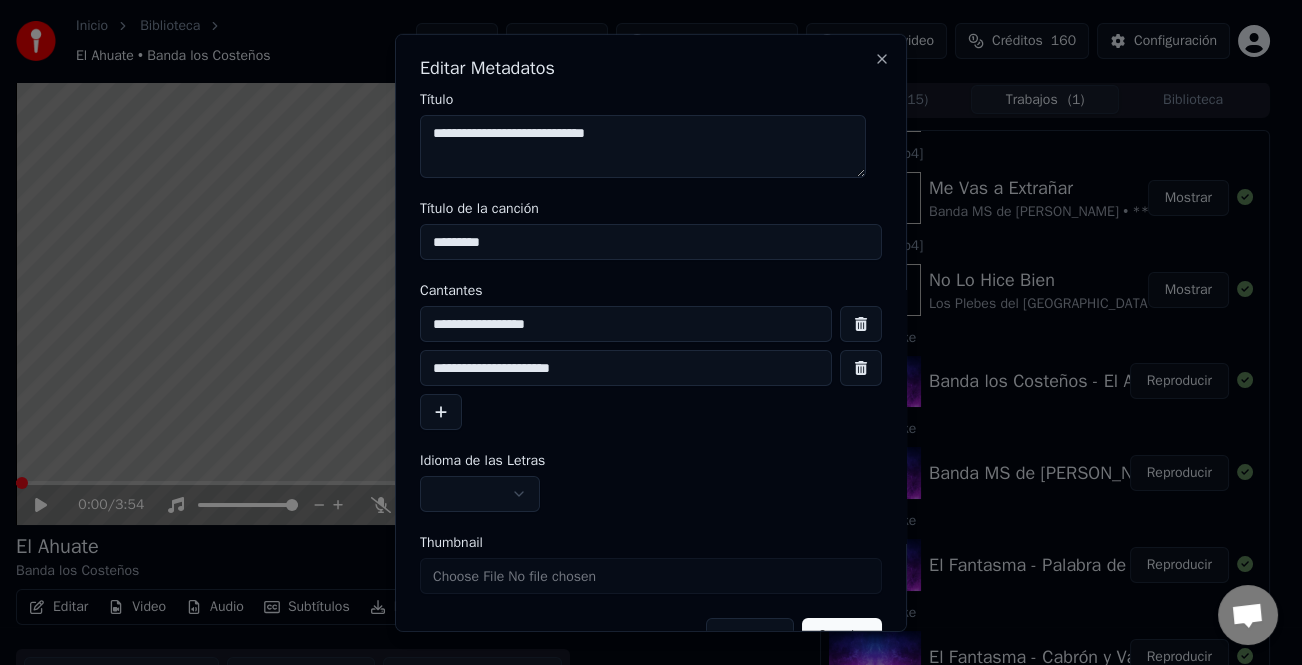 scroll, scrollTop: 47, scrollLeft: 0, axis: vertical 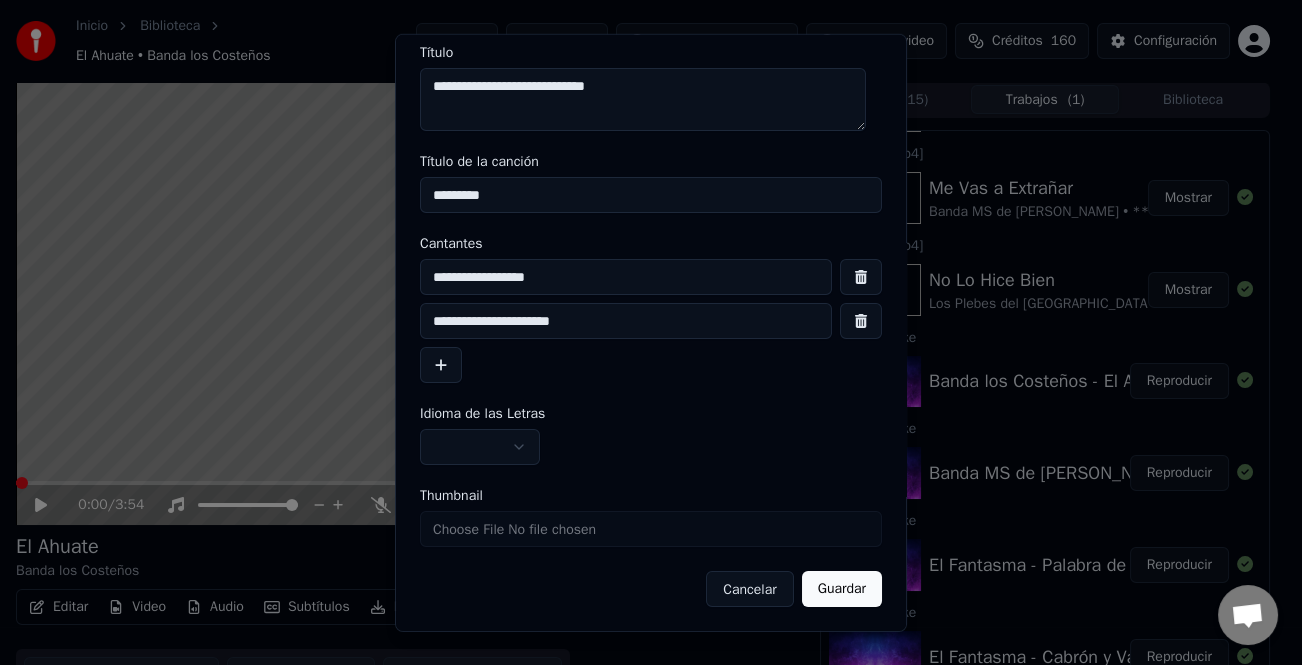 type on "**********" 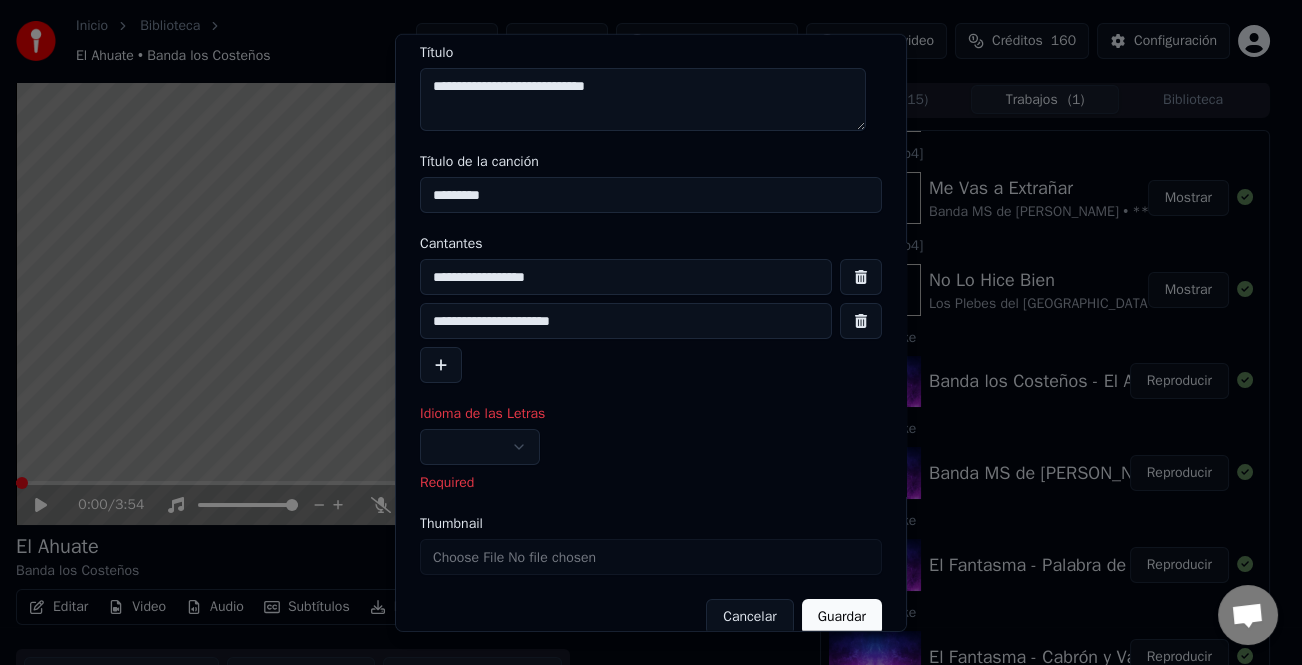 click at bounding box center (480, 447) 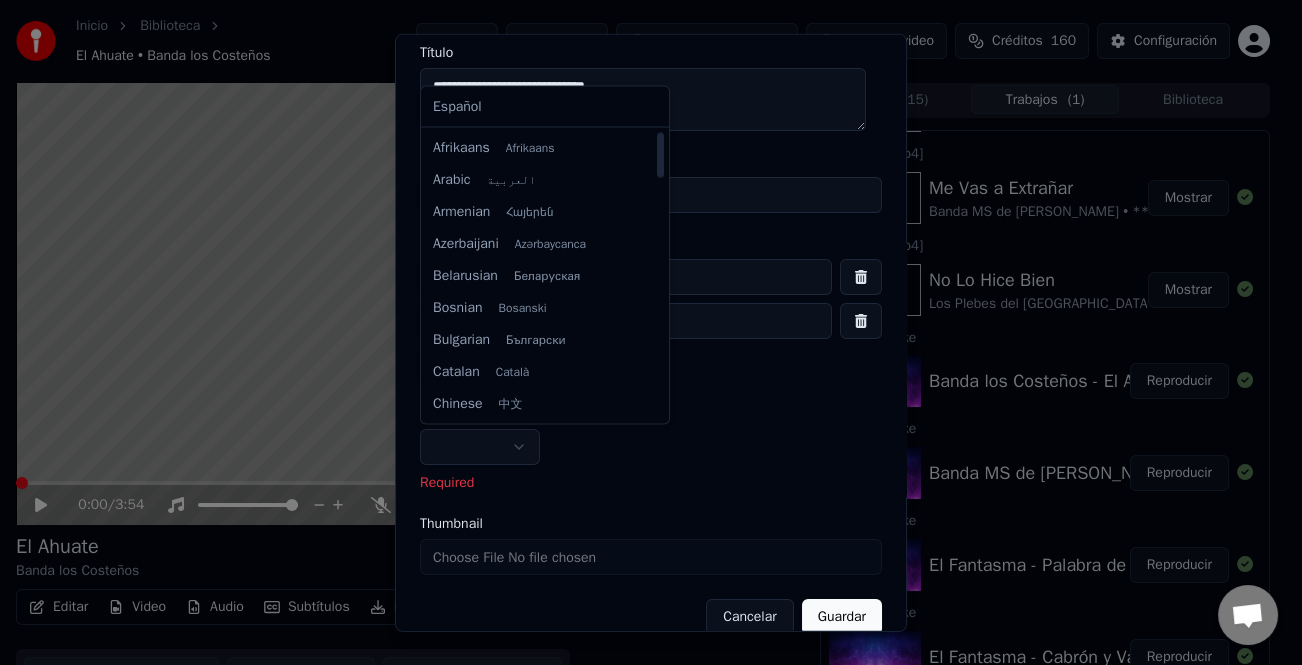 select on "**" 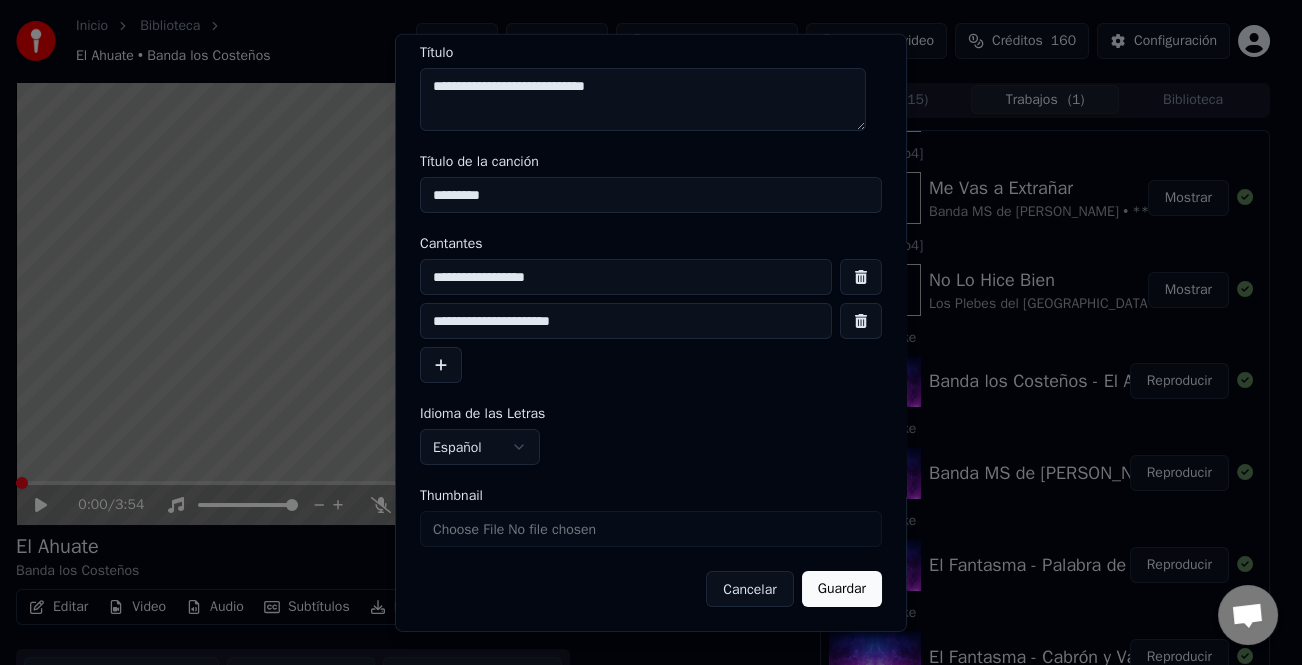 click on "Guardar" at bounding box center [842, 589] 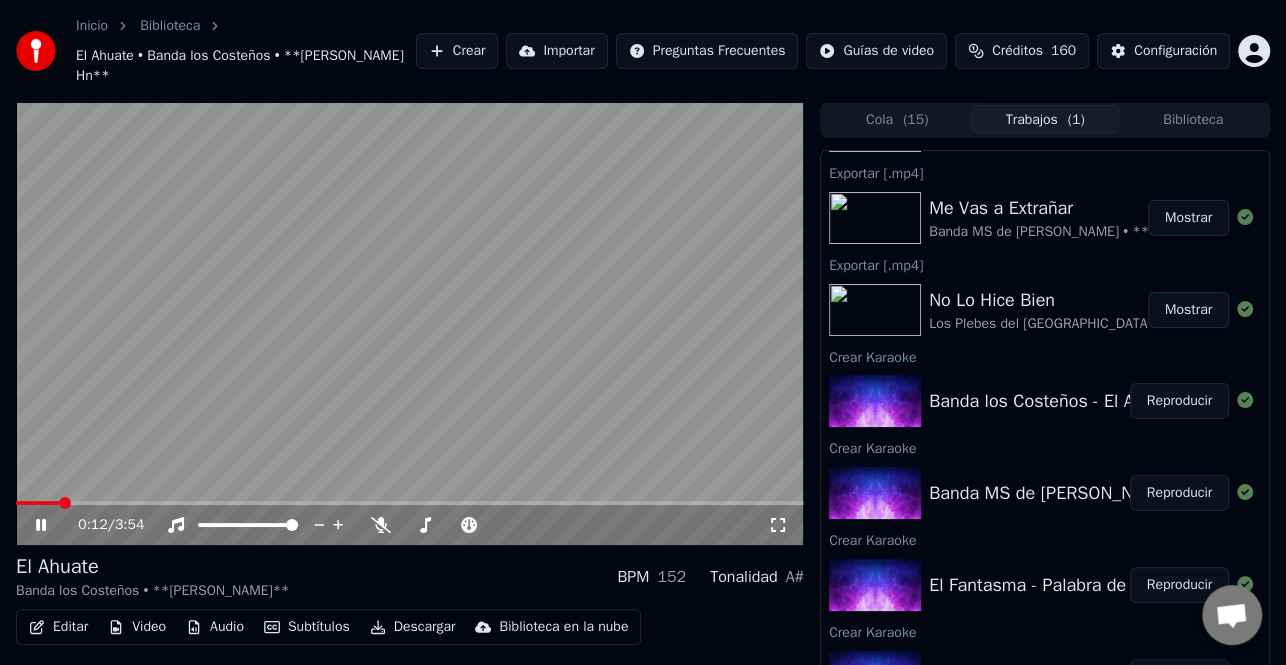 click 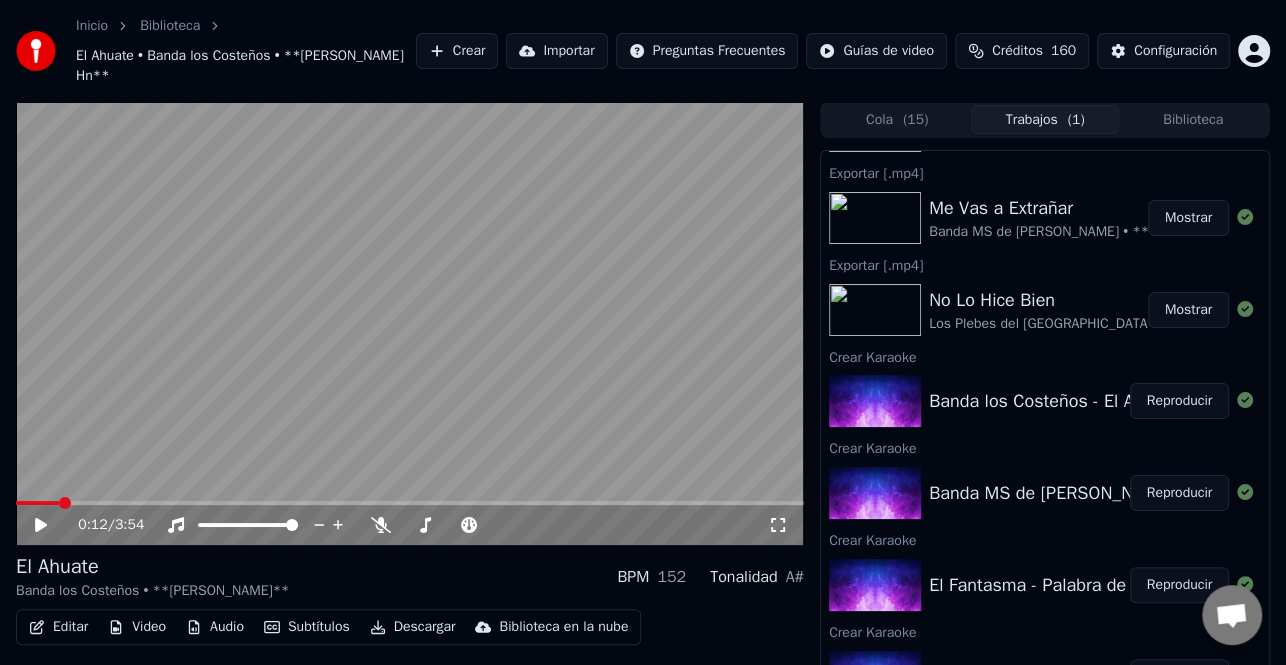 click on "Editar" at bounding box center (58, 627) 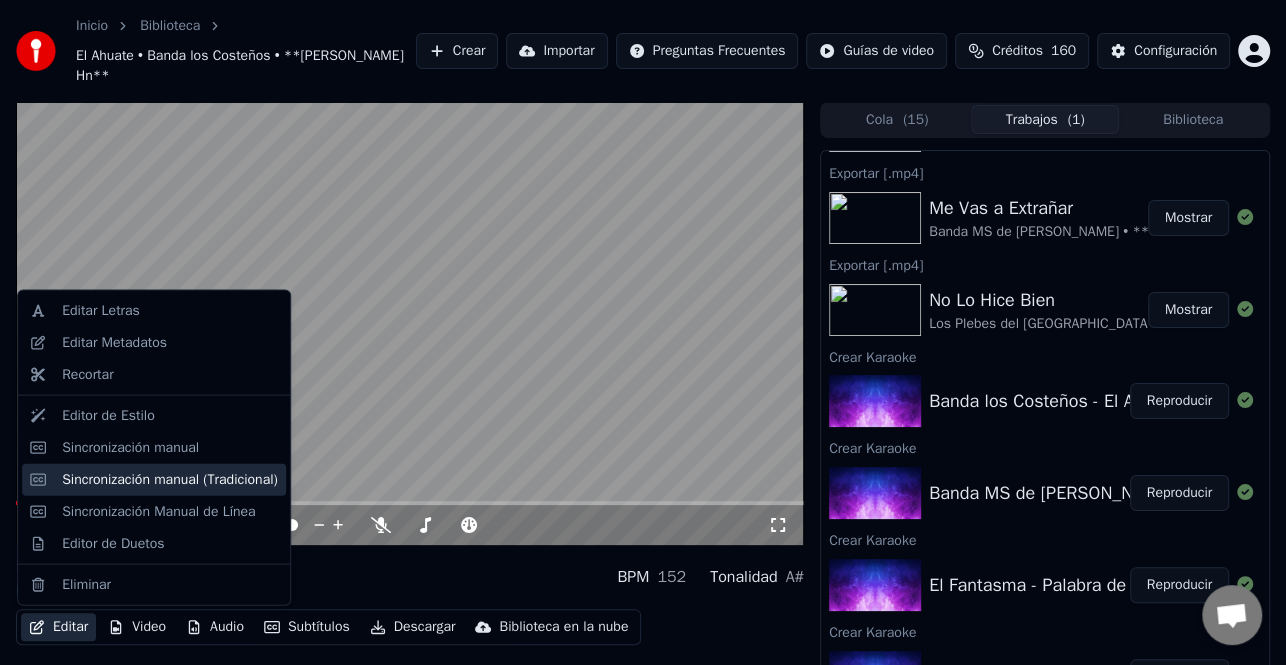 click on "Sincronización manual (Tradicional)" at bounding box center (170, 479) 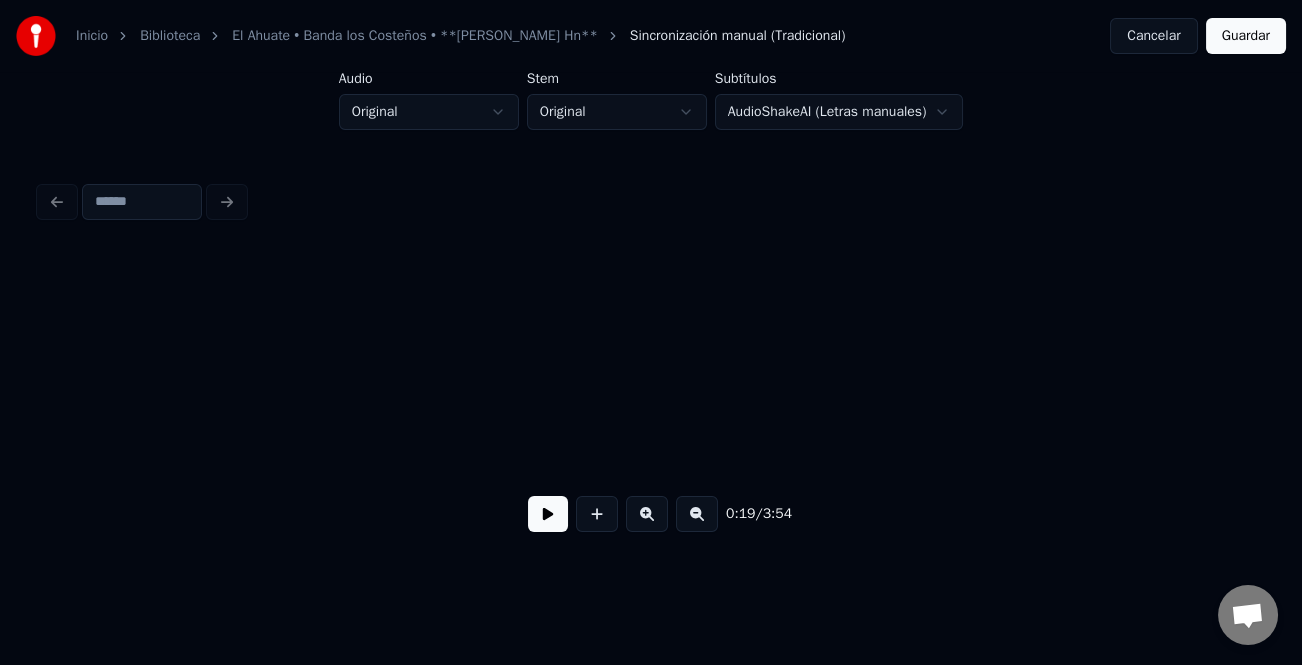 scroll, scrollTop: 0, scrollLeft: 3895, axis: horizontal 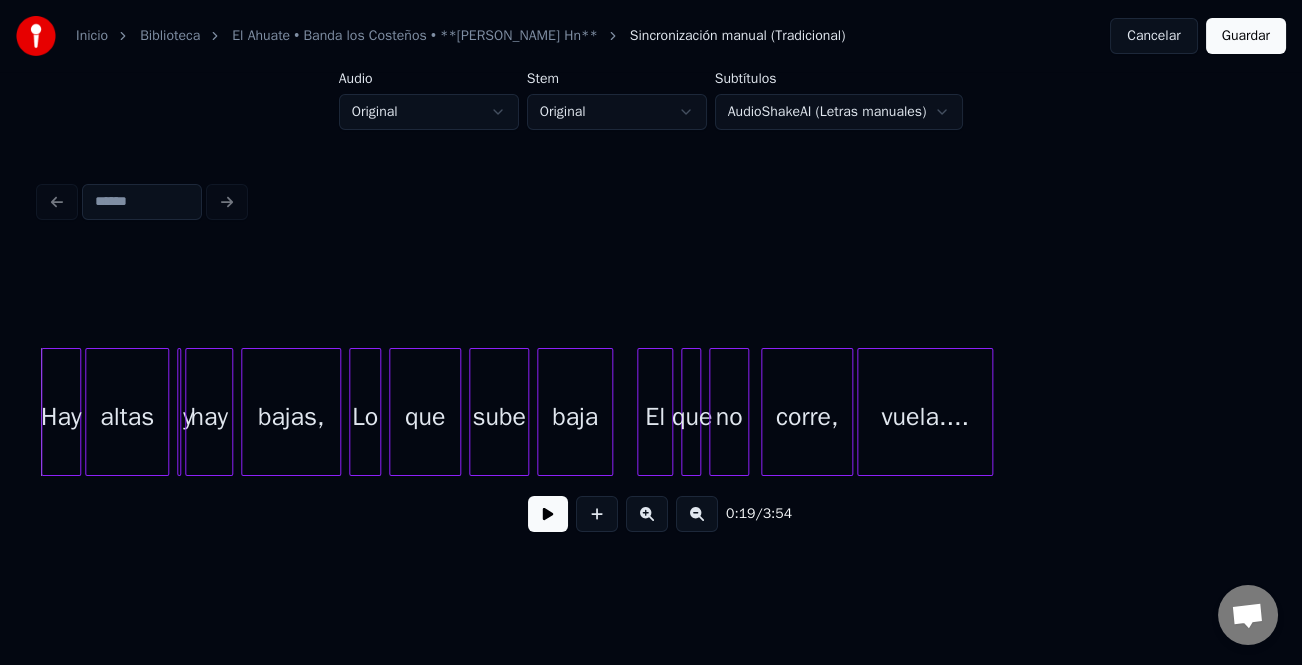 click at bounding box center [548, 514] 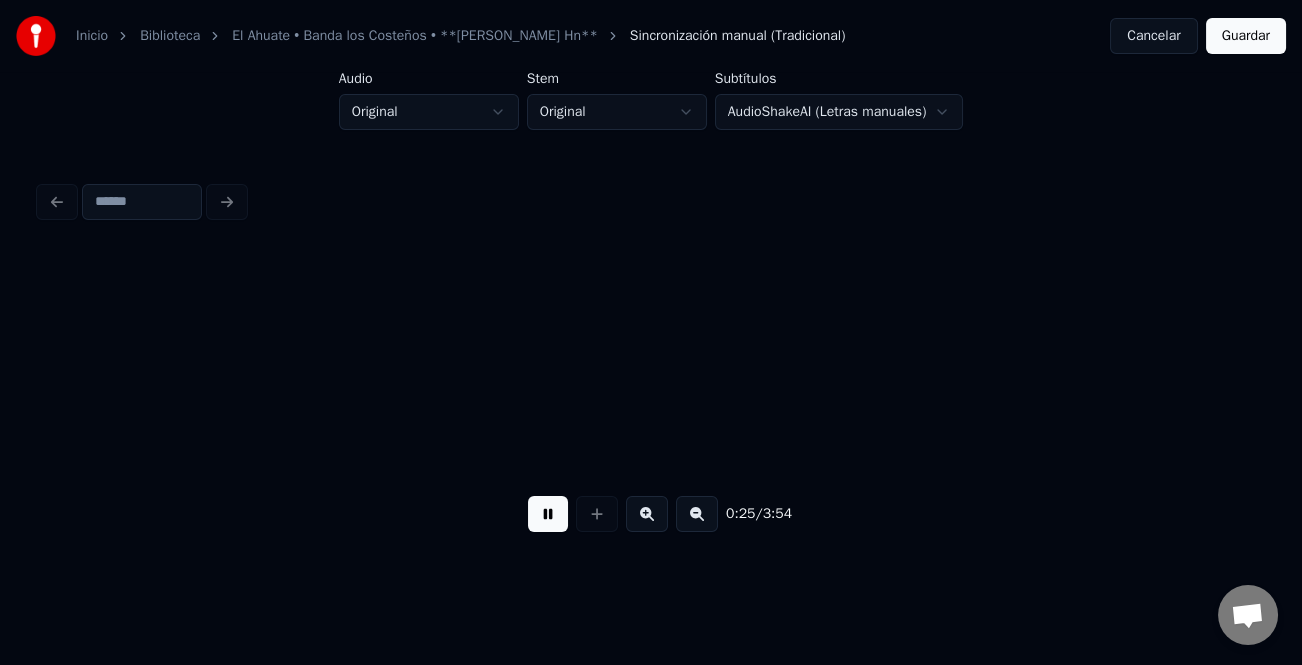 scroll, scrollTop: 0, scrollLeft: 5121, axis: horizontal 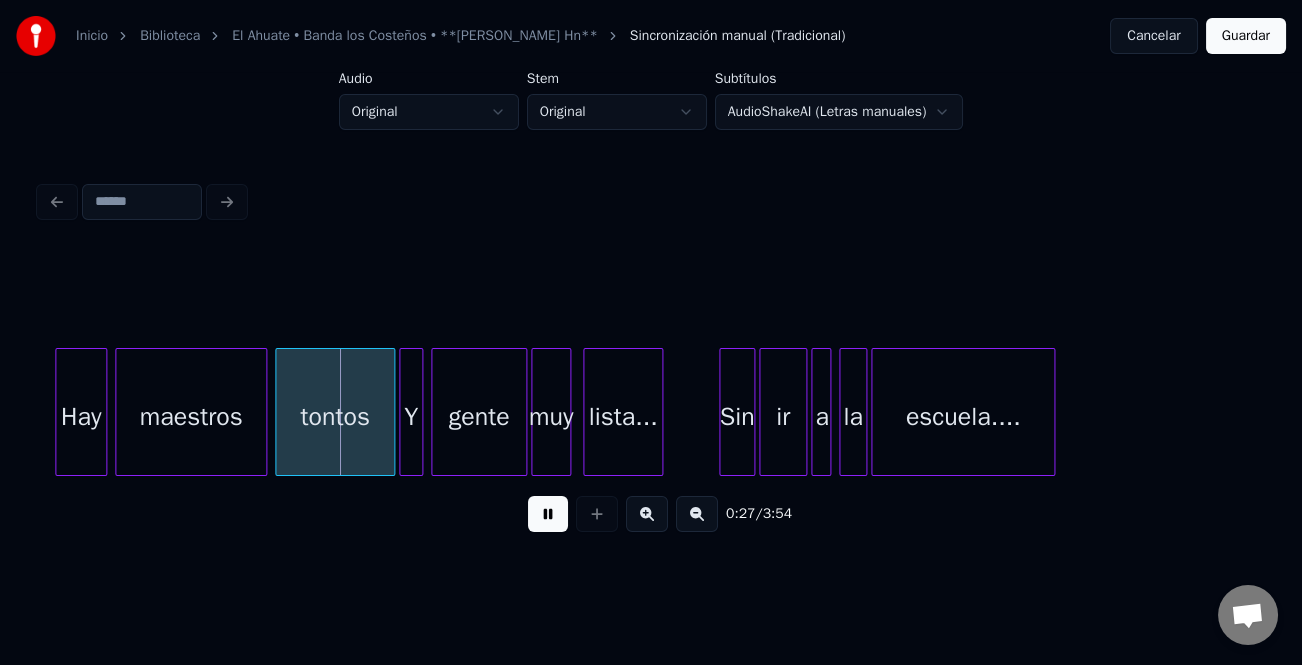 click at bounding box center [647, 514] 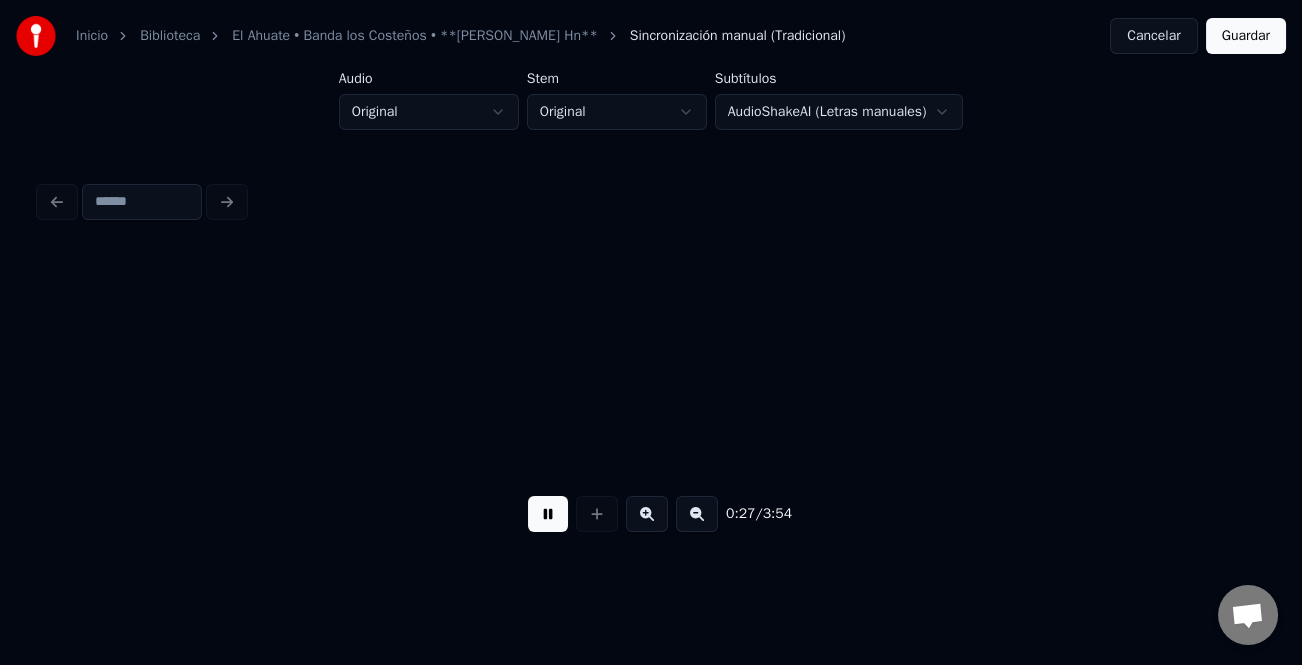 click at bounding box center [647, 514] 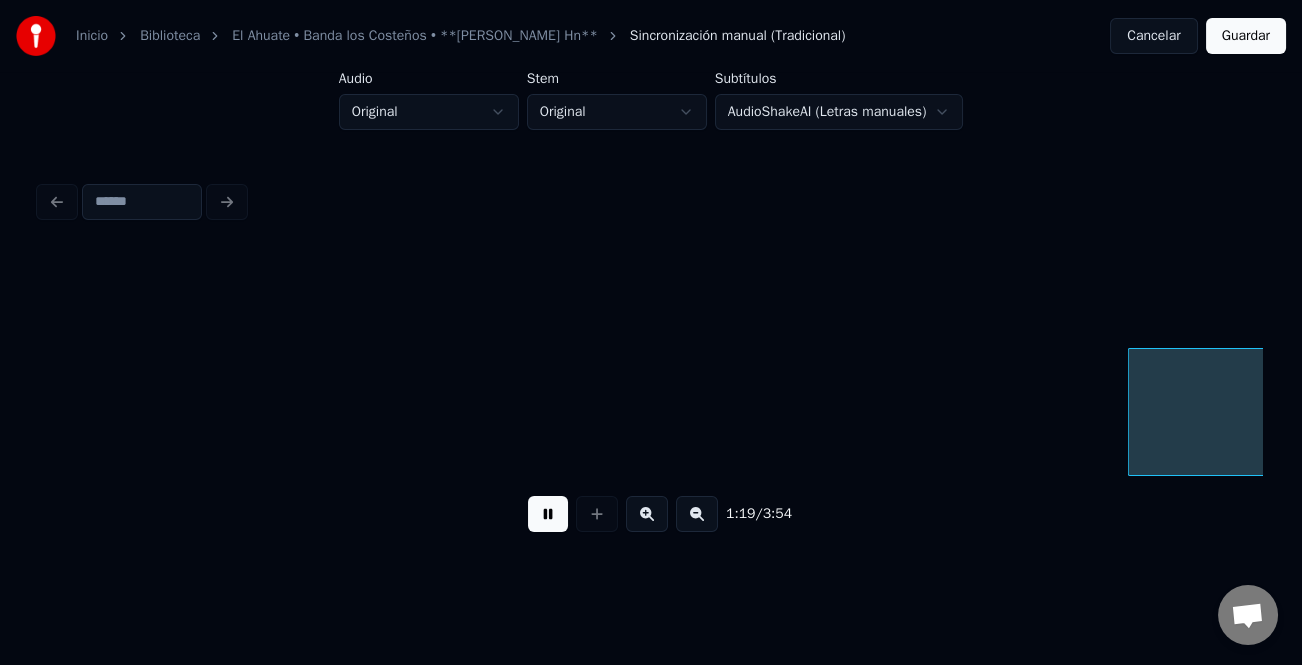 scroll, scrollTop: 0, scrollLeft: 23801, axis: horizontal 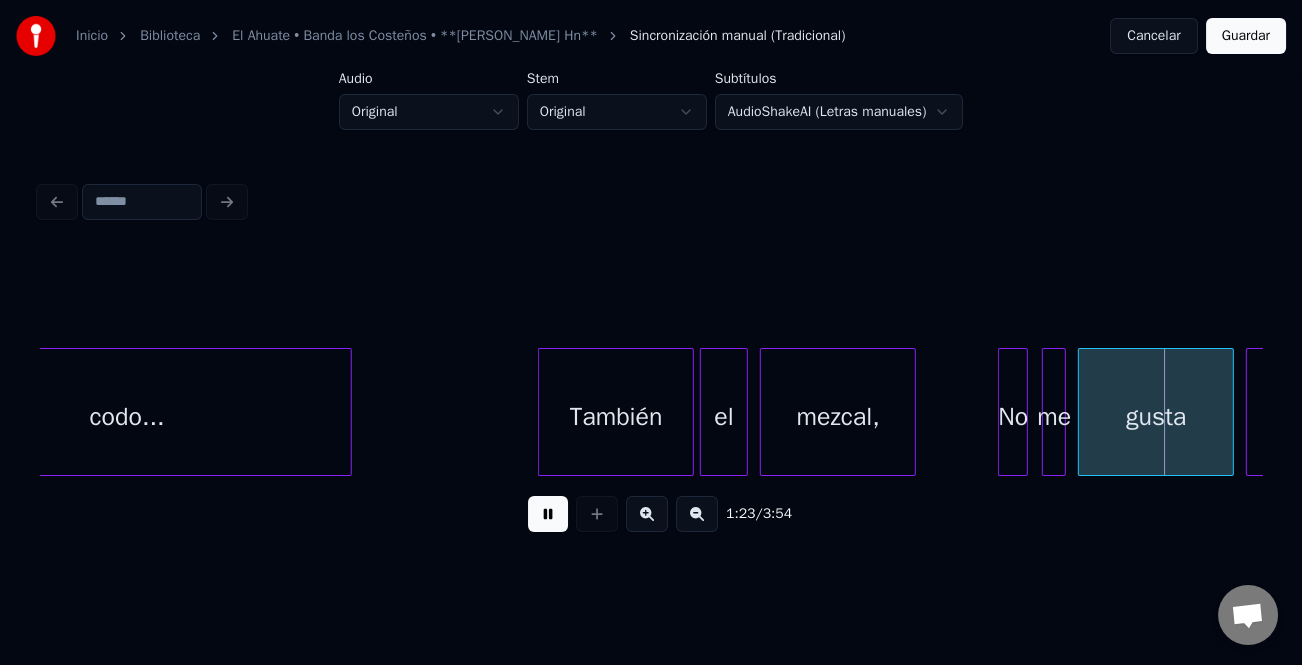 click on "No" at bounding box center [1013, 417] 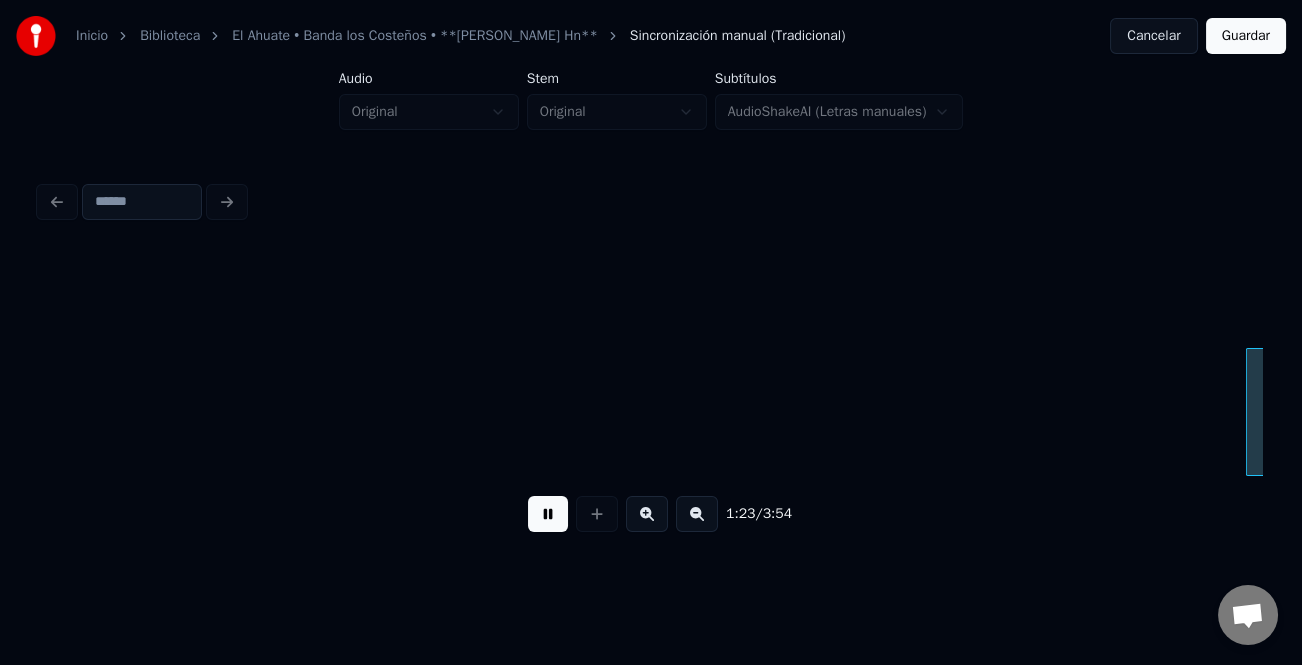 scroll, scrollTop: 0, scrollLeft: 25027, axis: horizontal 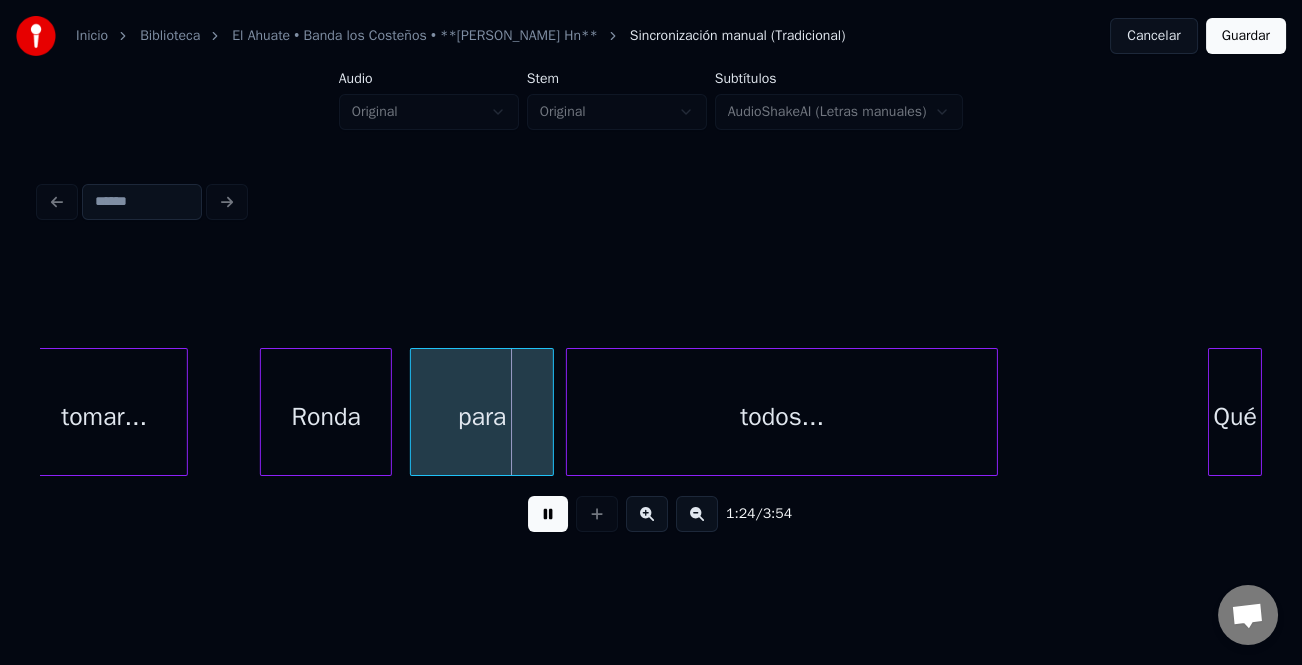drag, startPoint x: 554, startPoint y: 520, endPoint x: 495, endPoint y: 478, distance: 72.42237 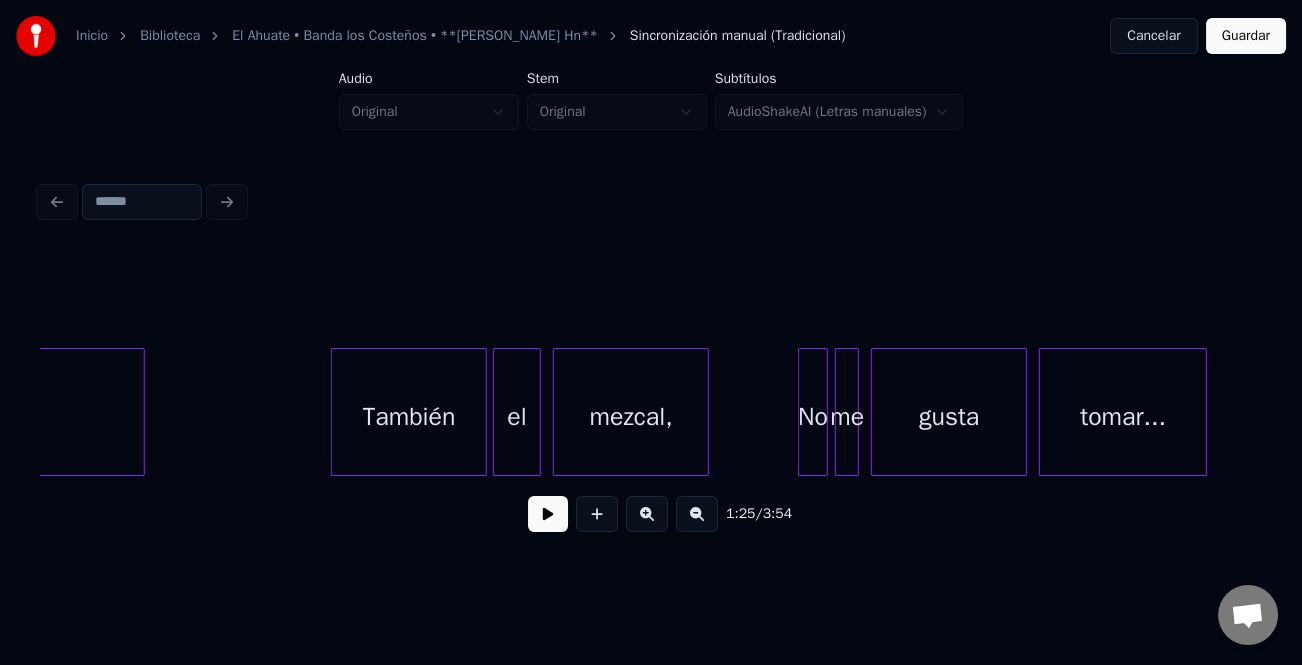 scroll, scrollTop: 0, scrollLeft: 23951, axis: horizontal 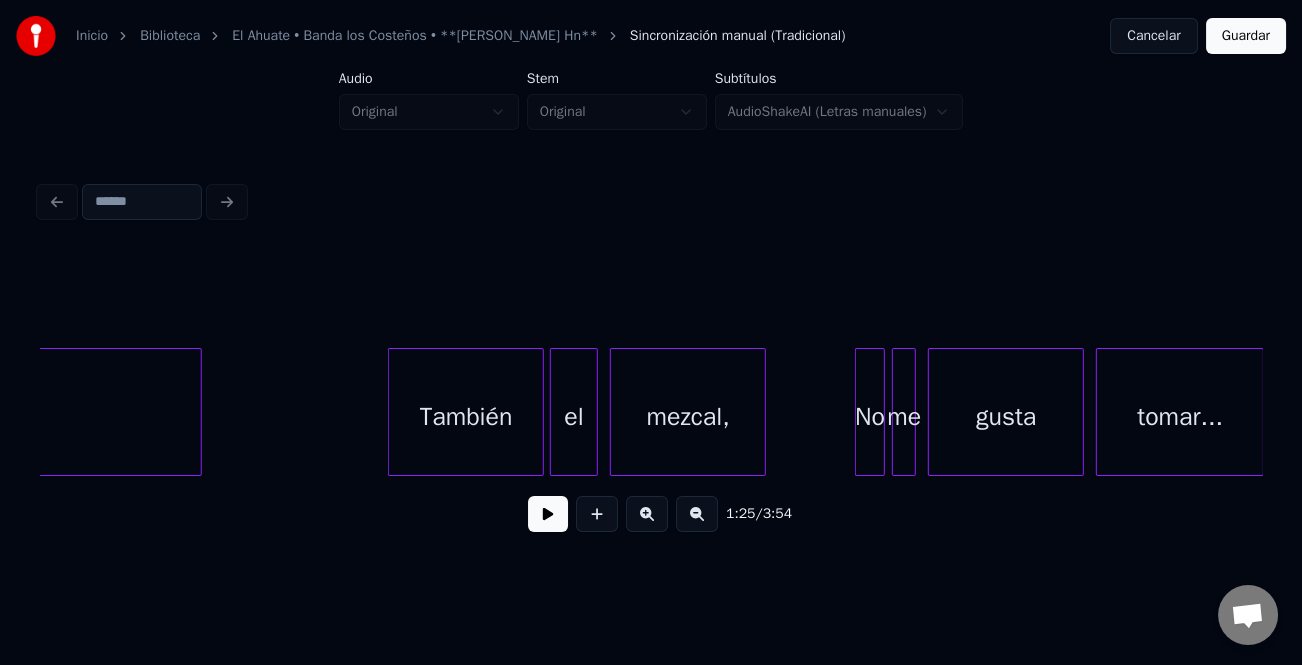 click on "No" at bounding box center (870, 417) 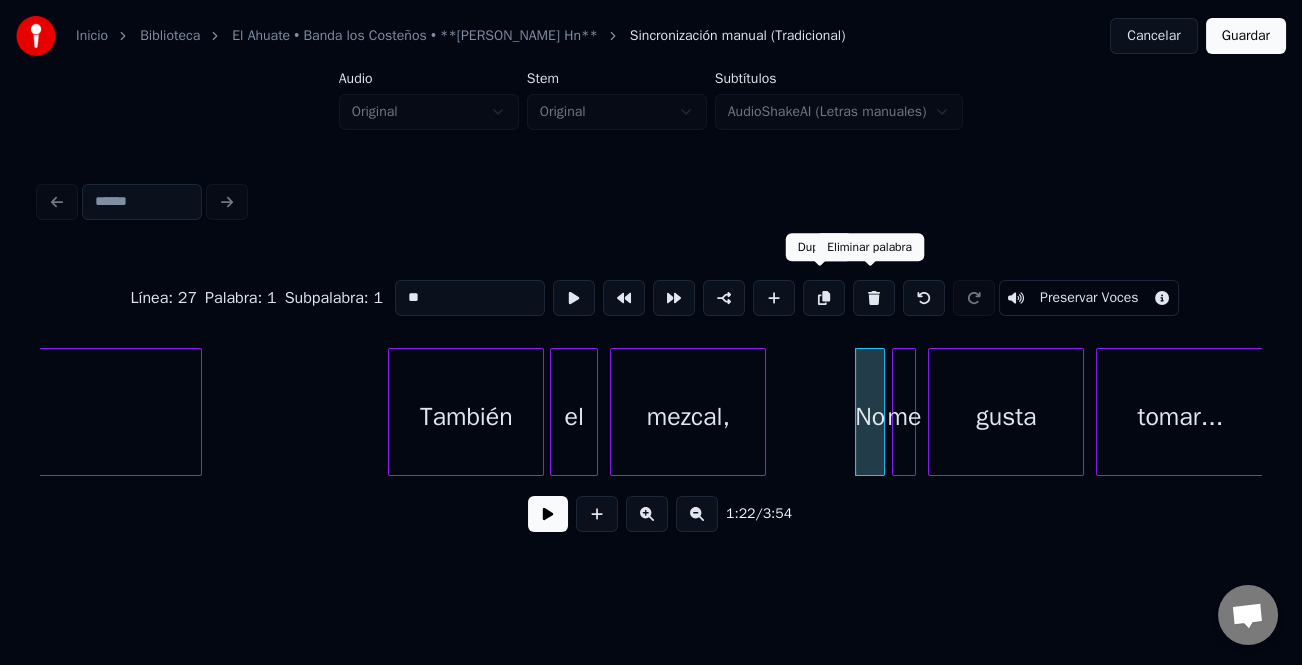 click at bounding box center (874, 298) 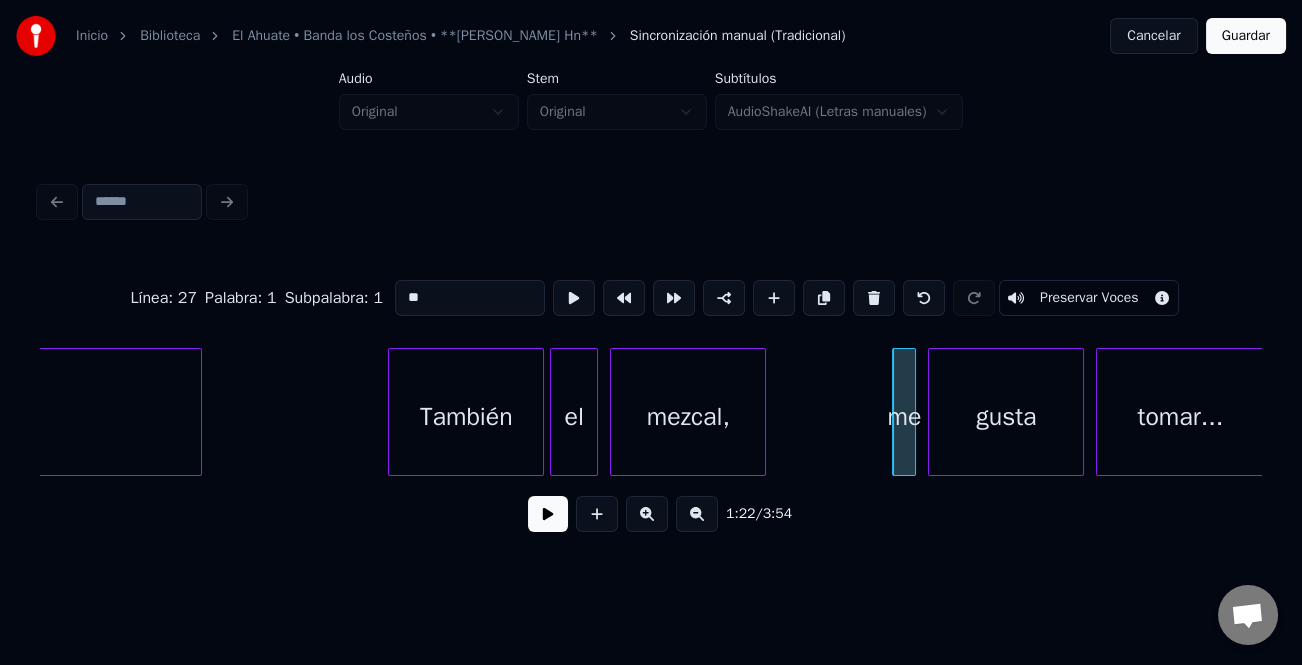 click at bounding box center (896, 412) 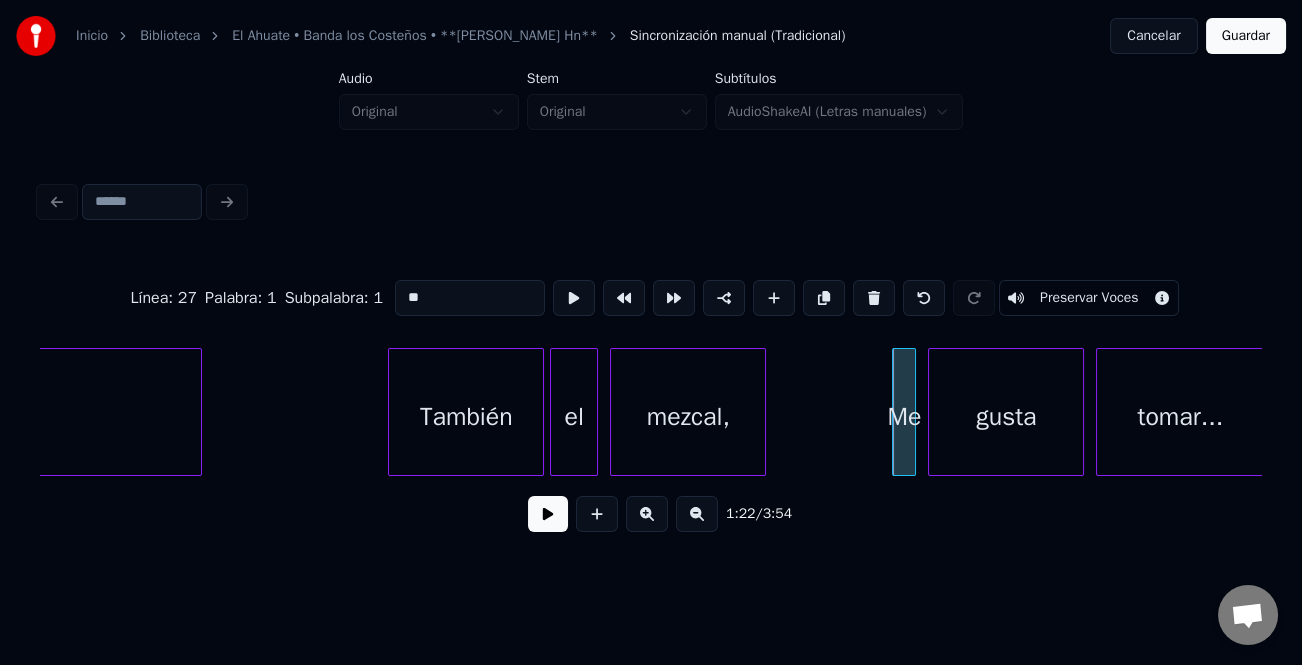 type on "**" 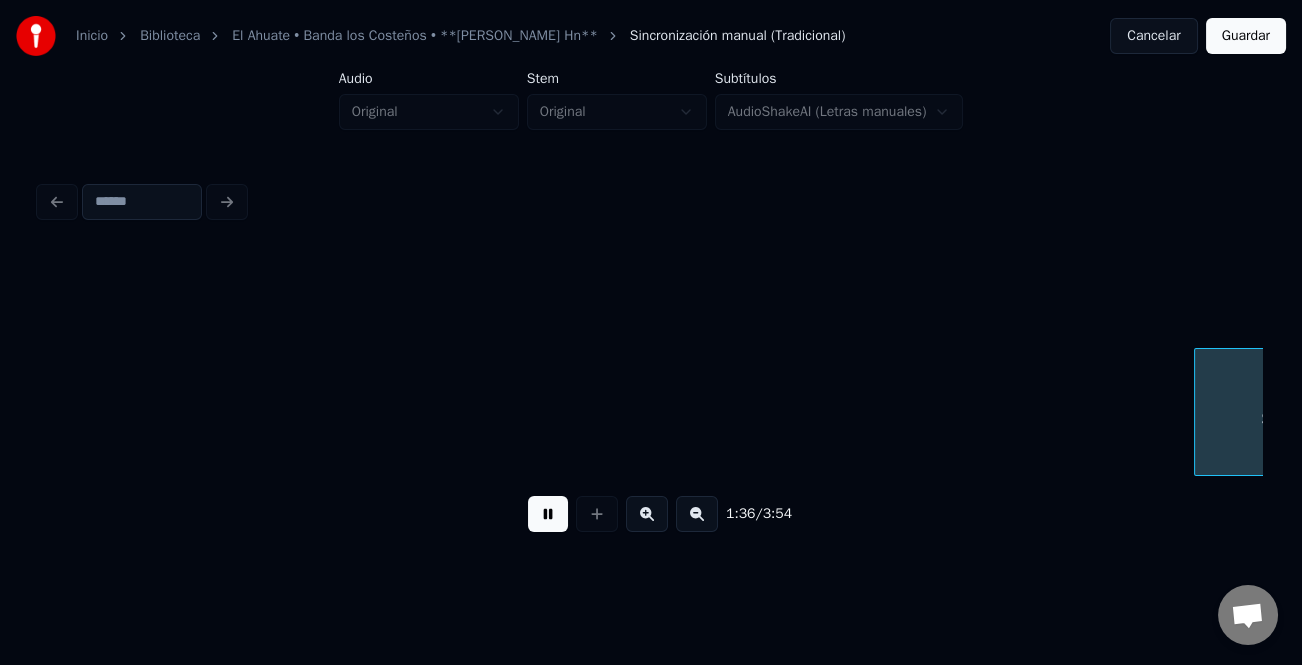 scroll, scrollTop: 0, scrollLeft: 28851, axis: horizontal 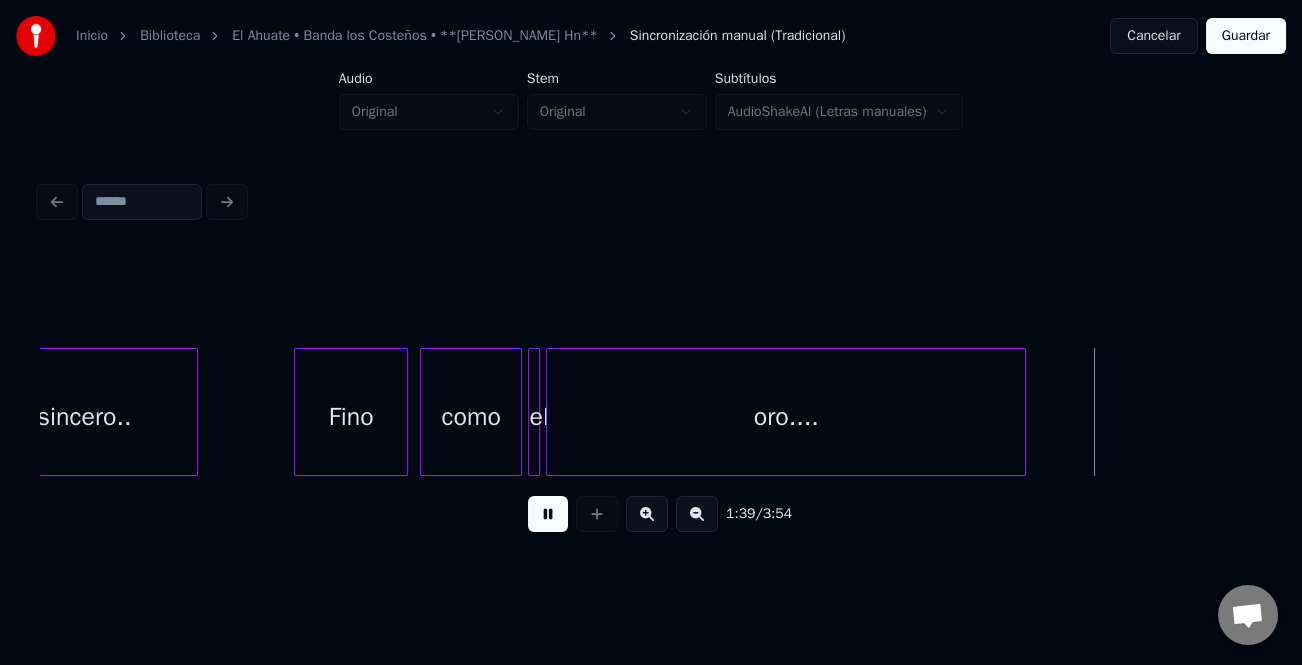 click at bounding box center (548, 514) 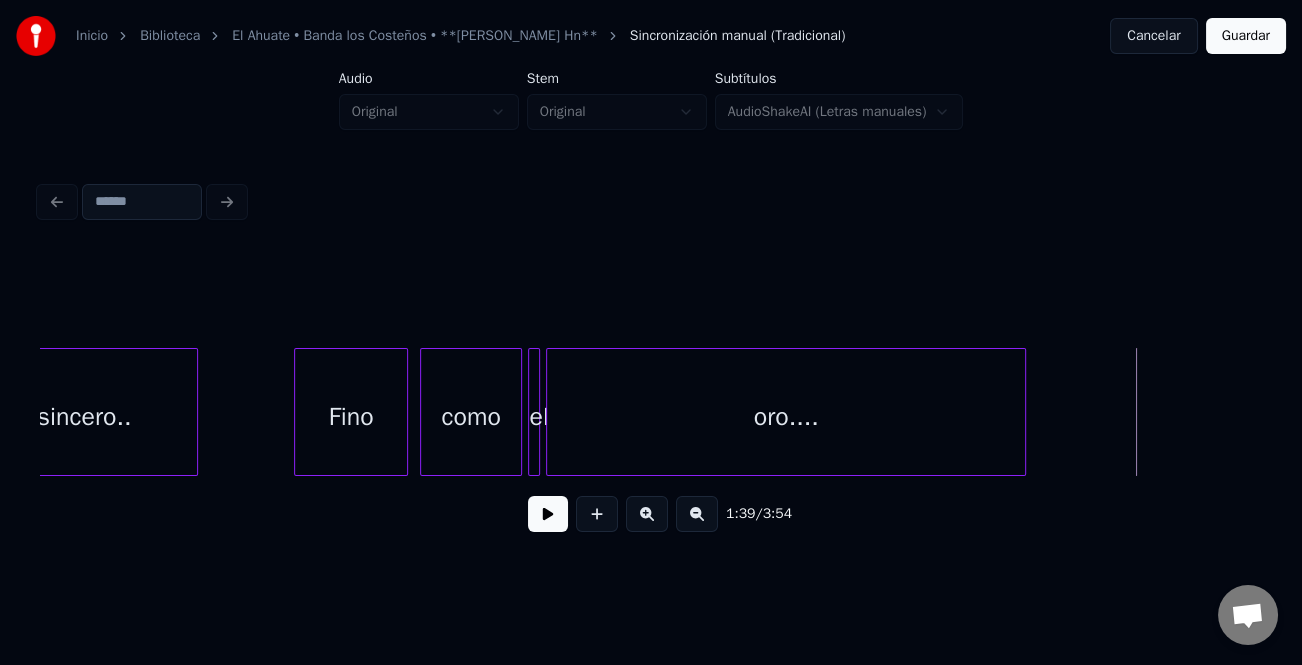 click at bounding box center (548, 514) 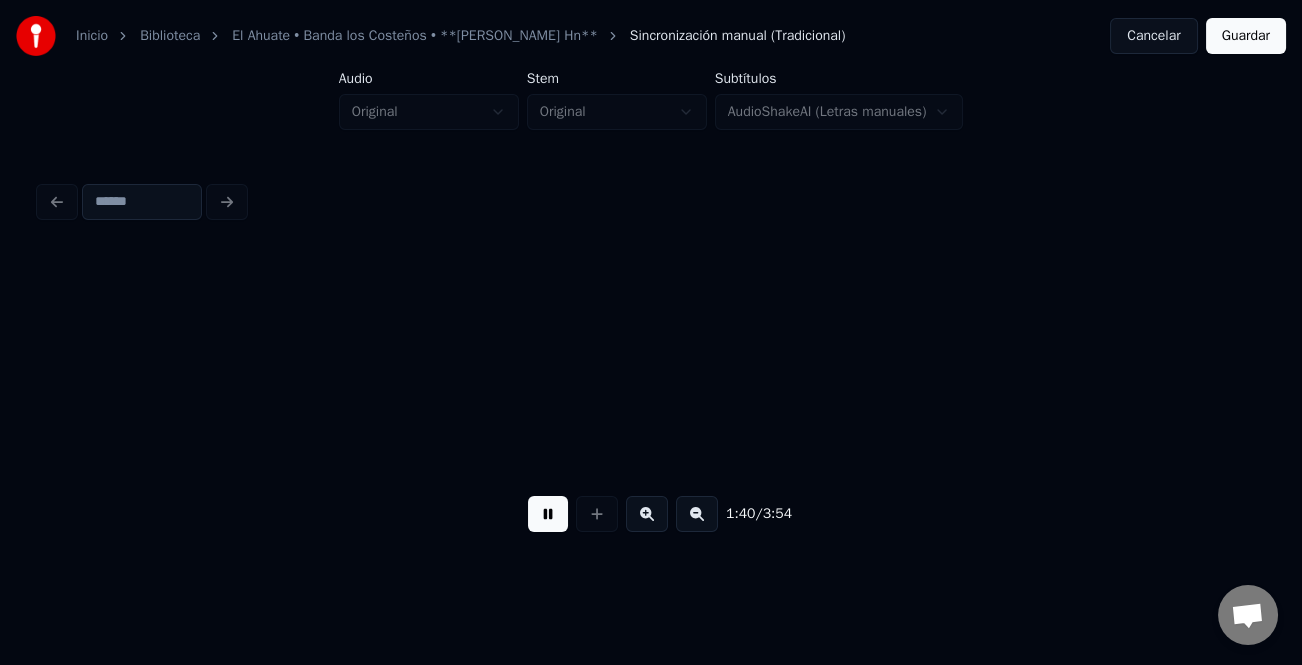 scroll, scrollTop: 0, scrollLeft: 30076, axis: horizontal 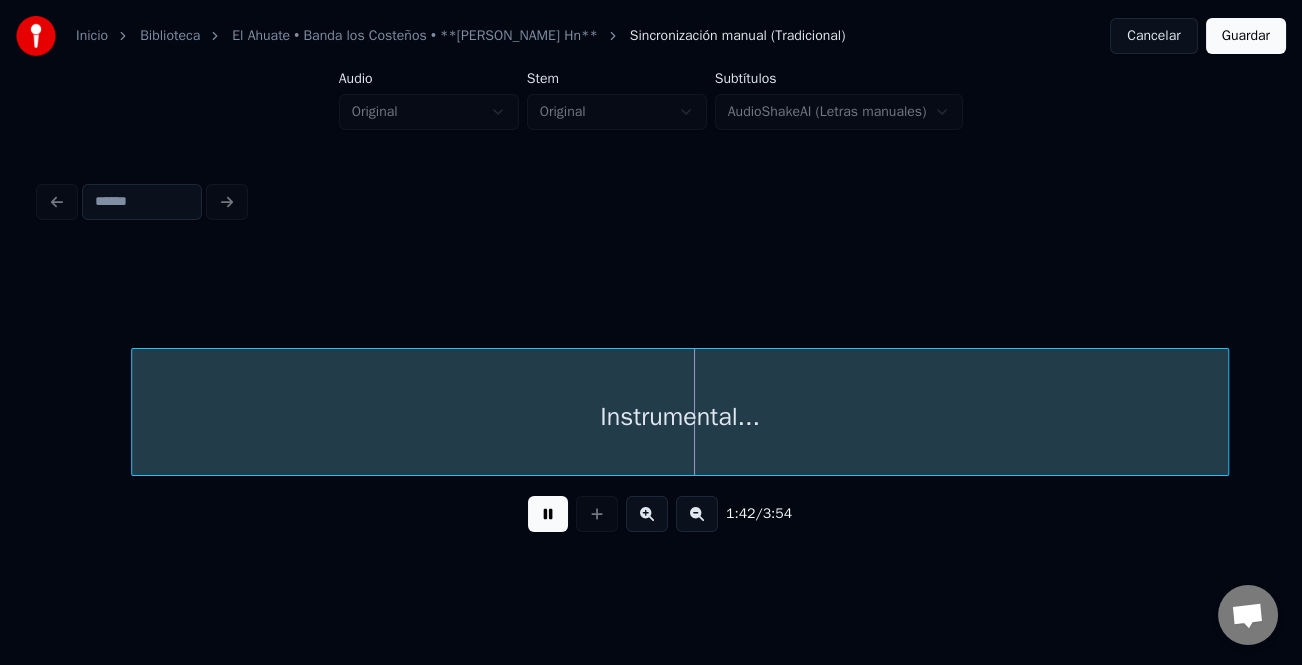 click at bounding box center (135, 412) 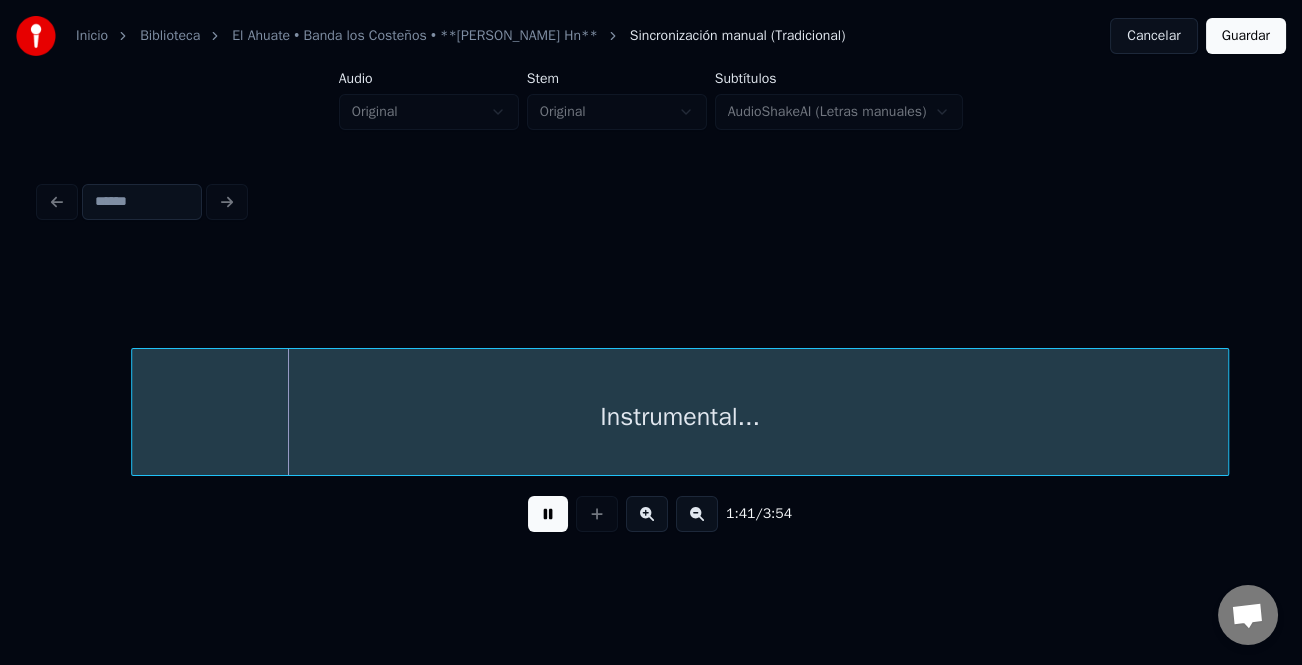 click at bounding box center (548, 514) 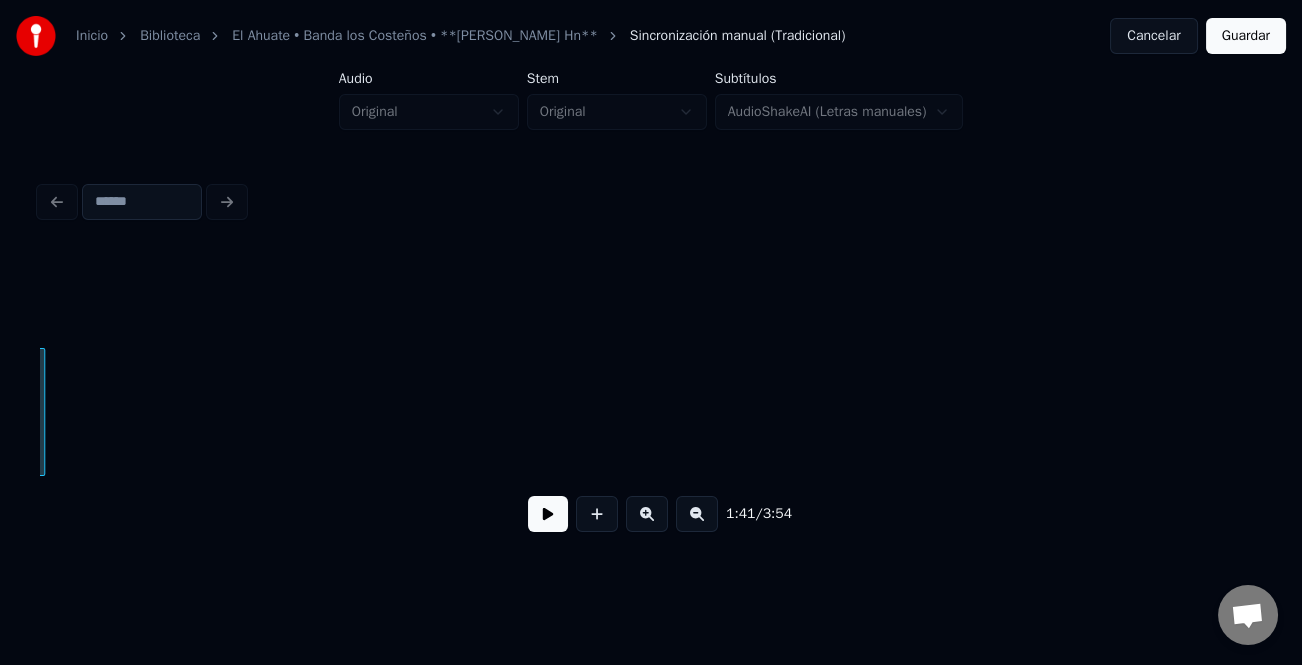 scroll, scrollTop: 0, scrollLeft: 31261, axis: horizontal 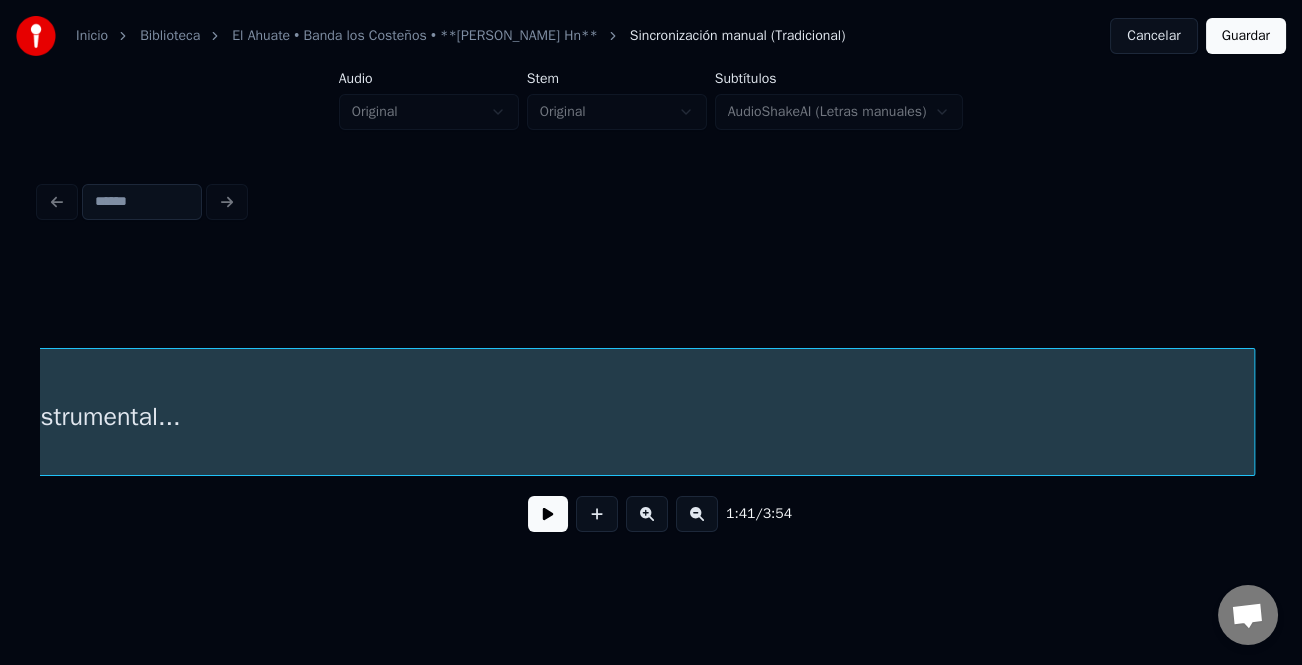 click at bounding box center (1251, 412) 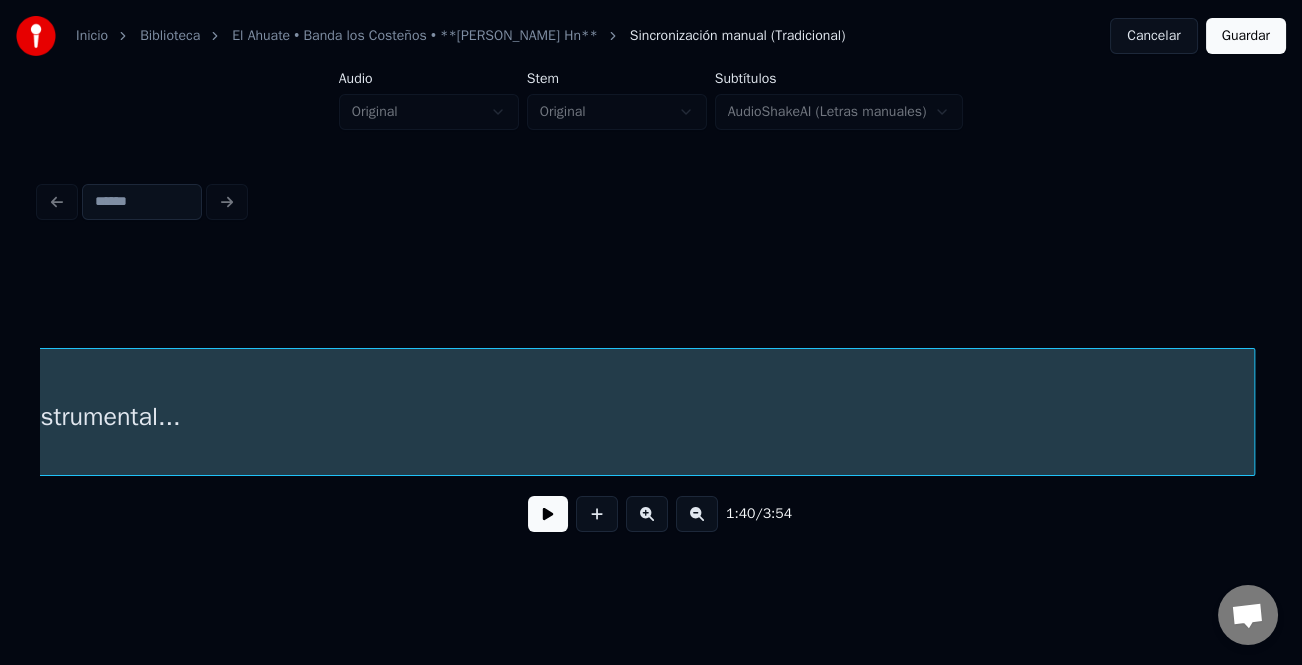 scroll, scrollTop: 0, scrollLeft: 30166, axis: horizontal 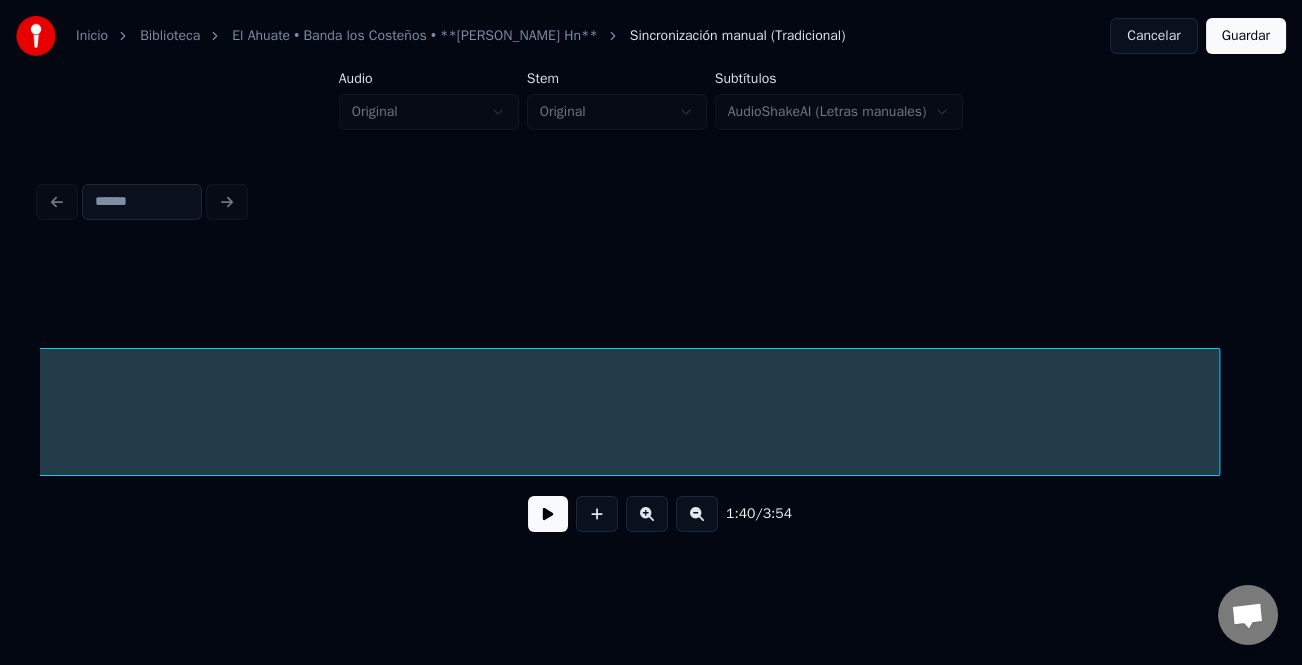 click at bounding box center [1216, 412] 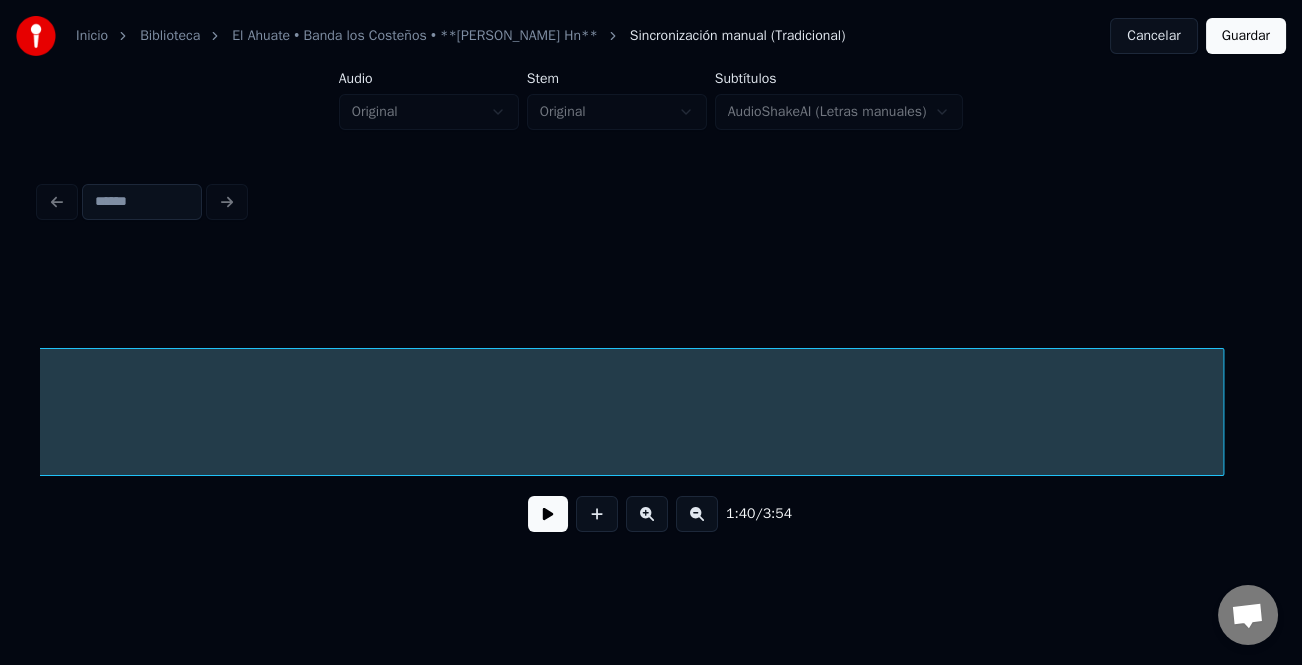 scroll, scrollTop: 0, scrollLeft: 30166, axis: horizontal 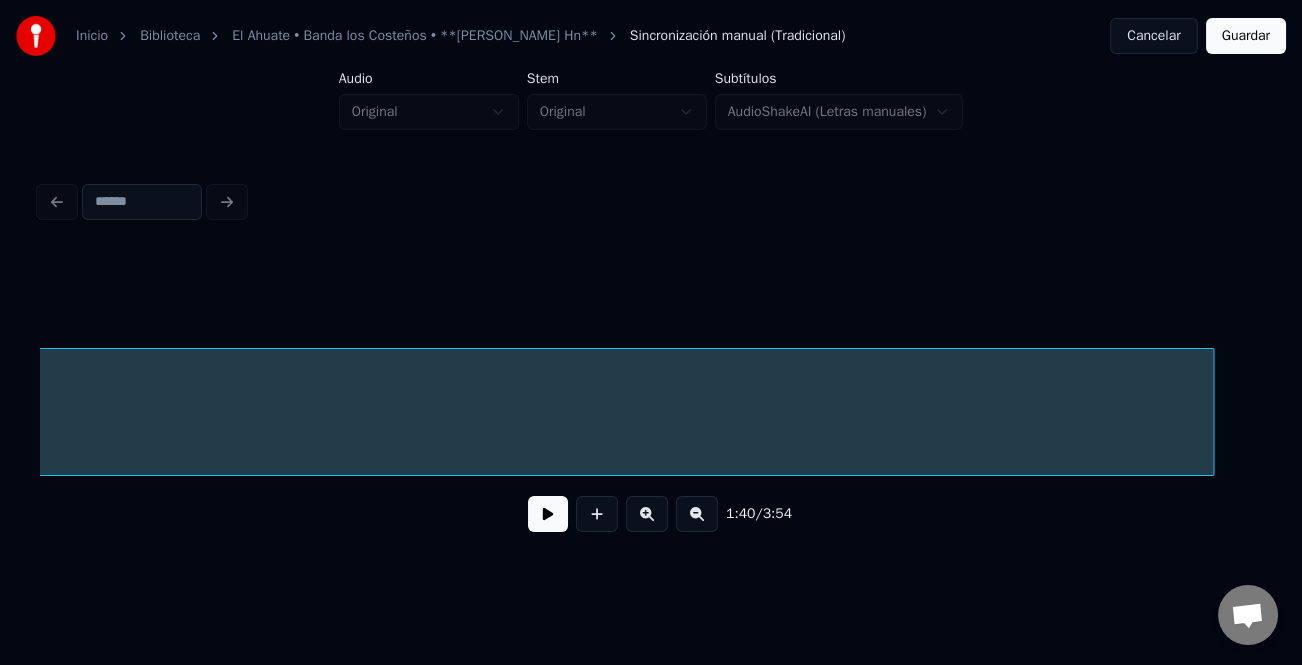 click on "1:40  /  3:54" at bounding box center (651, 400) 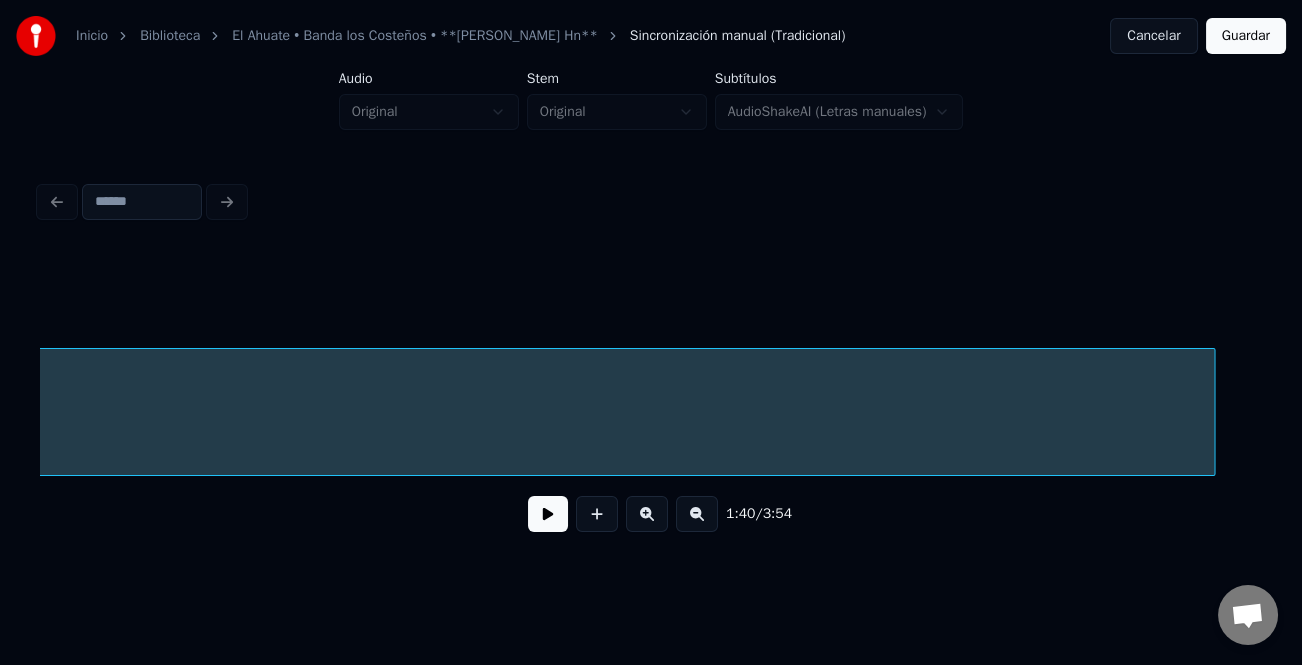 scroll, scrollTop: 0, scrollLeft: 30166, axis: horizontal 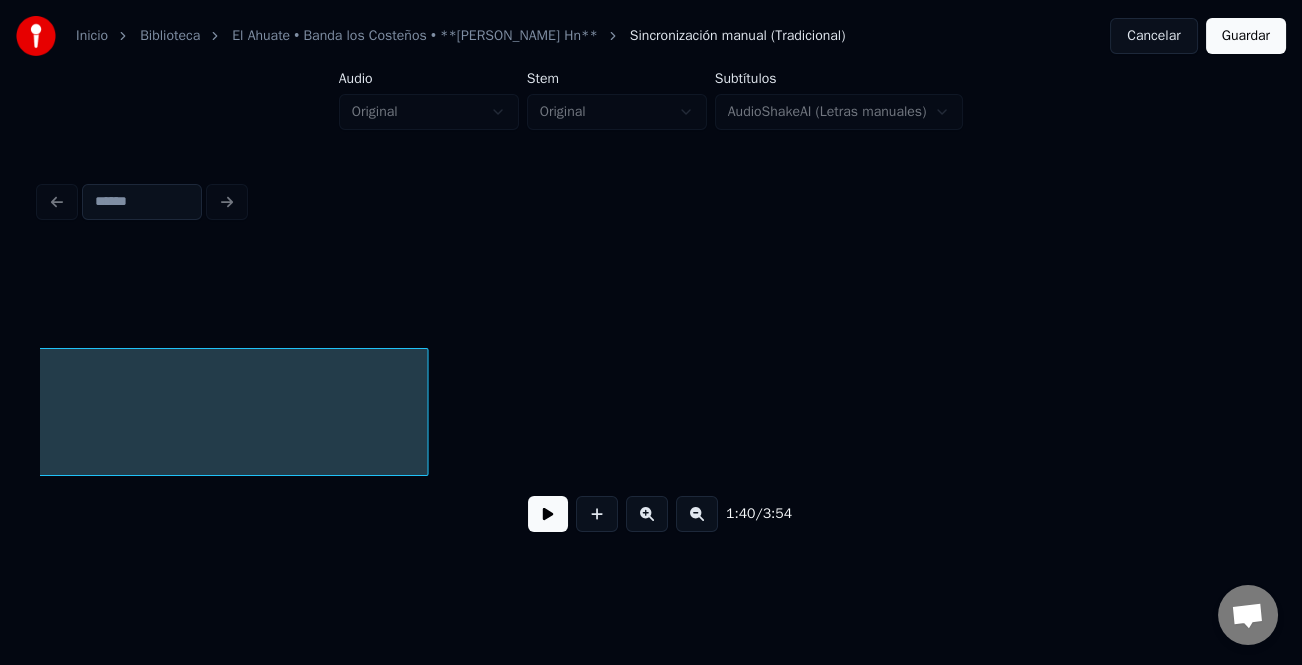 click at bounding box center (697, 514) 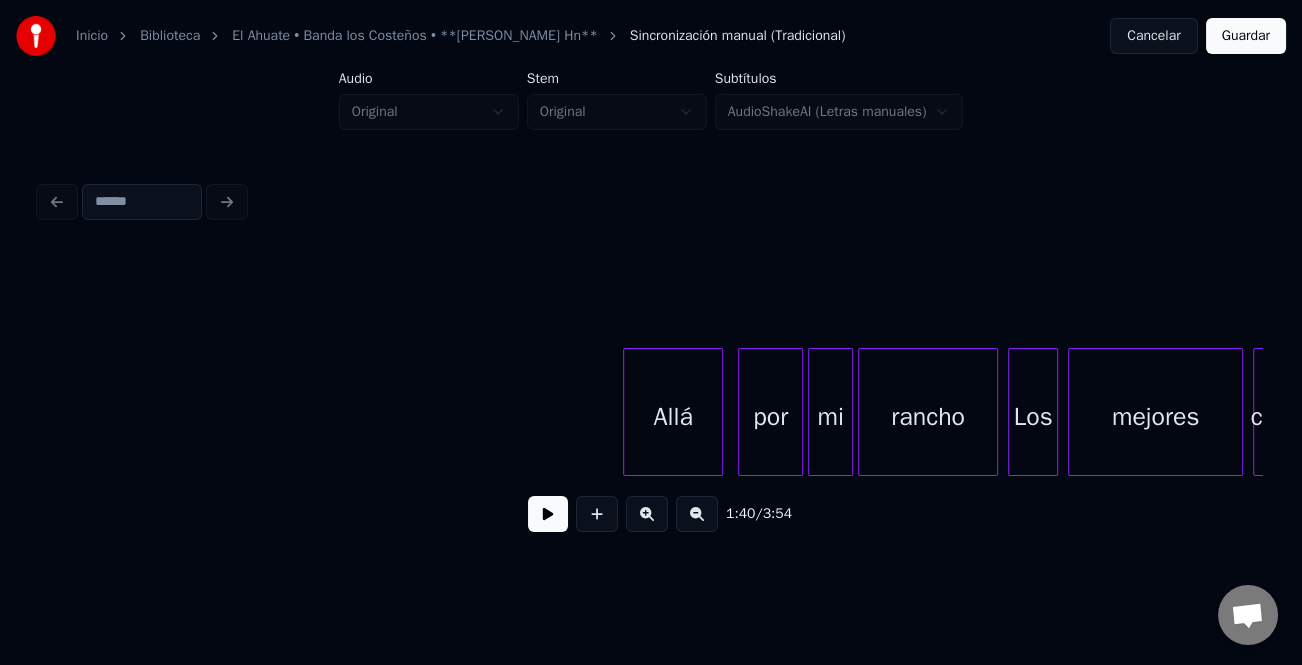 click at bounding box center (697, 514) 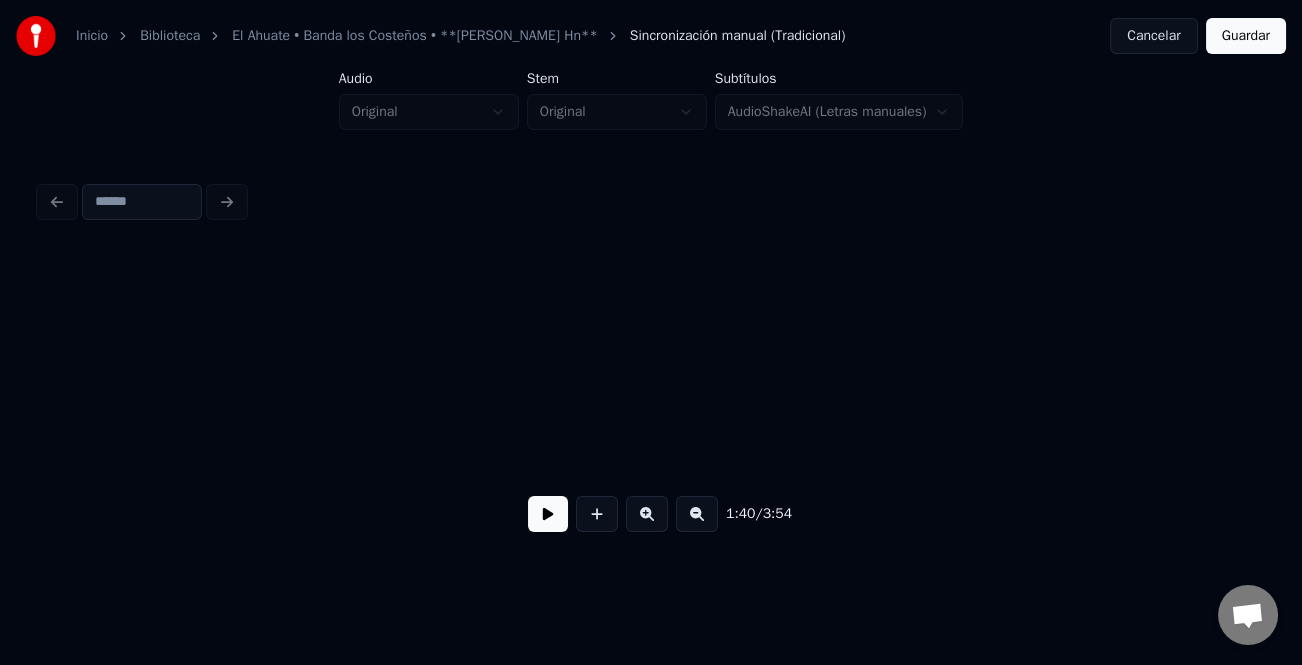 scroll, scrollTop: 0, scrollLeft: 24127, axis: horizontal 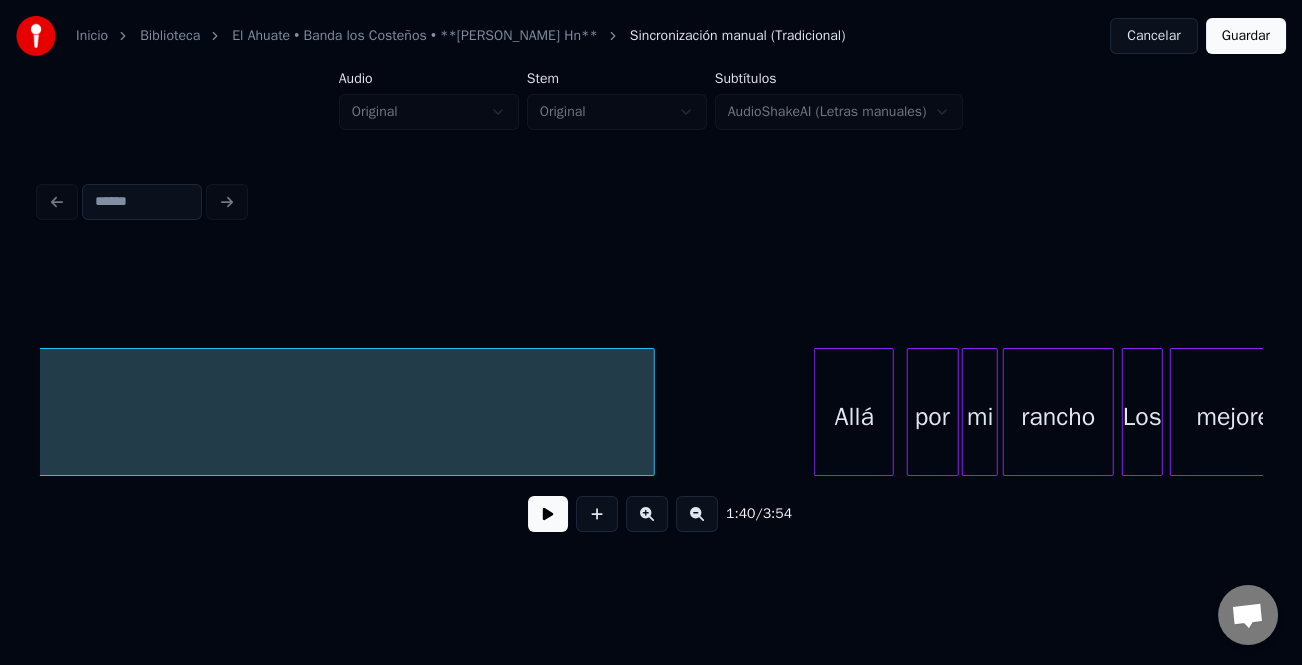 click at bounding box center [651, 412] 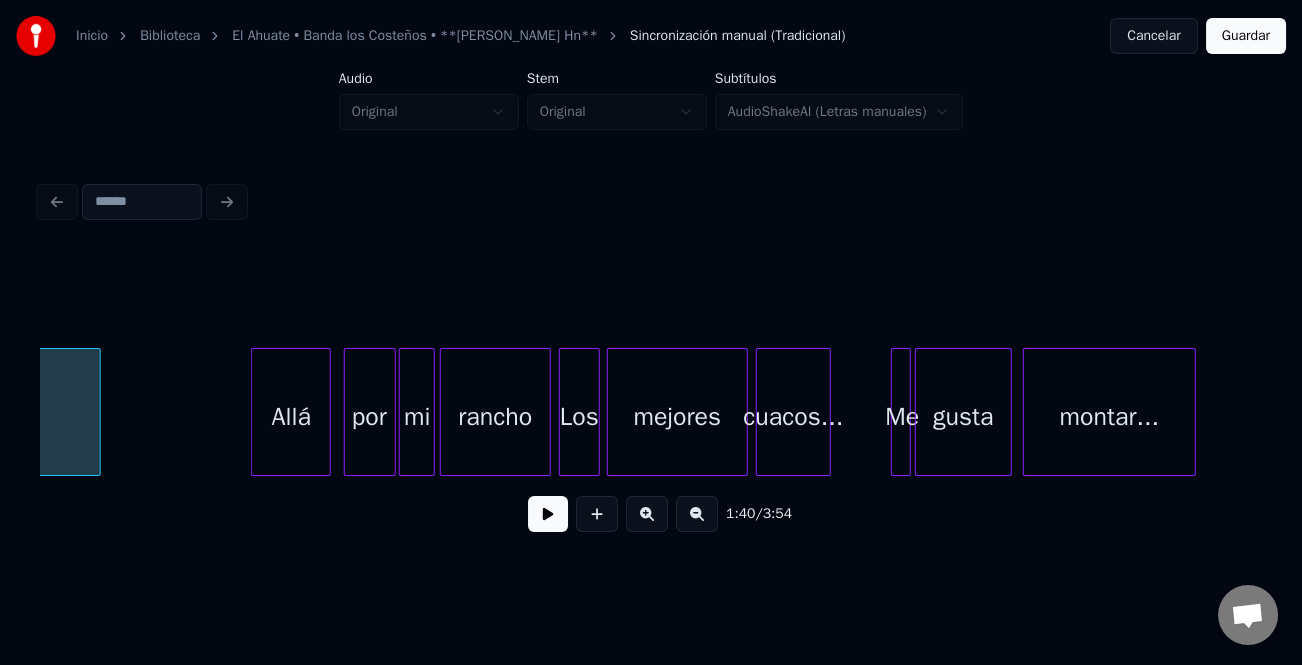 scroll, scrollTop: 0, scrollLeft: 23654, axis: horizontal 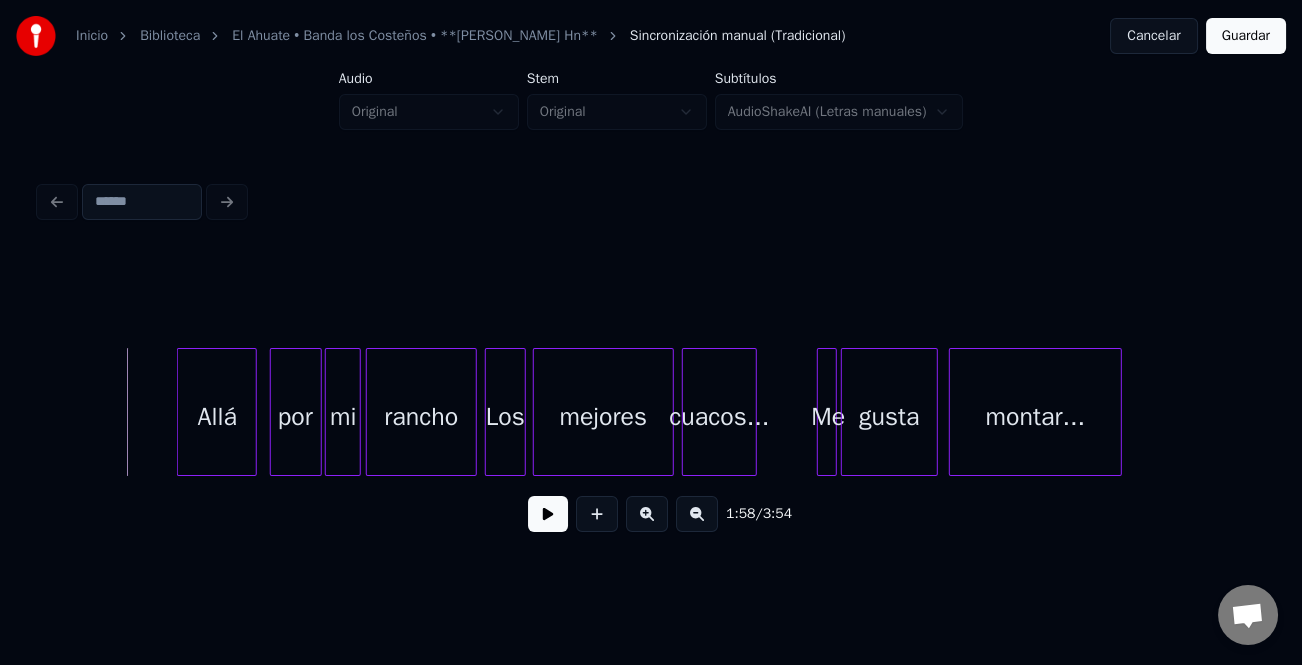 click at bounding box center (548, 514) 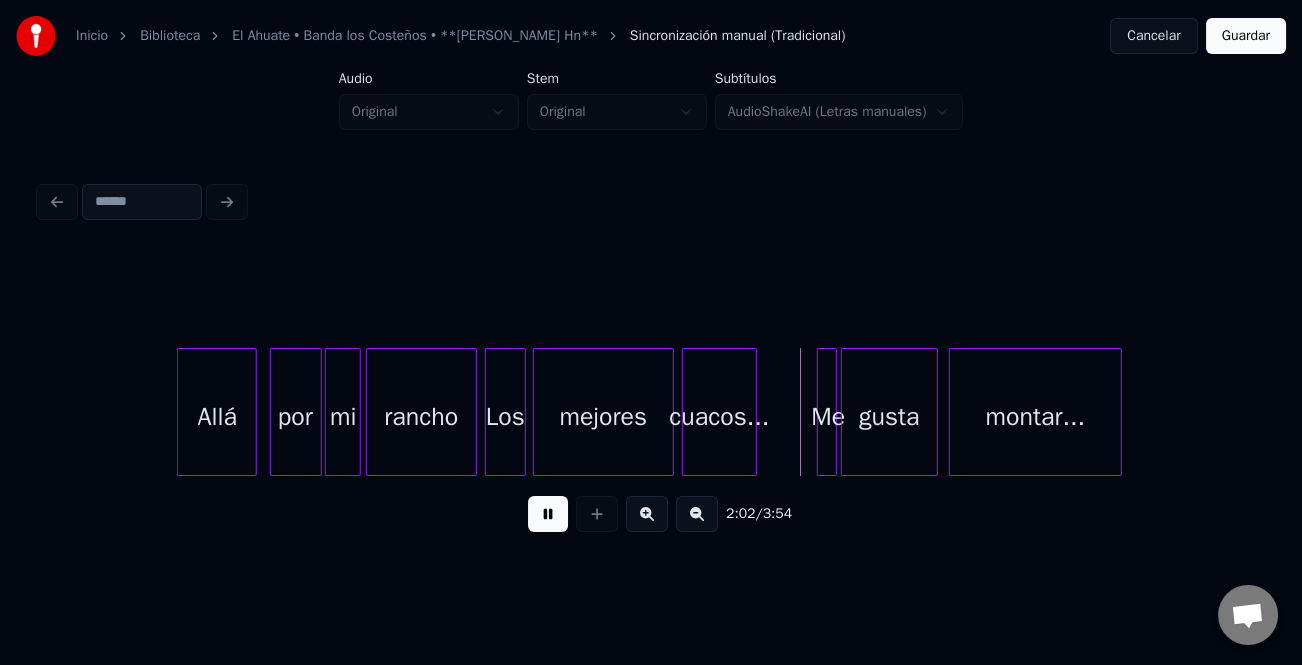 click on "Allá por mi rancho Los mejores cuacos... Me gusta montar..." at bounding box center (-211, 412) 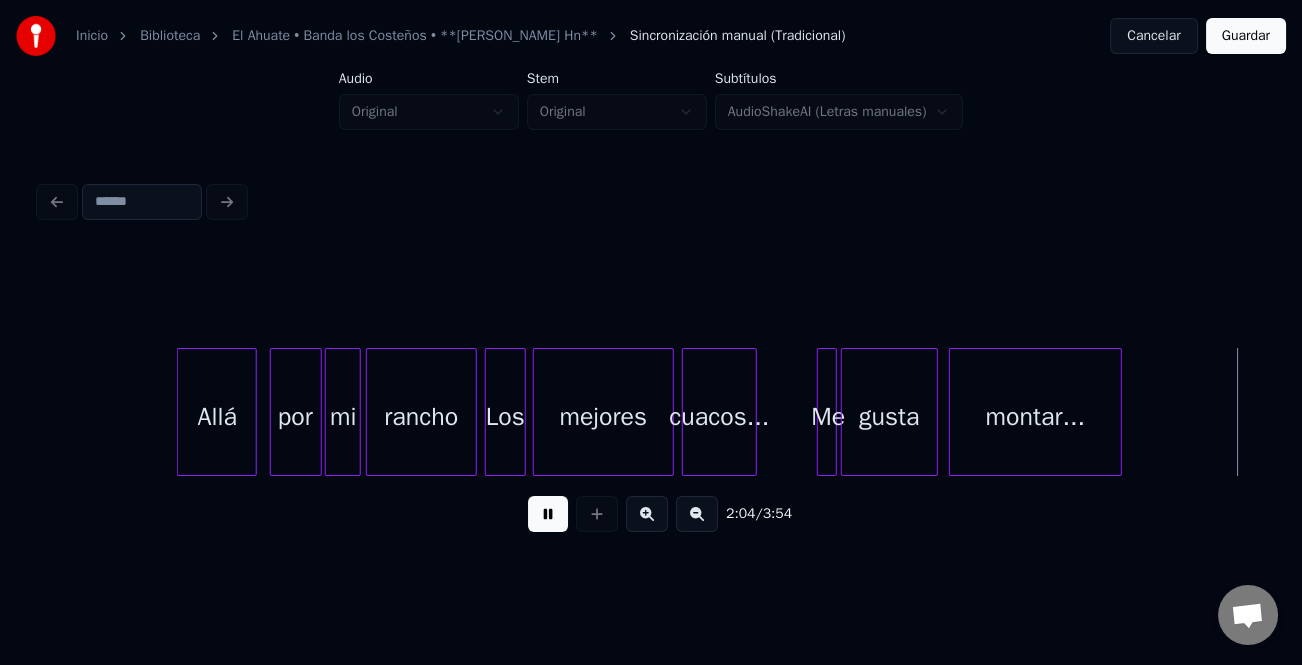 scroll, scrollTop: 0, scrollLeft: 24879, axis: horizontal 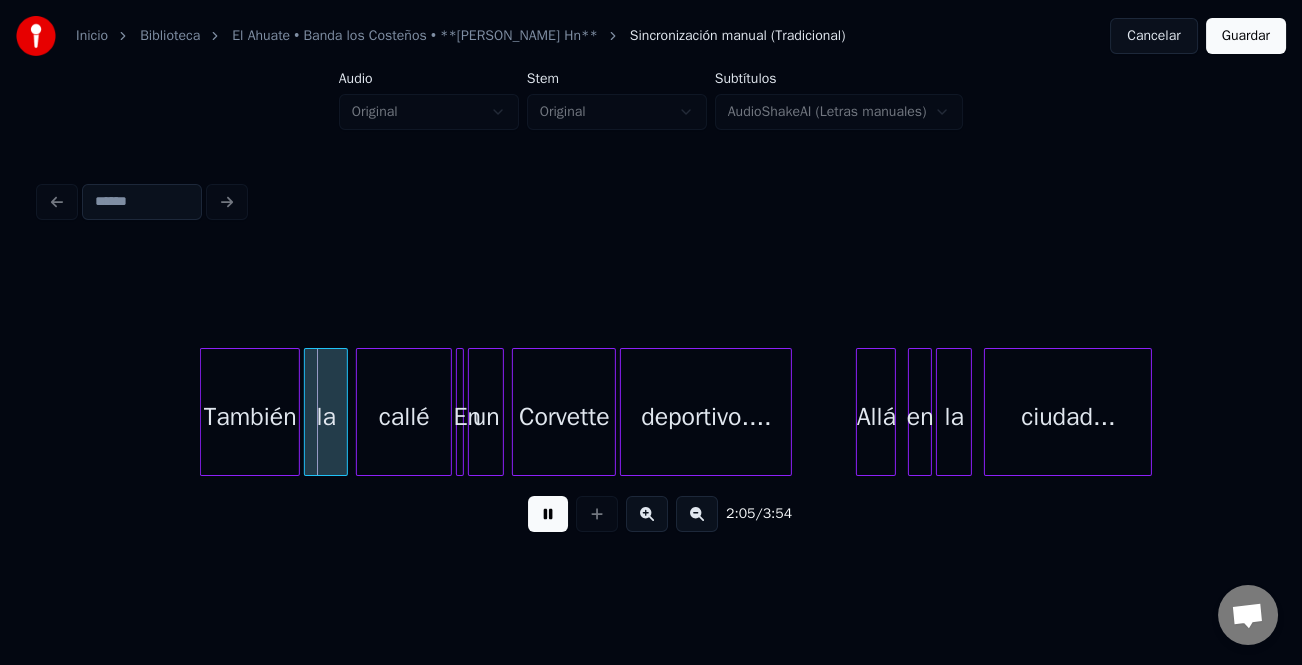 click at bounding box center [647, 514] 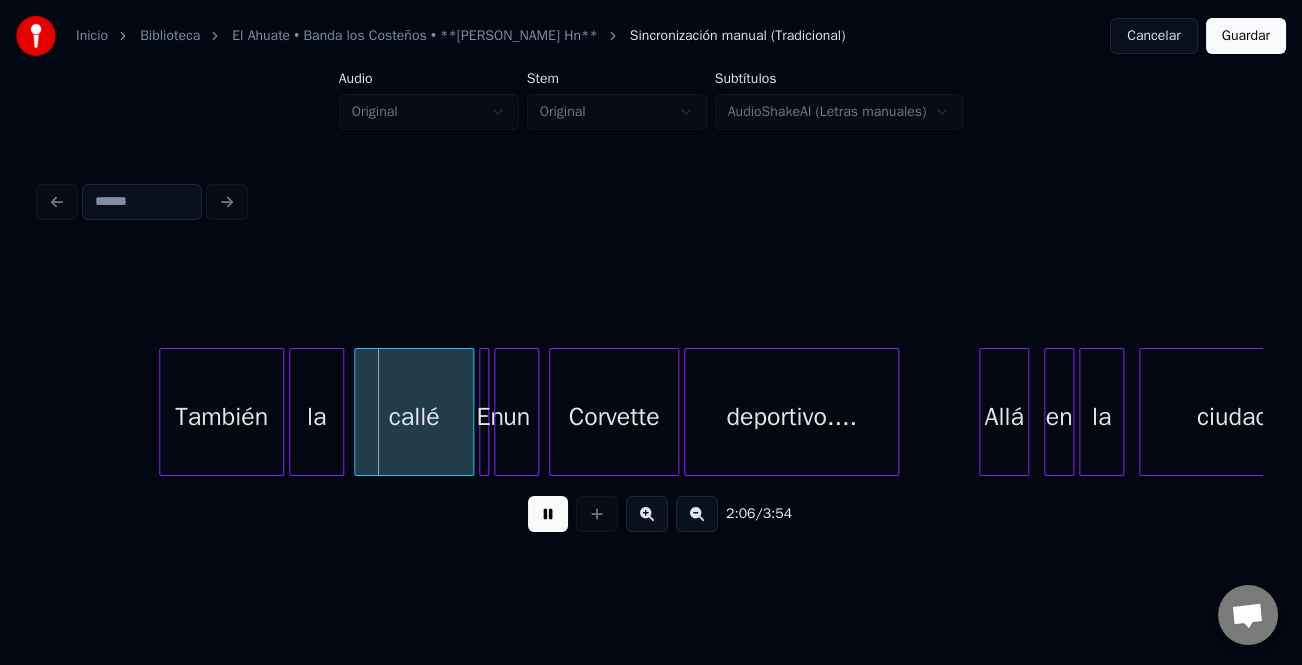 click at bounding box center [647, 514] 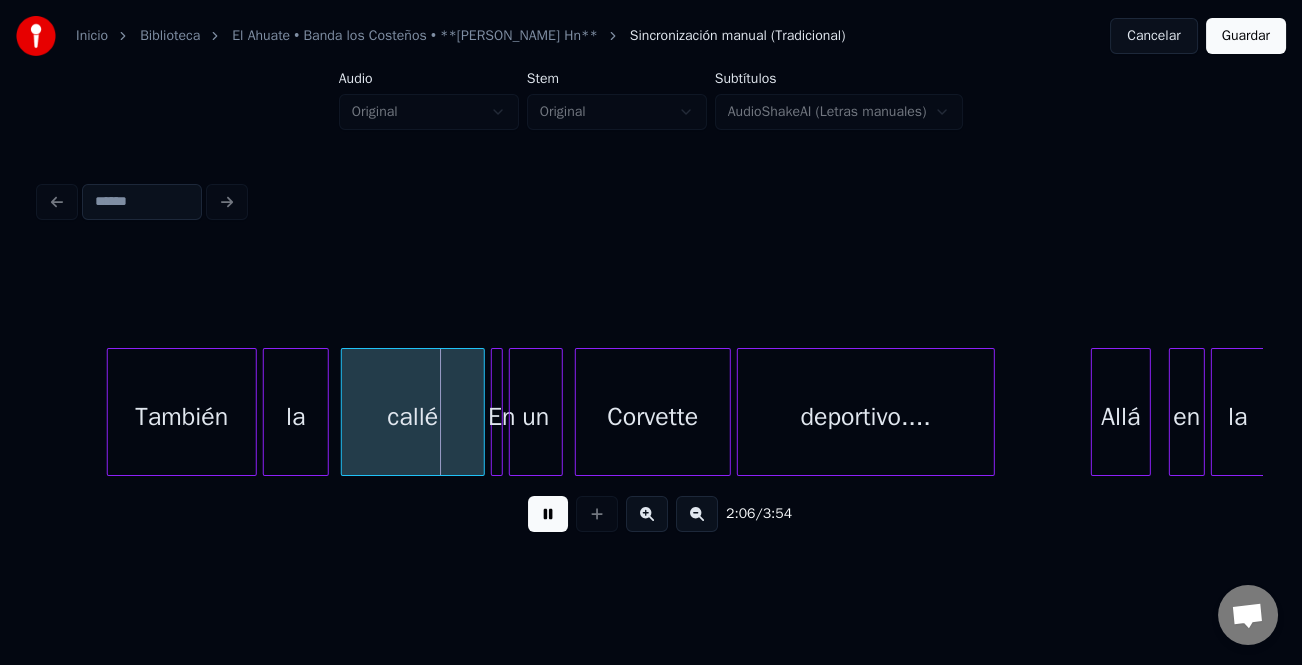 click at bounding box center (647, 514) 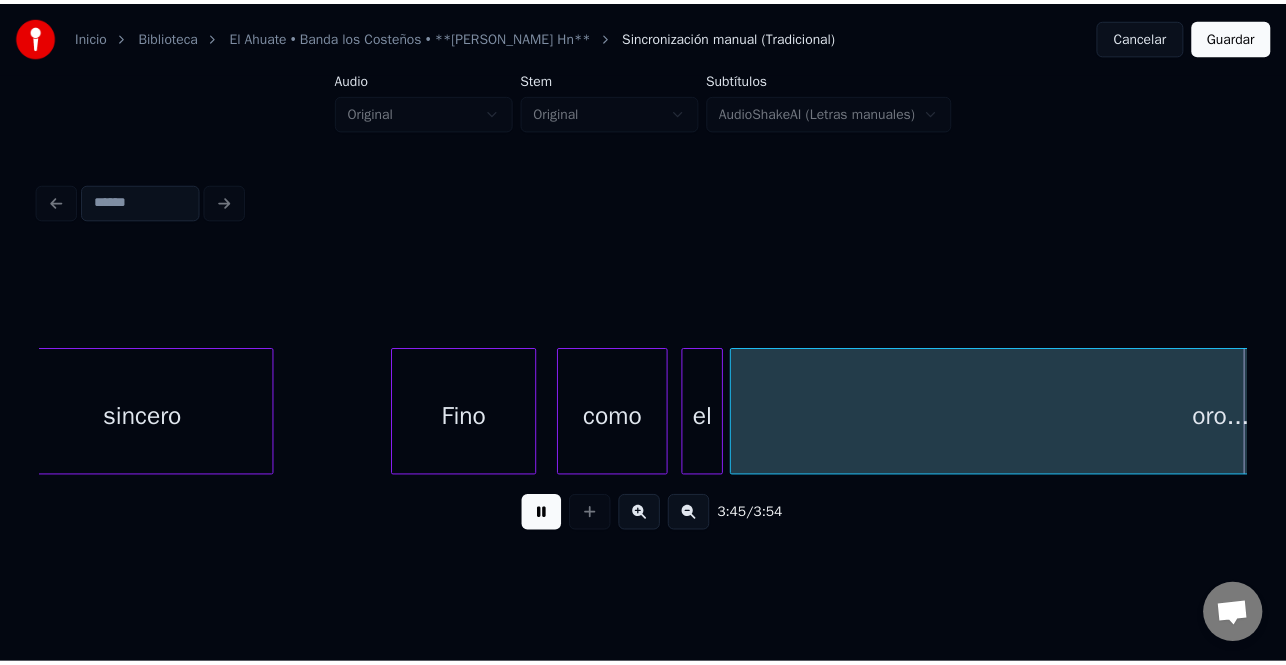 scroll, scrollTop: 0, scrollLeft: 79039, axis: horizontal 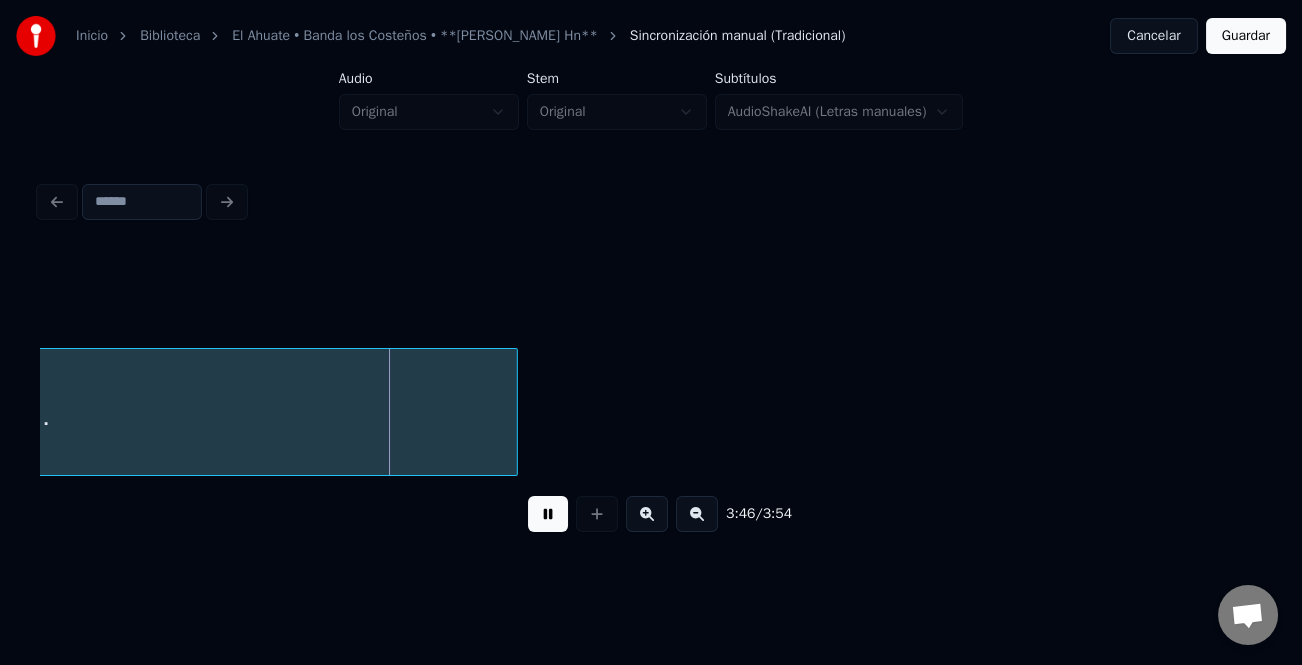 click on "Guardar" at bounding box center (1246, 36) 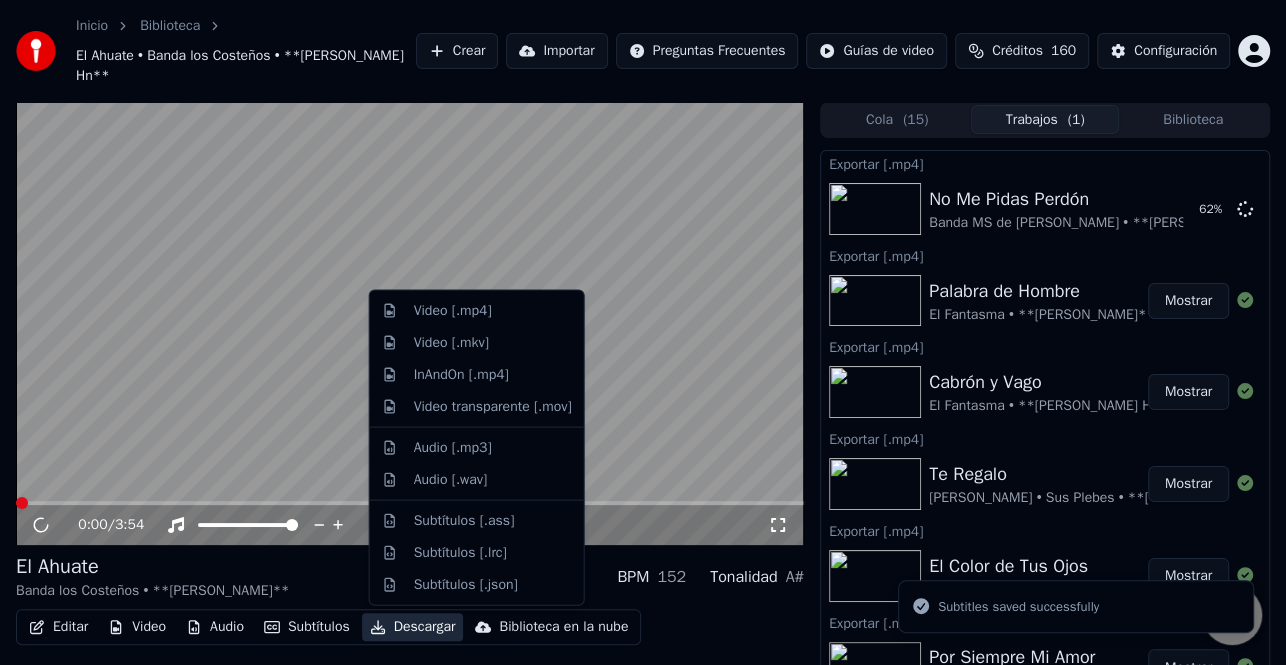 click on "Descargar" at bounding box center (413, 627) 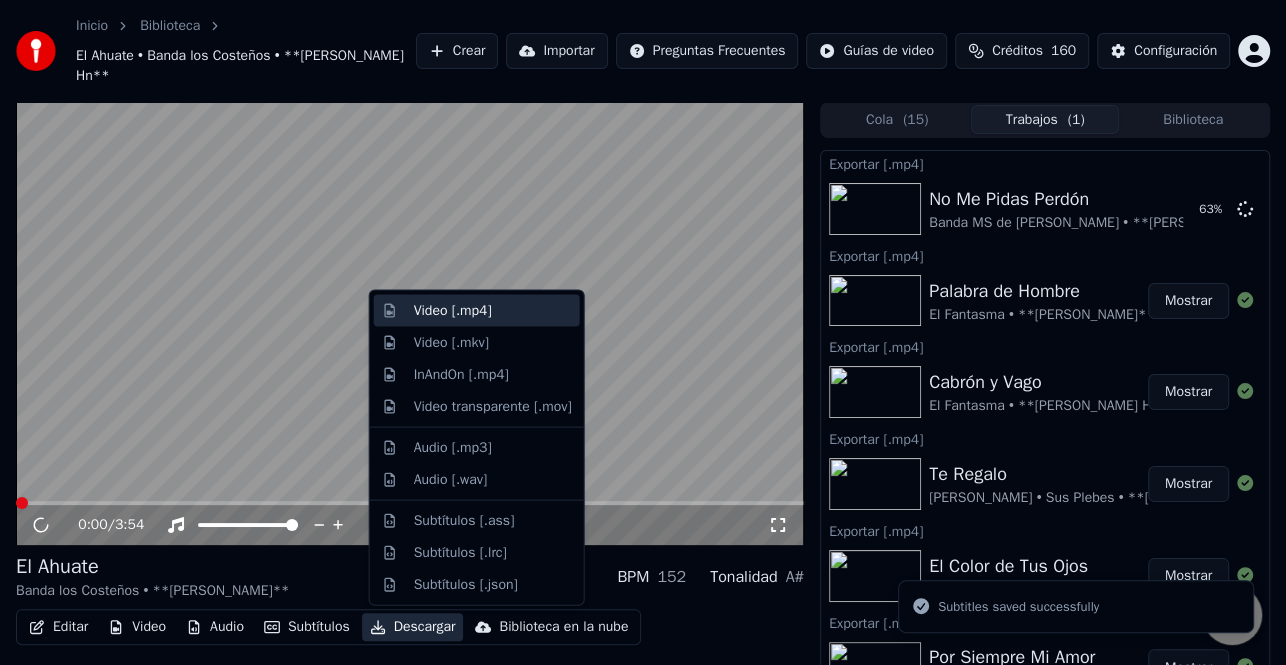 click on "Video [.mp4]" at bounding box center (493, 311) 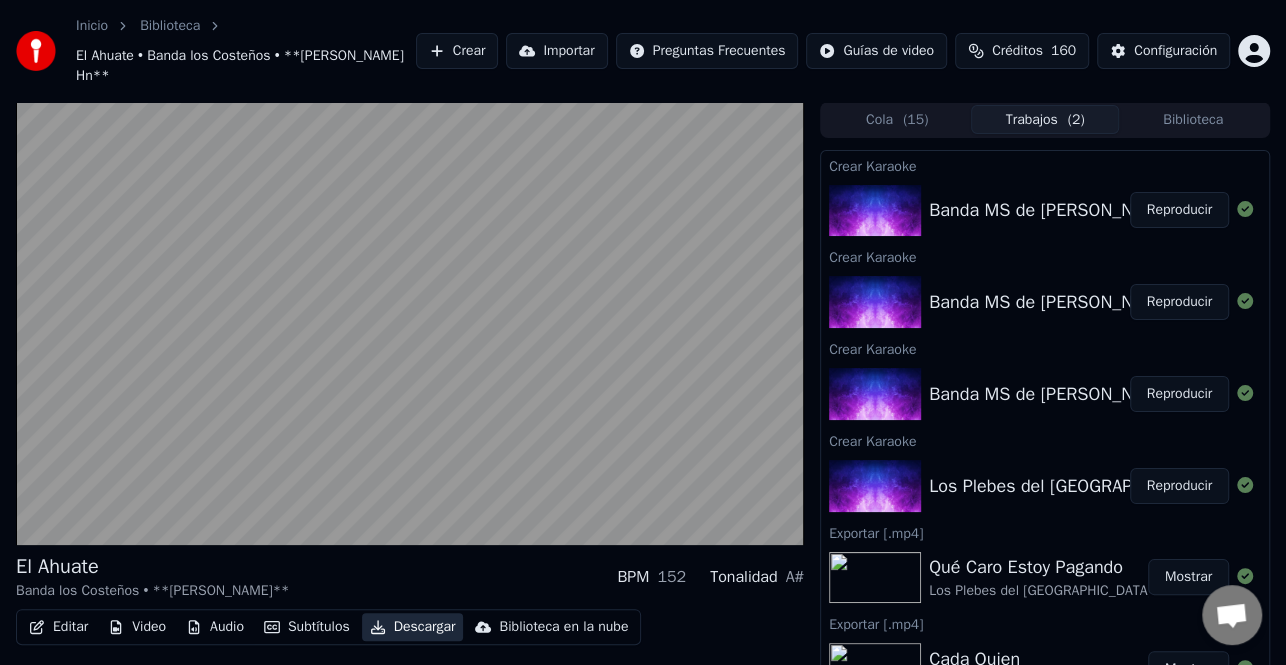scroll, scrollTop: 2280, scrollLeft: 0, axis: vertical 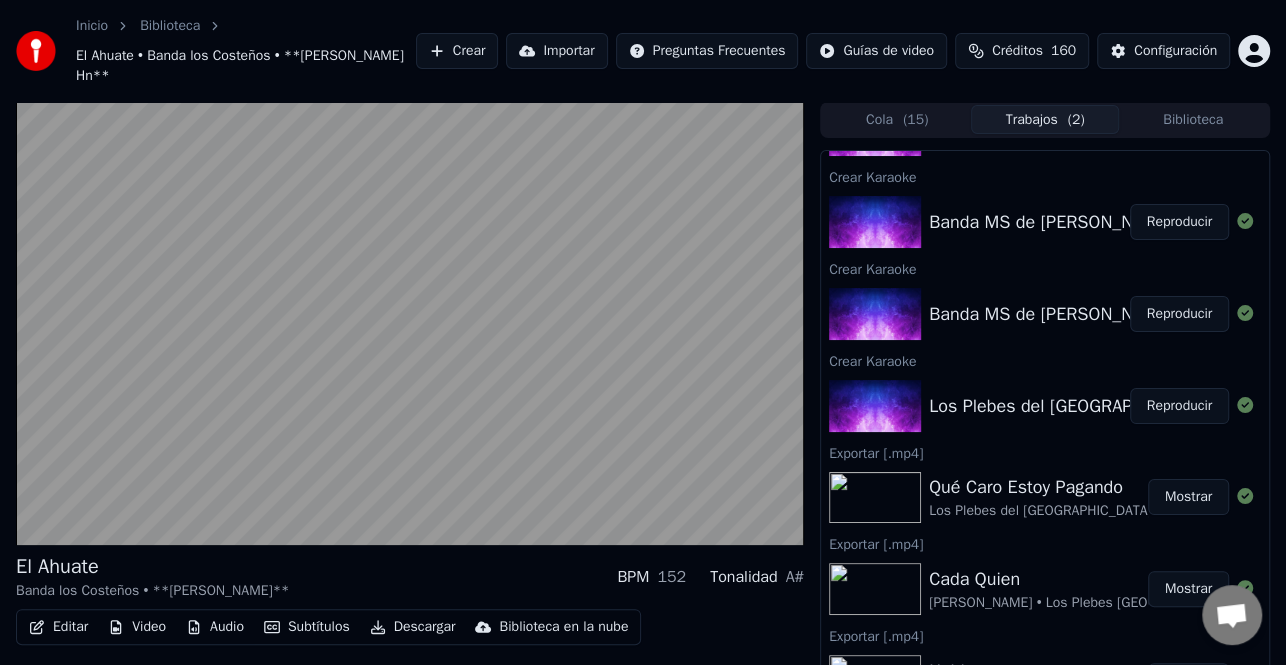 click on "Reproducir" at bounding box center (1179, 406) 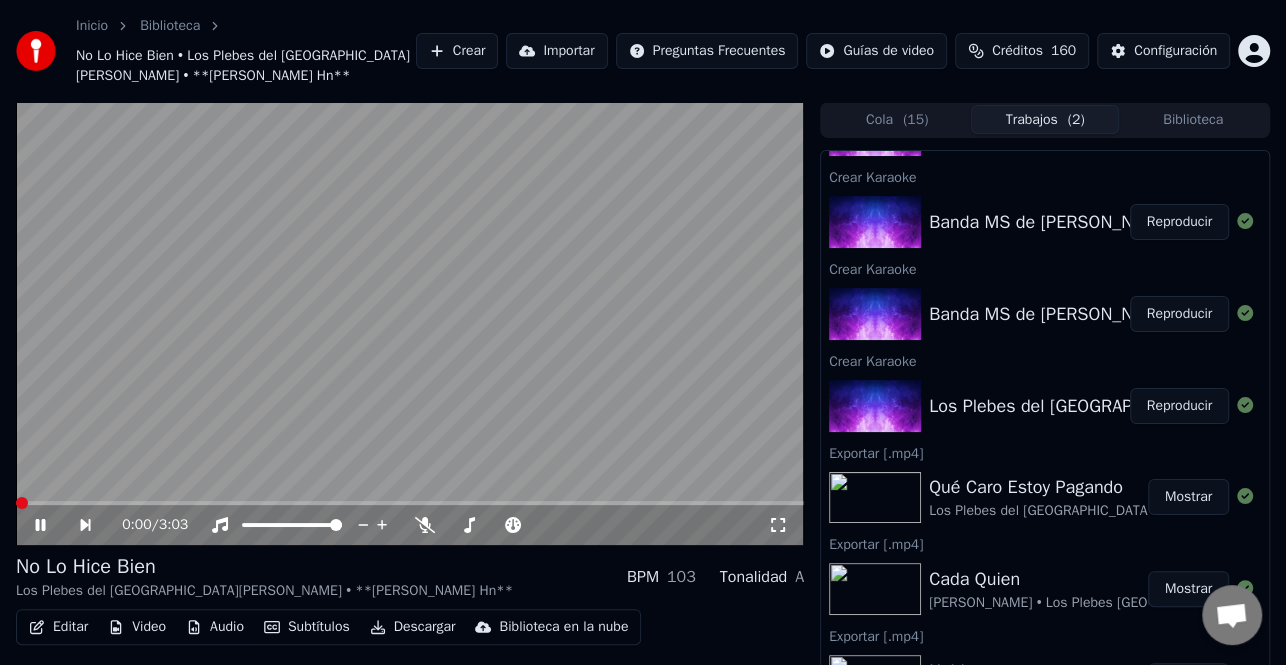 click 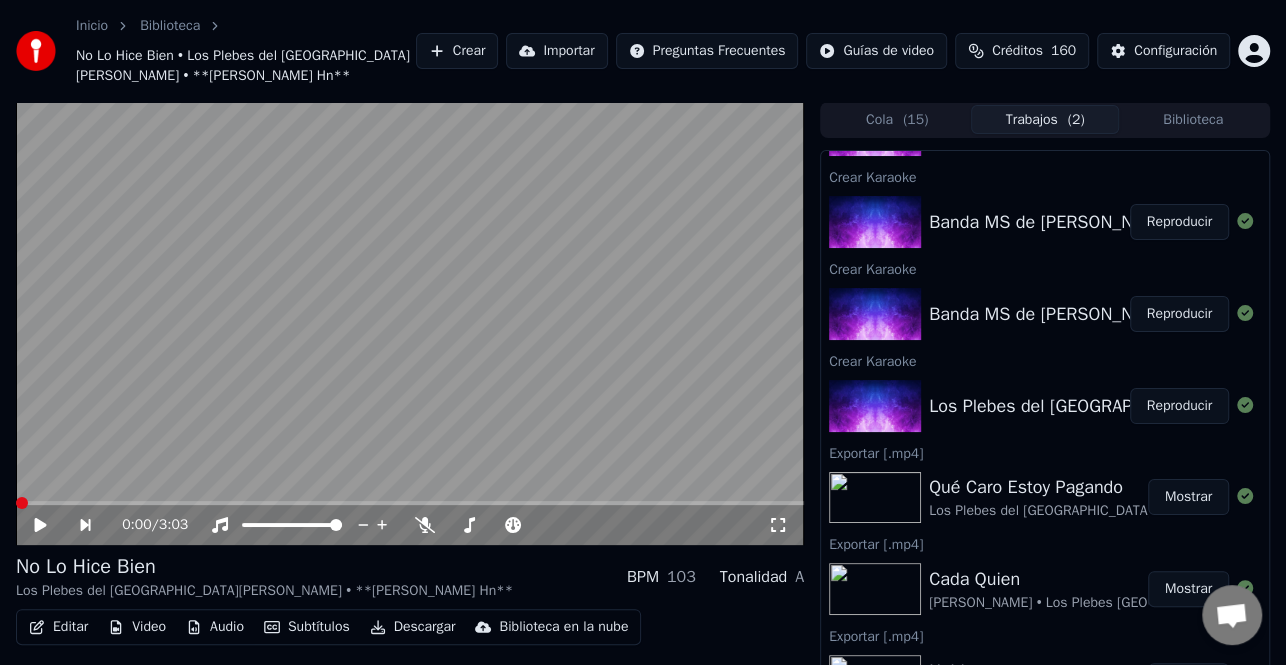 click on "Reproducir" at bounding box center [1179, 314] 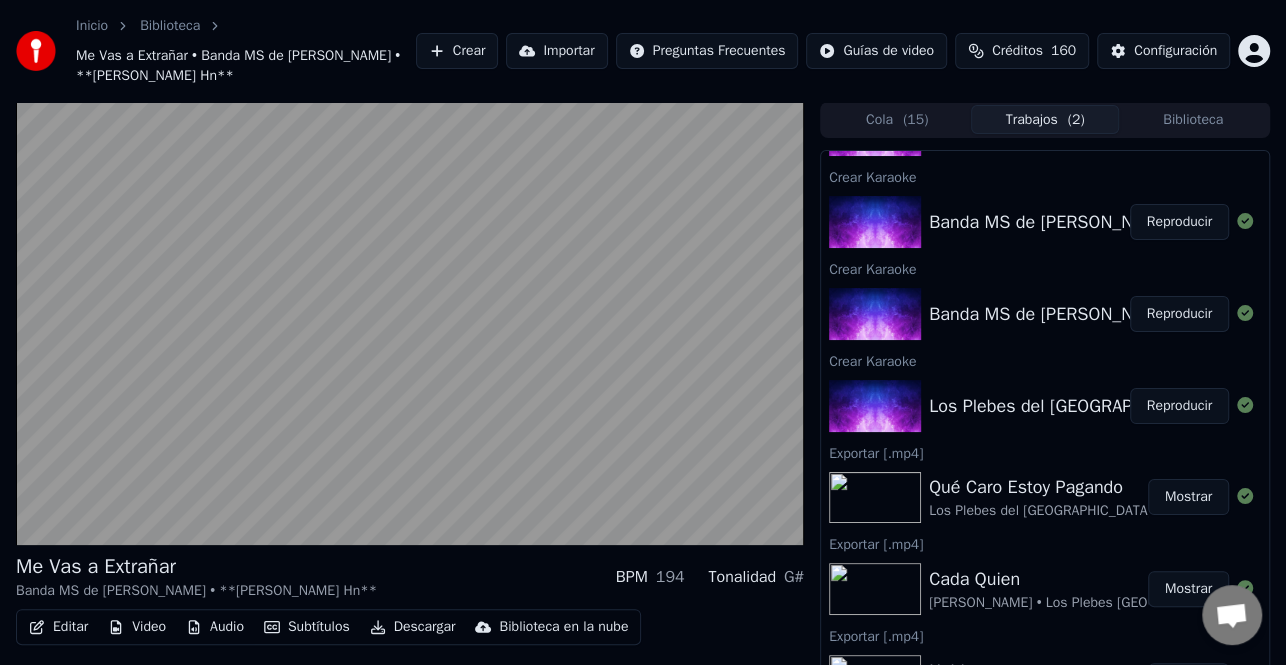 click on "Reproducir" at bounding box center (1179, 314) 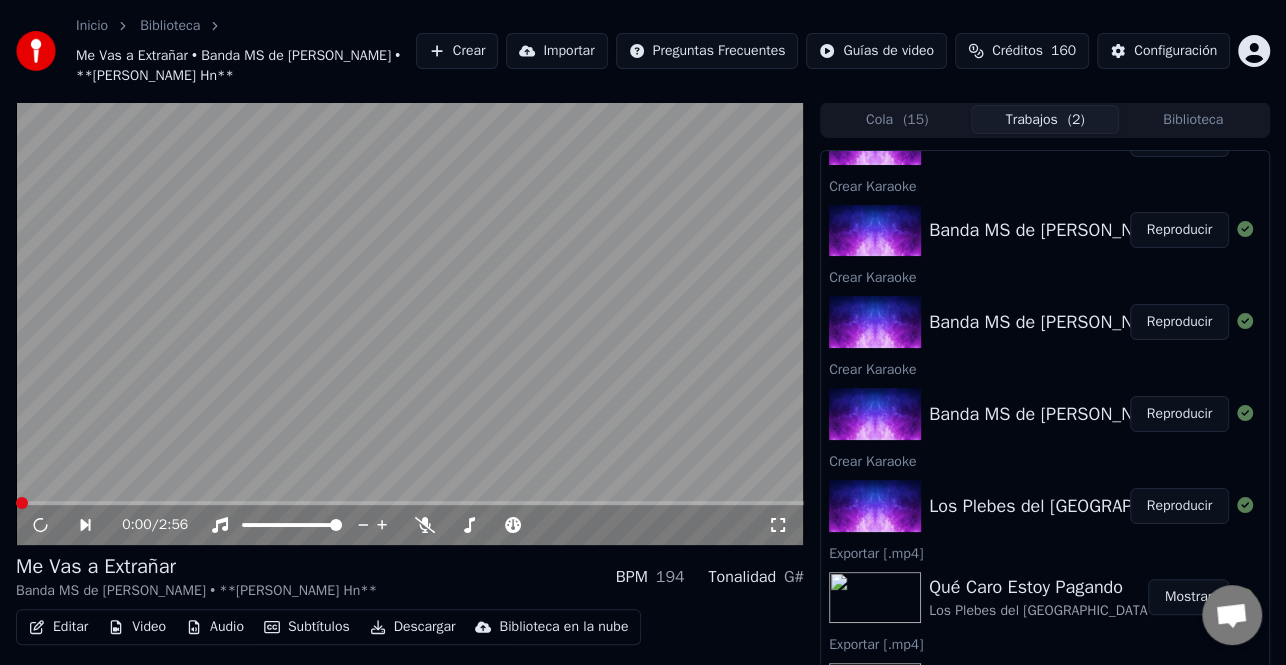 scroll, scrollTop: 2080, scrollLeft: 0, axis: vertical 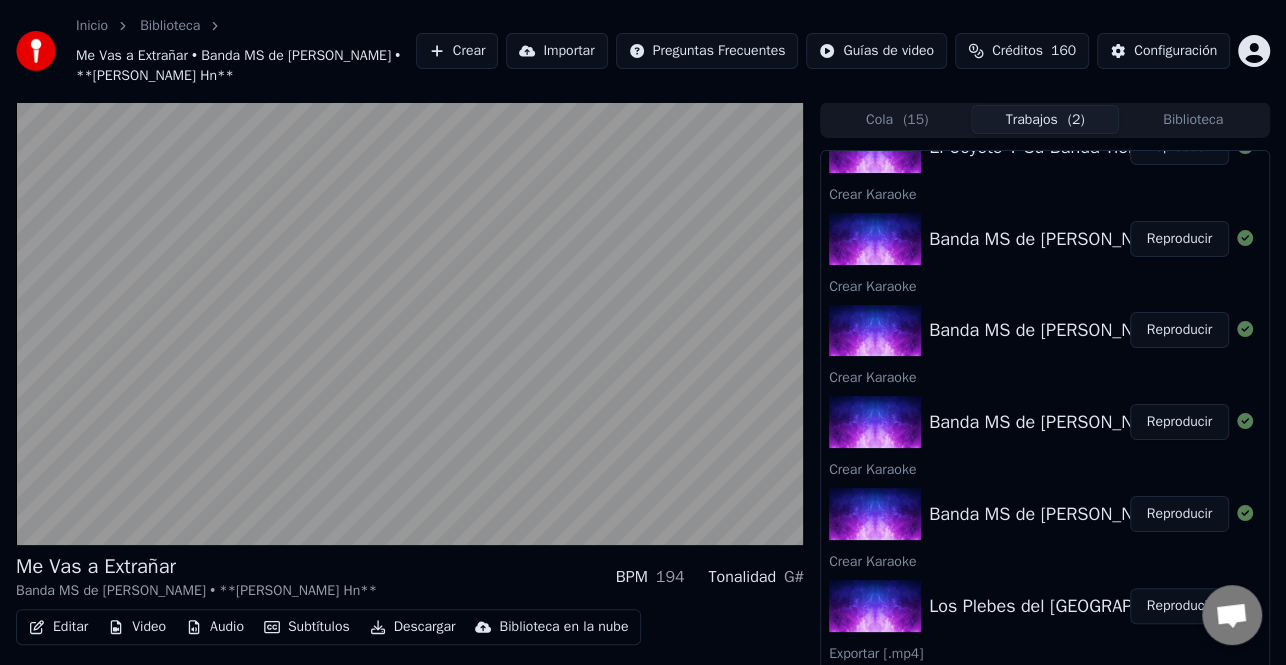 click on "Reproducir" at bounding box center (1179, 422) 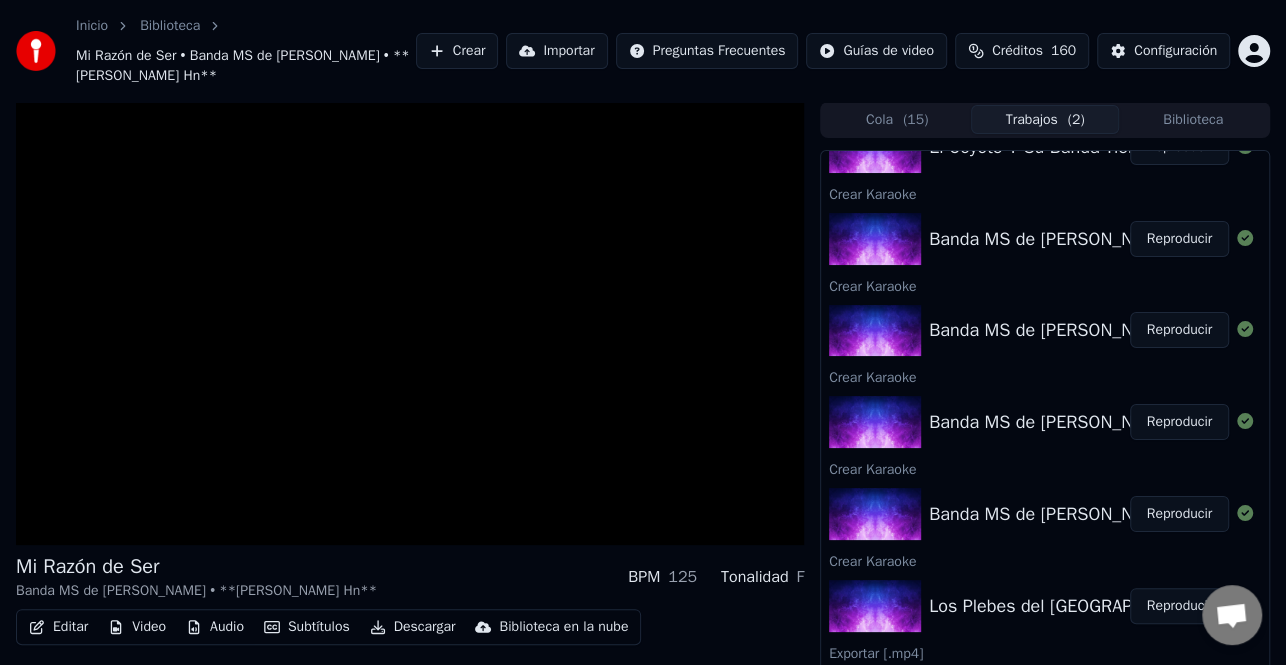 click on "Reproducir" at bounding box center [1179, 422] 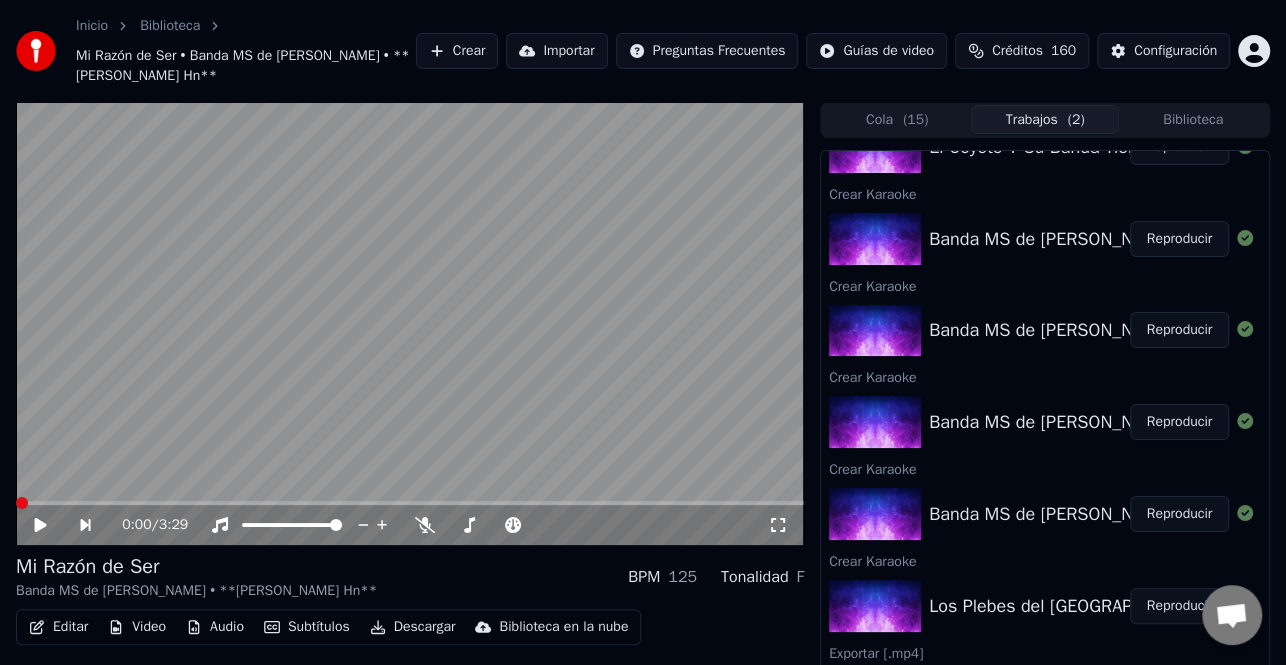 click on "Reproducir" at bounding box center (1179, 422) 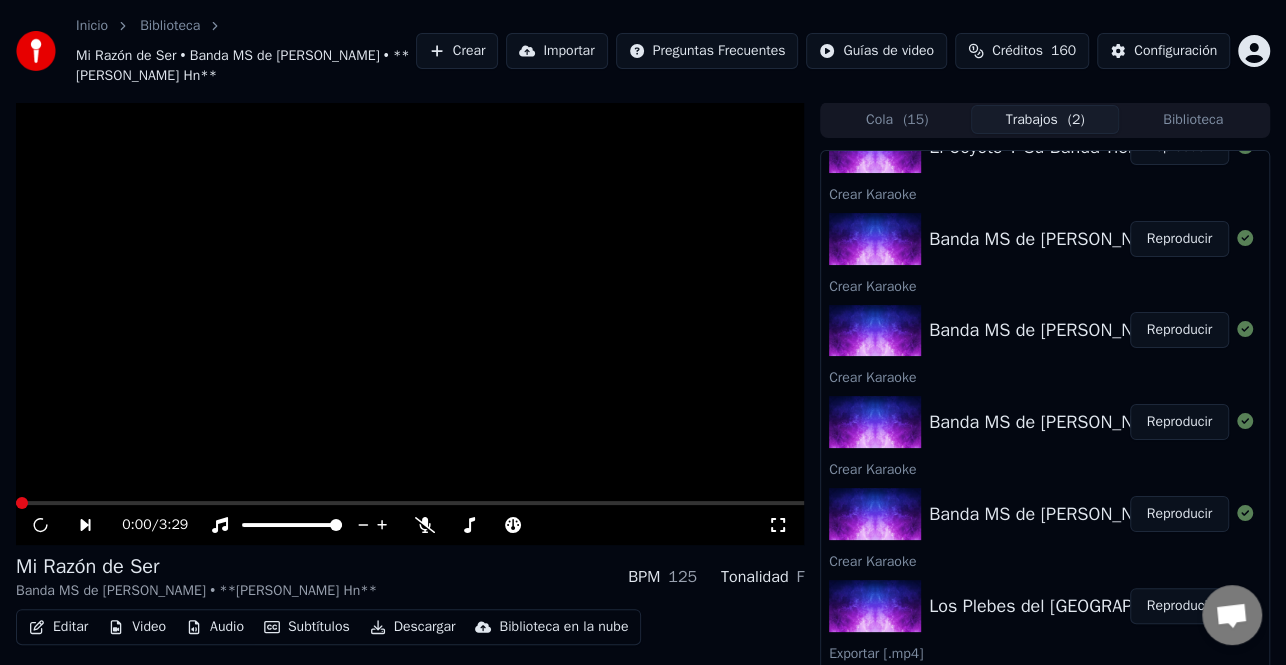 click on "Reproducir" at bounding box center [1179, 330] 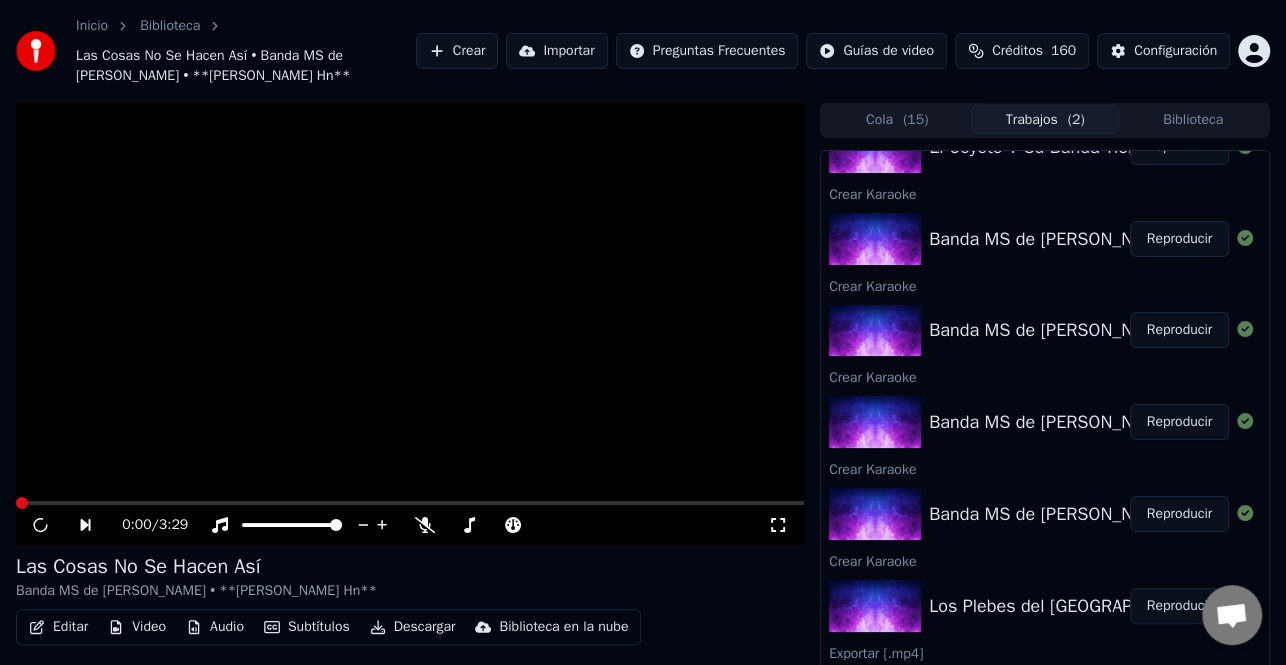 click on "Reproducir" at bounding box center [1179, 422] 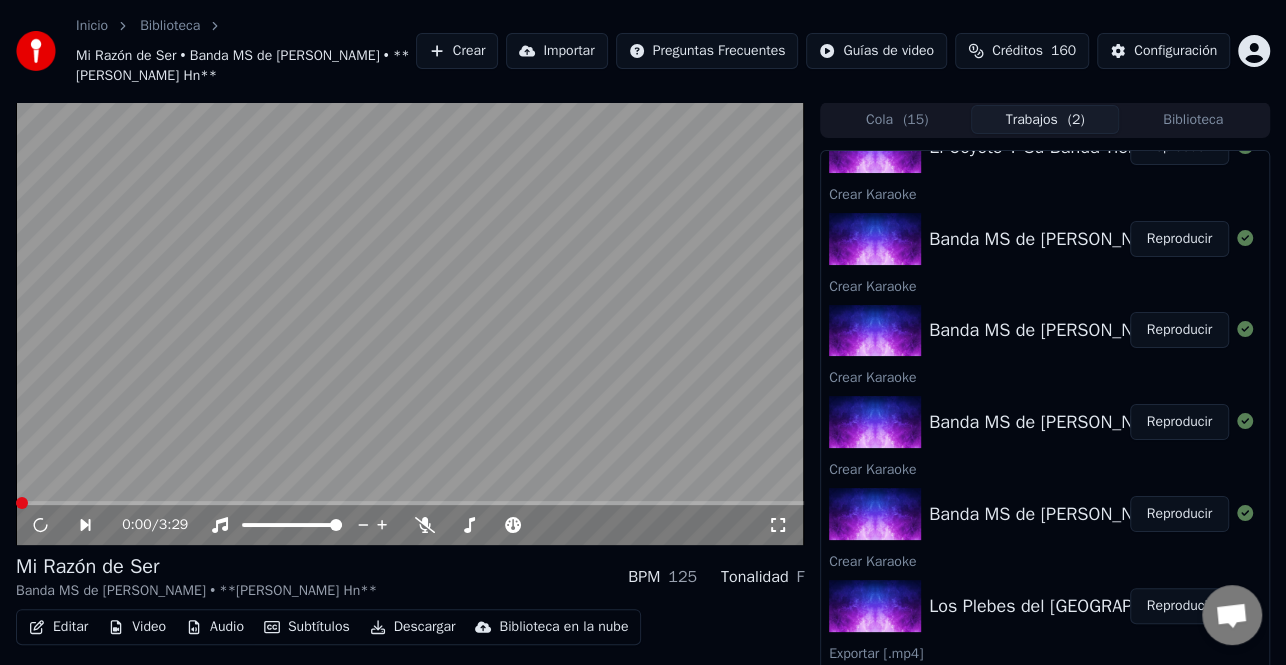 click on "Reproducir" at bounding box center (1179, 422) 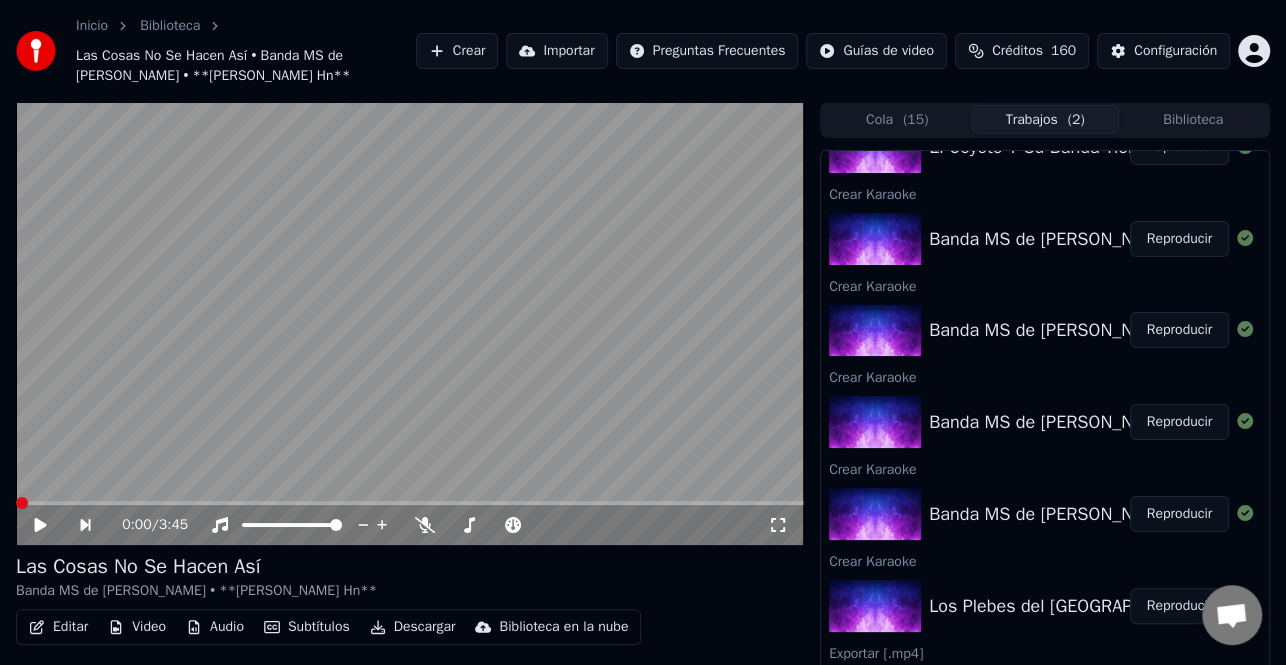 click on "Reproducir" at bounding box center (1179, 422) 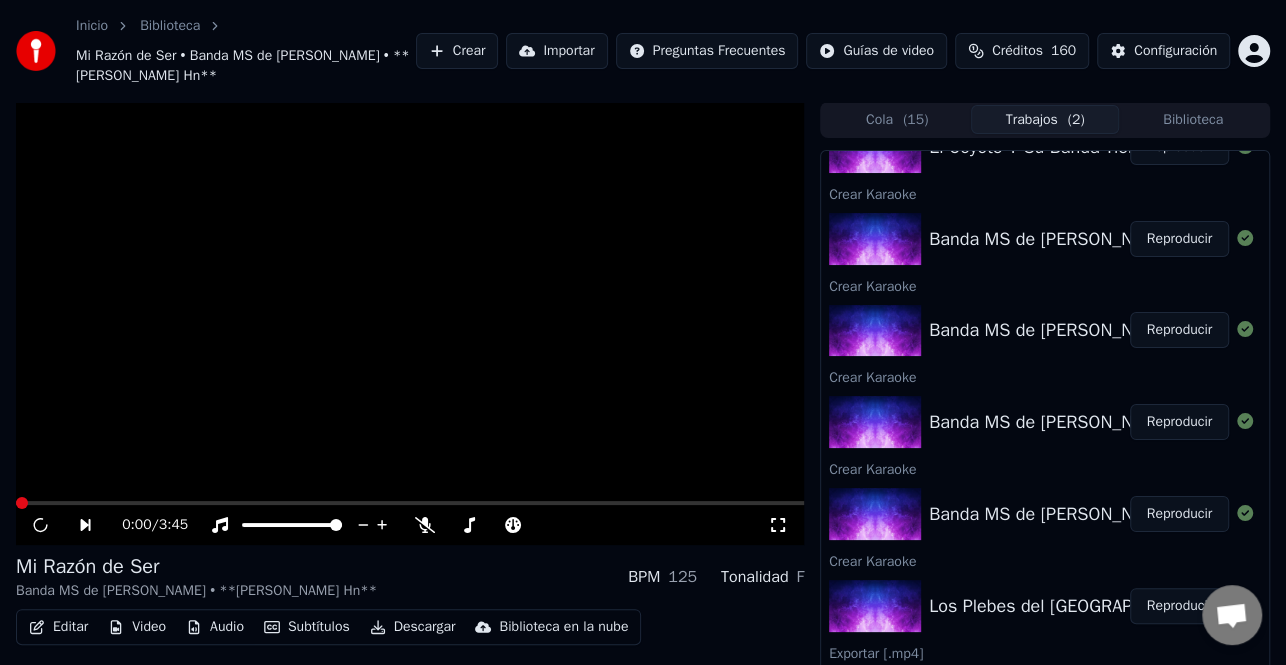 click on "Reproducir" at bounding box center [1179, 330] 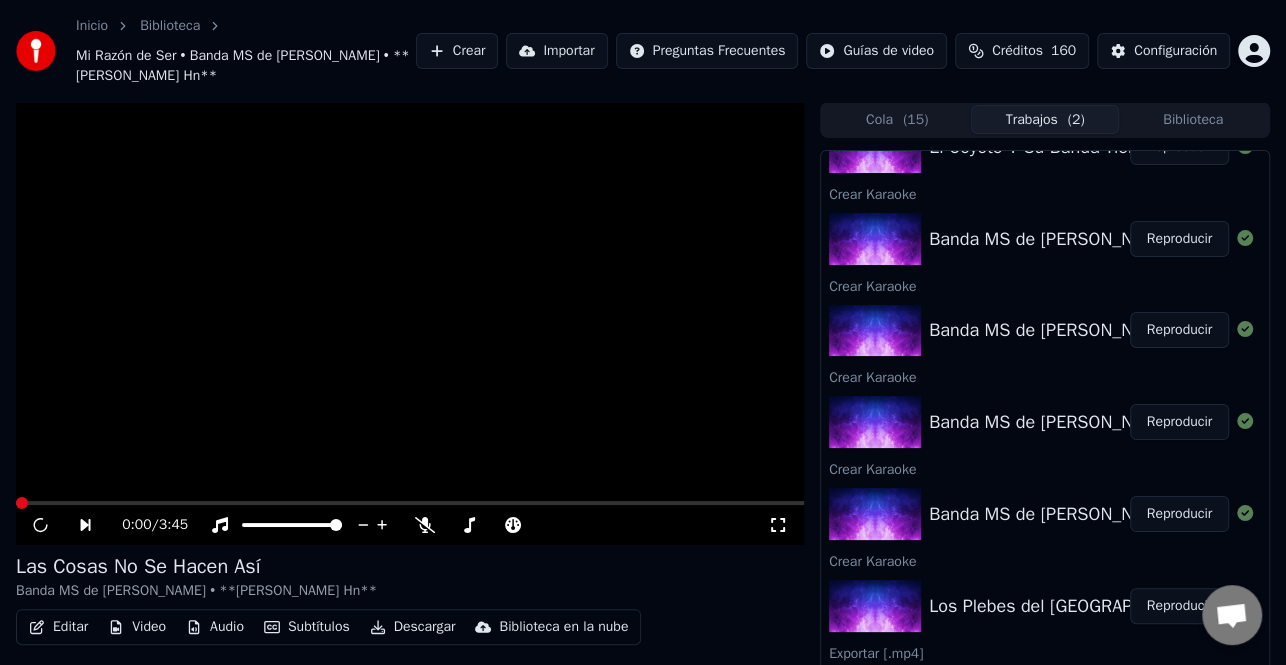 click on "Reproducir" at bounding box center (1179, 239) 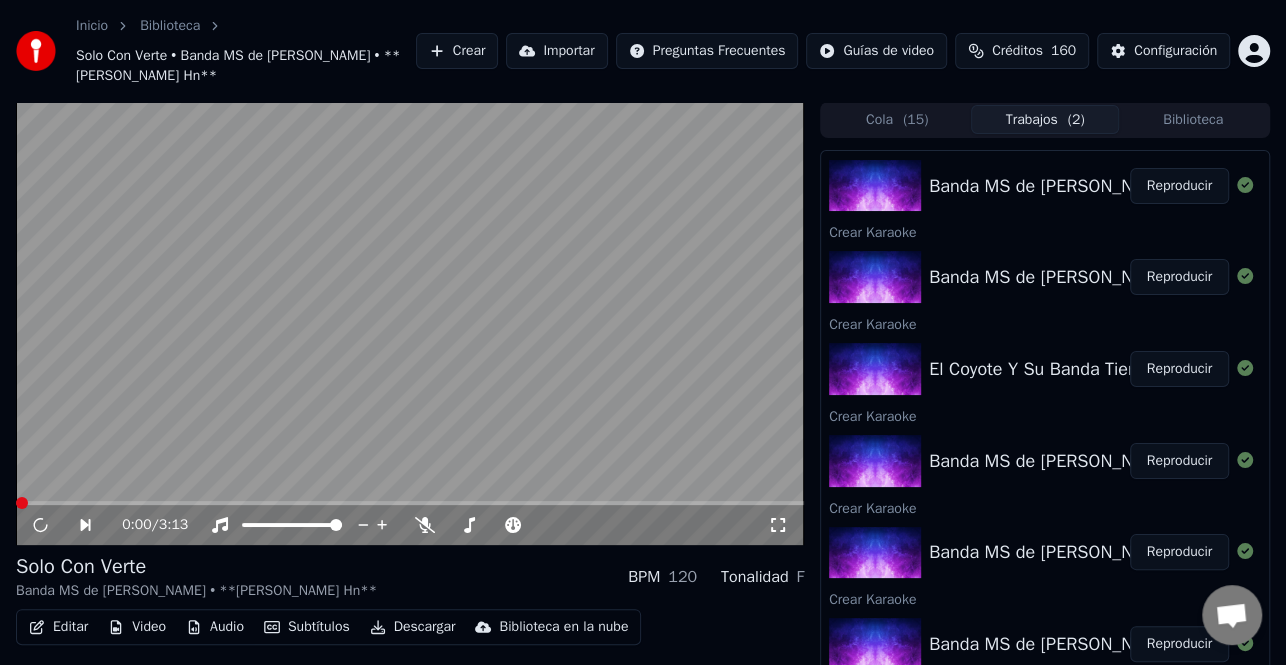 scroll, scrollTop: 1832, scrollLeft: 0, axis: vertical 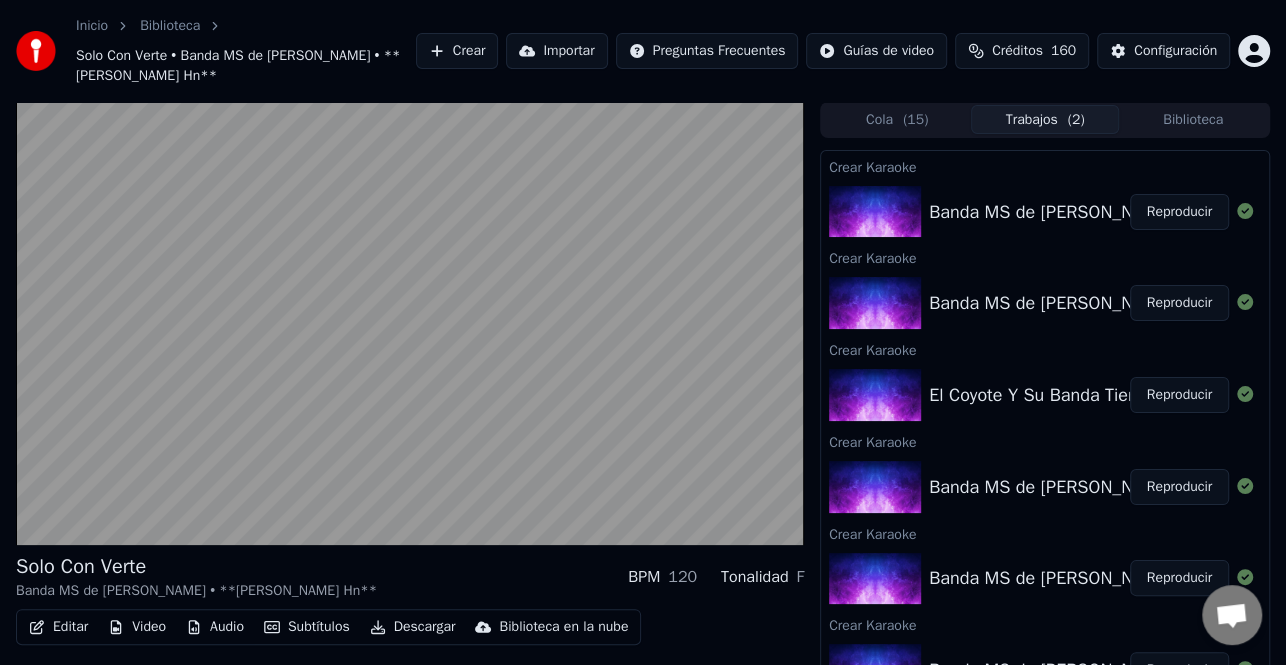 click on "Reproducir" at bounding box center (1179, 487) 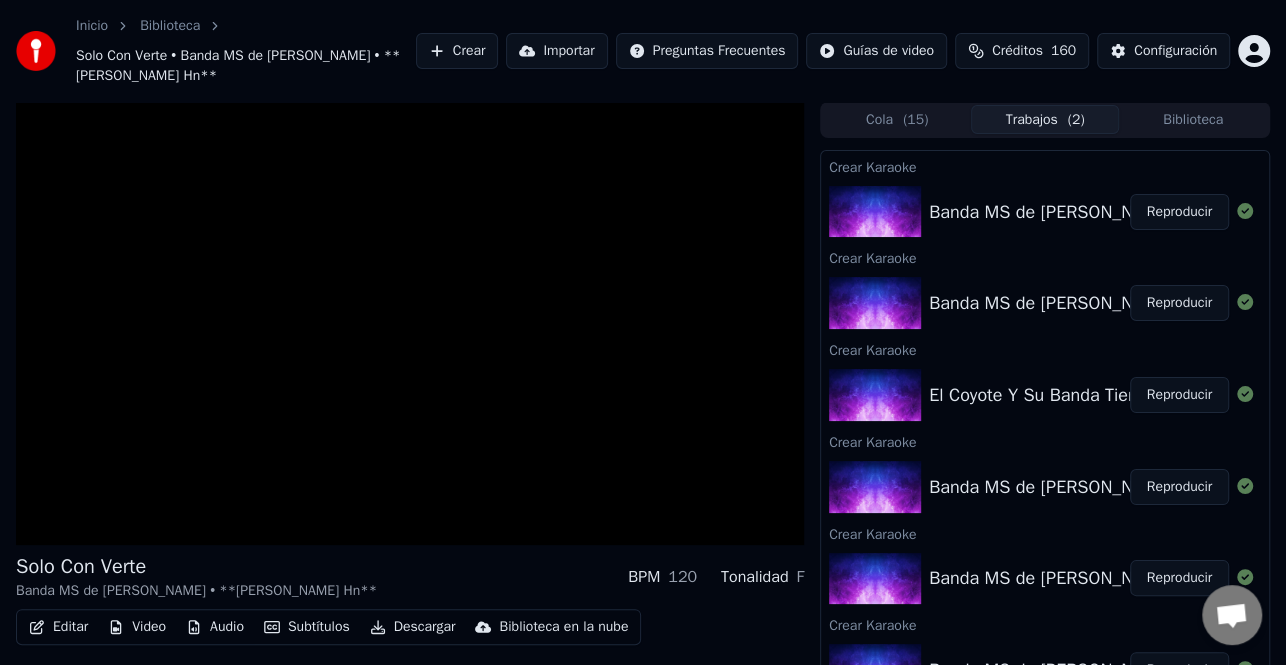 click on "Reproducir" at bounding box center [1179, 487] 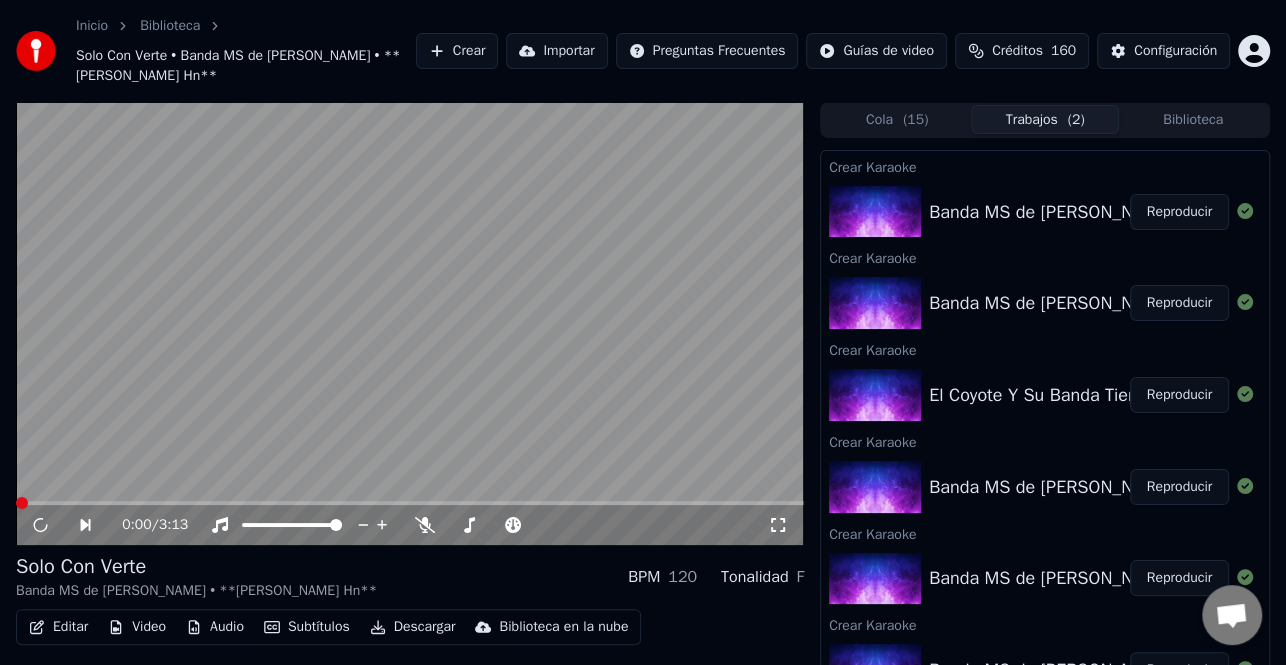 click on "Reproducir" at bounding box center [1179, 395] 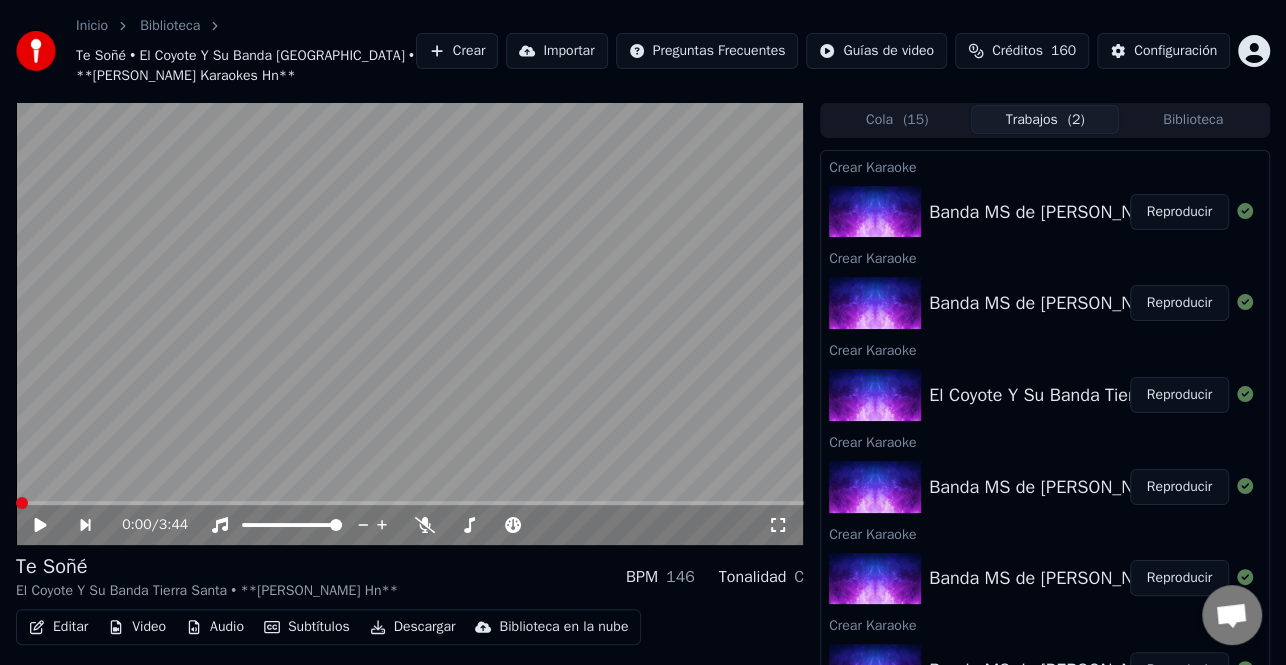click on "Reproducir" at bounding box center (1179, 395) 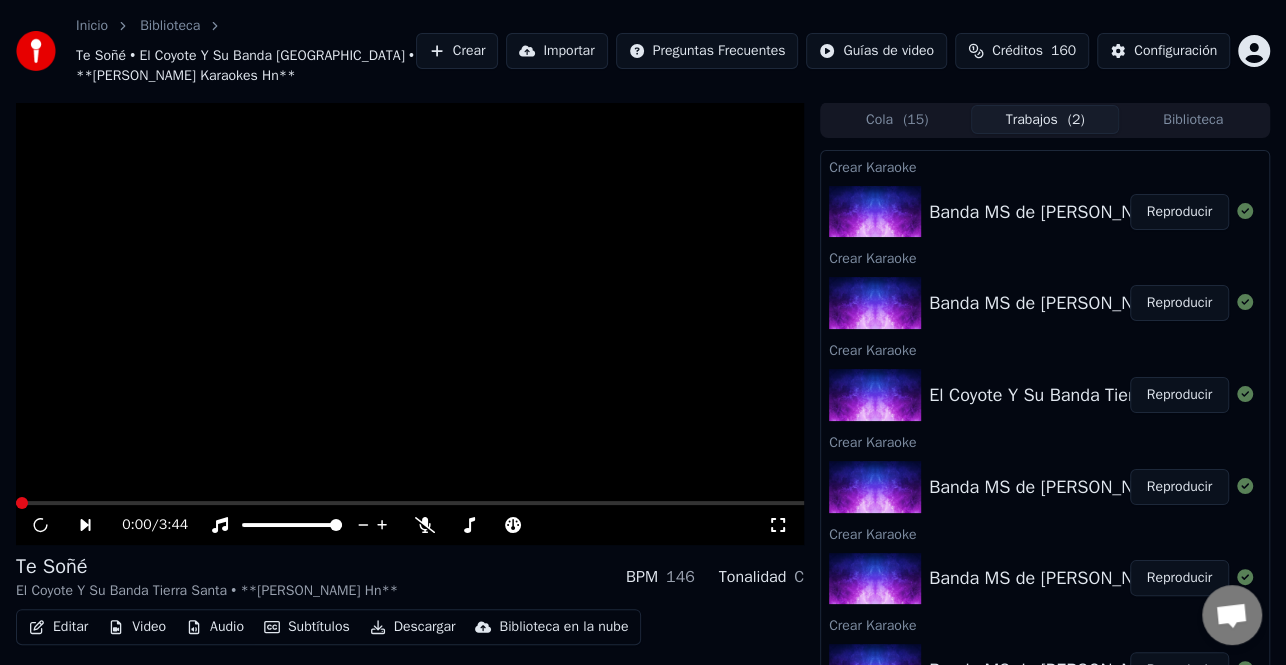 click on "Reproducir" at bounding box center [1179, 303] 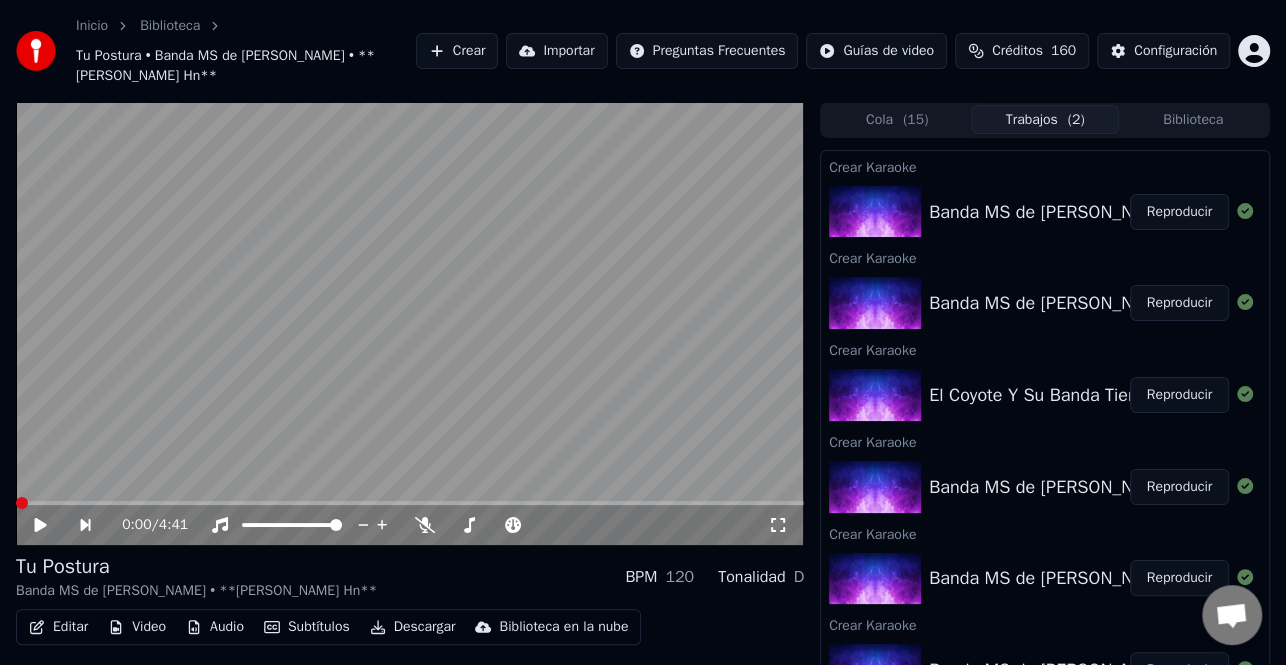 scroll, scrollTop: 1932, scrollLeft: 0, axis: vertical 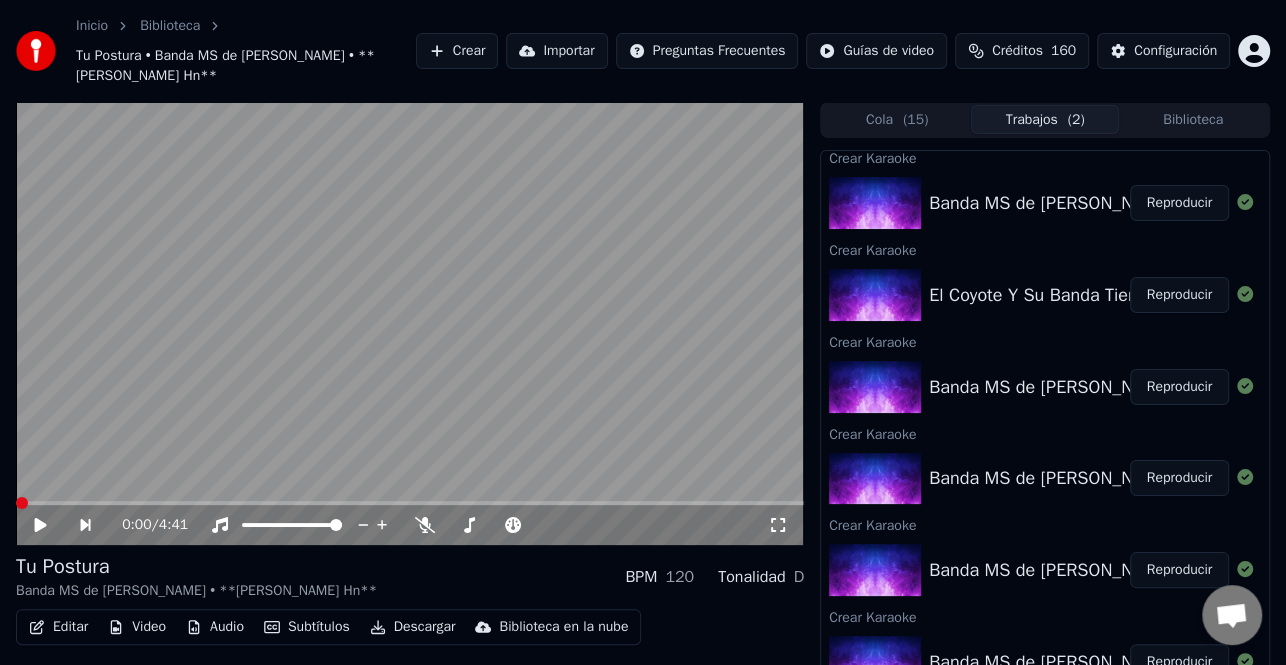 click on "Reproducir" at bounding box center [1179, 203] 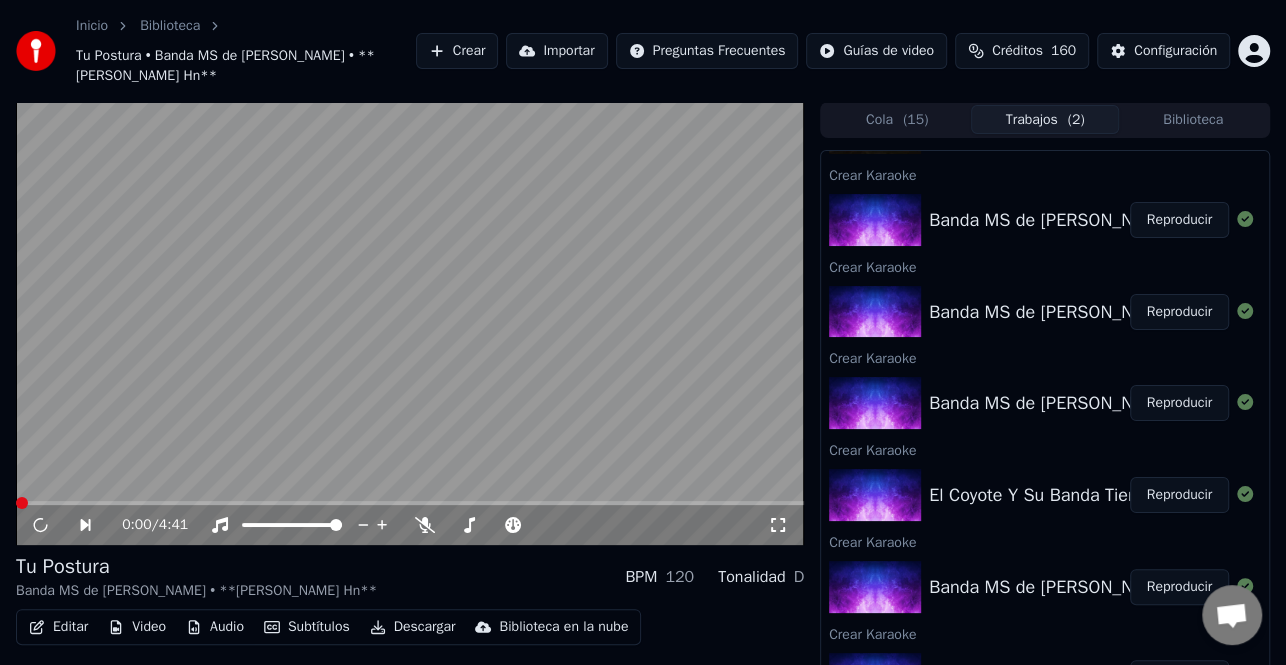 scroll, scrollTop: 1632, scrollLeft: 0, axis: vertical 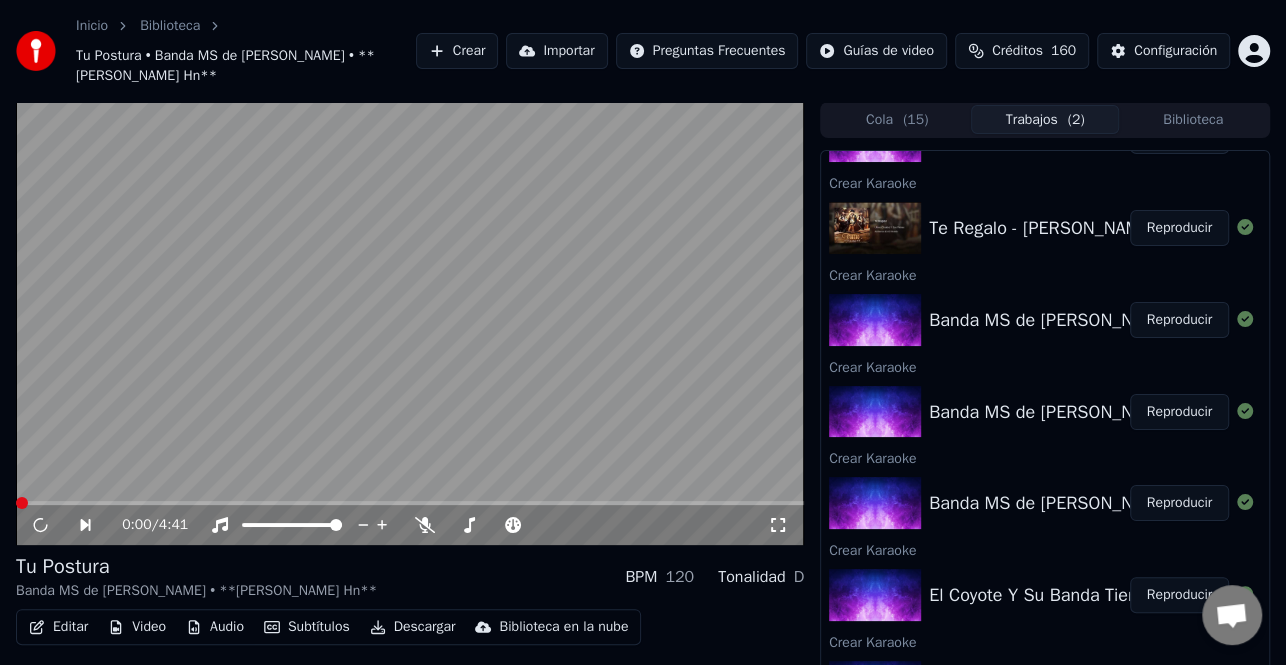 click on "Reproducir" at bounding box center (1179, 412) 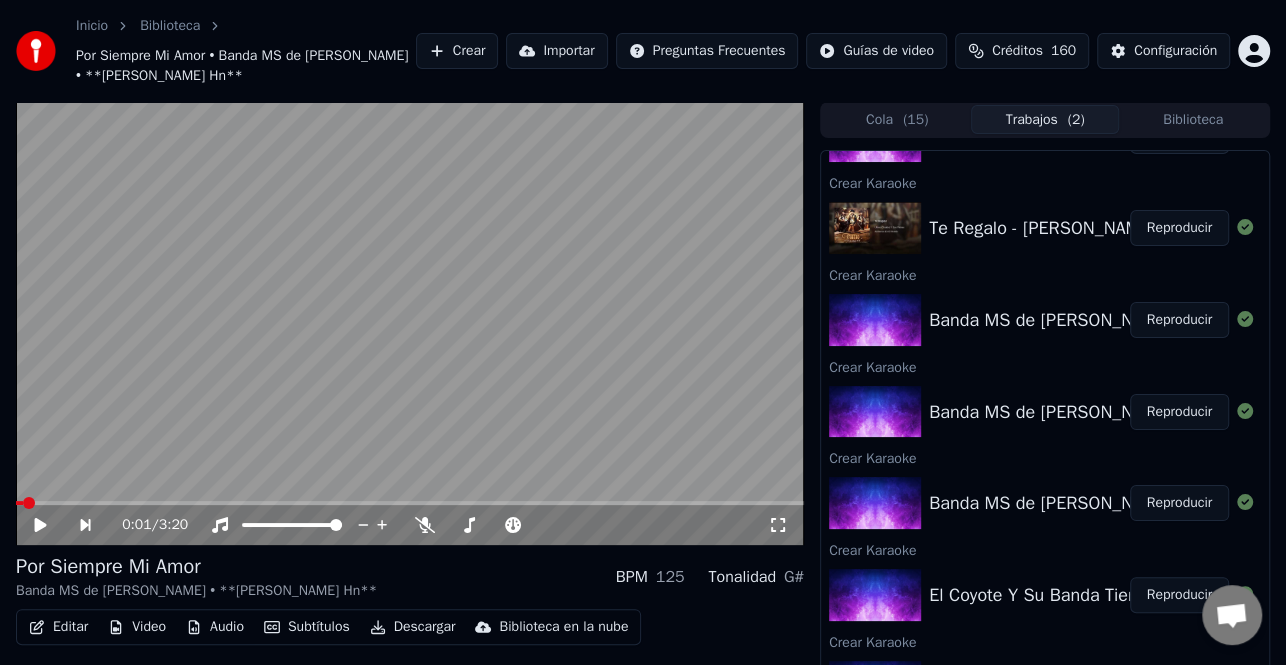 click on "Reproducir" at bounding box center (1179, 320) 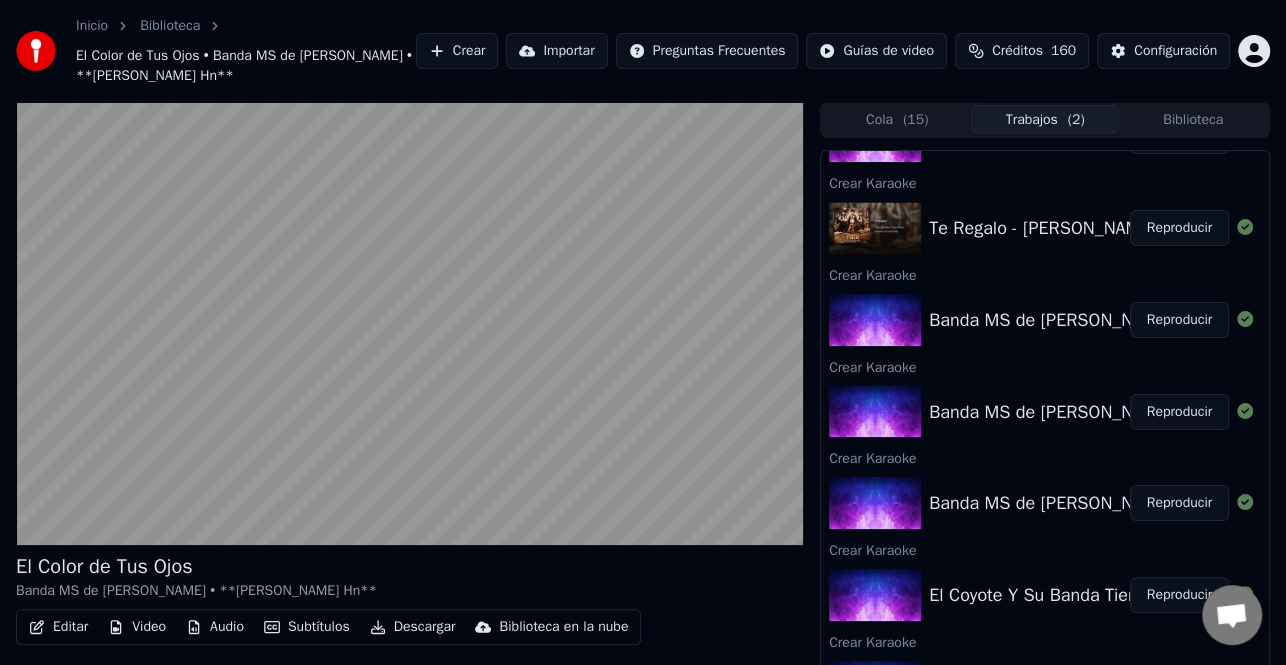 click on "Reproducir" at bounding box center (1179, 228) 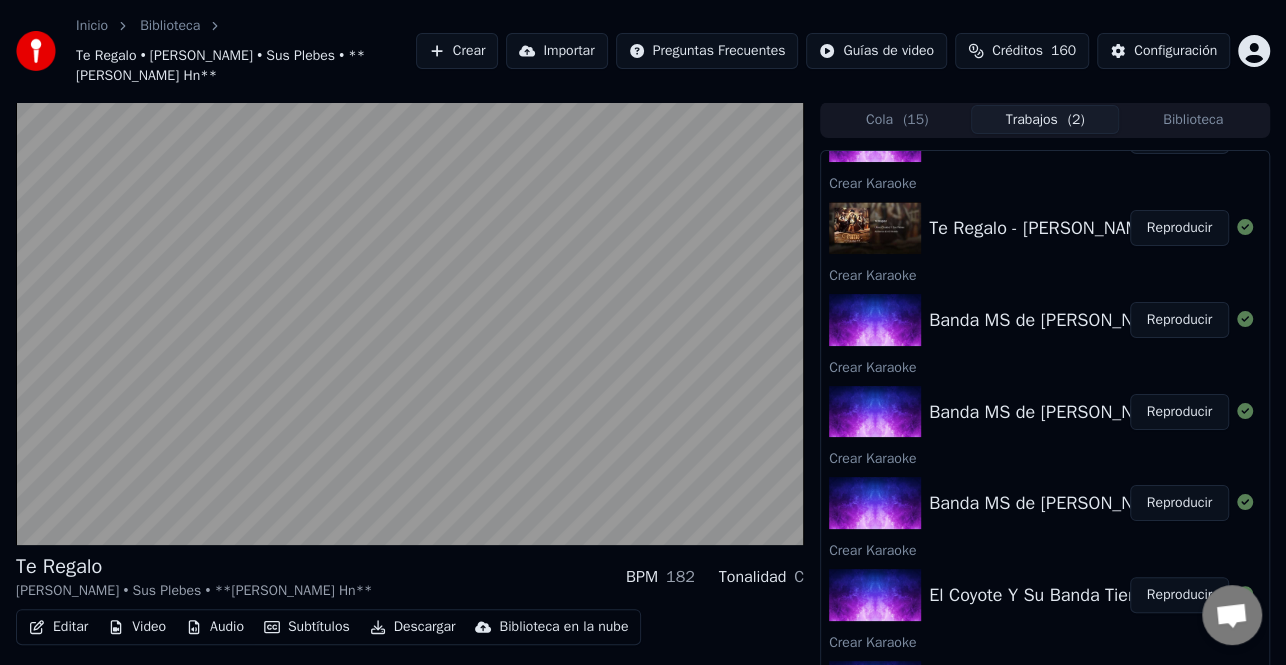 click on "Reproducir" at bounding box center (1179, 136) 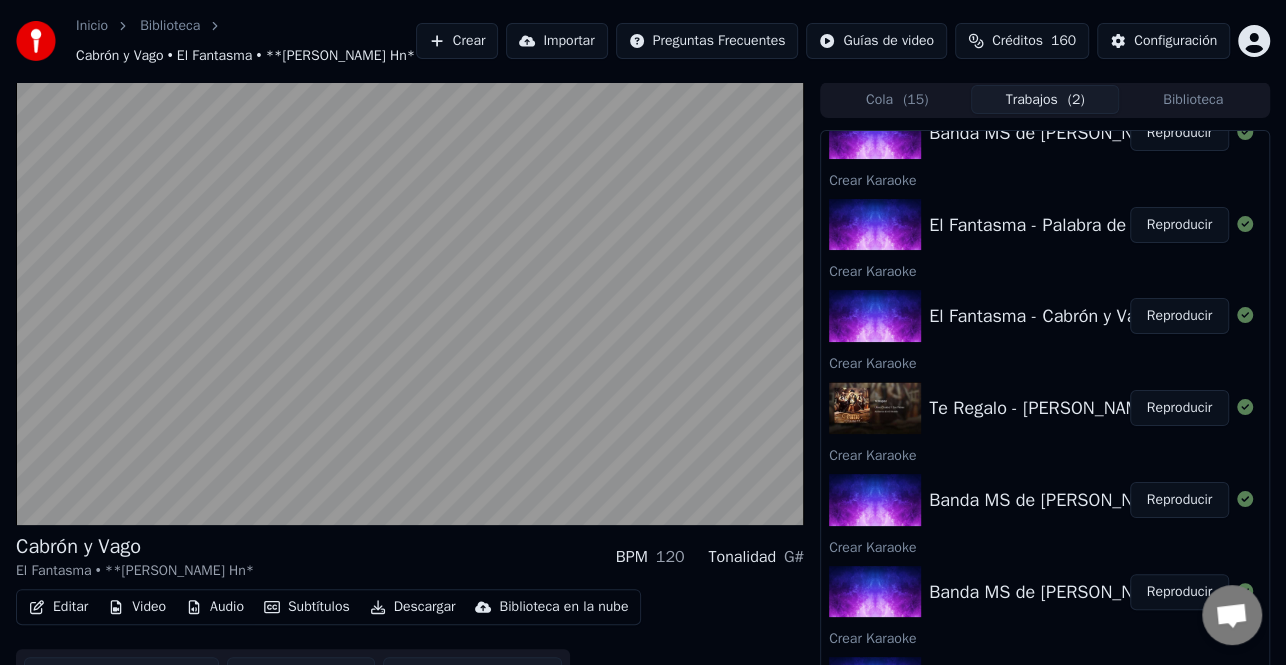 click on "Reproducir" at bounding box center (1179, 225) 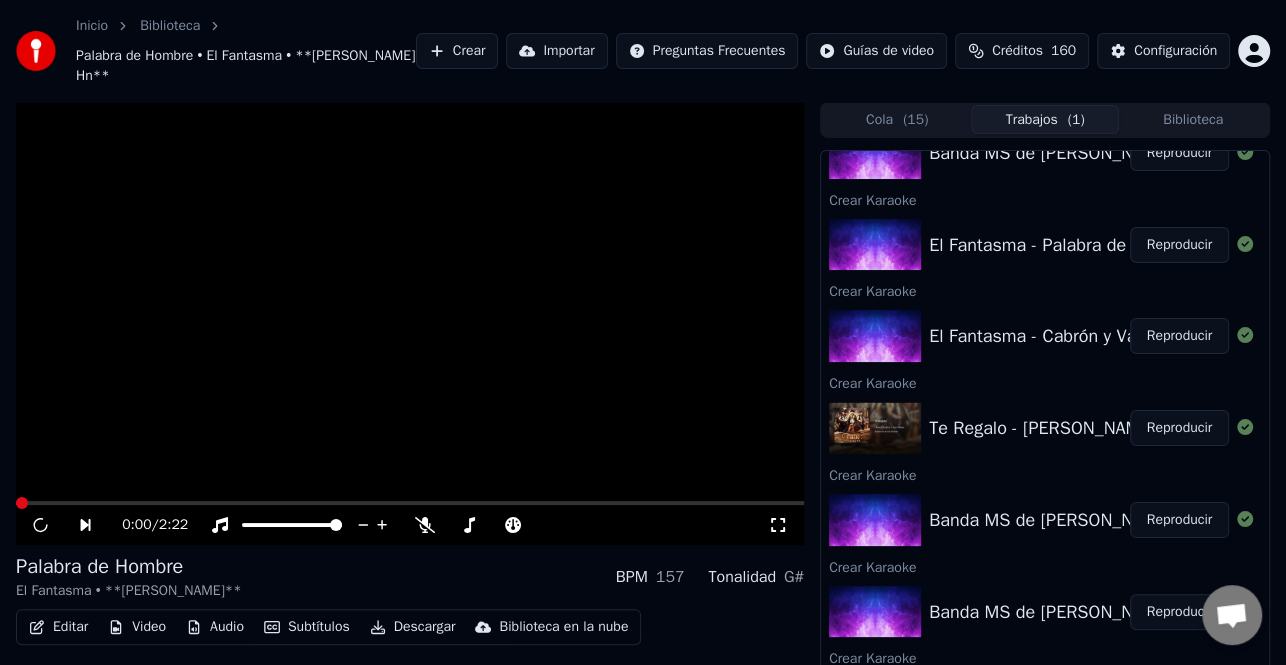 scroll, scrollTop: 1332, scrollLeft: 0, axis: vertical 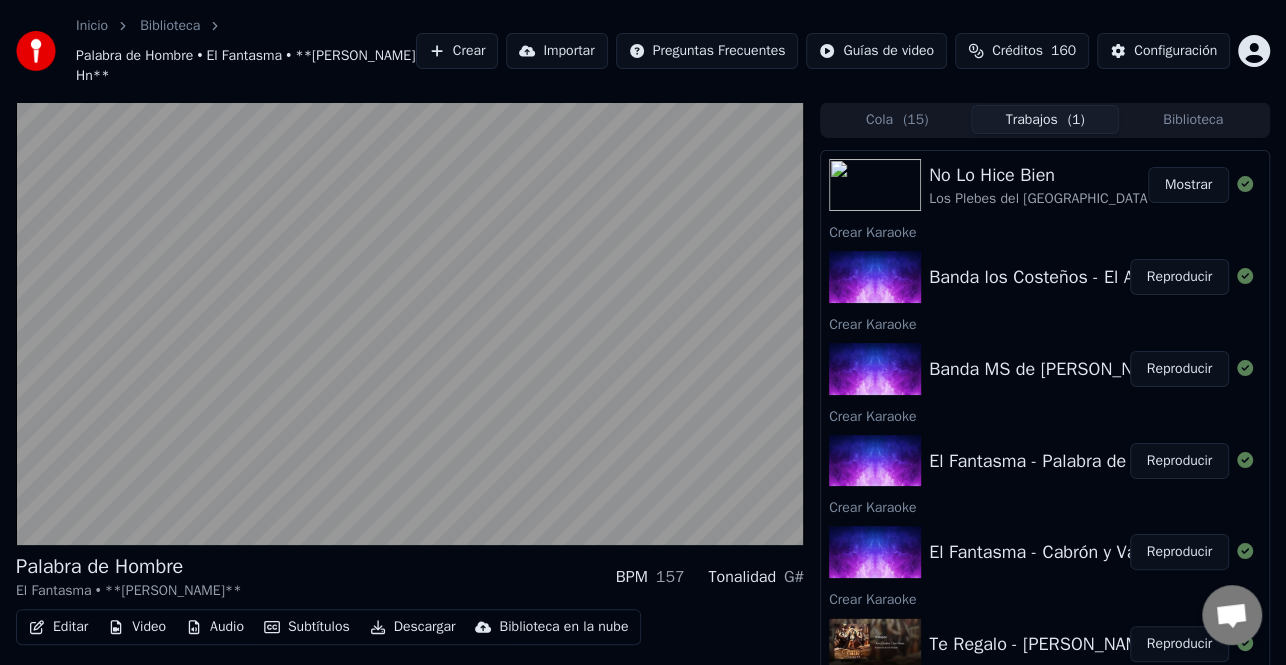 click on "Reproducir" at bounding box center (1179, 369) 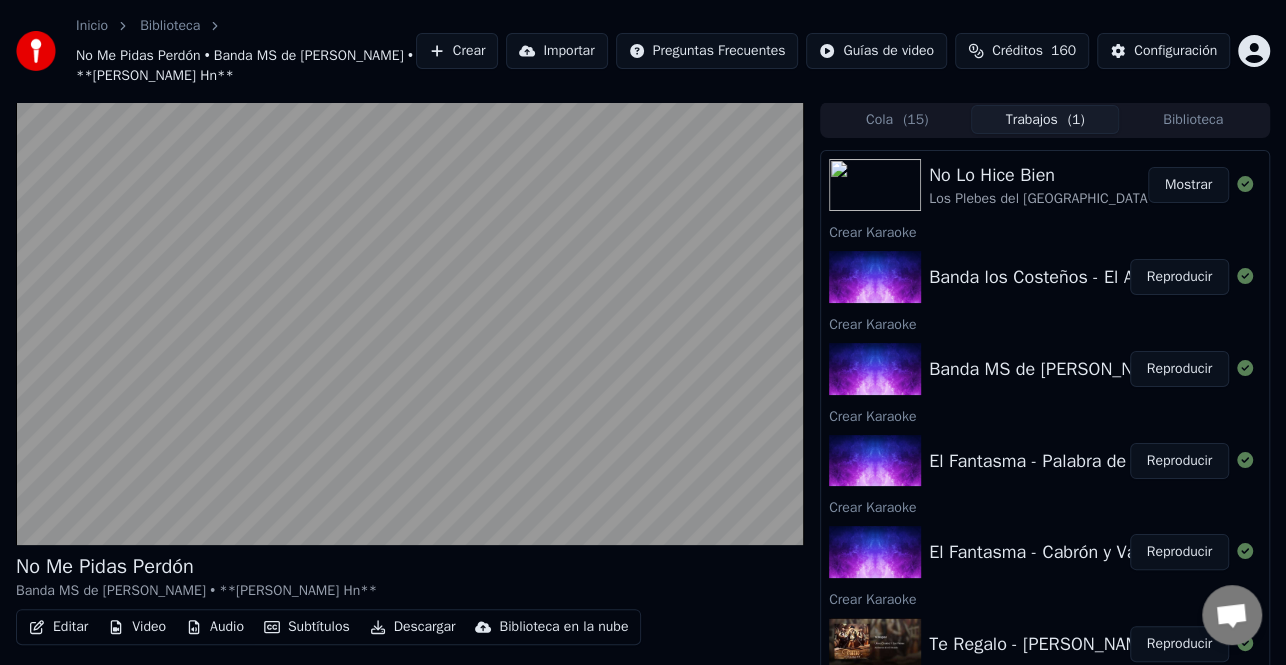 click on "Reproducir" at bounding box center (1179, 277) 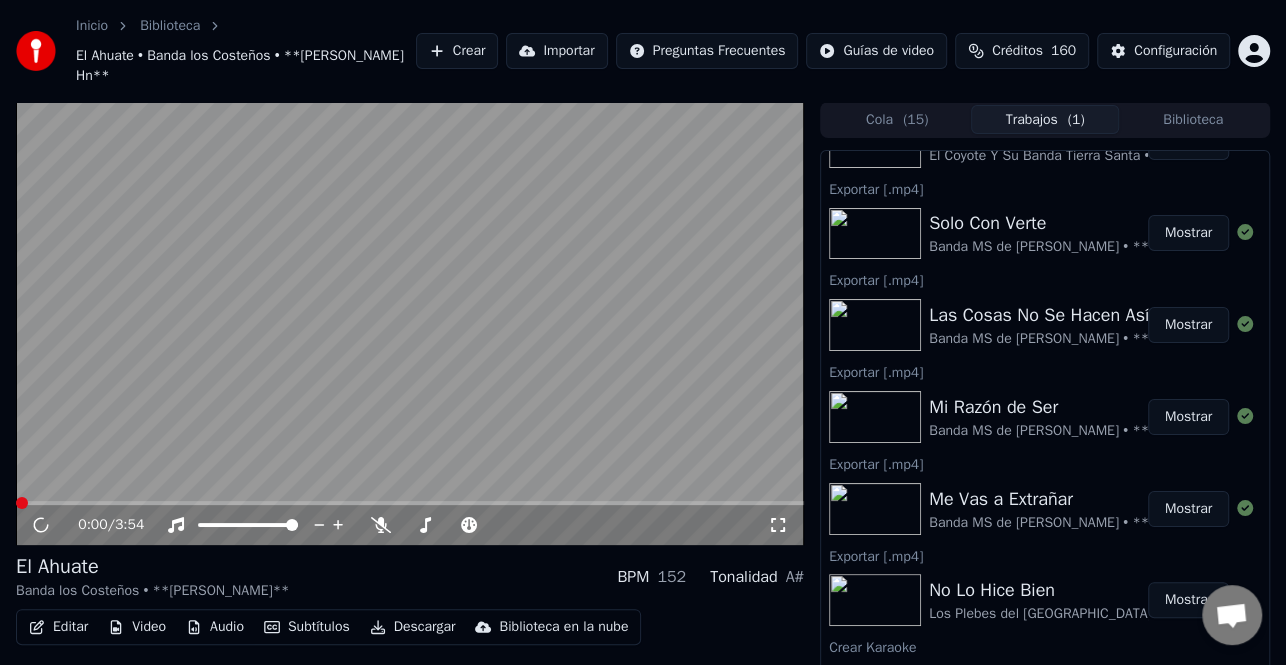 scroll, scrollTop: 0, scrollLeft: 0, axis: both 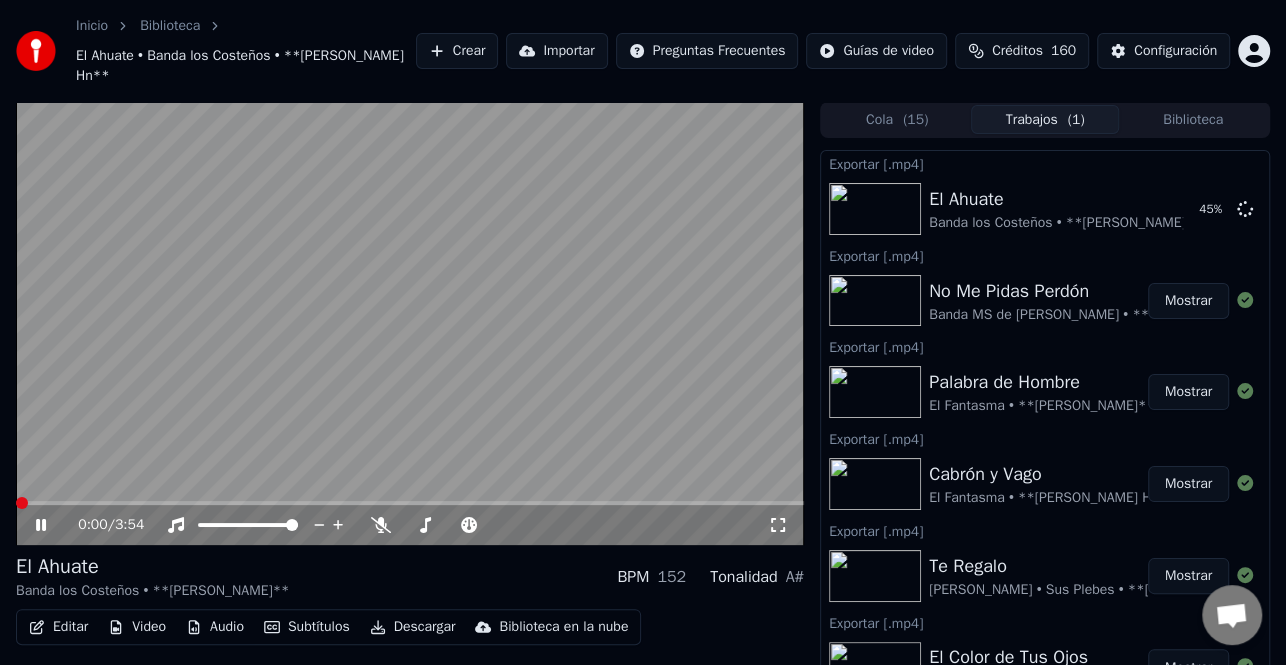 click 